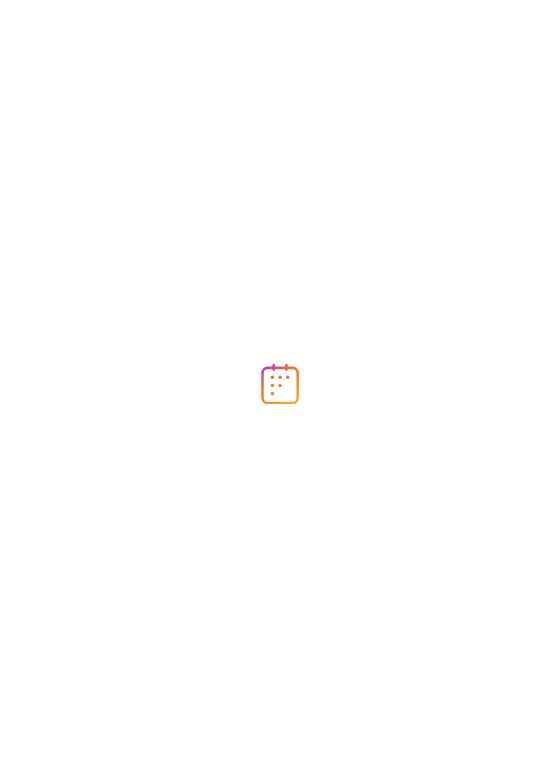 scroll, scrollTop: 0, scrollLeft: 0, axis: both 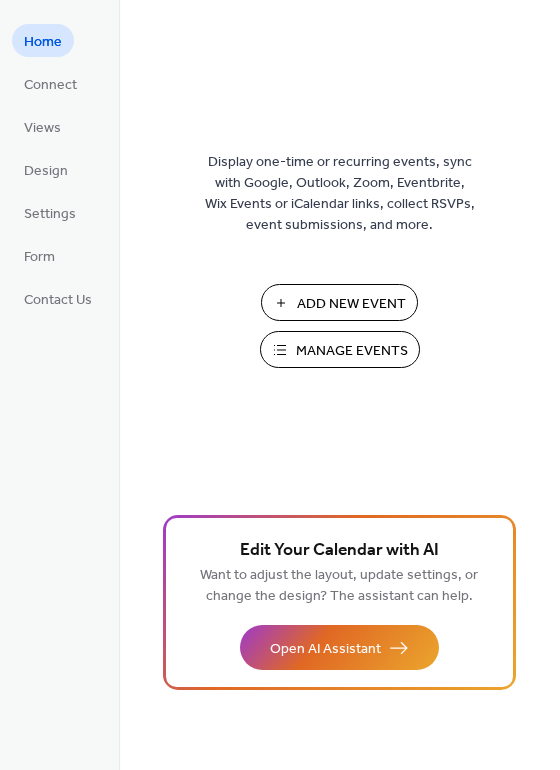 click on "Add New Event" at bounding box center [351, 304] 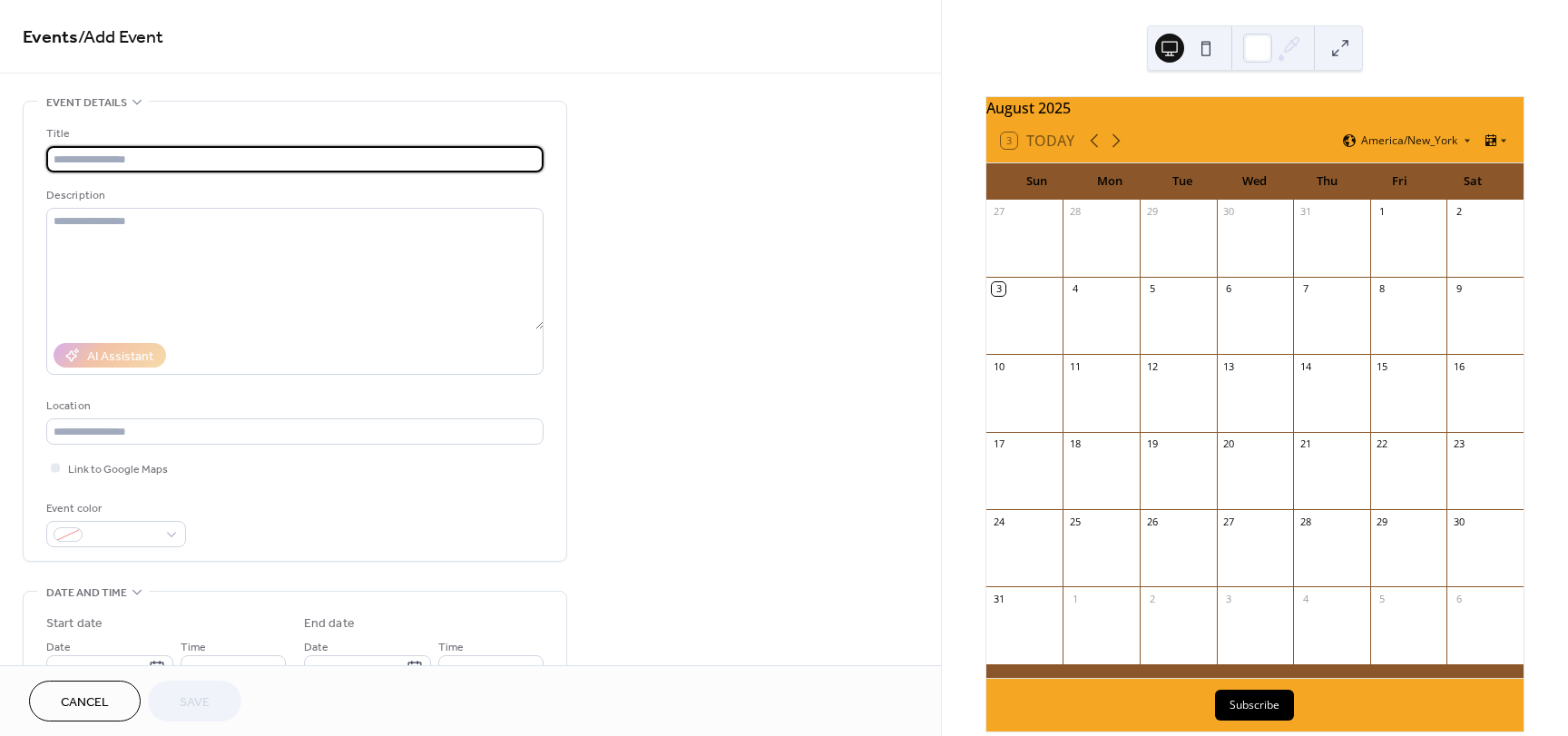 scroll, scrollTop: 0, scrollLeft: 0, axis: both 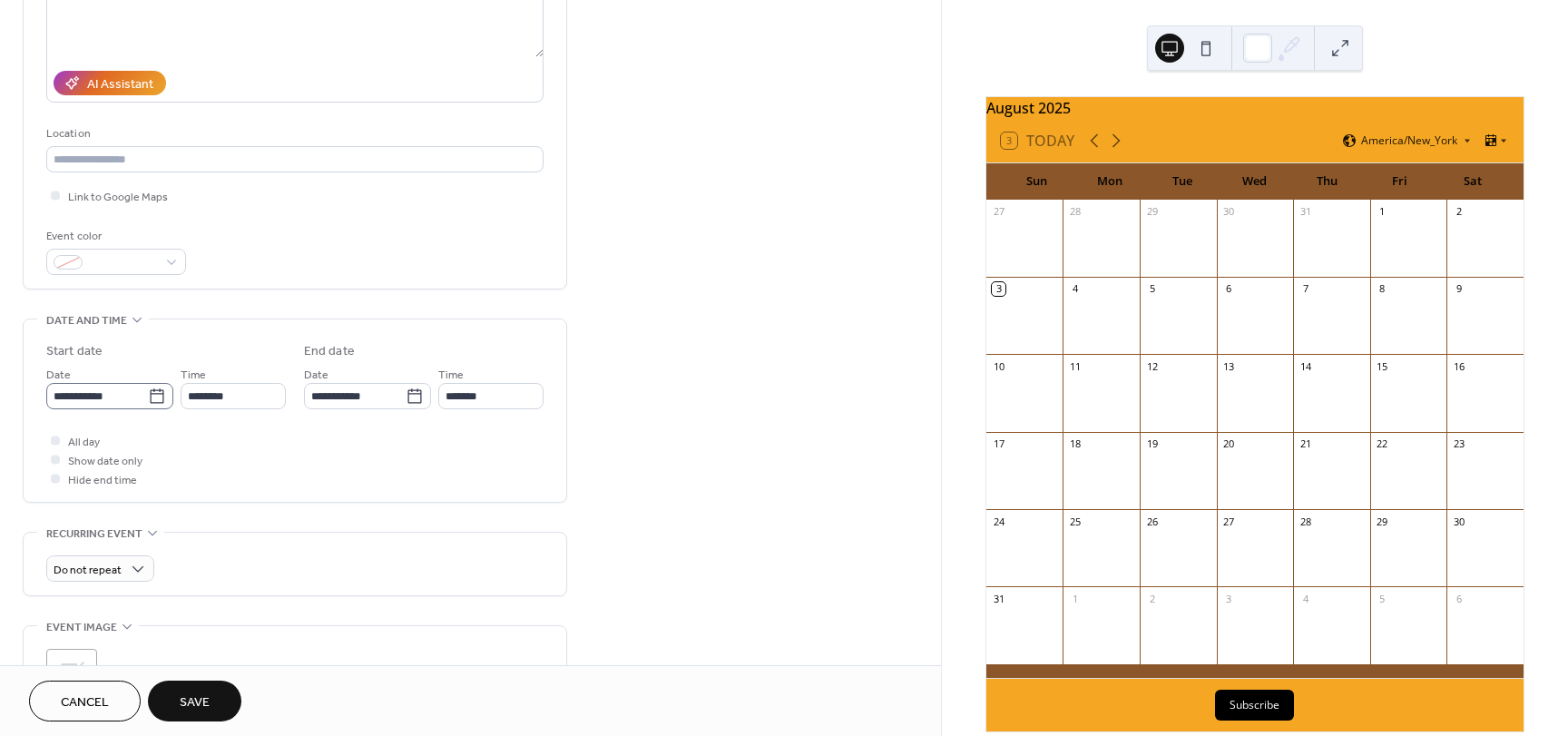 type on "**********" 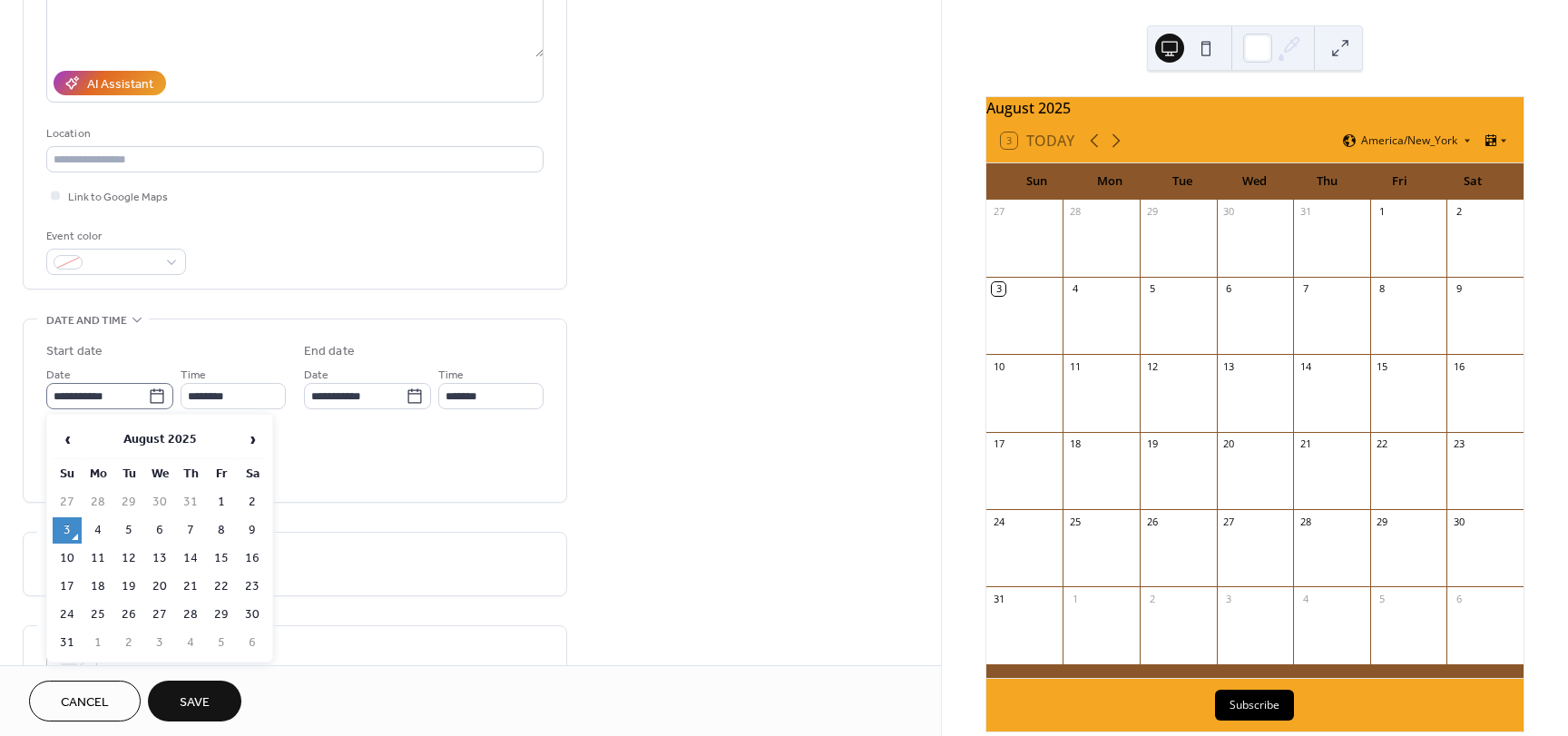 click 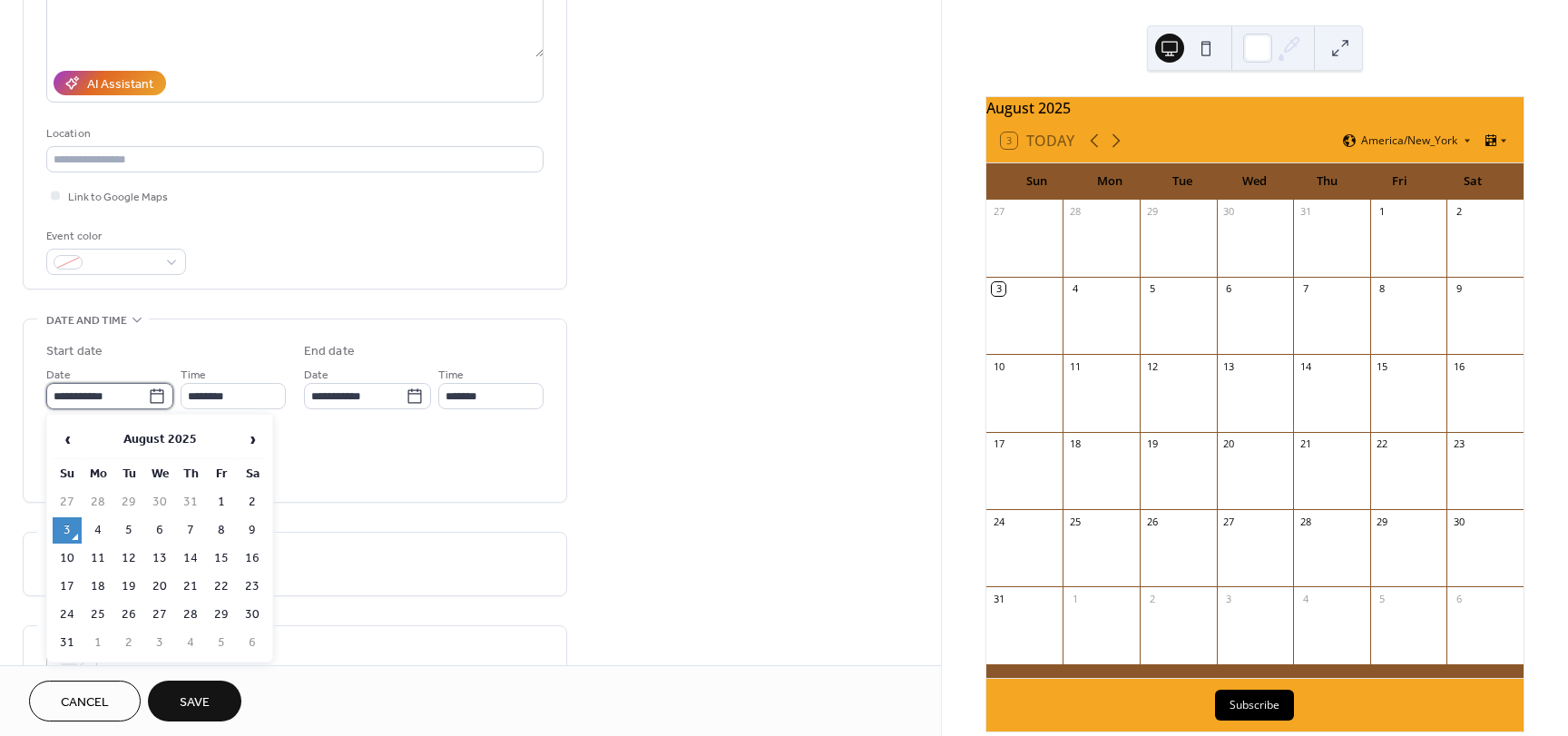 click on "**********" at bounding box center (97, 396) 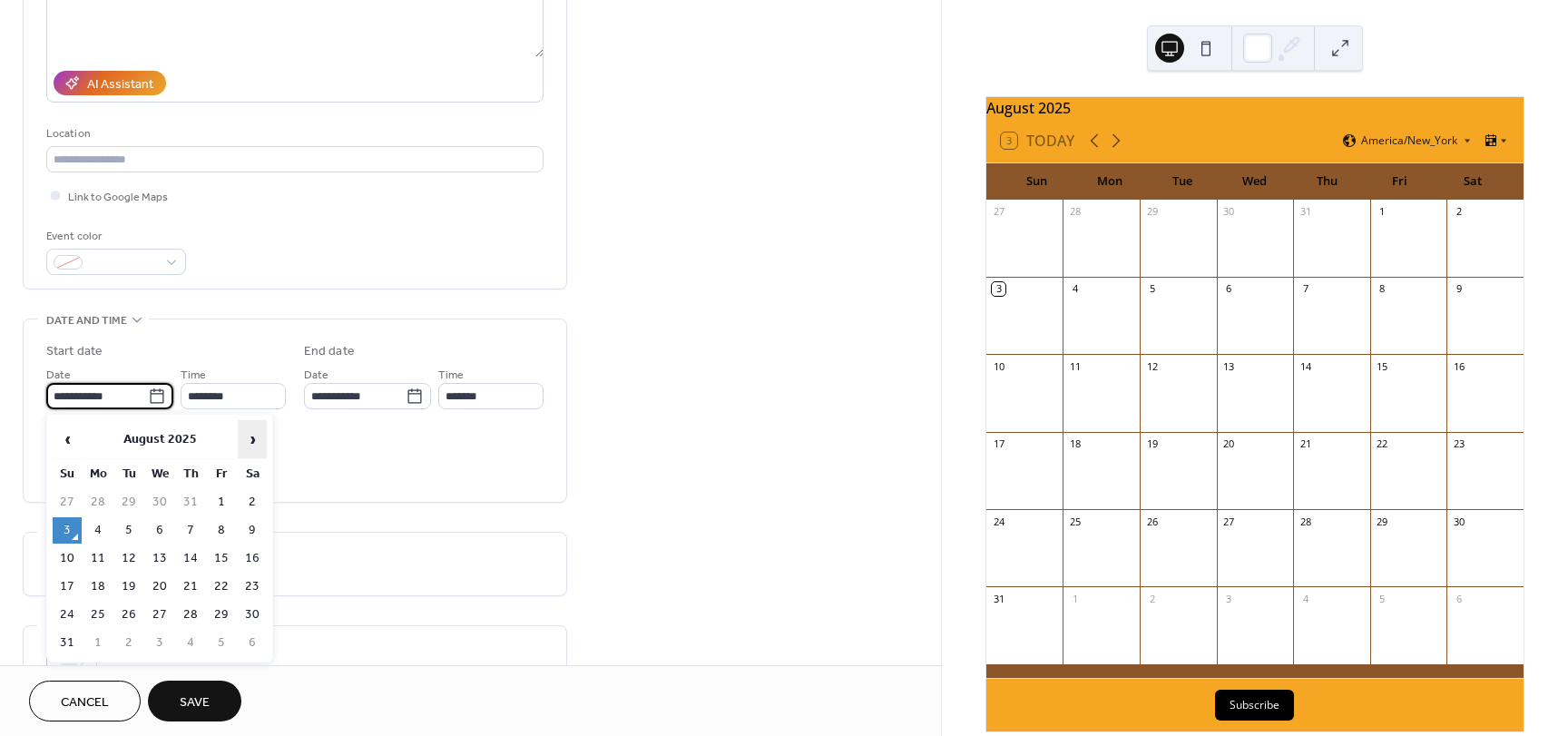 click on "›" at bounding box center (252, 439) 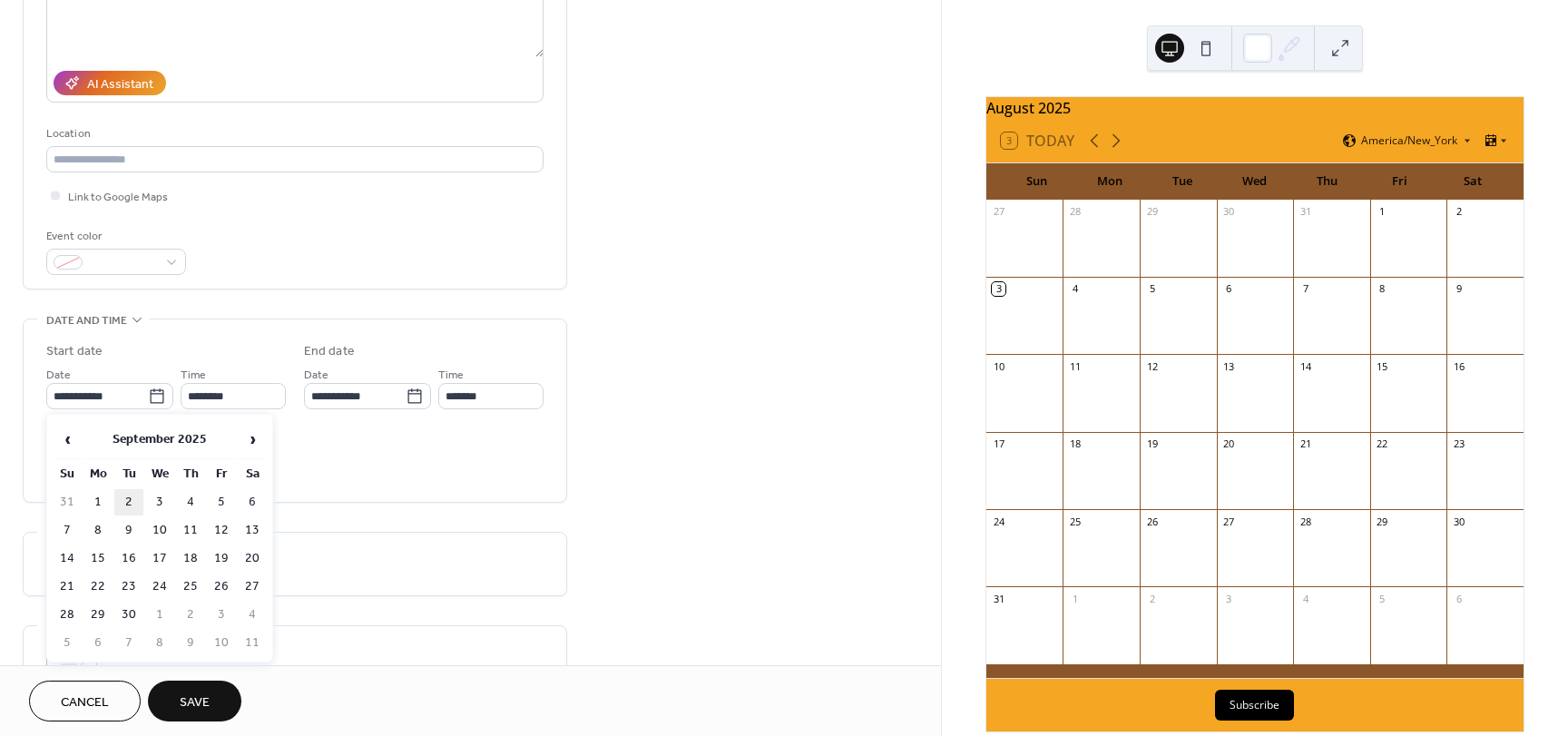 click on "2" at bounding box center (129, 502) 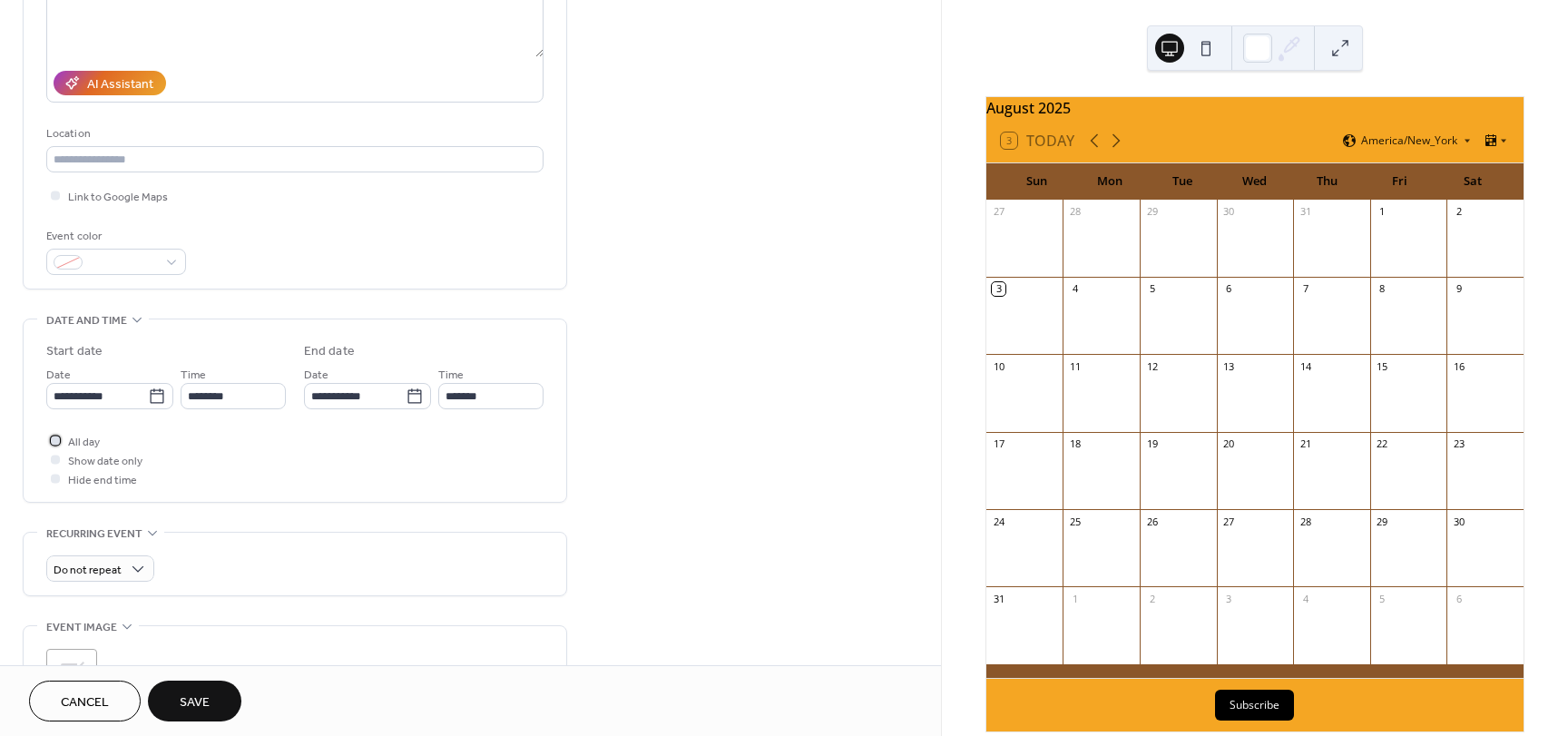 click at bounding box center [55, 440] 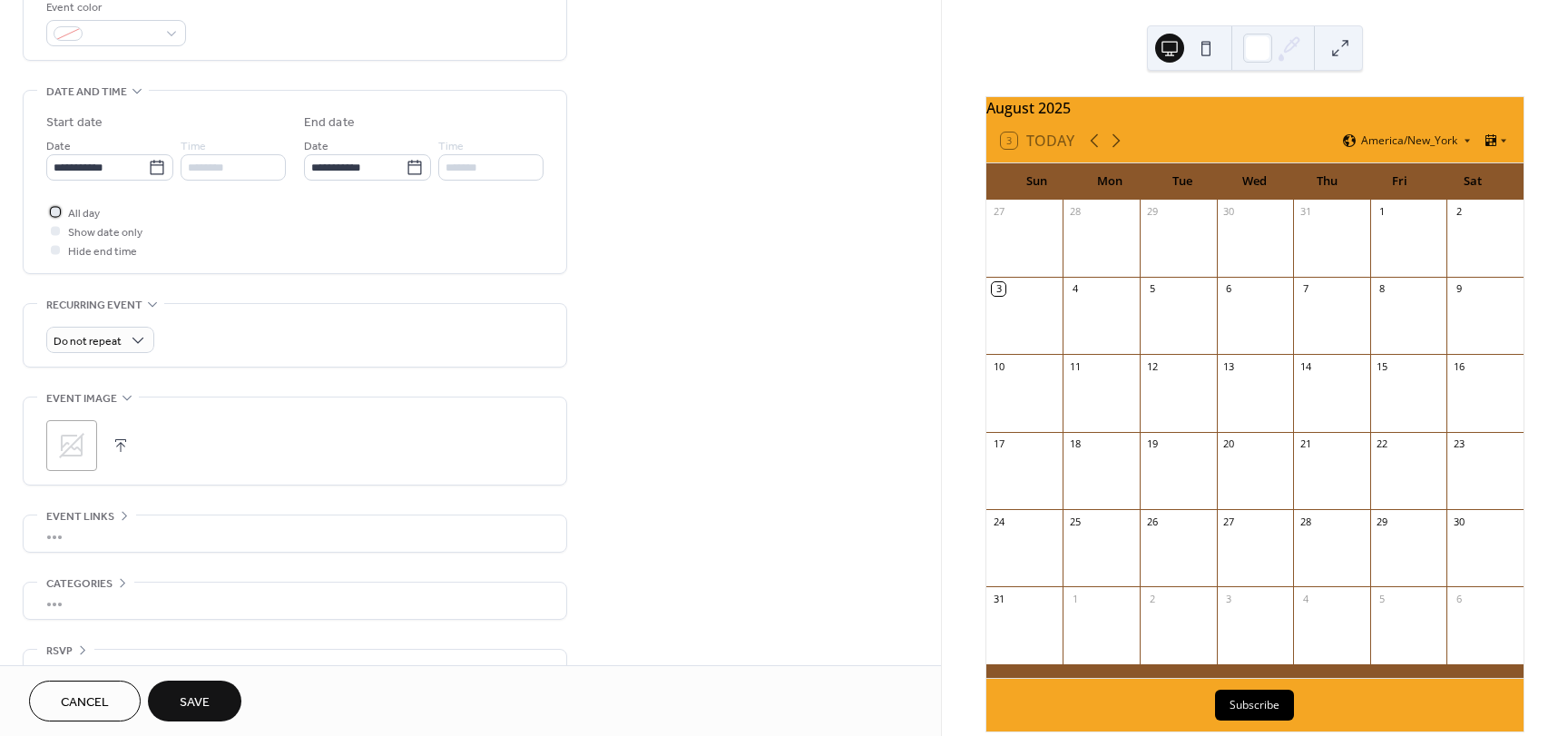 scroll, scrollTop: 541, scrollLeft: 0, axis: vertical 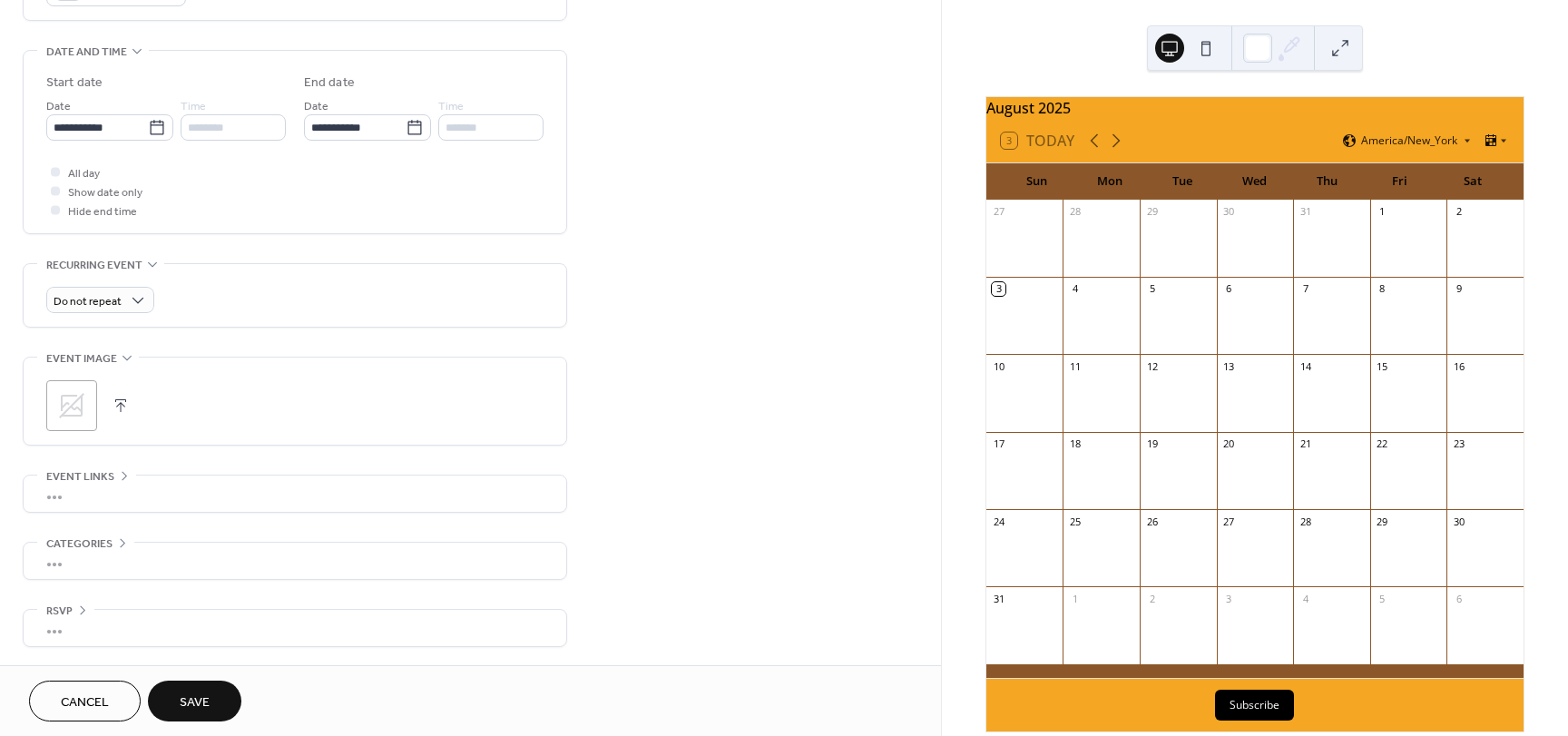 click on "Save" at bounding box center (194, 702) 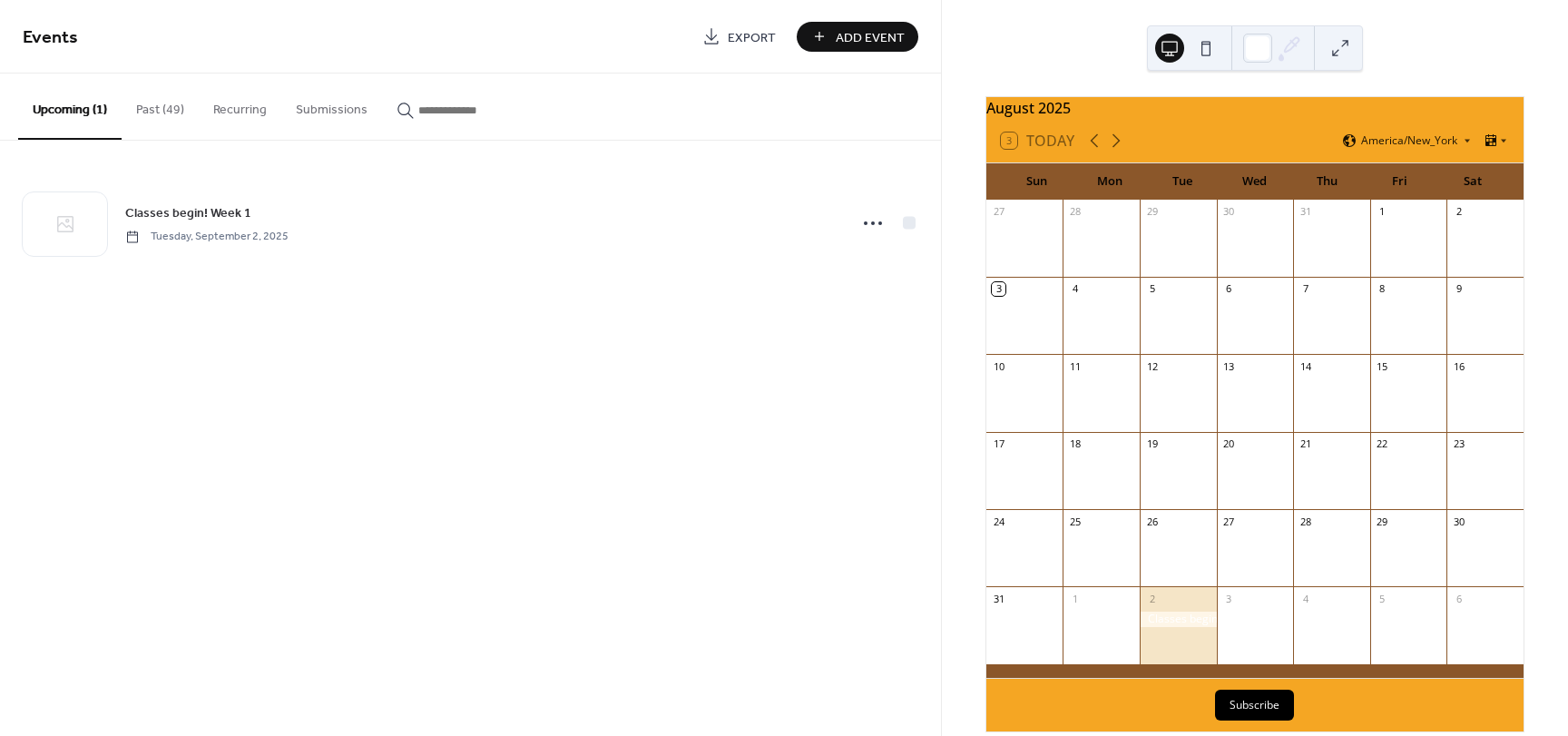 click on "Add Event" at bounding box center (870, 37) 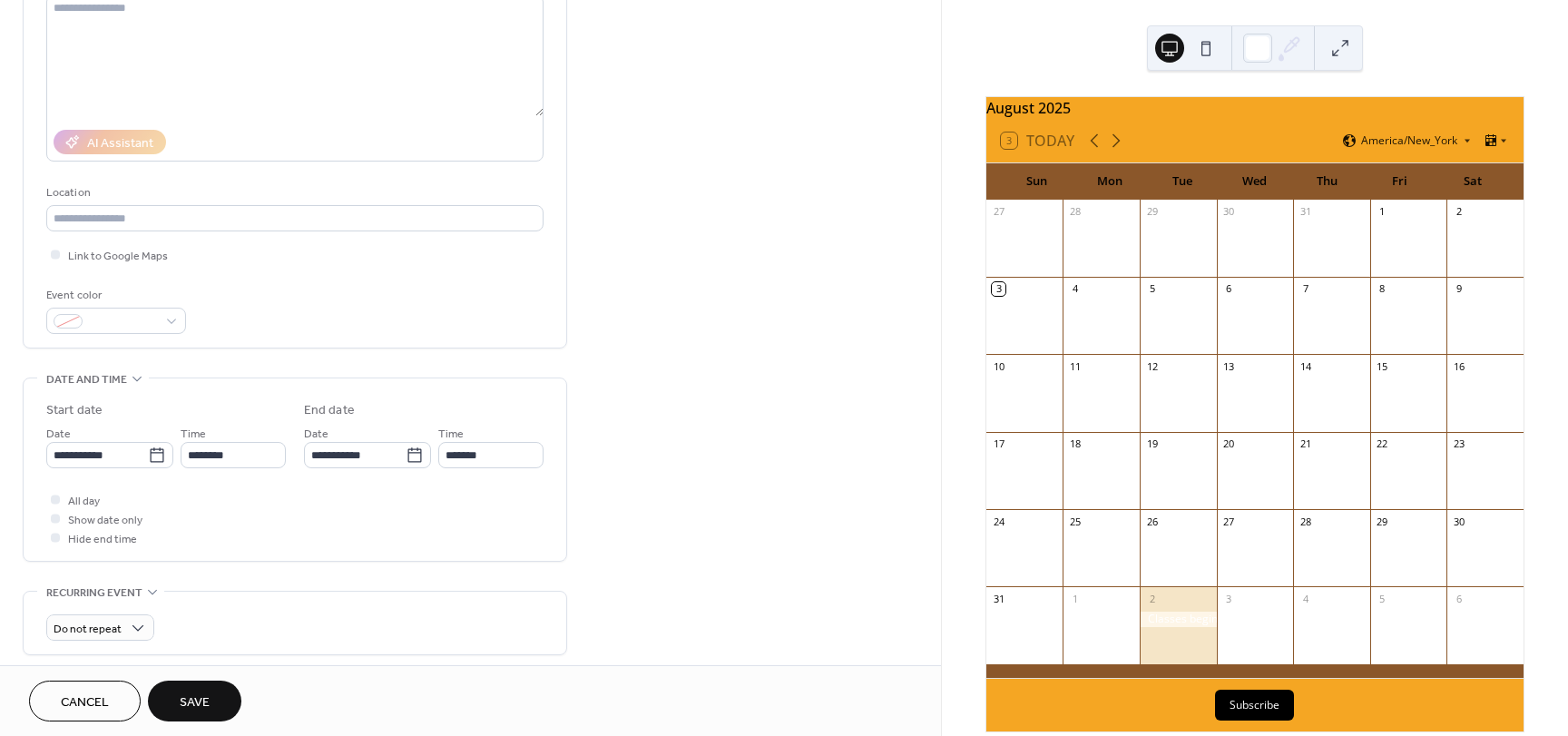 scroll, scrollTop: 272, scrollLeft: 0, axis: vertical 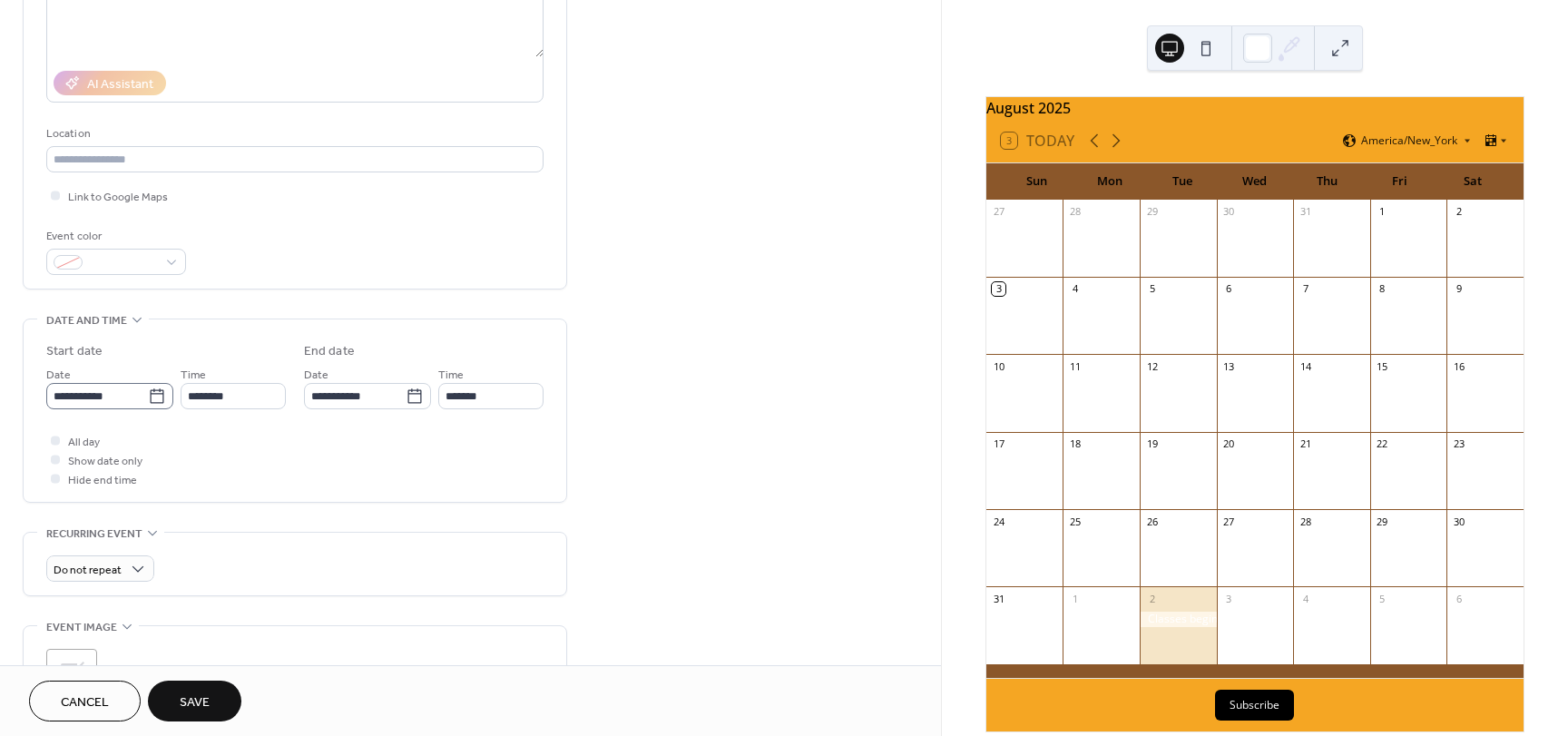 type on "******" 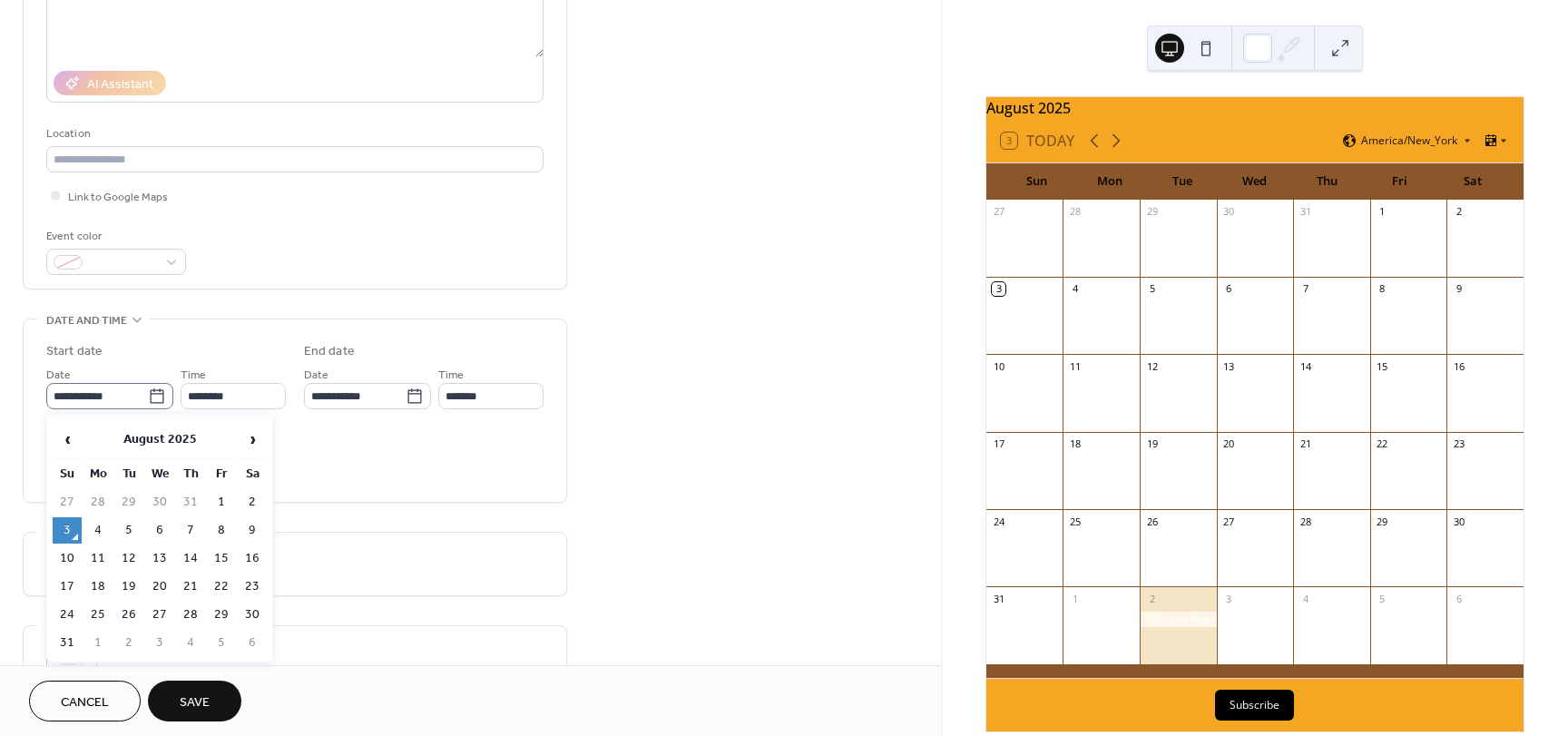 click 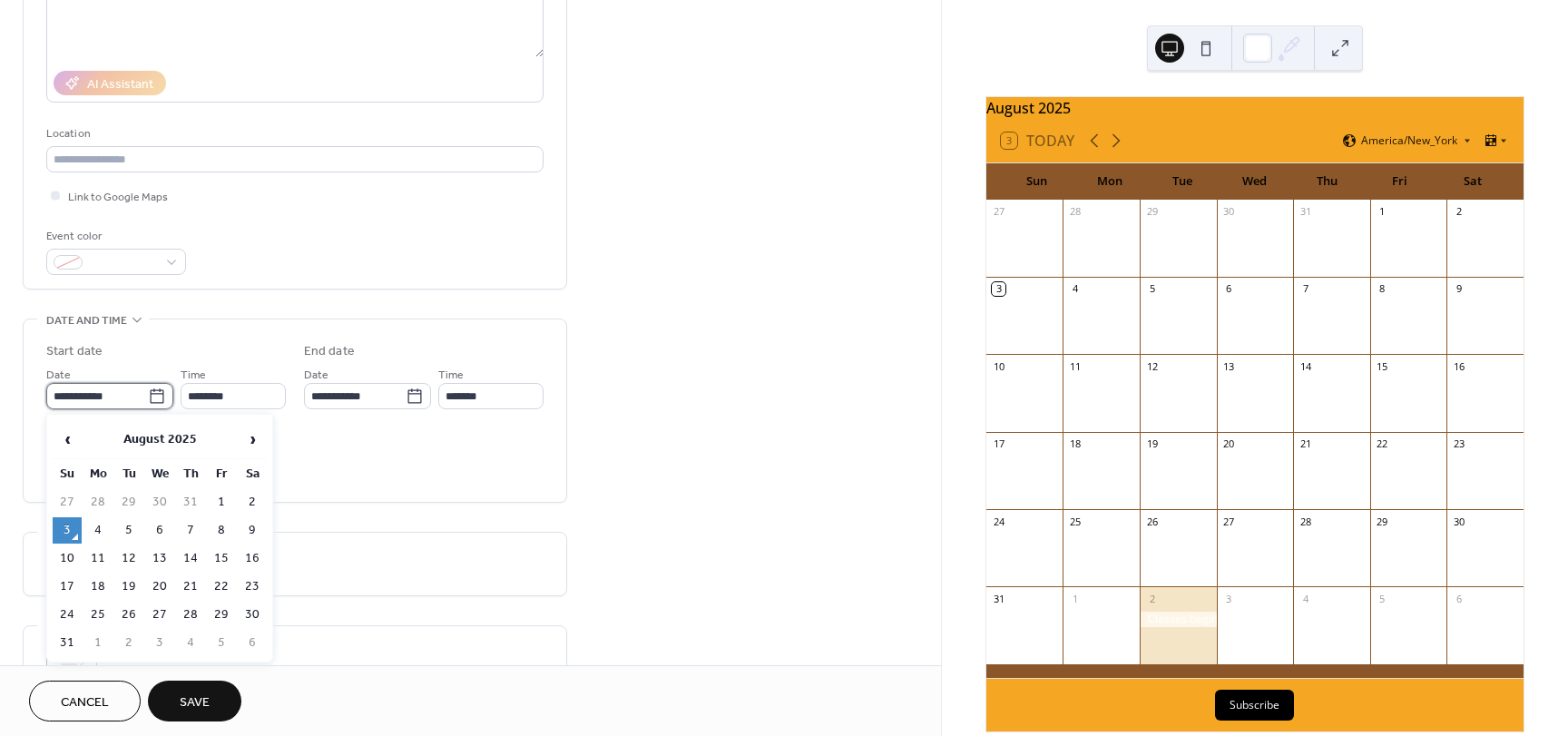 click on "**********" at bounding box center (97, 396) 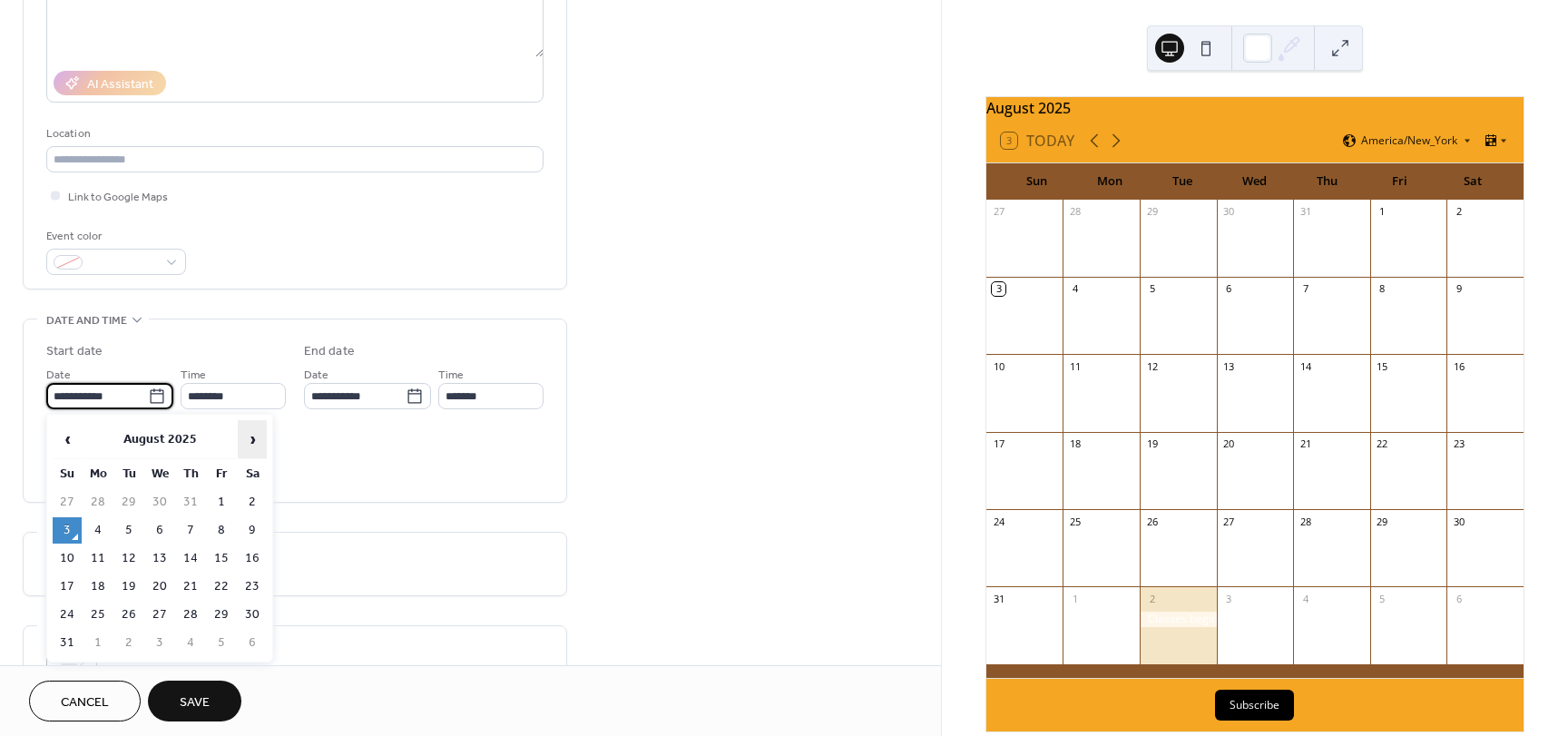 click on "›" at bounding box center (252, 439) 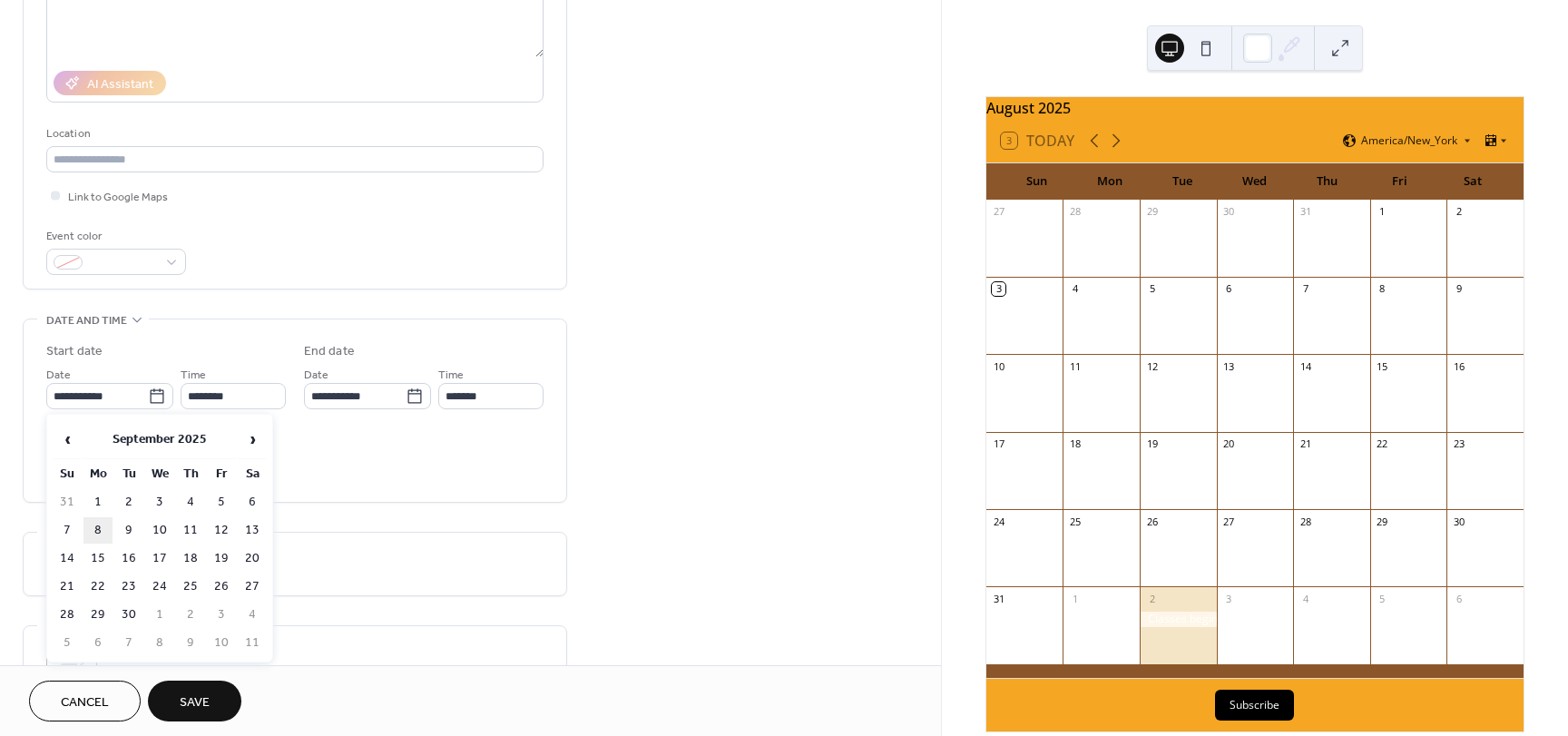 click on "8" at bounding box center [98, 530] 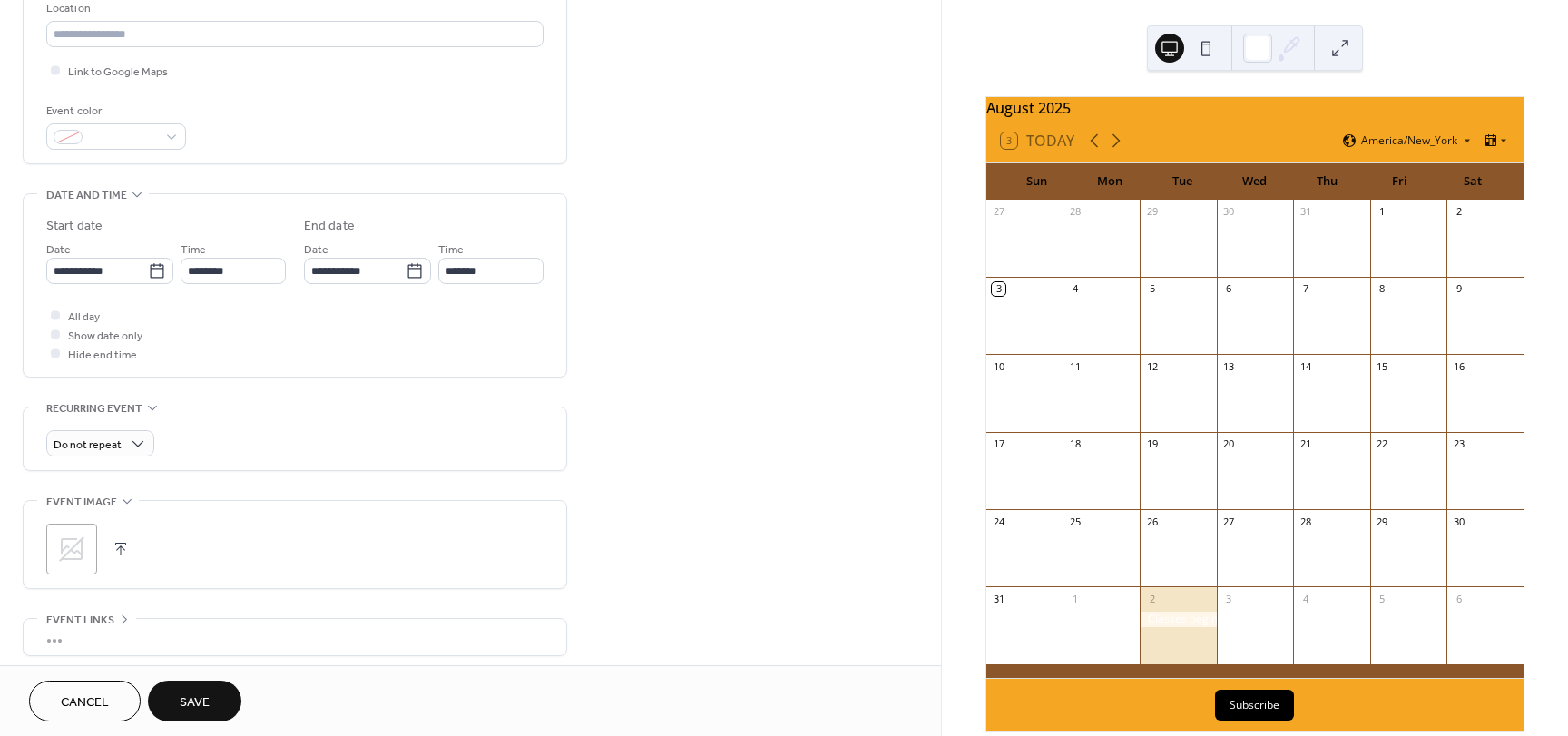 scroll, scrollTop: 359, scrollLeft: 0, axis: vertical 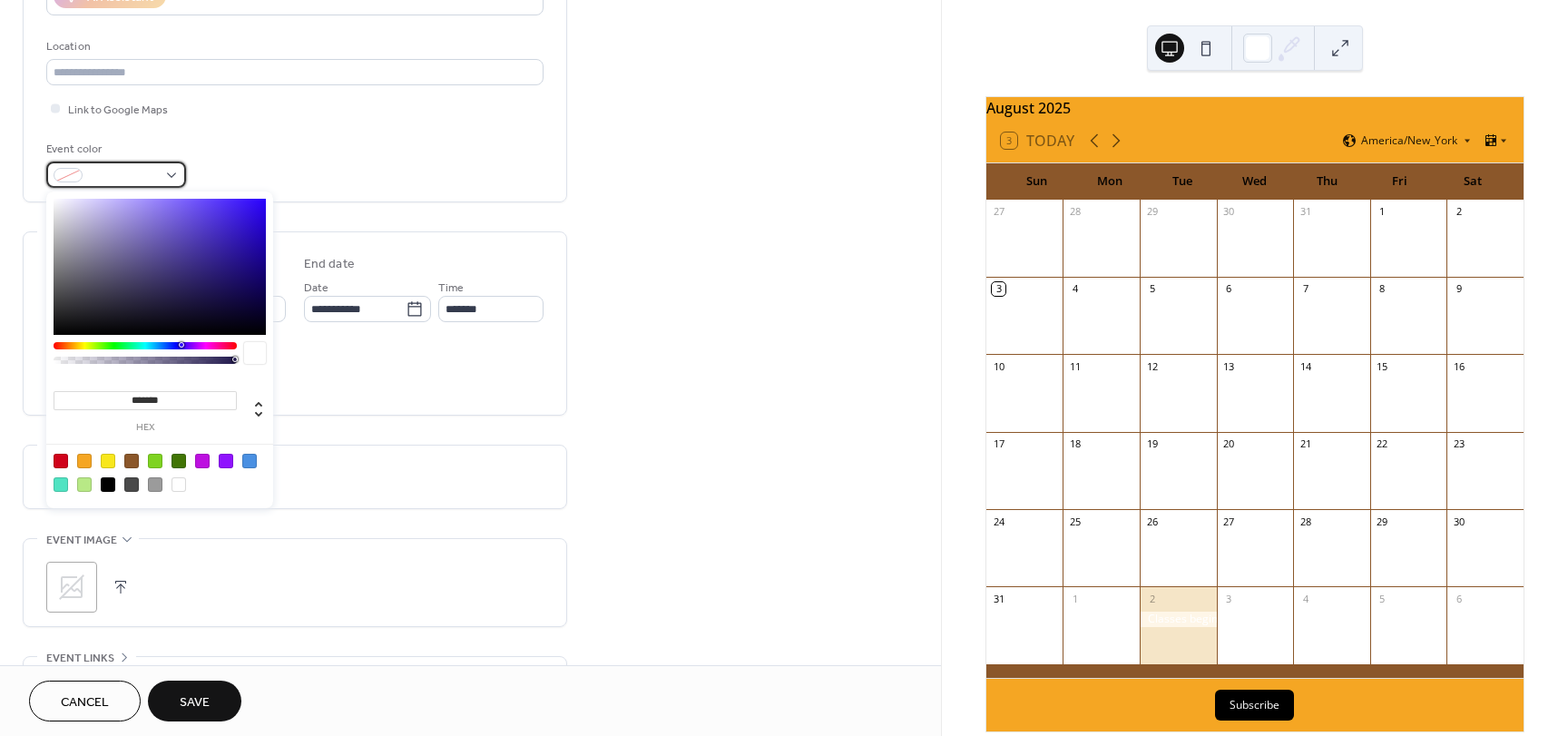 click at bounding box center (116, 174) 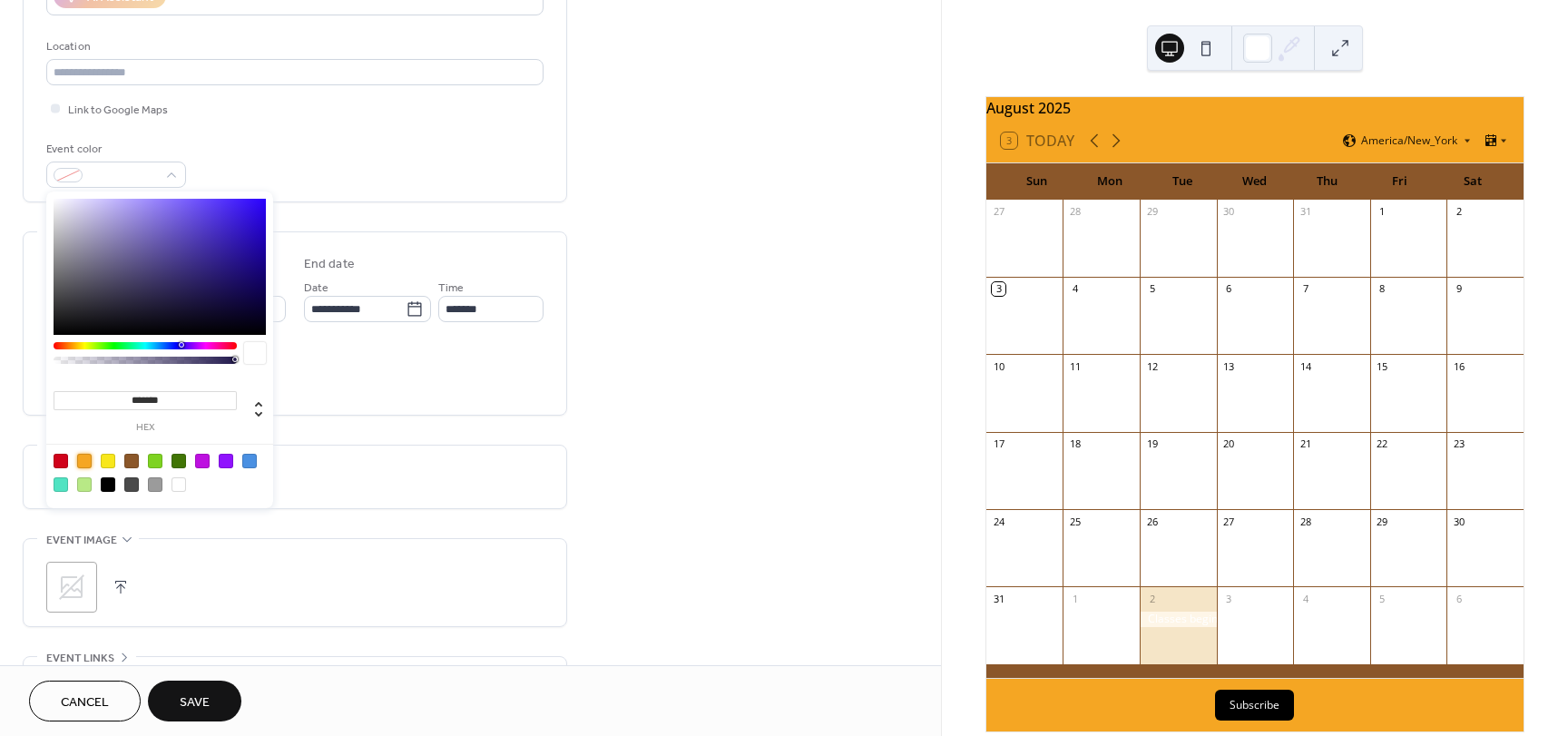 click at bounding box center (84, 461) 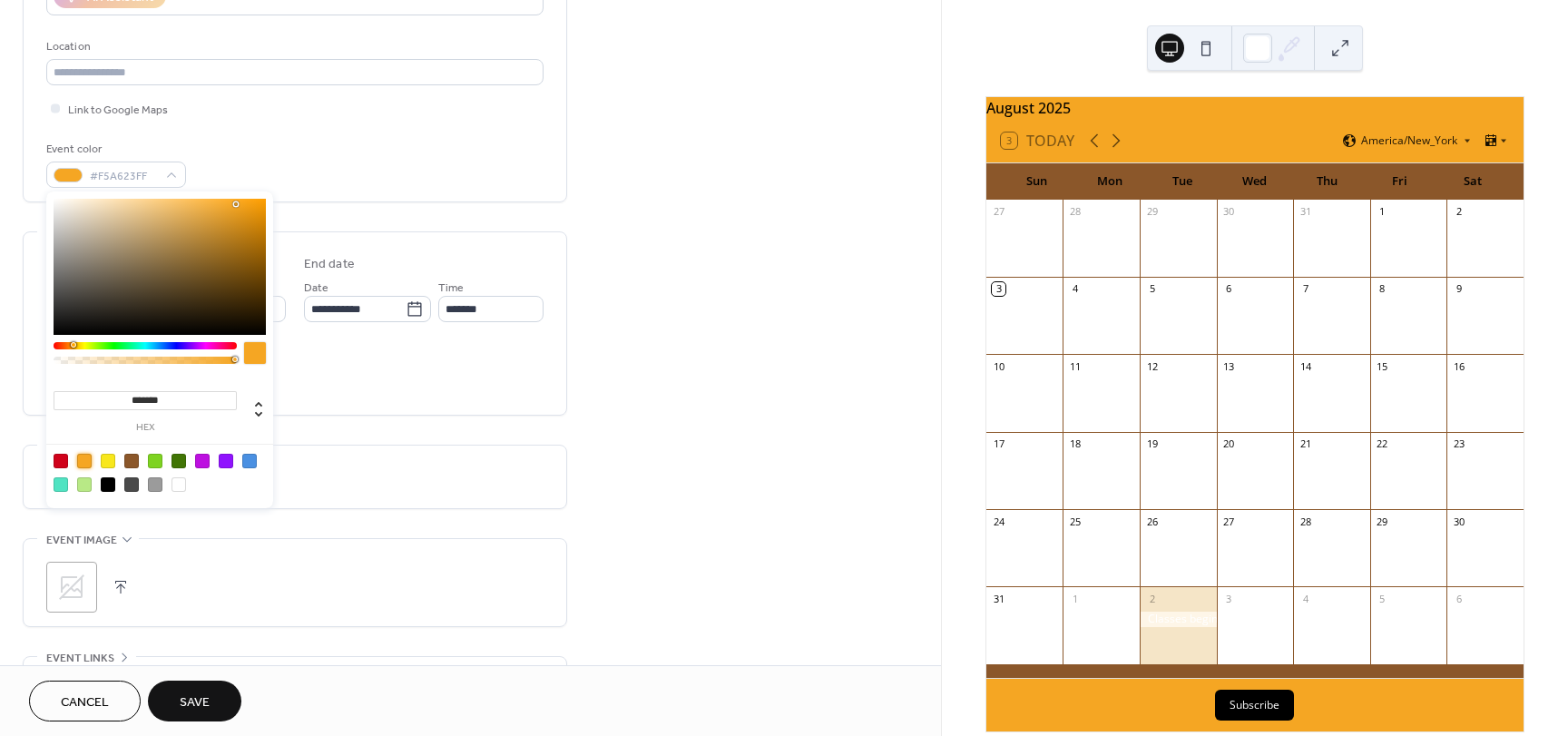 click on "All day Show date only Hide end time" at bounding box center (295, 372) 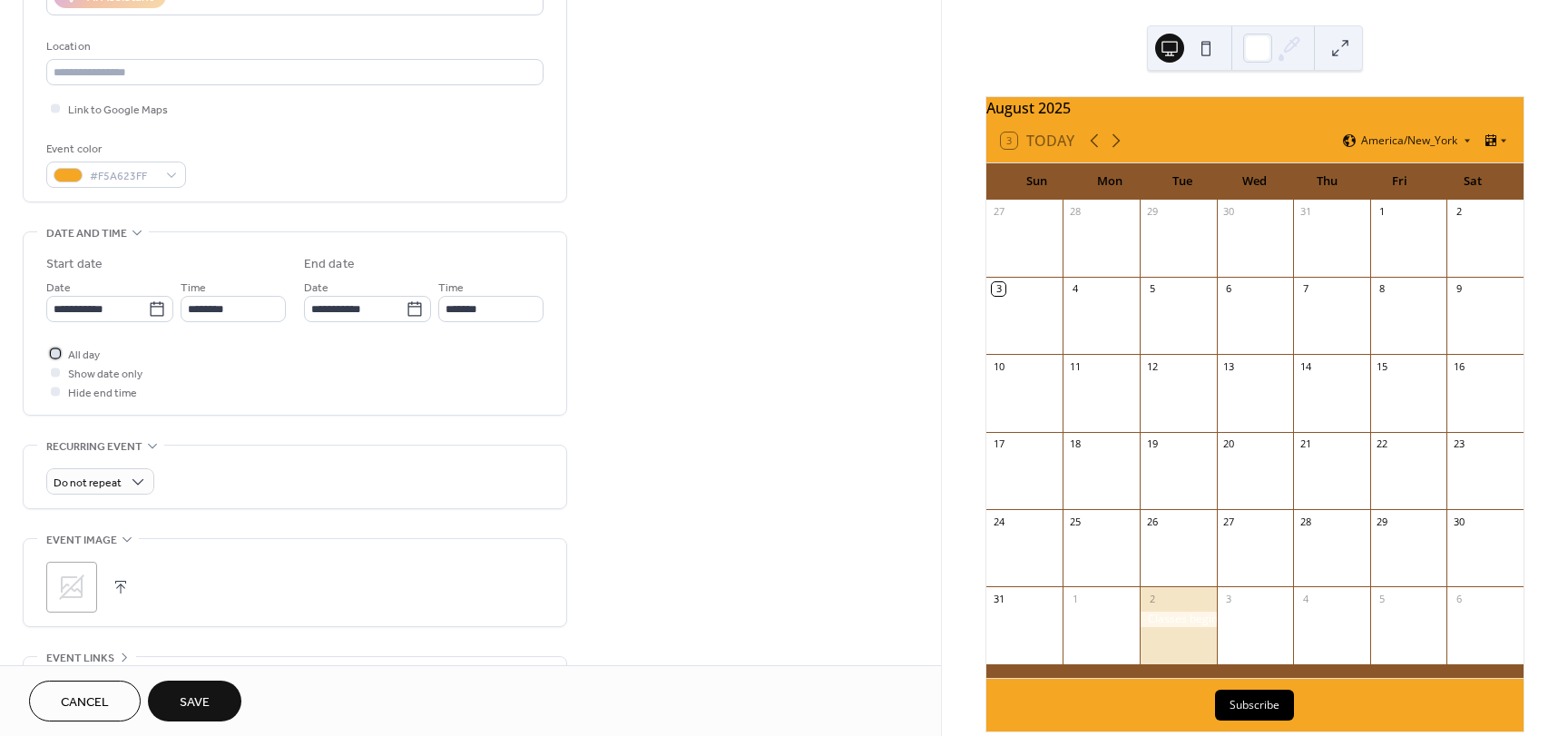 click at bounding box center [55, 353] 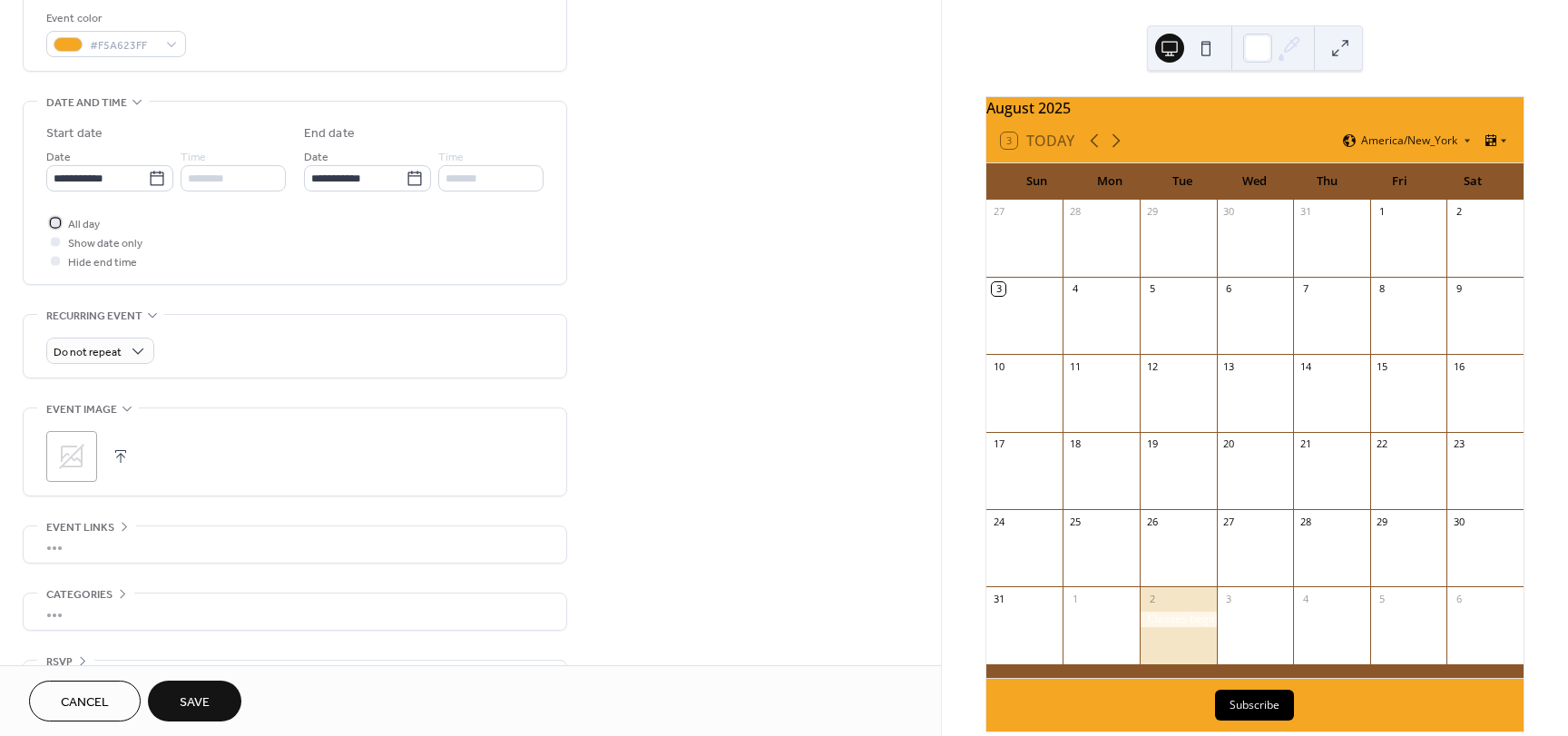 scroll, scrollTop: 541, scrollLeft: 0, axis: vertical 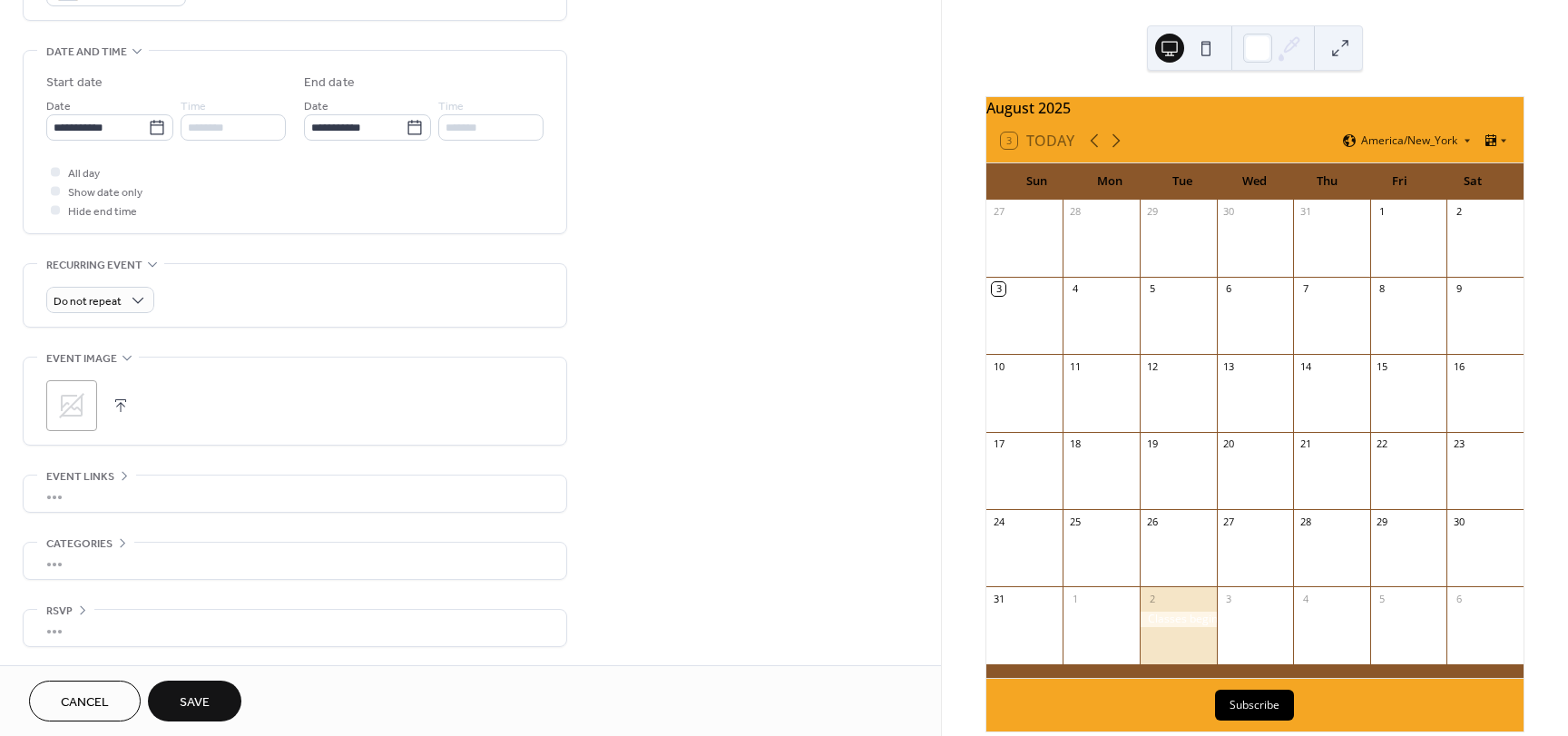 click on "Save" at bounding box center (194, 702) 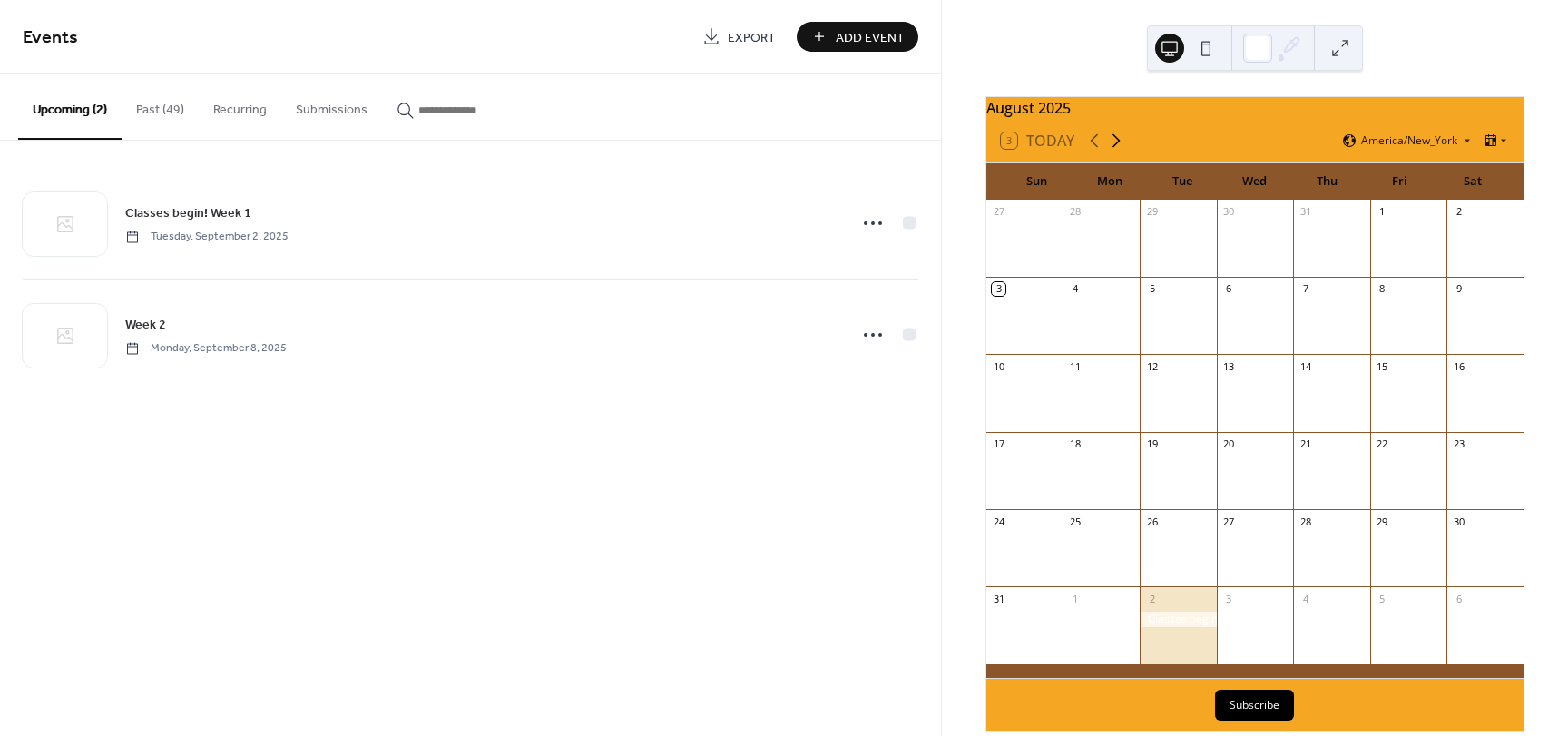 click 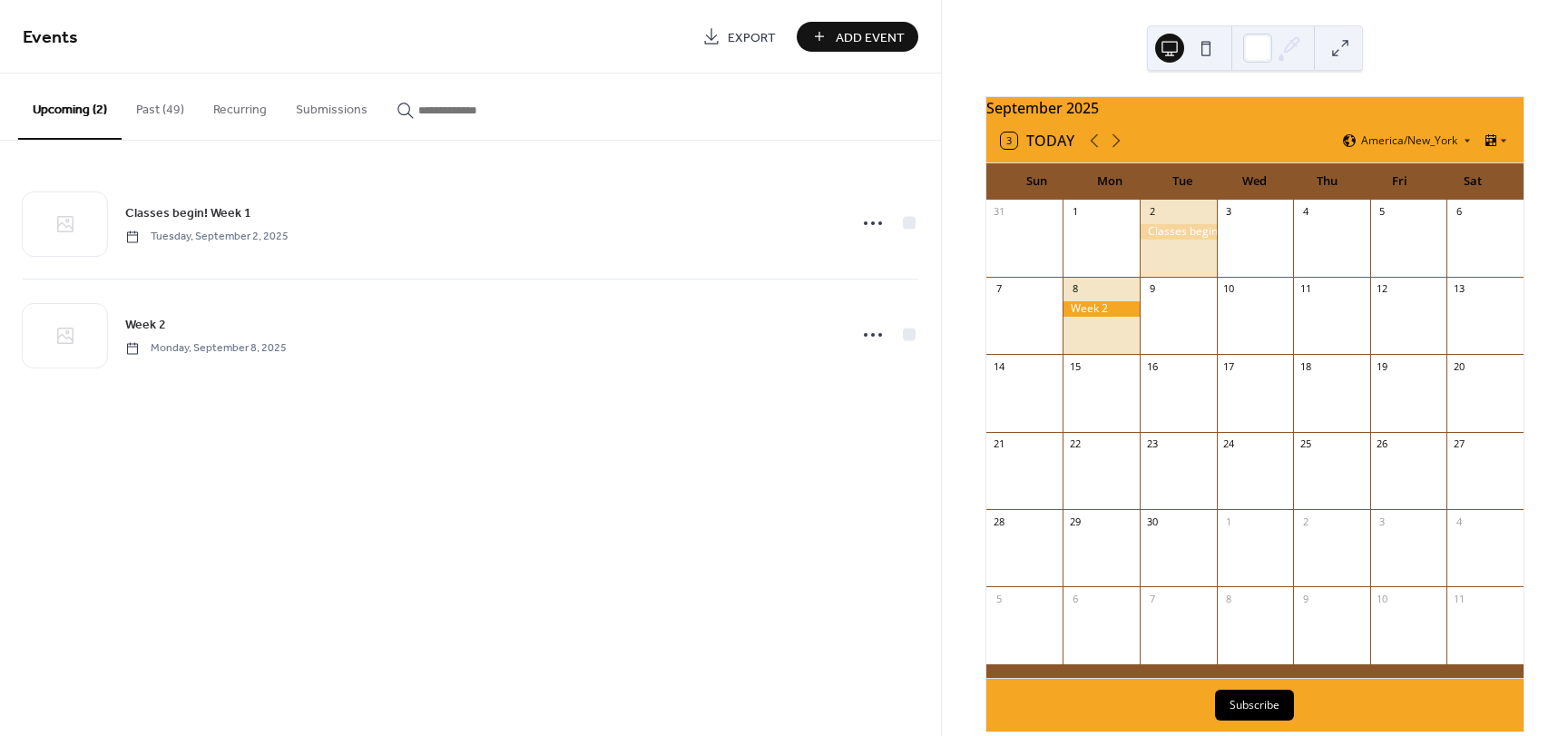 click at bounding box center [1178, 231] 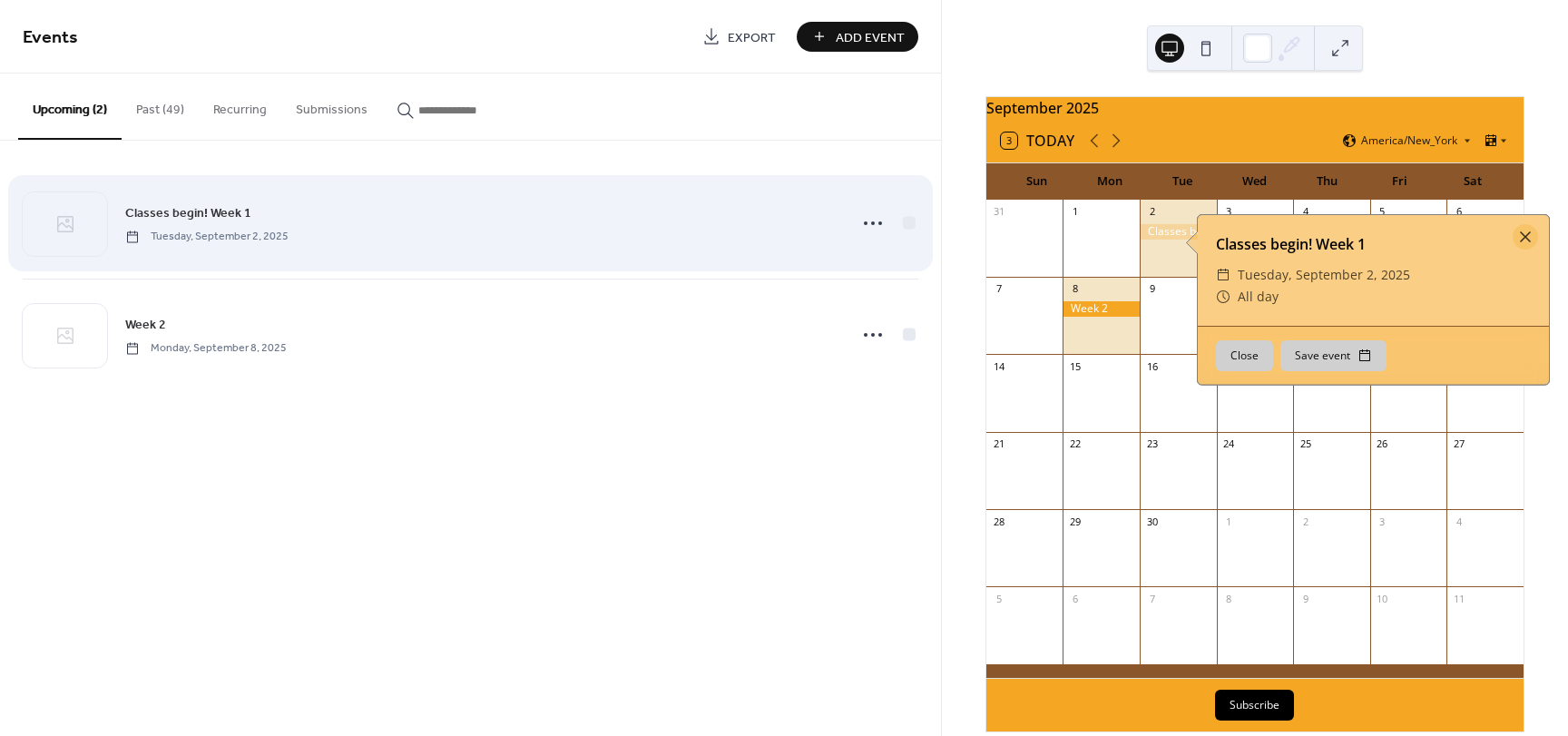 click on "Classes begin! Week 1 Tuesday, September 2, 2025" at bounding box center [480, 222] 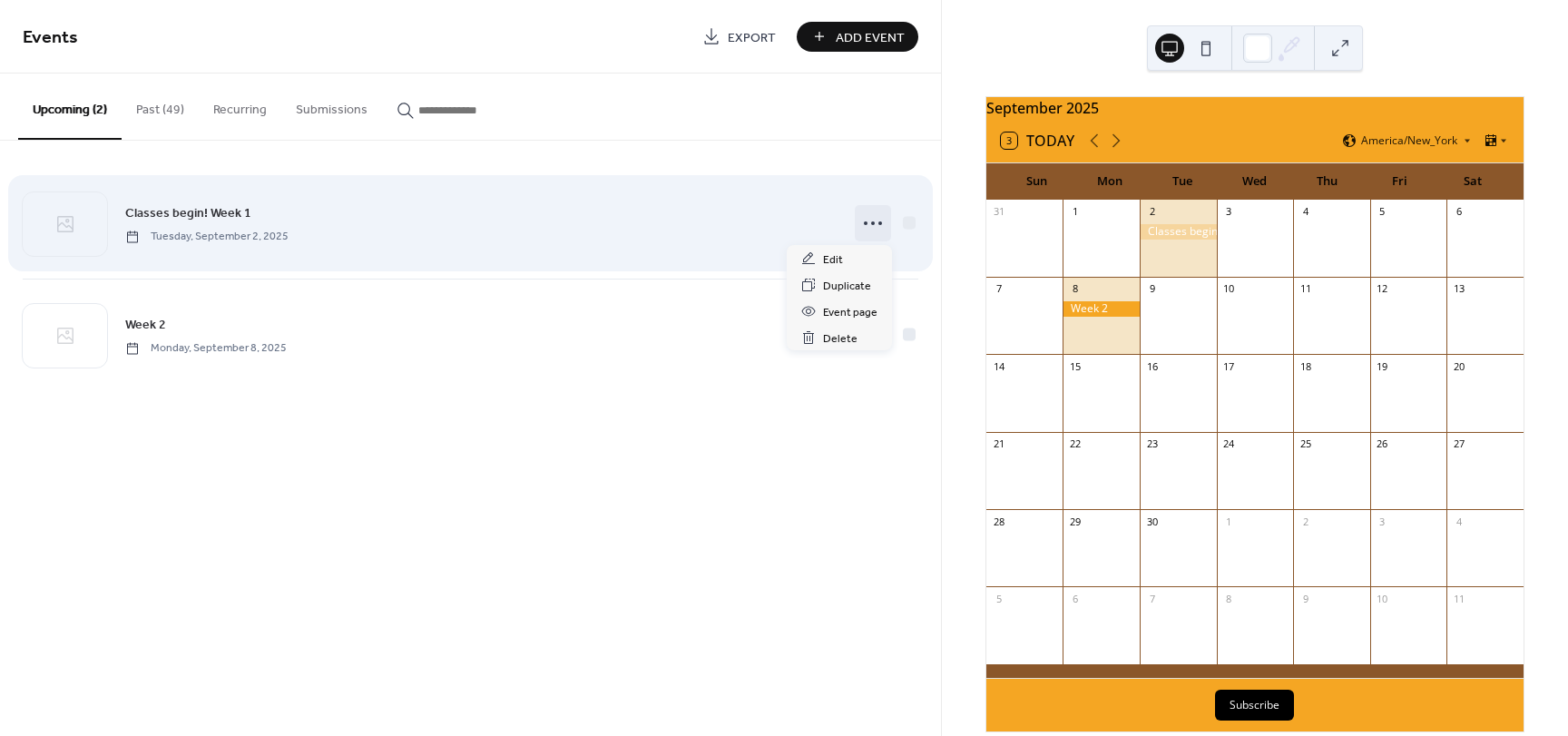 click 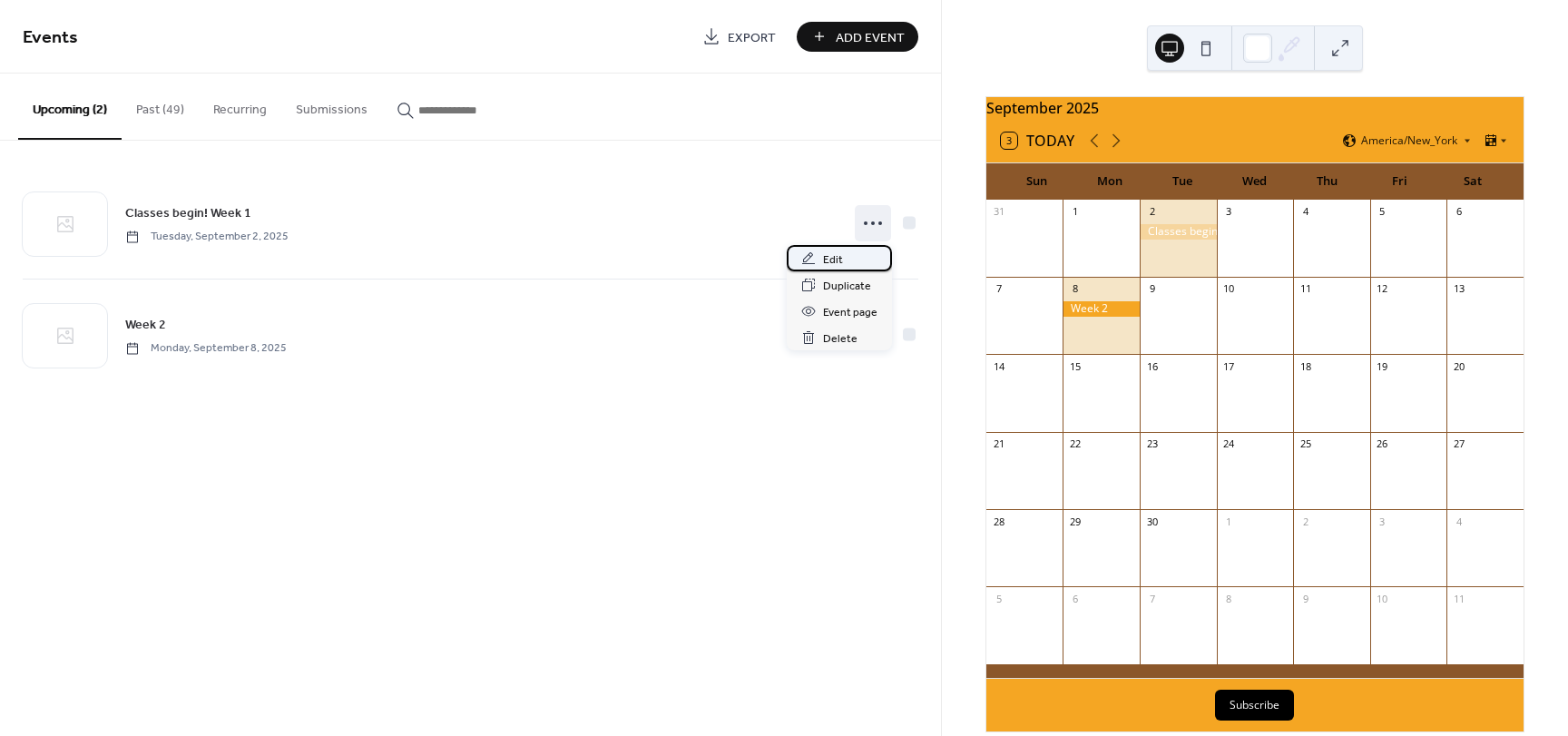 click on "Edit" at bounding box center [839, 258] 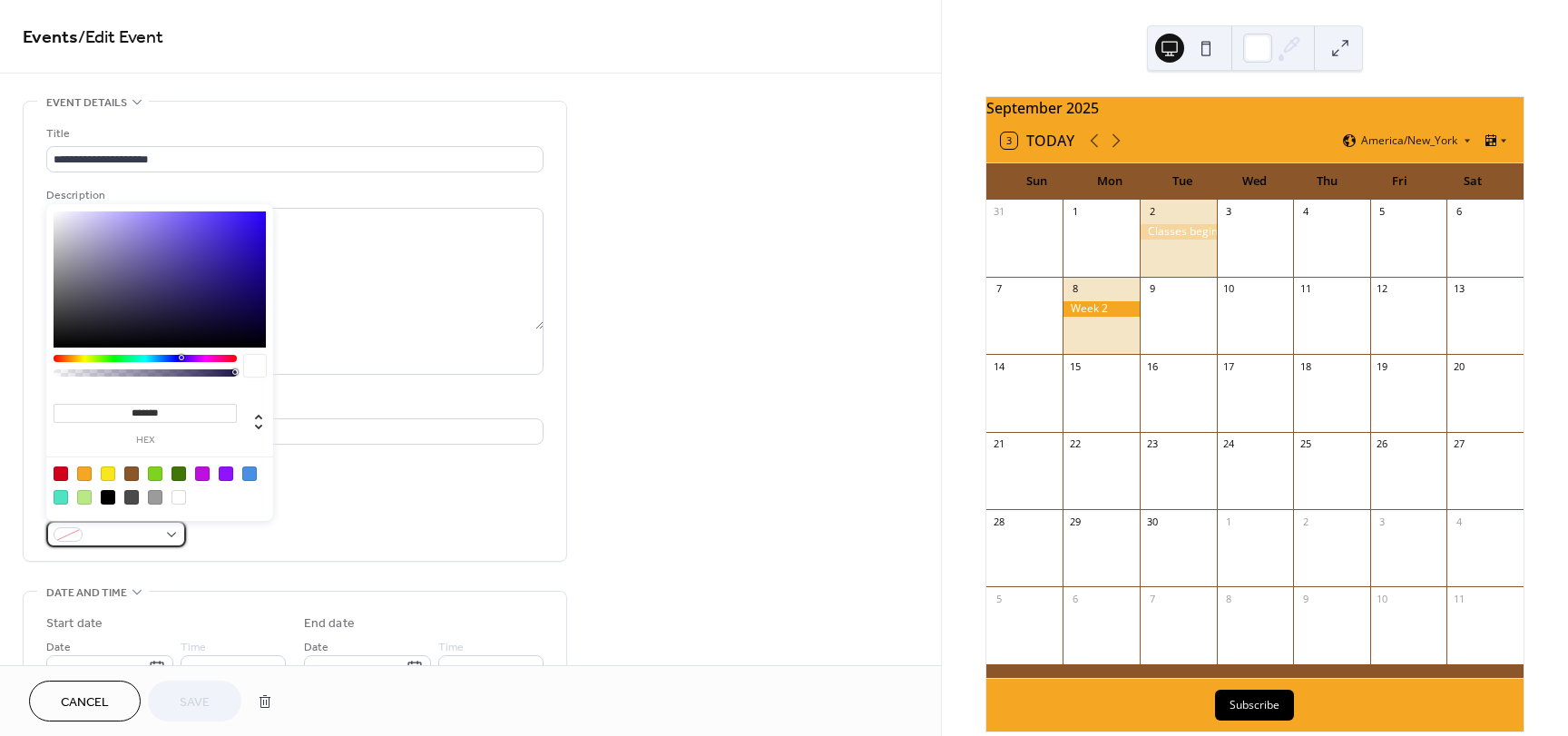 click at bounding box center [116, 534] 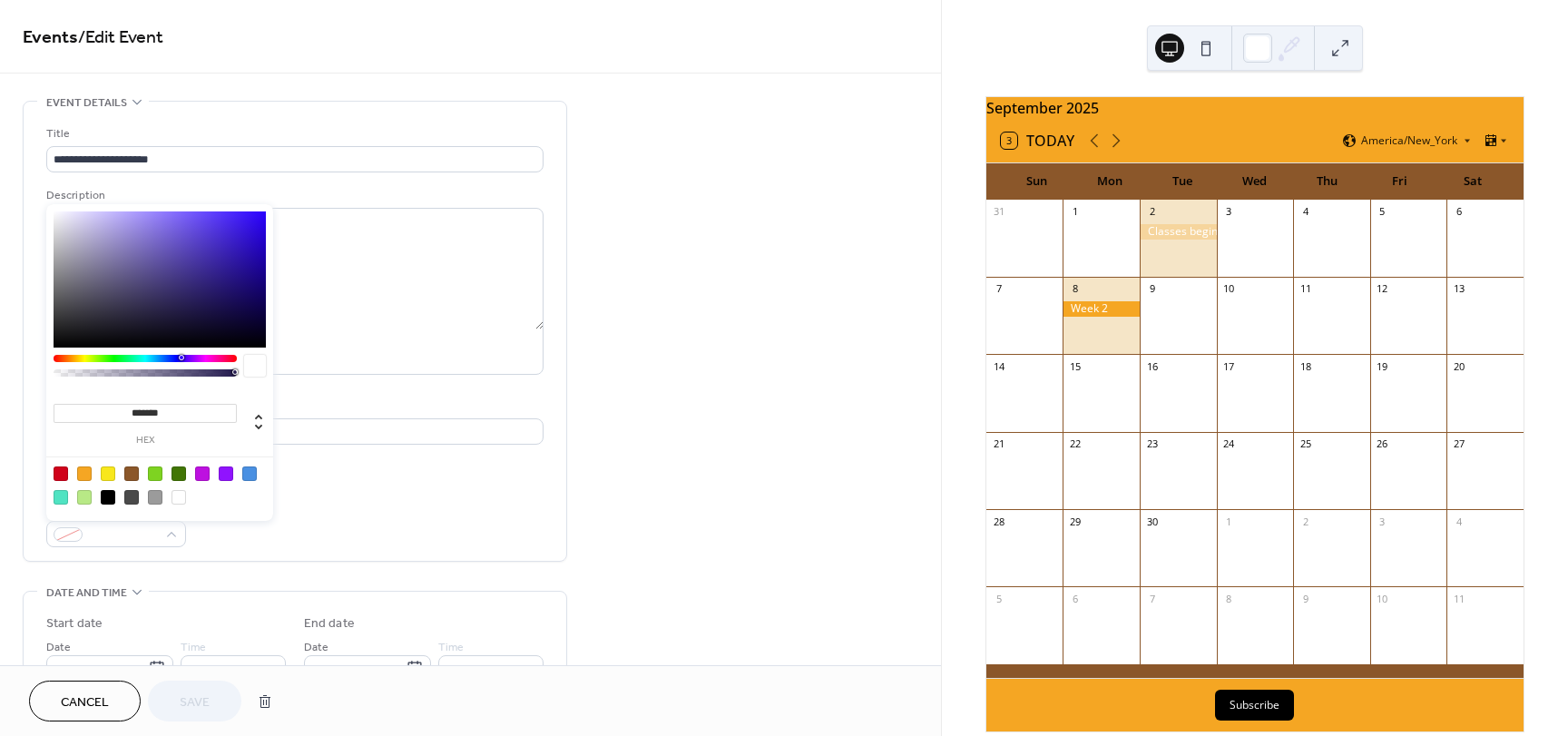 click at bounding box center [84, 474] 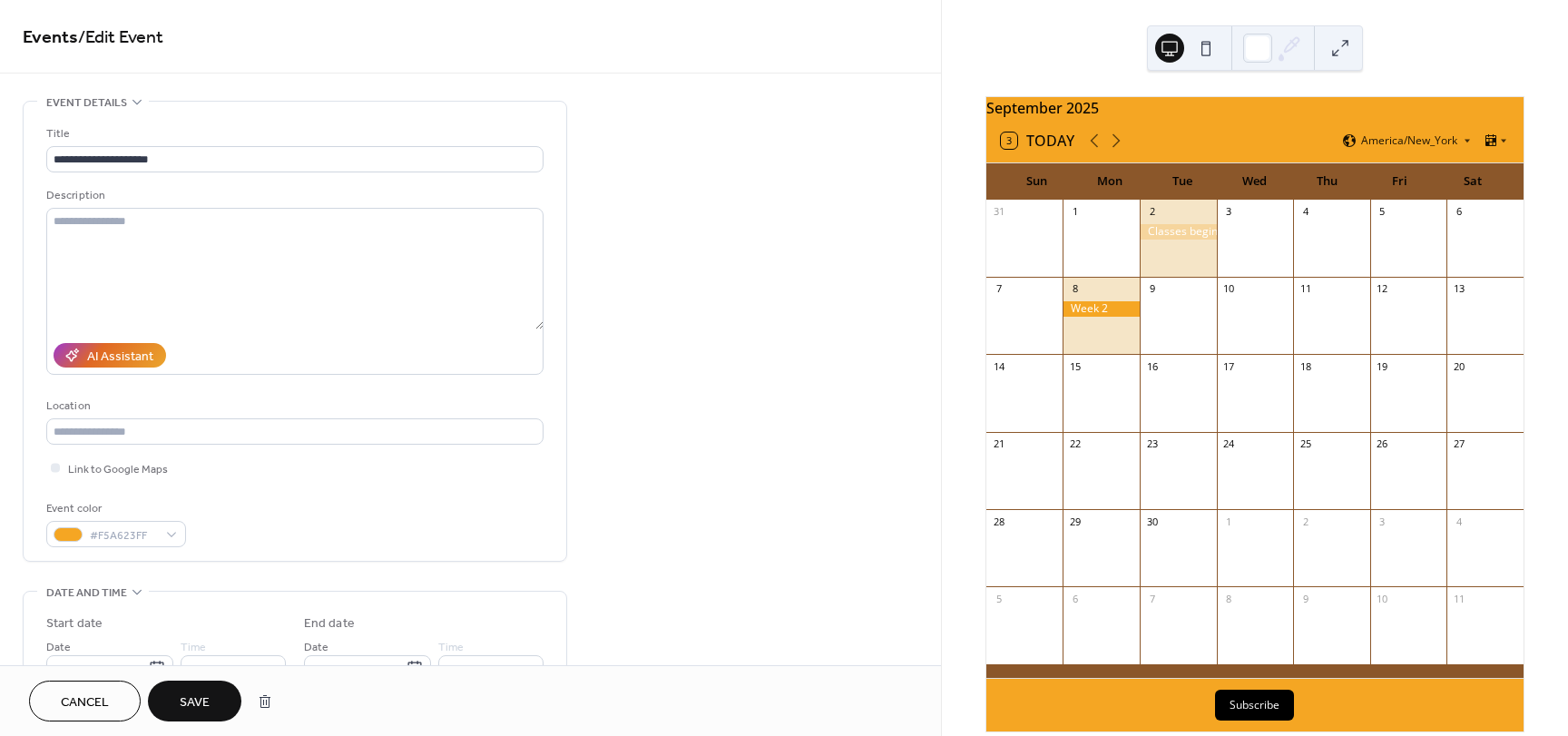click on "Save" at bounding box center (194, 701) 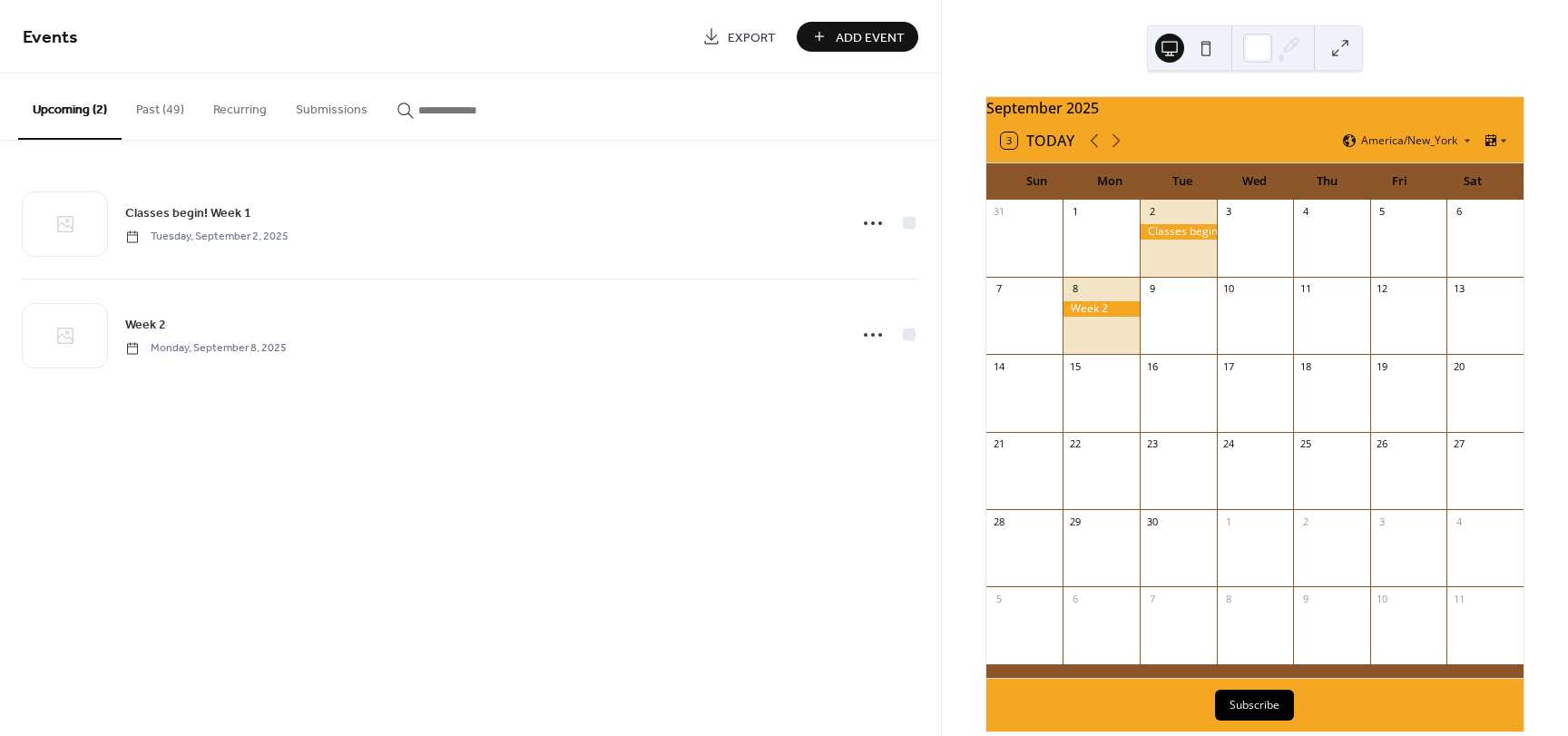 click at bounding box center [1101, 402] 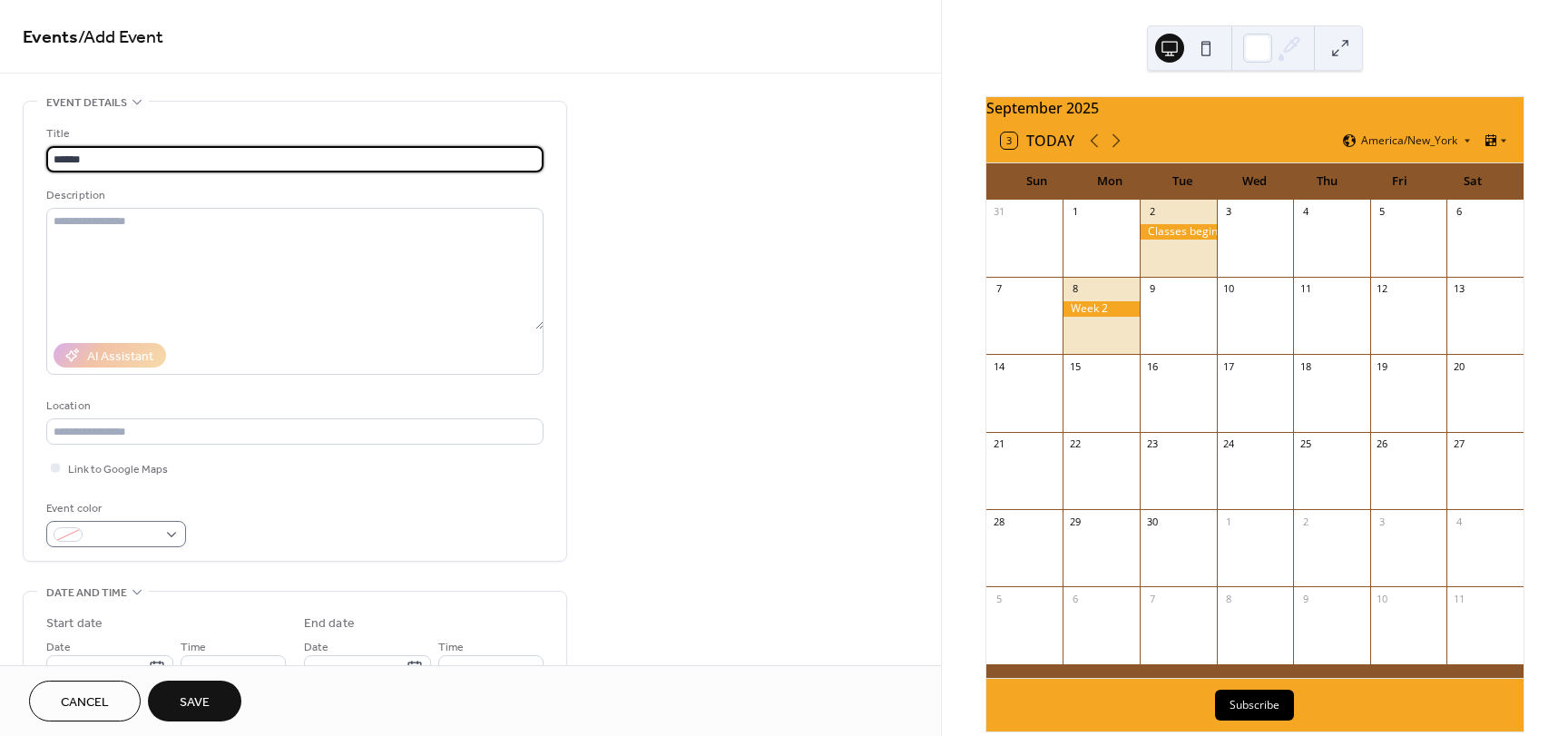 type on "******" 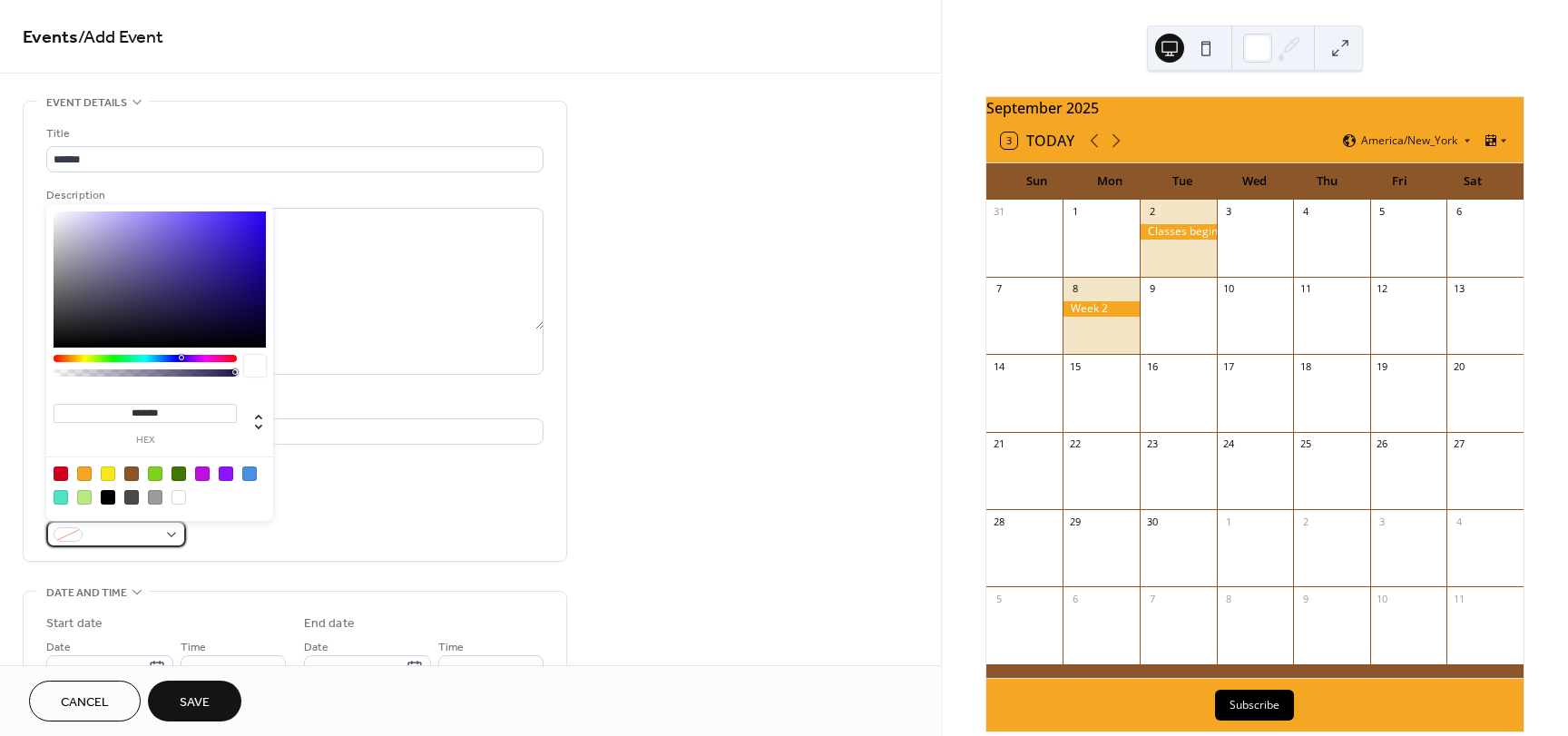 click at bounding box center [116, 534] 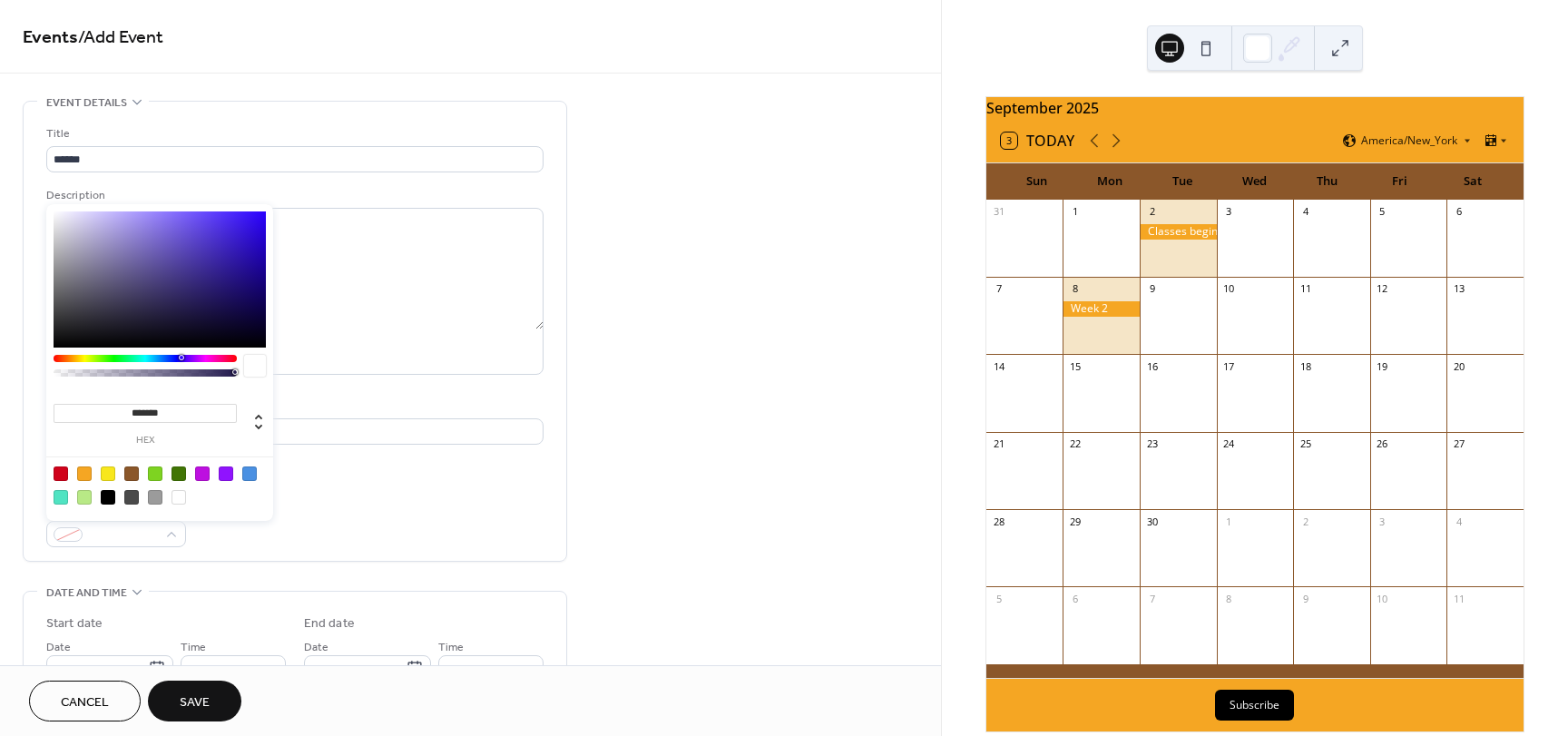 click at bounding box center (84, 474) 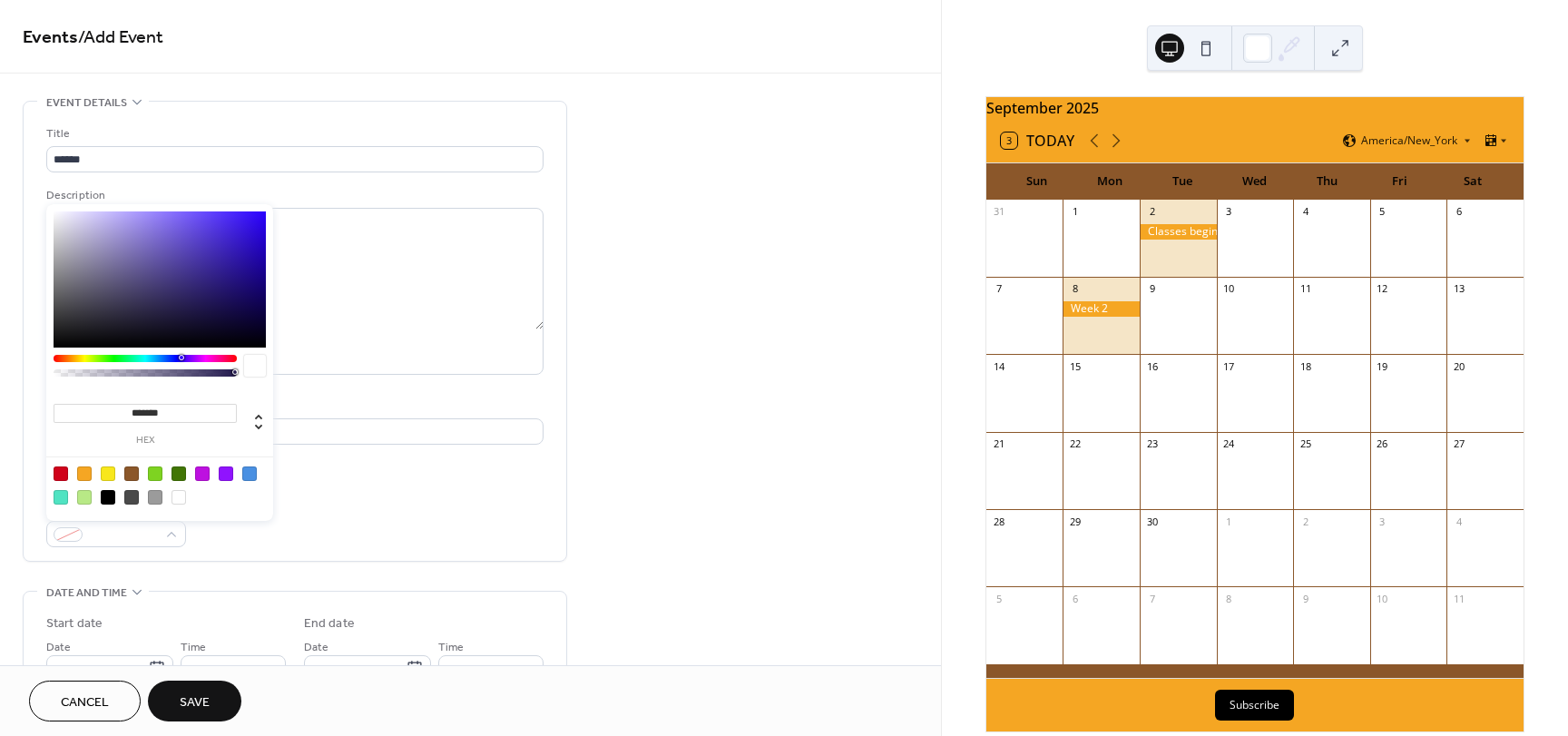 type on "*******" 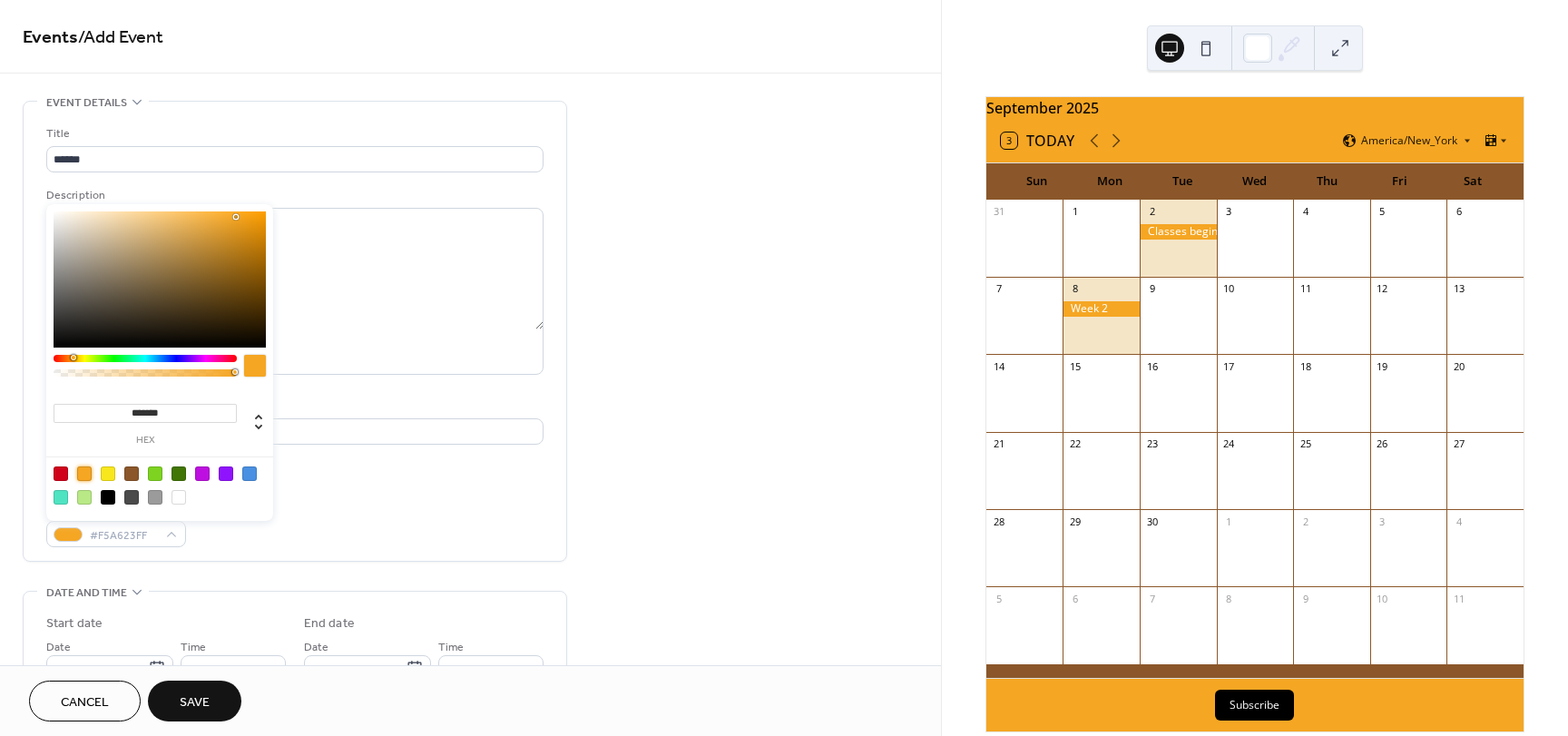click on "Link to Google Maps" at bounding box center [295, 467] 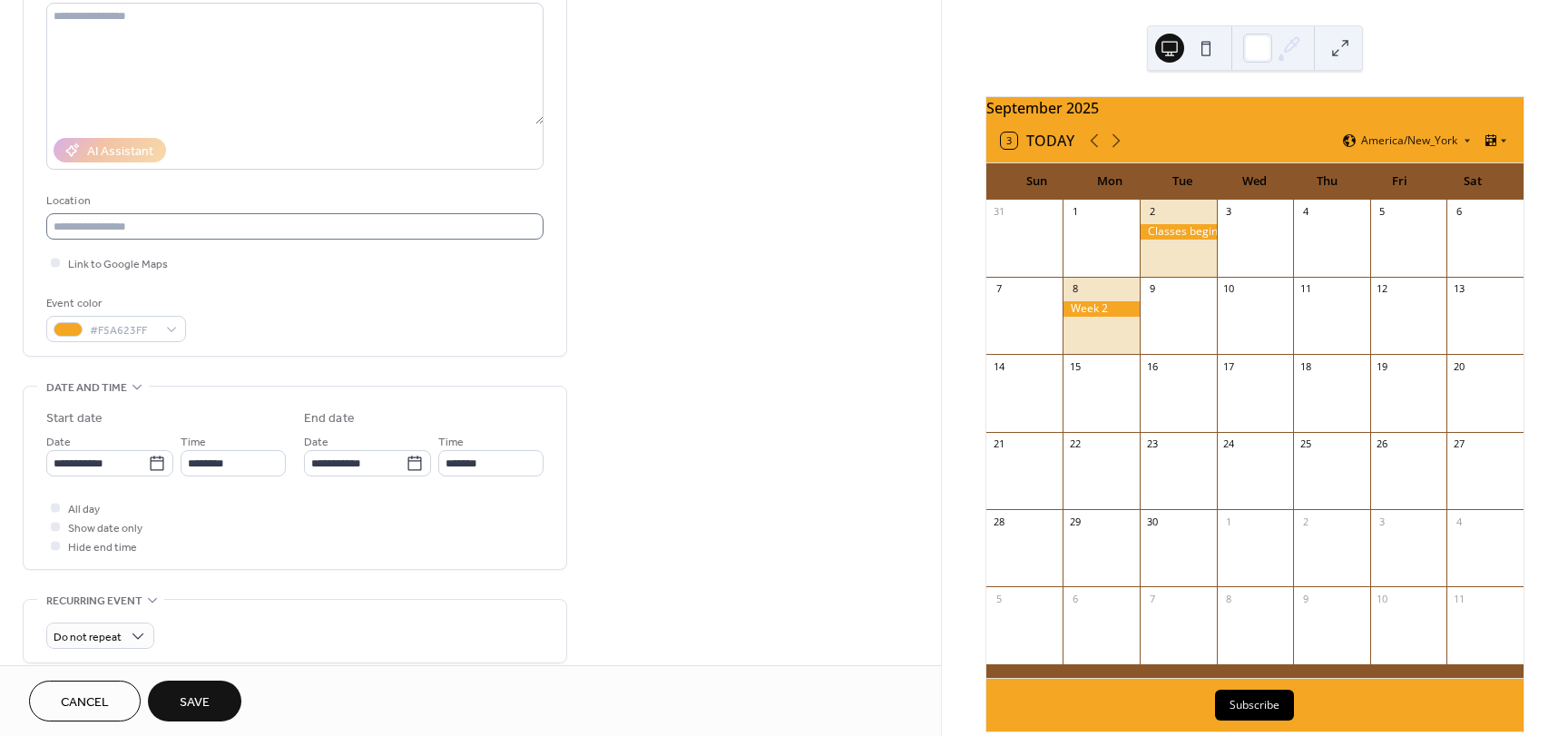 scroll, scrollTop: 272, scrollLeft: 0, axis: vertical 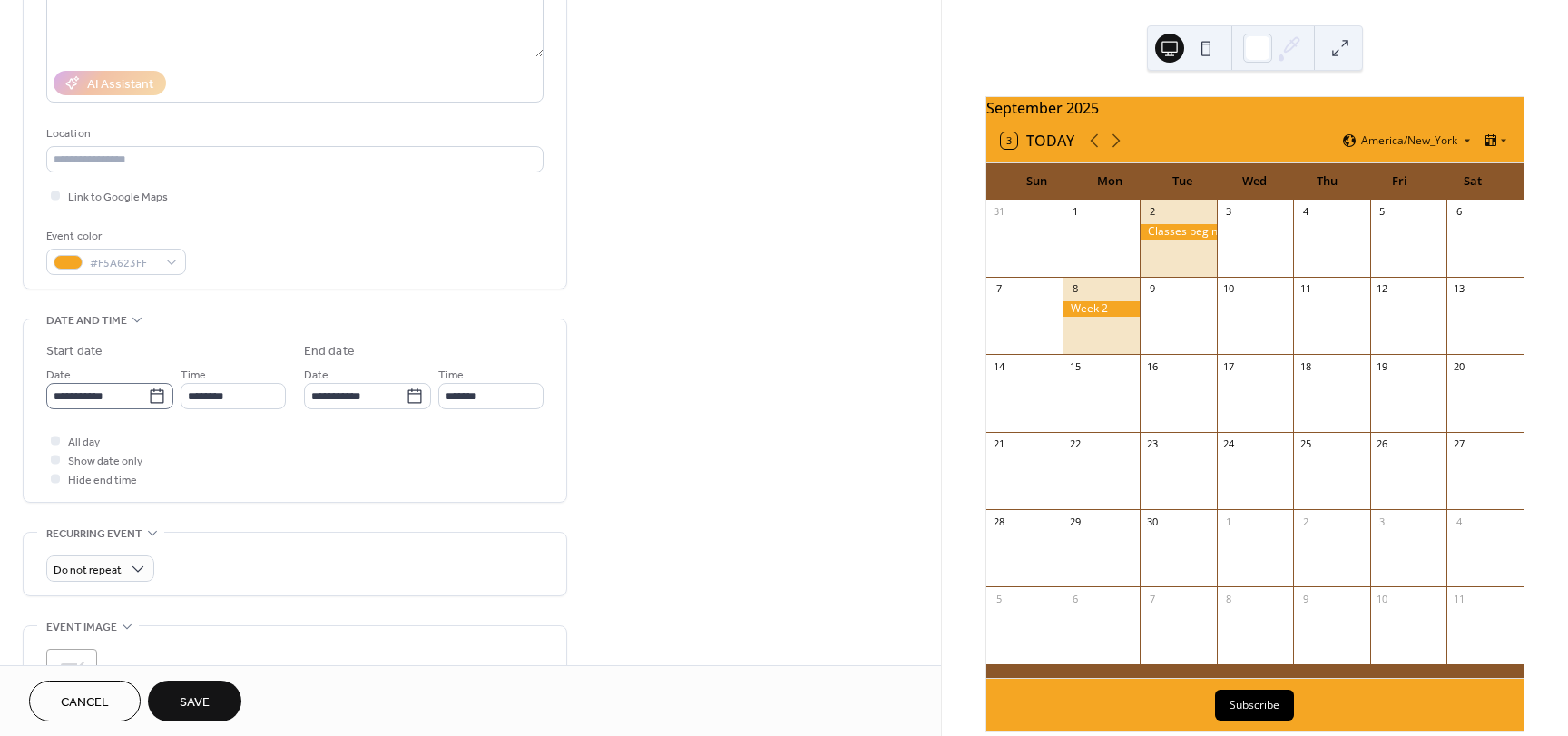 click 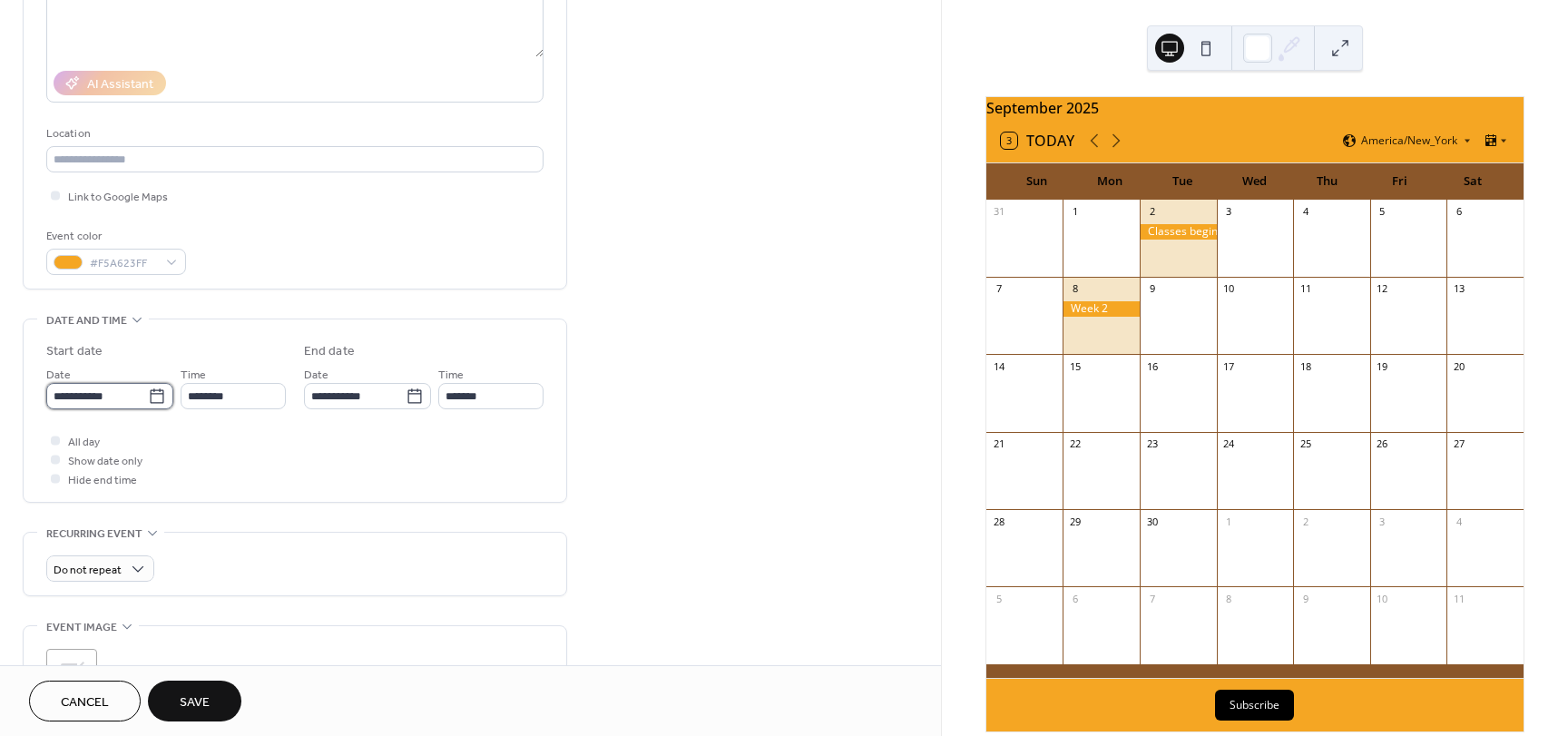 click on "**********" at bounding box center [97, 396] 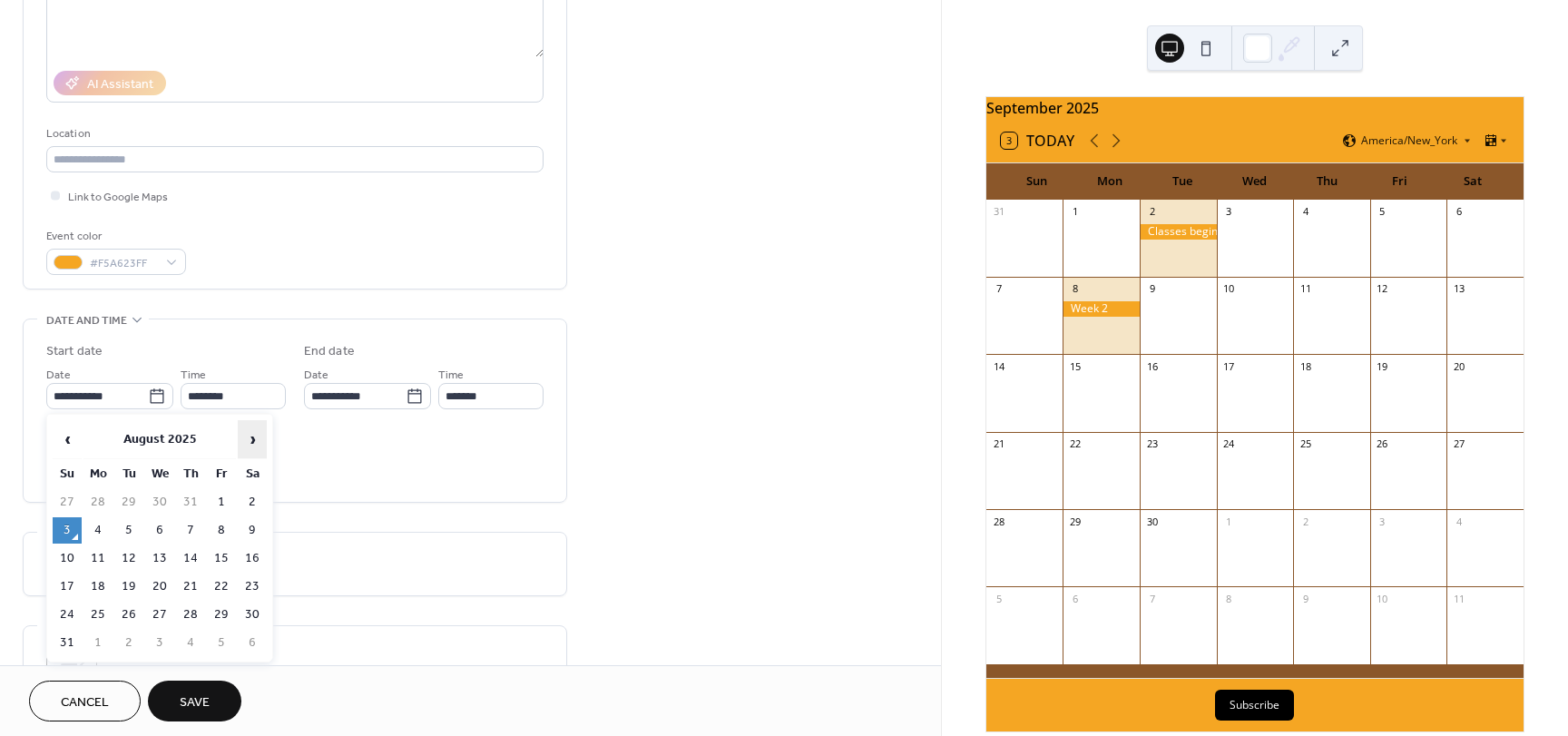 click on "›" at bounding box center [252, 439] 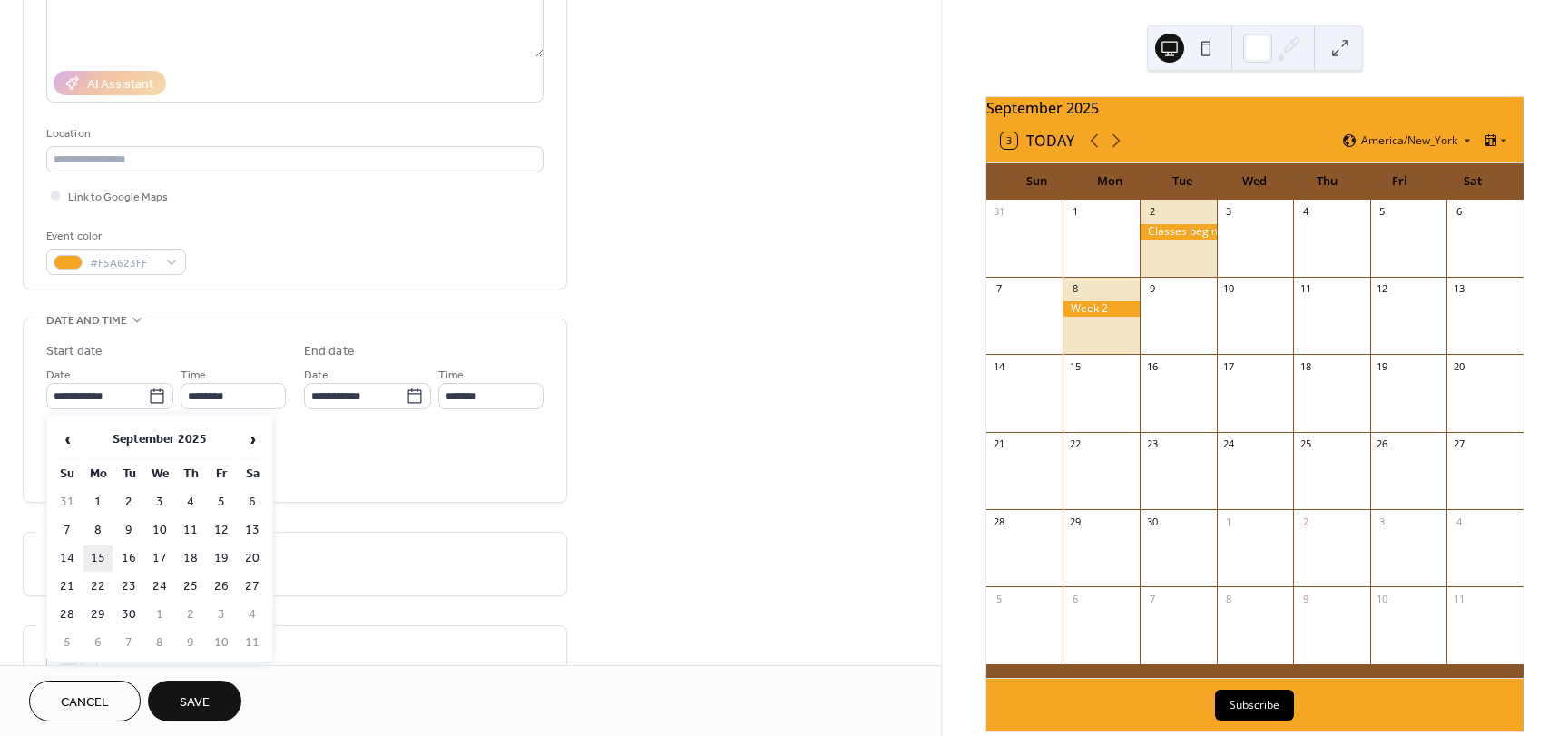 click on "15" at bounding box center [98, 558] 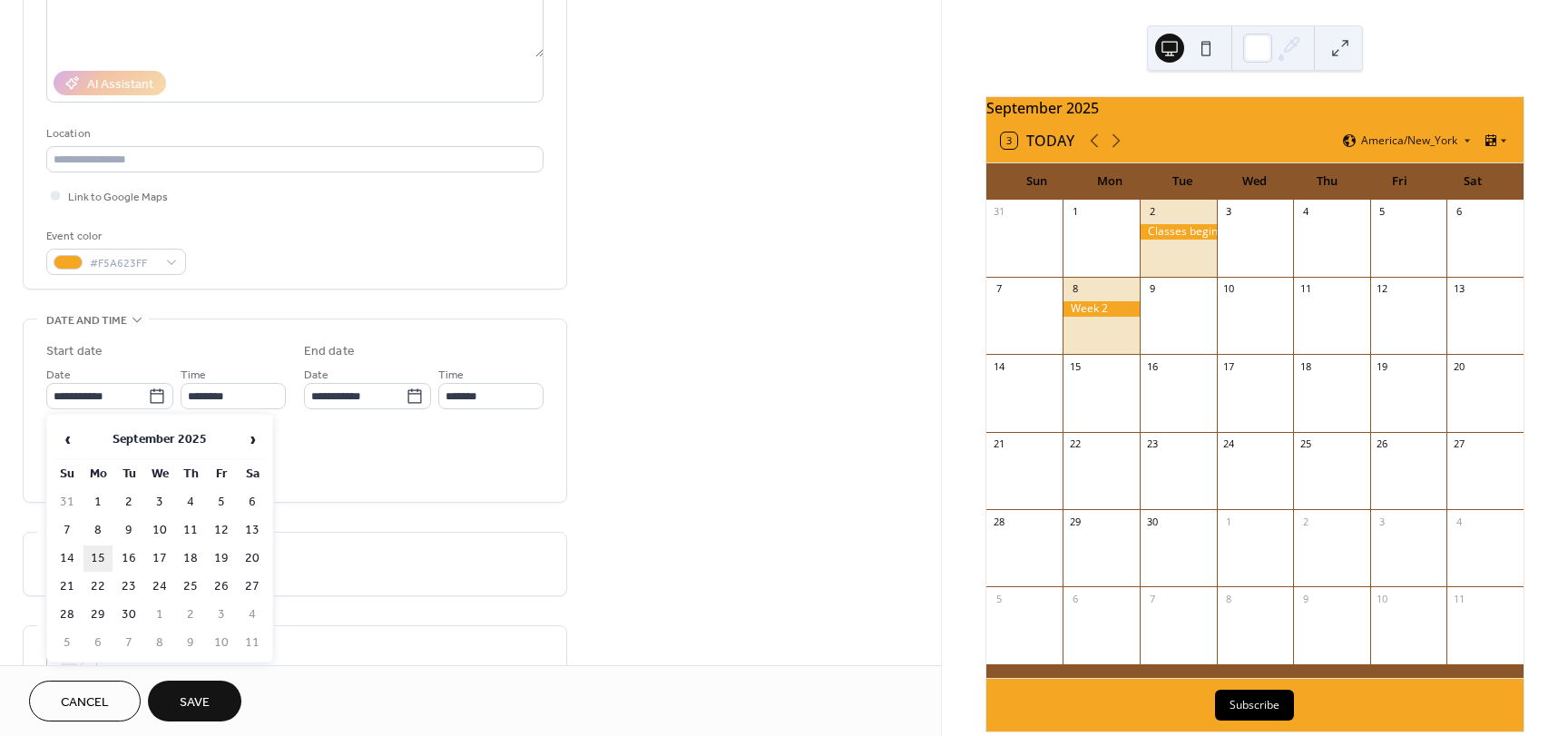 type on "**********" 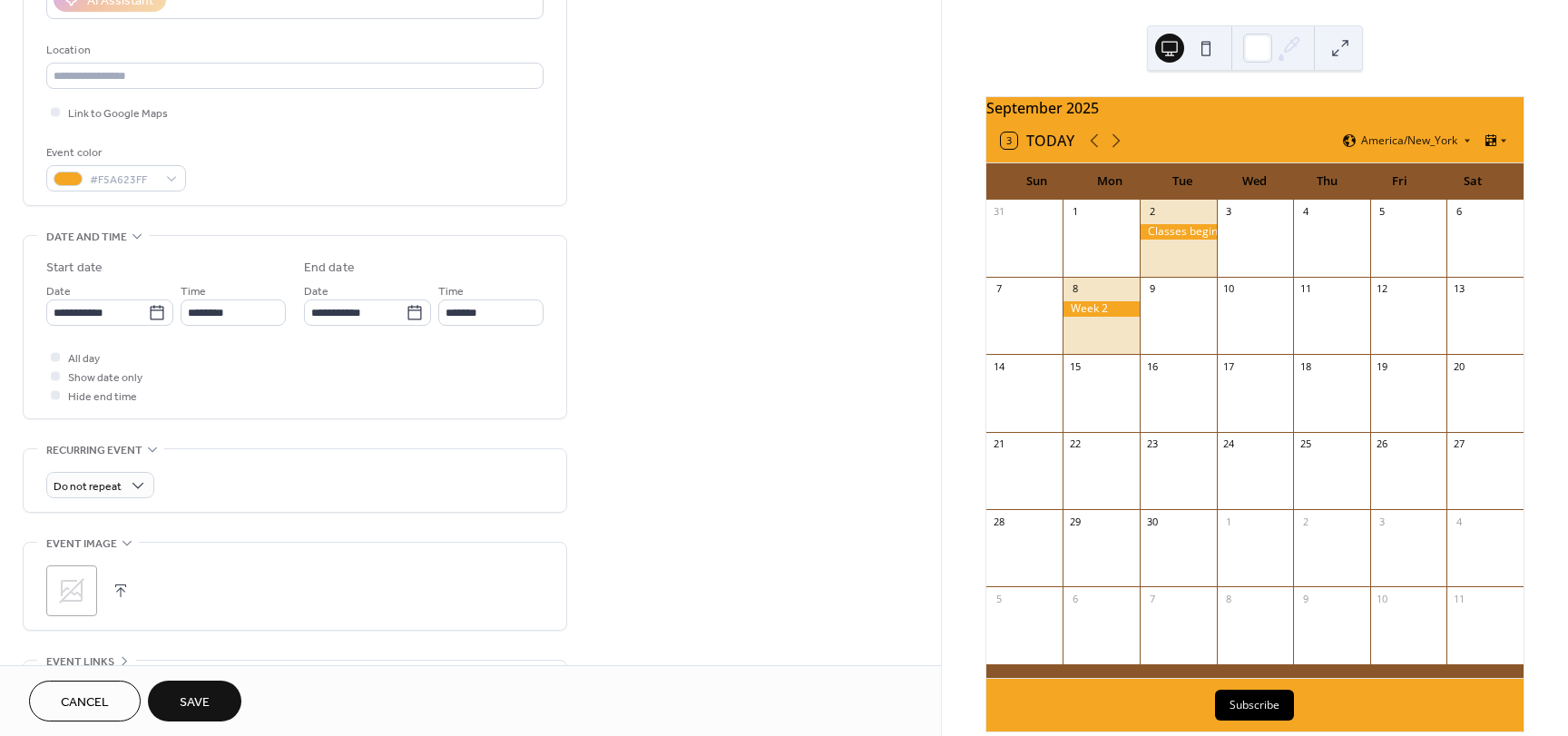 scroll, scrollTop: 450, scrollLeft: 0, axis: vertical 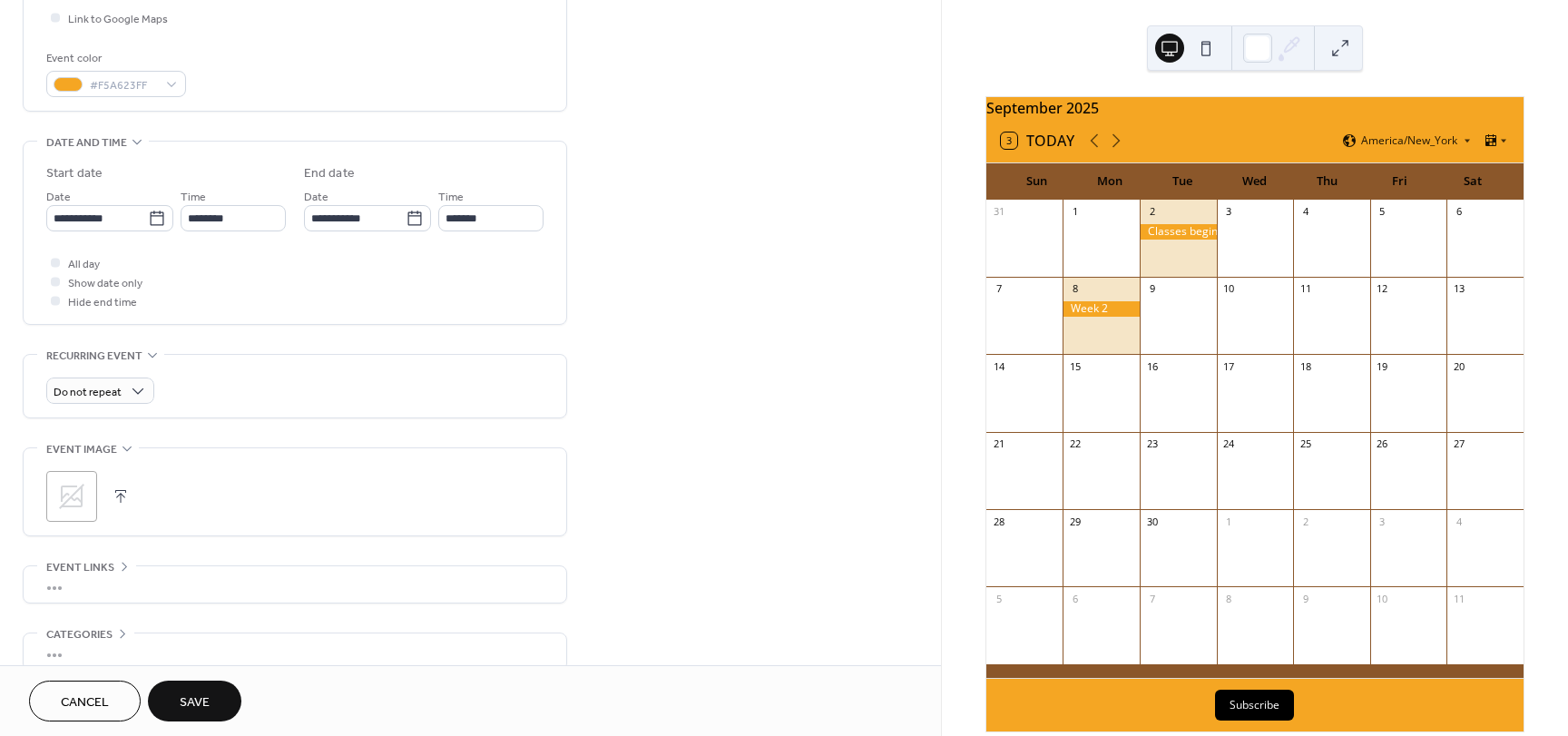 click on "Save" at bounding box center (194, 702) 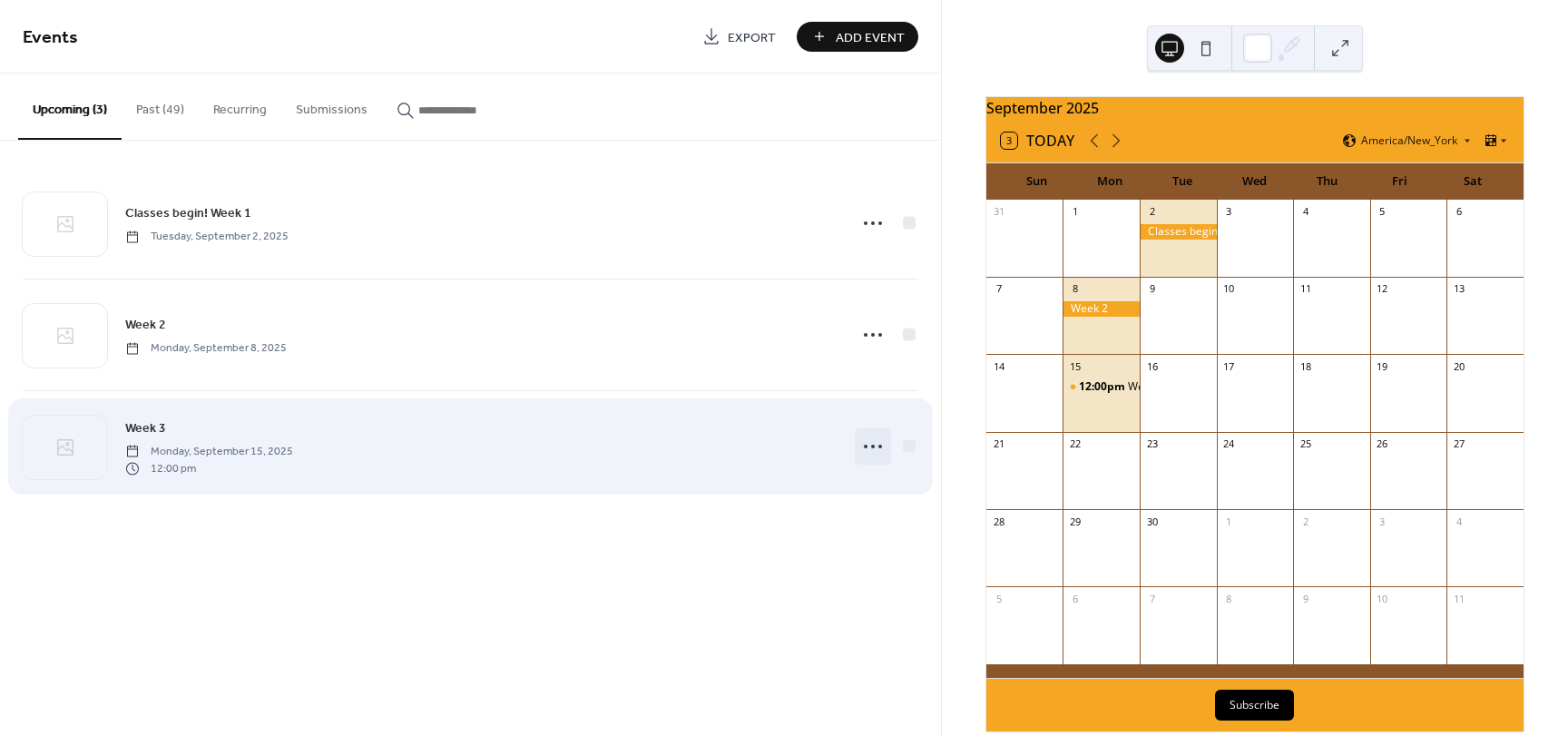 click 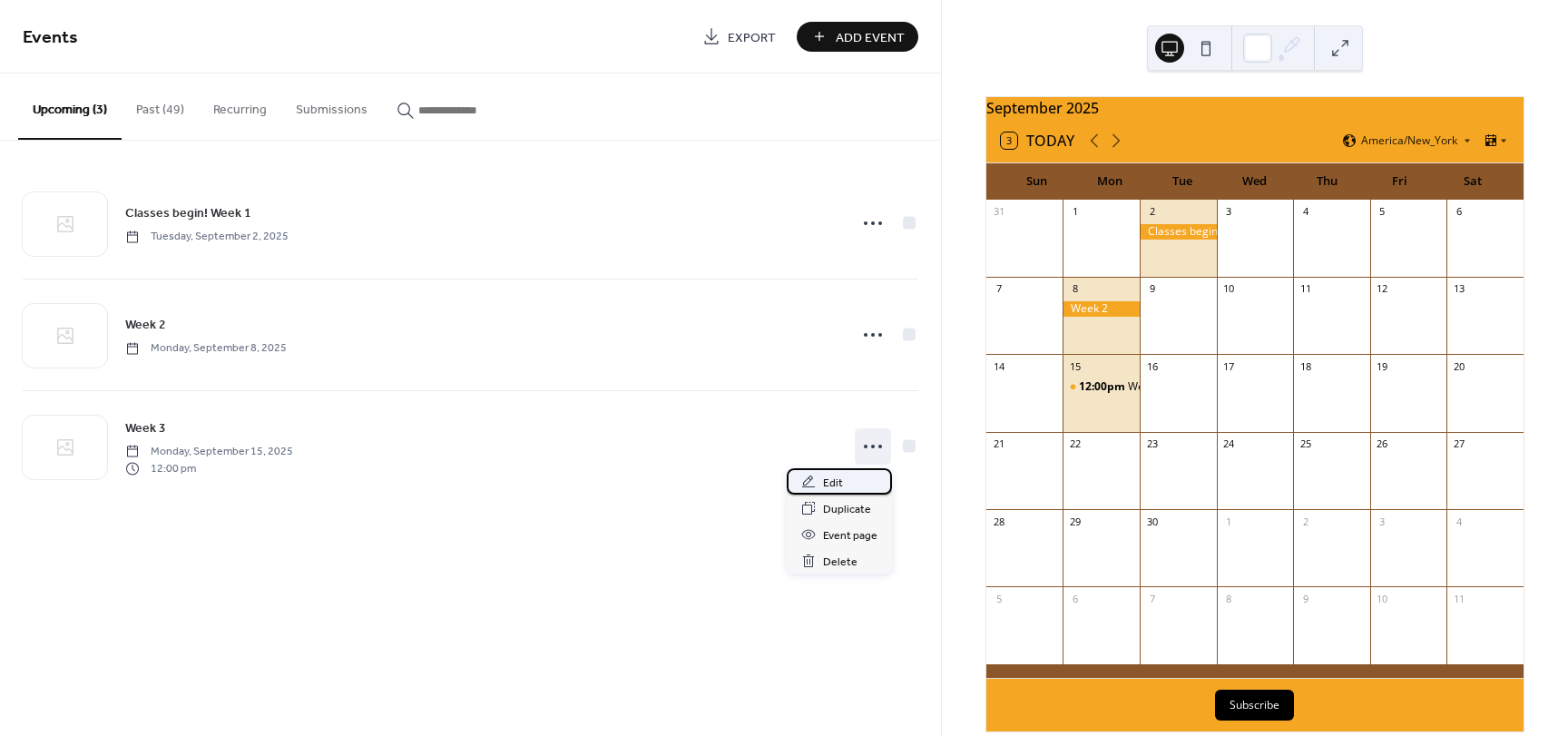 click on "Edit" at bounding box center [839, 481] 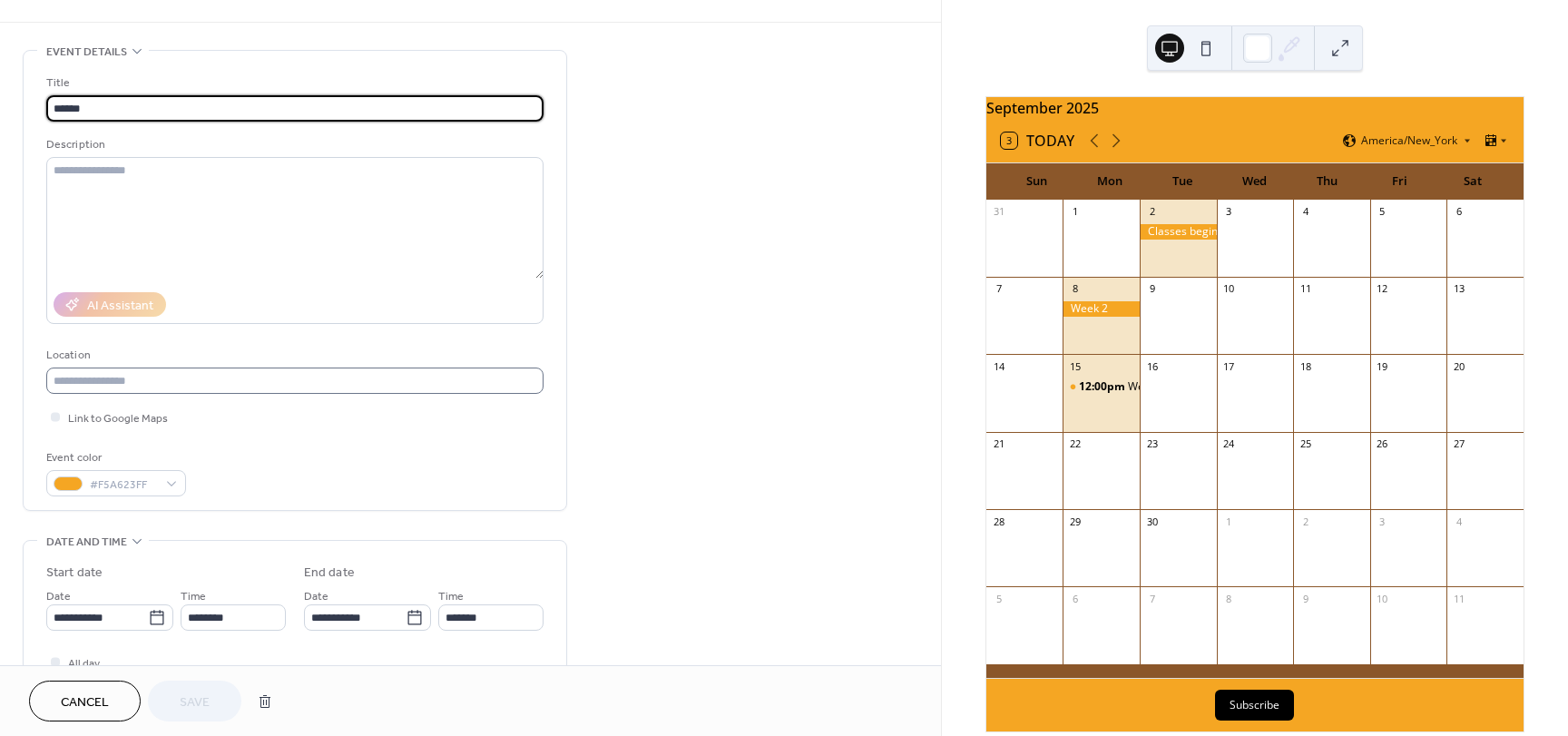 scroll, scrollTop: 91, scrollLeft: 0, axis: vertical 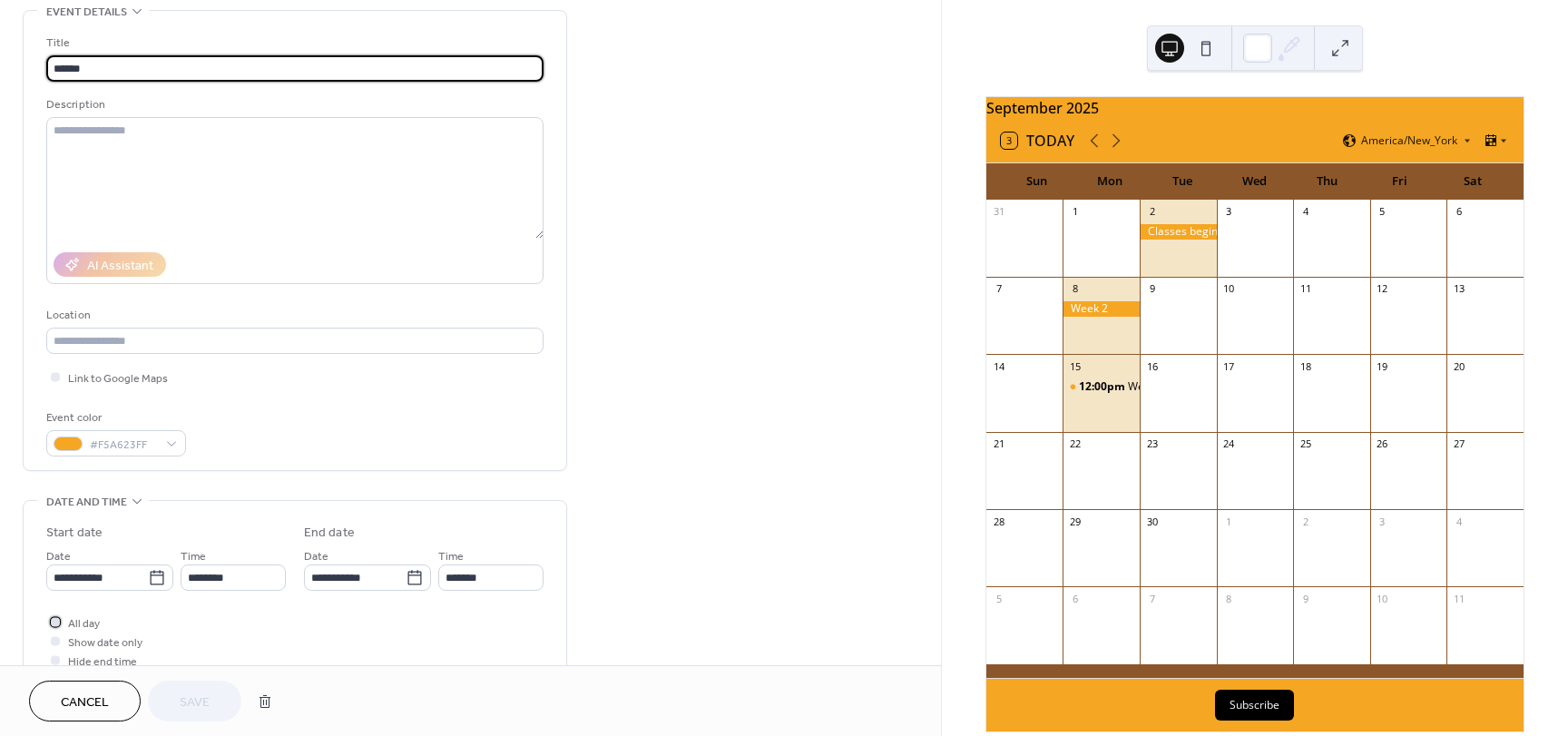 click at bounding box center (55, 622) 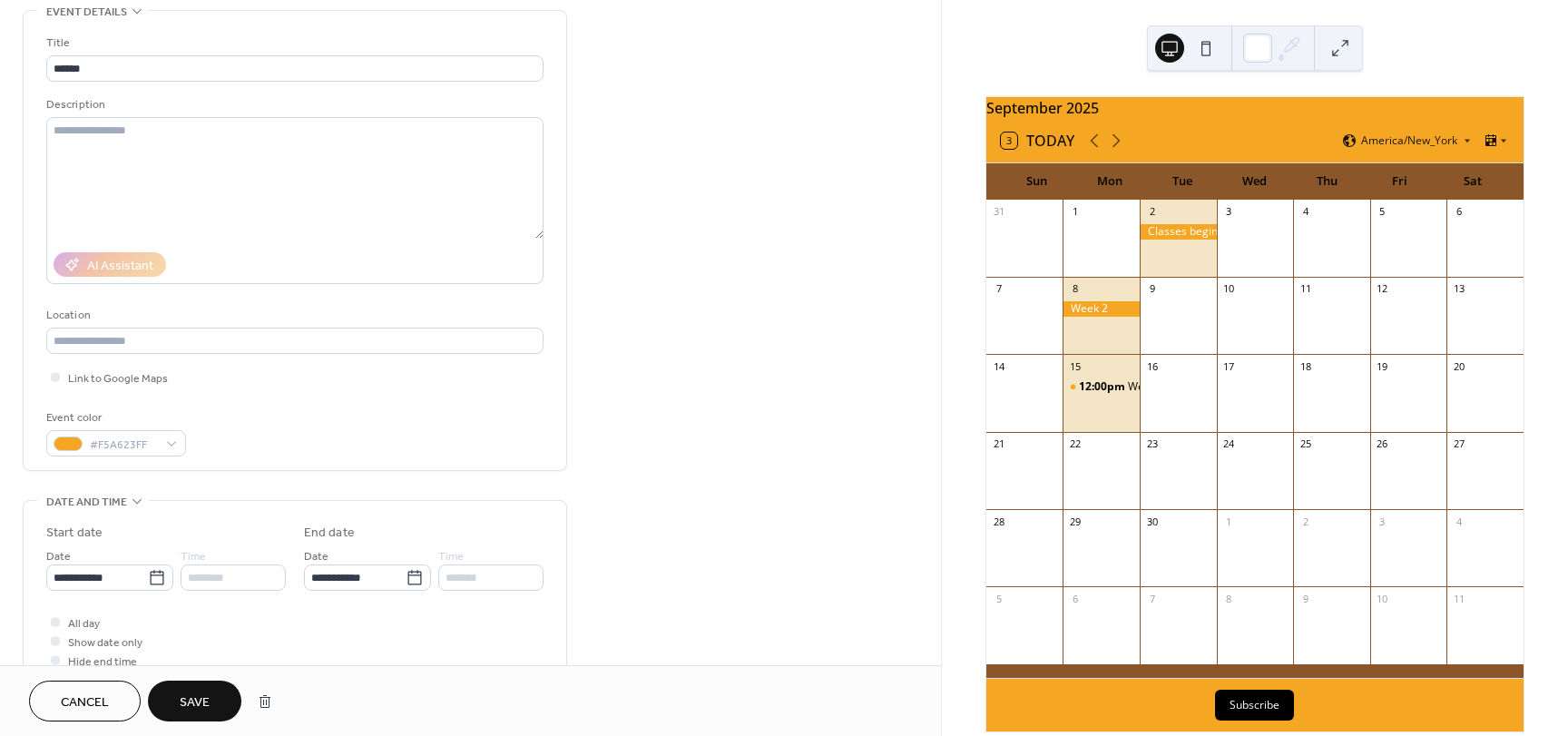 click on "Save" at bounding box center [194, 702] 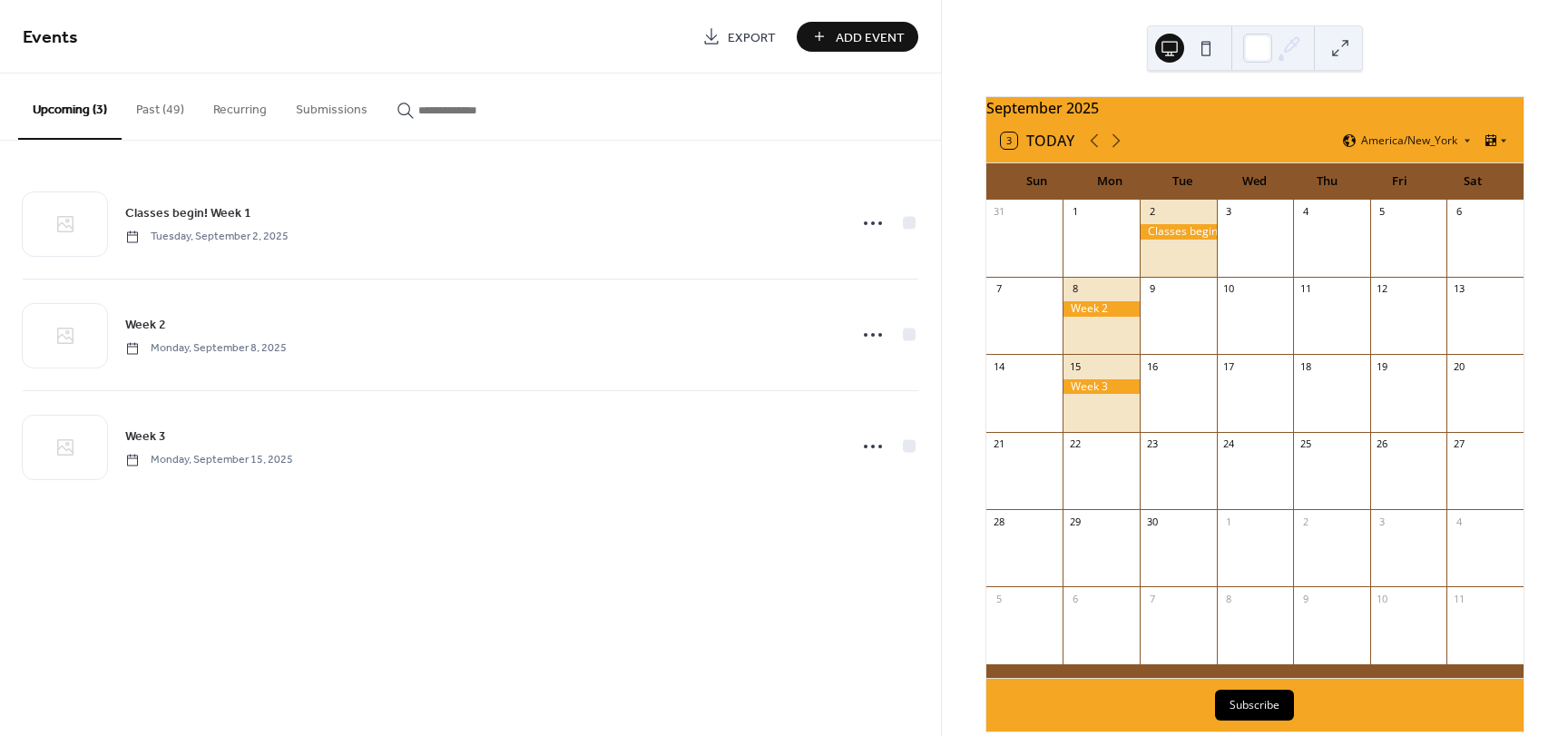 click on "Add Event" at bounding box center (870, 37) 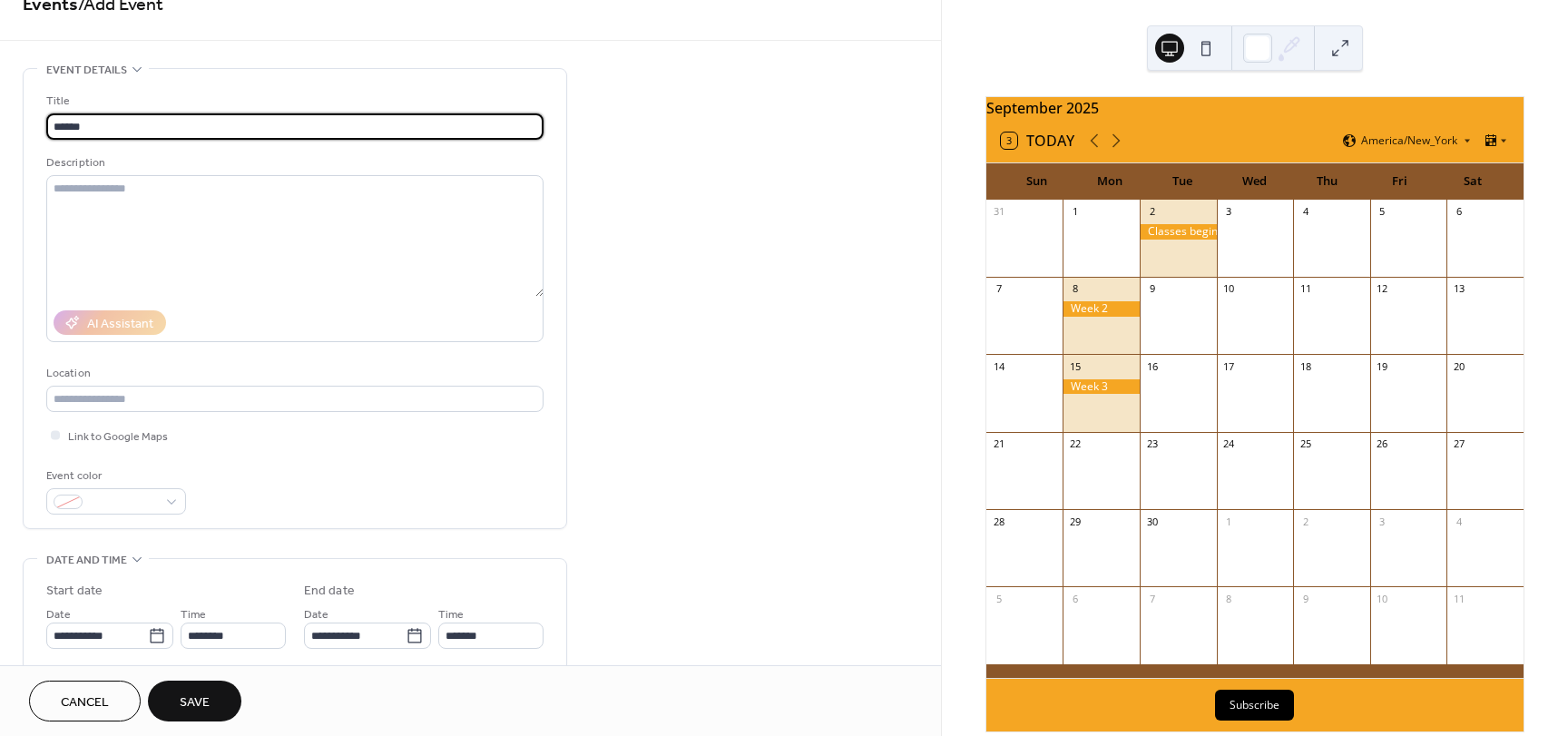 scroll, scrollTop: 91, scrollLeft: 0, axis: vertical 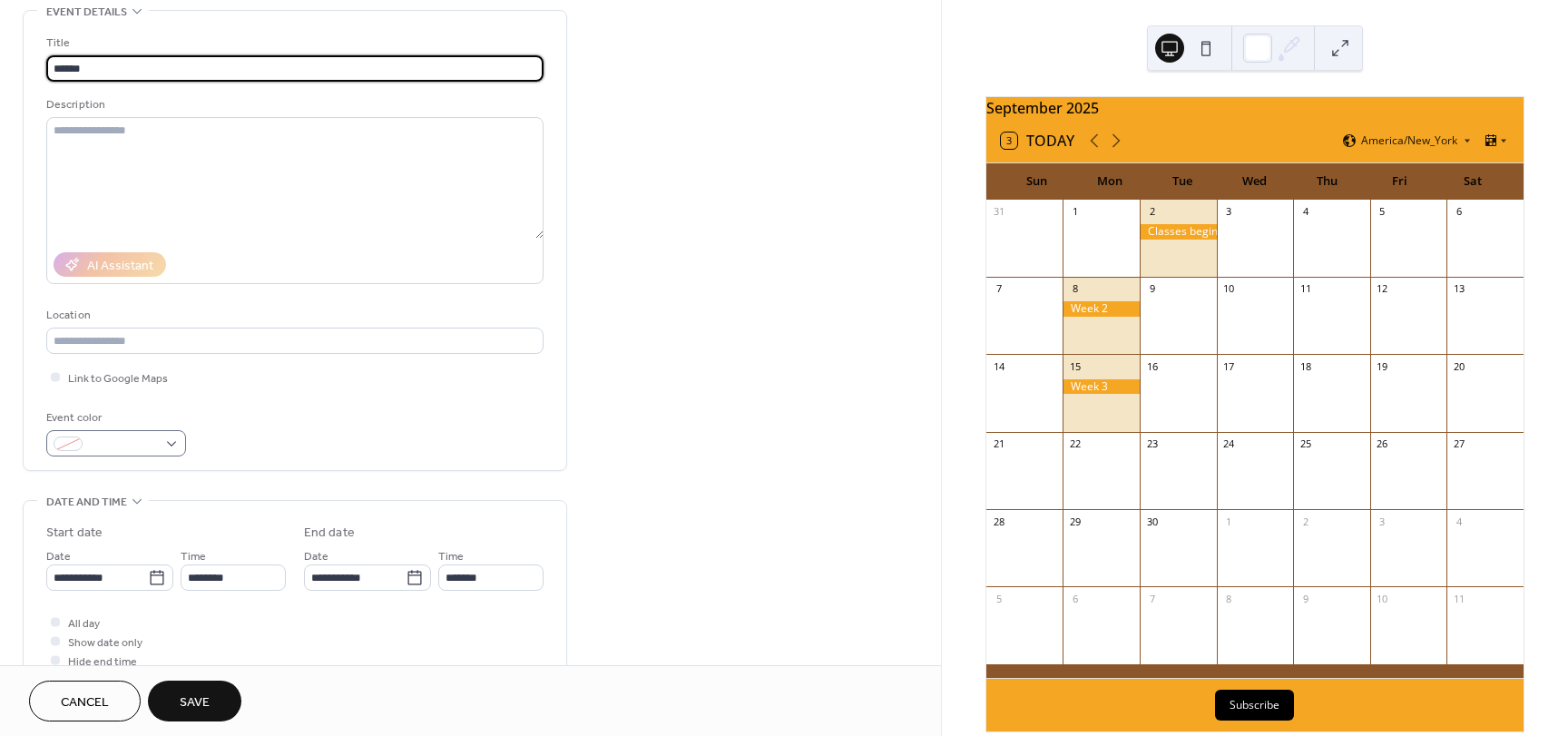 type on "******" 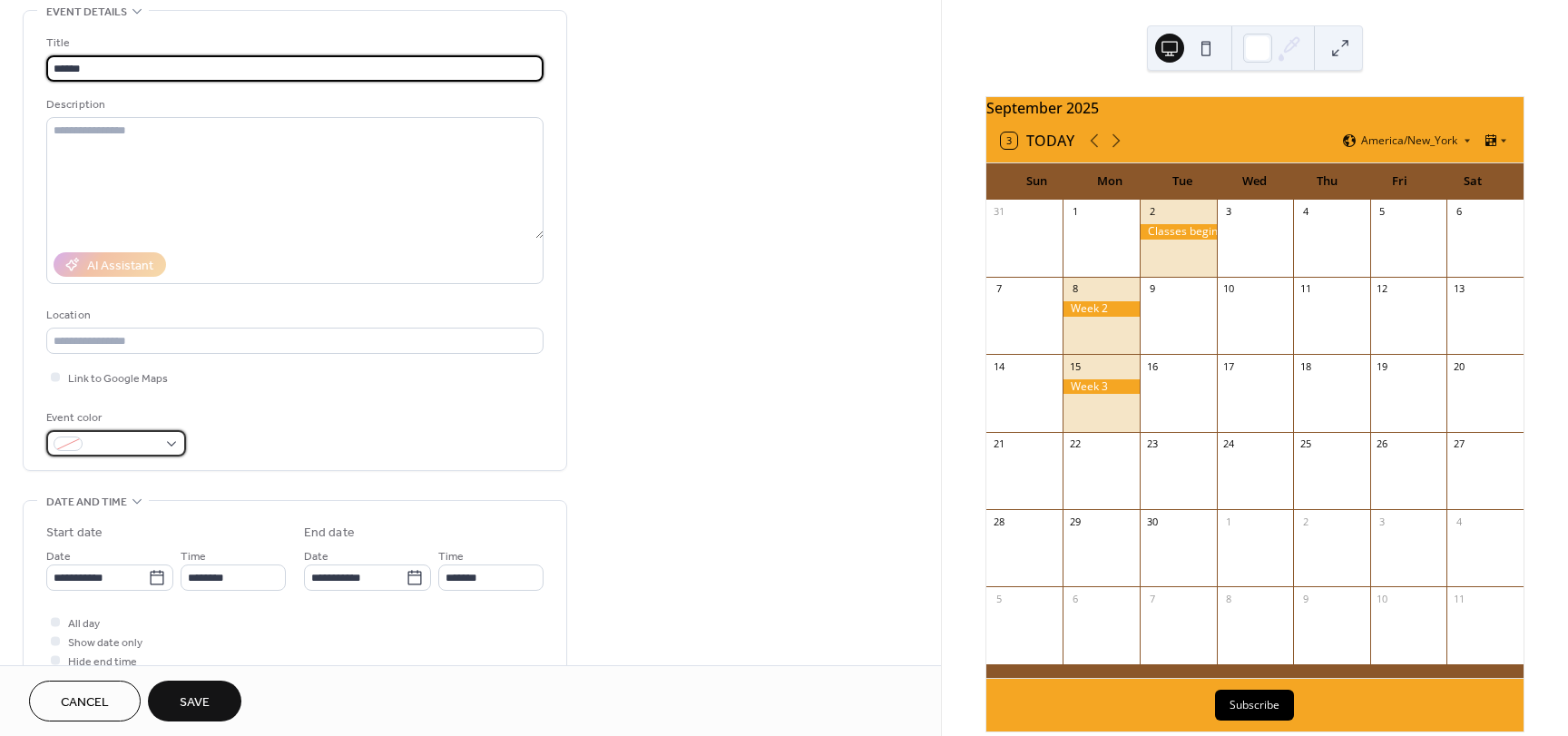 click at bounding box center [116, 443] 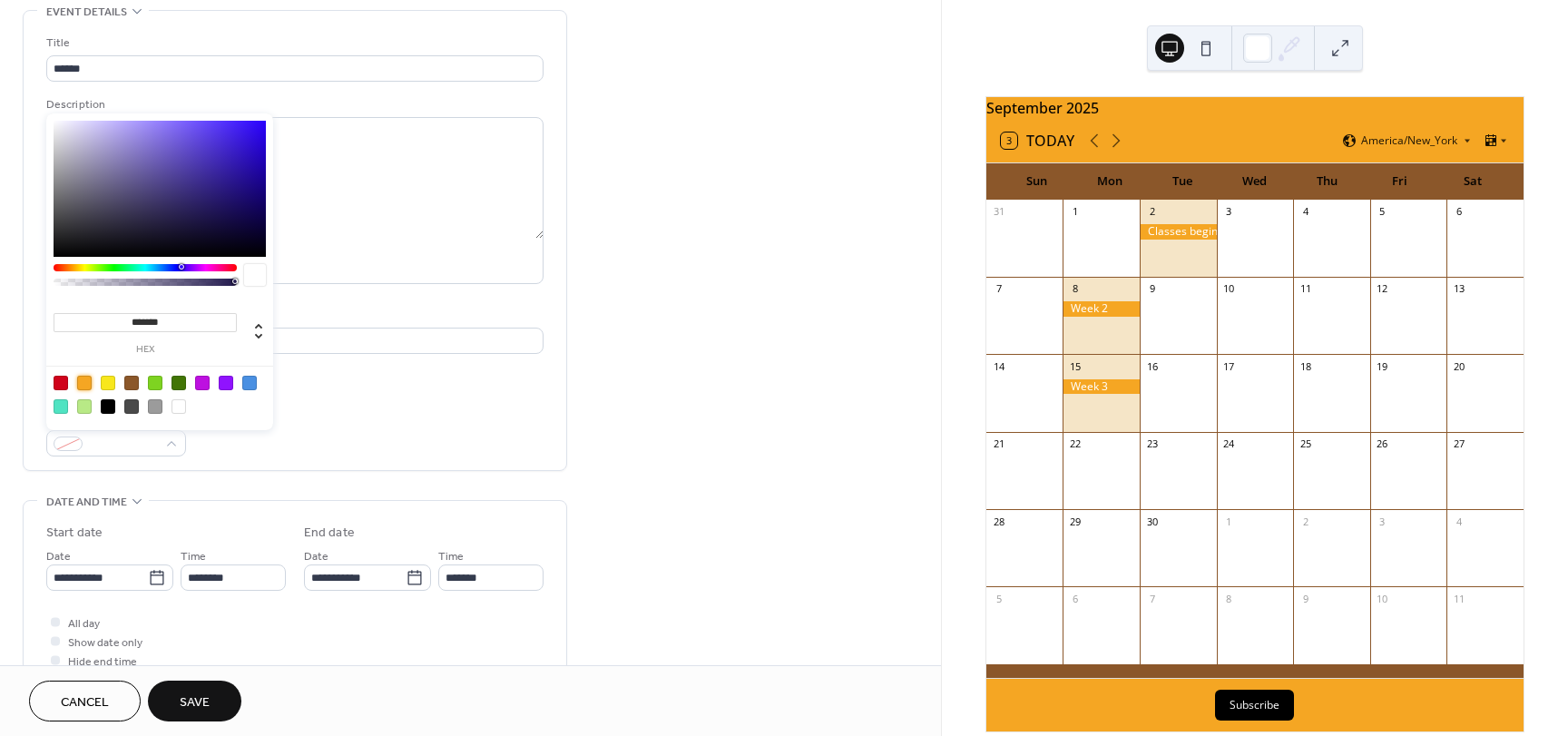 click at bounding box center (84, 383) 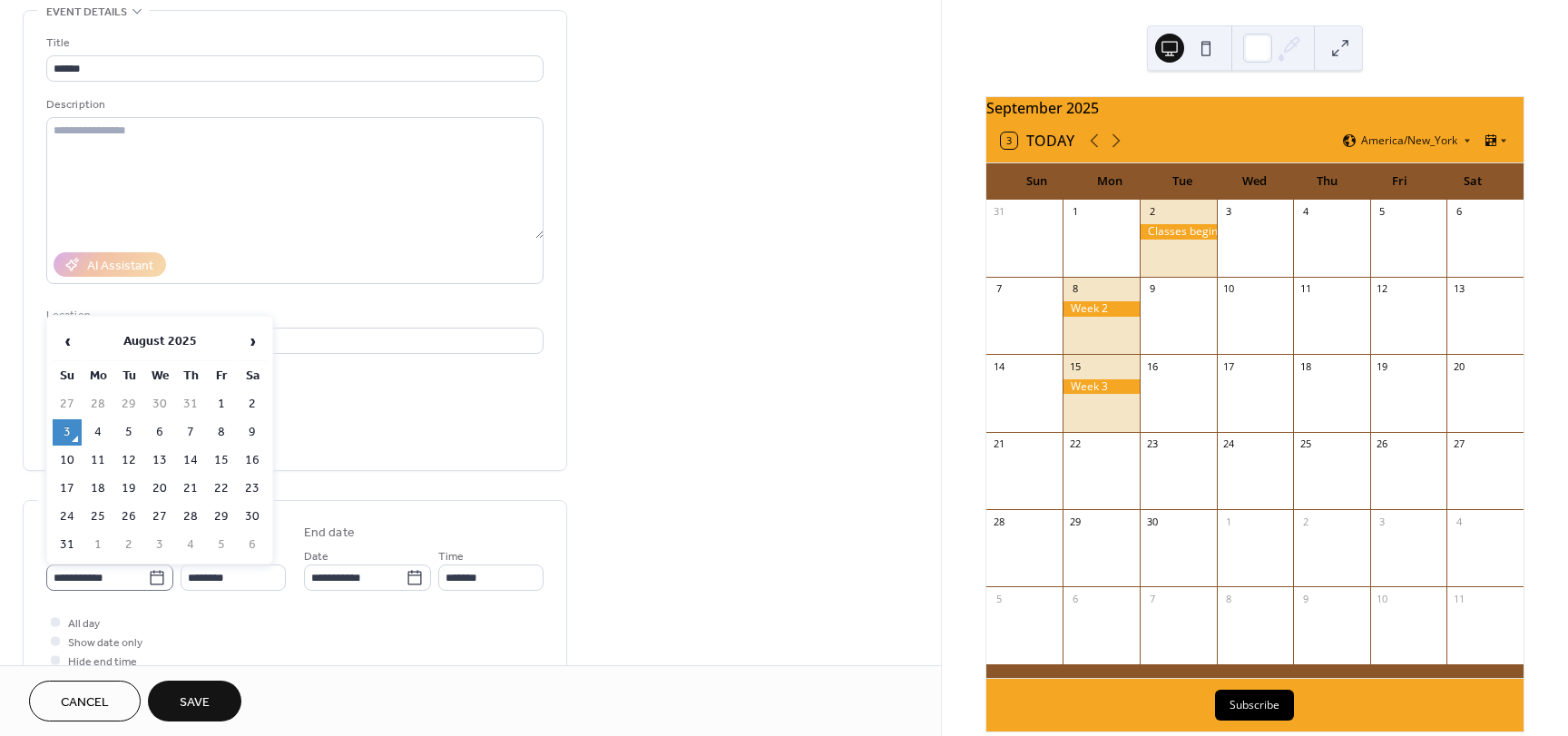 click 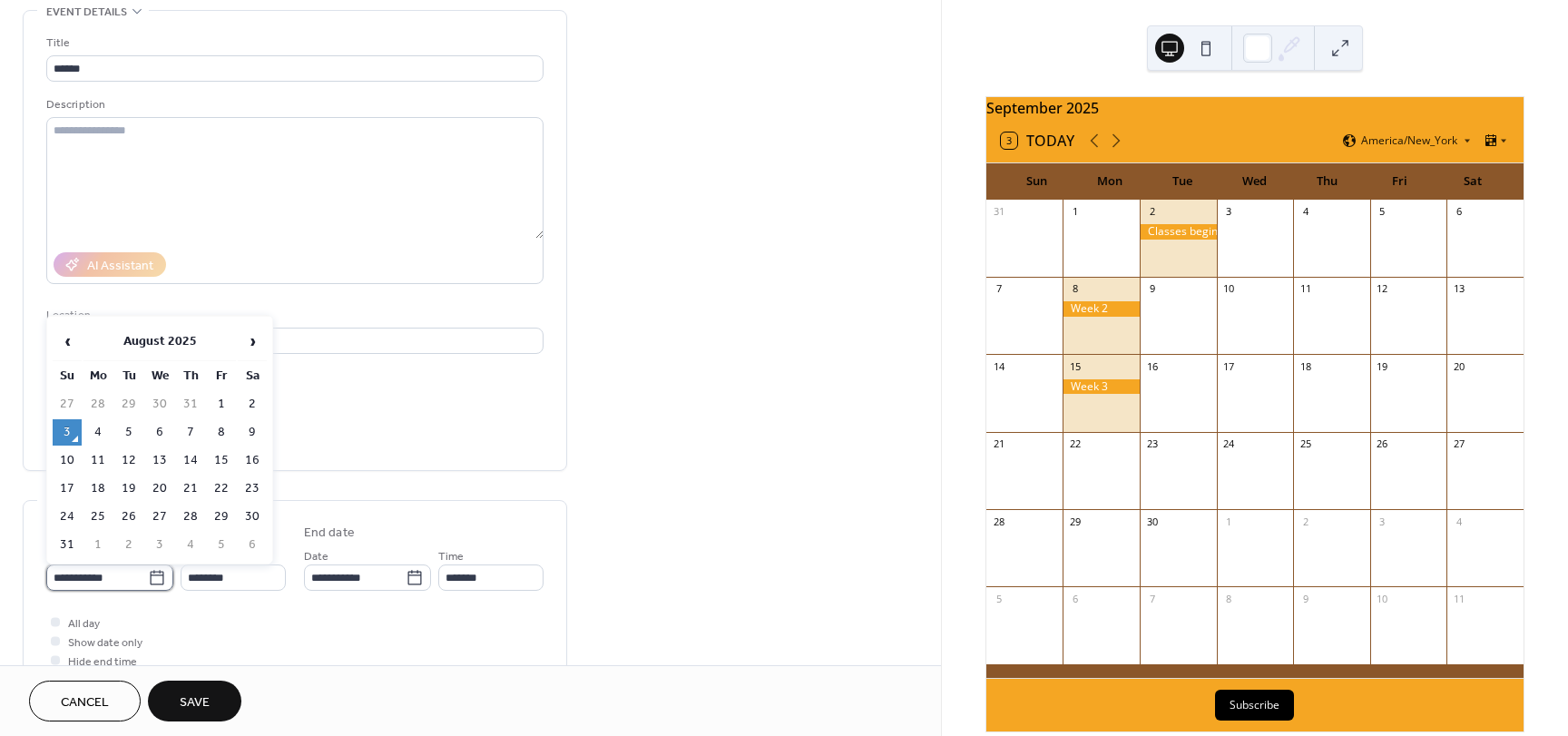click on "**********" at bounding box center [97, 577] 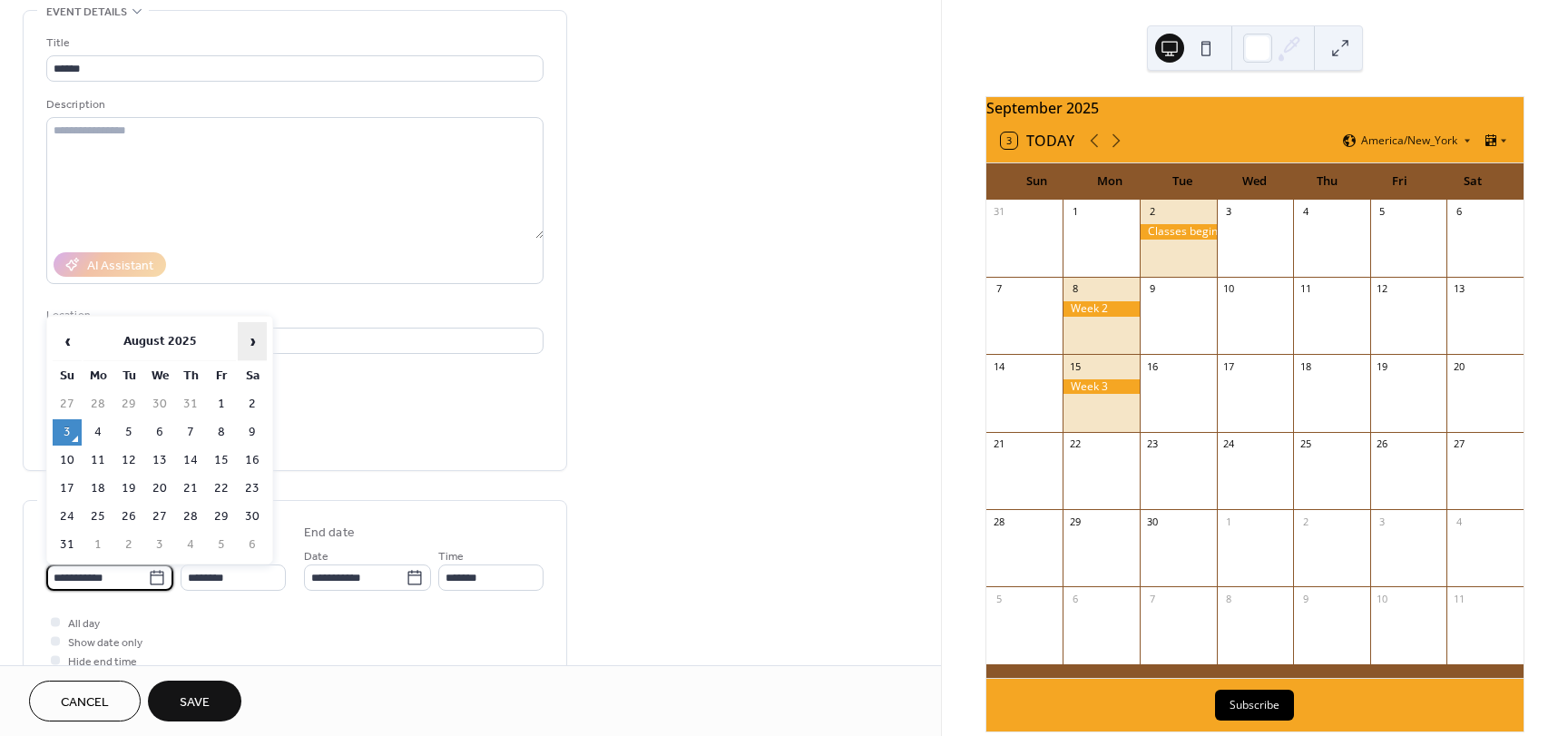 click on "›" at bounding box center (252, 341) 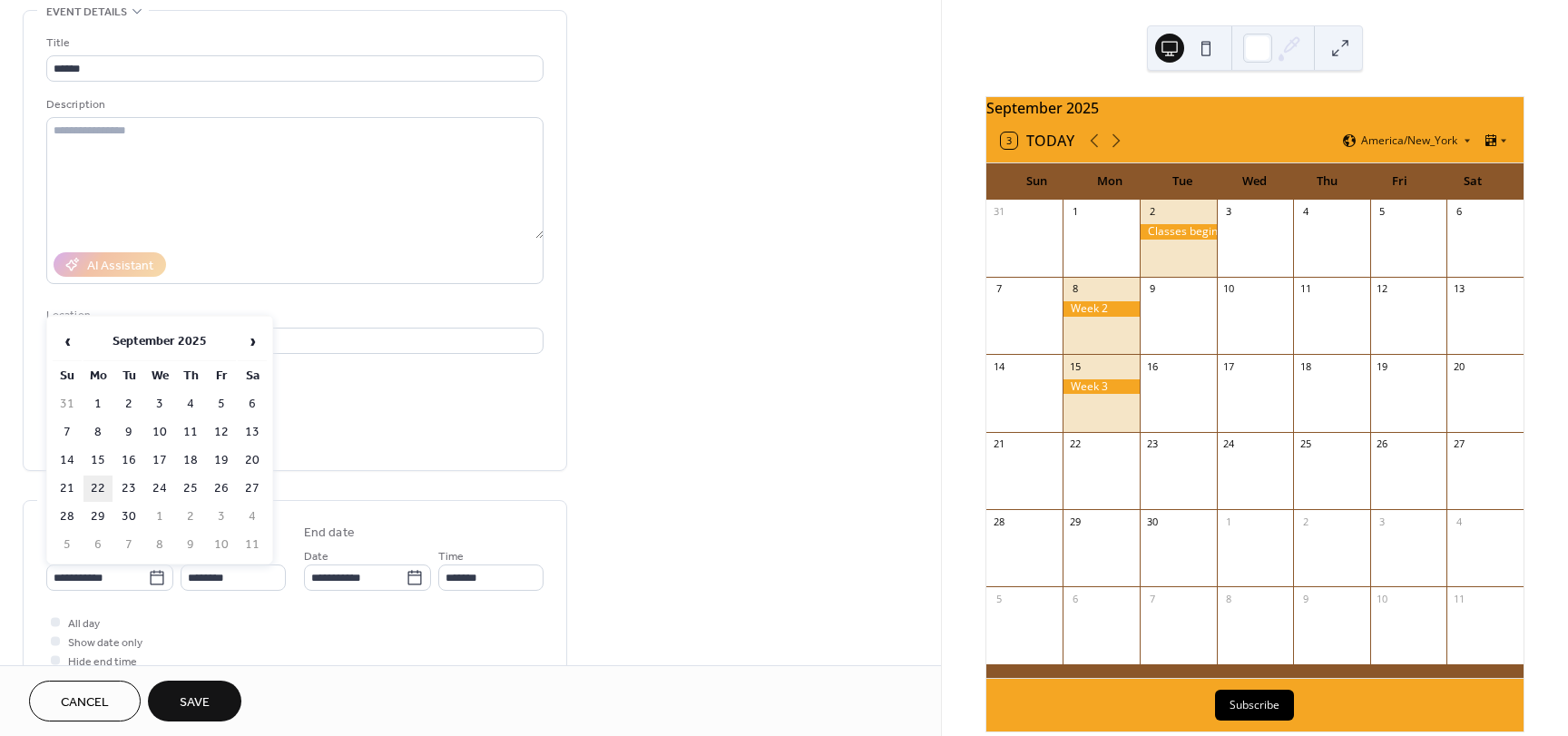 click on "22" at bounding box center (98, 488) 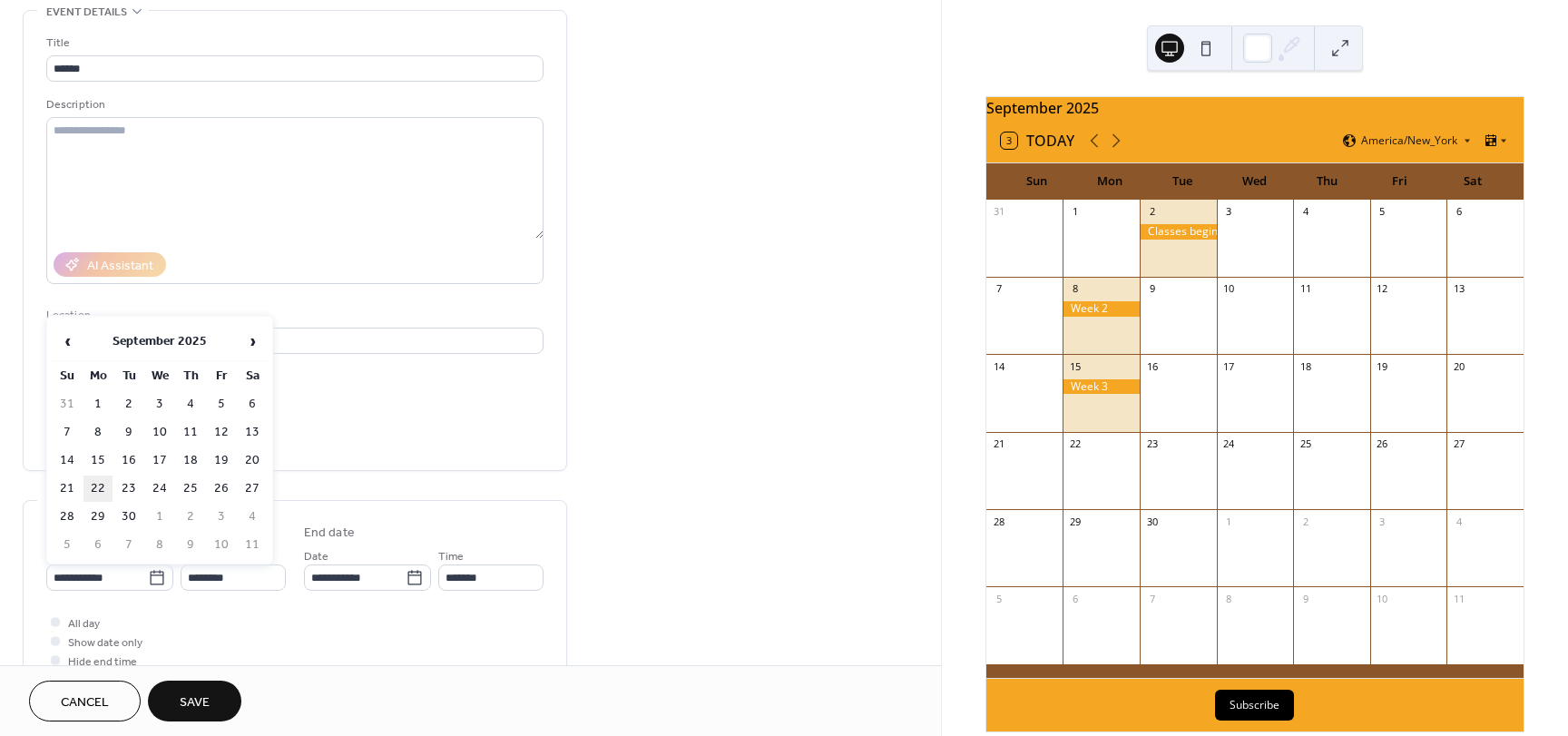 type on "**********" 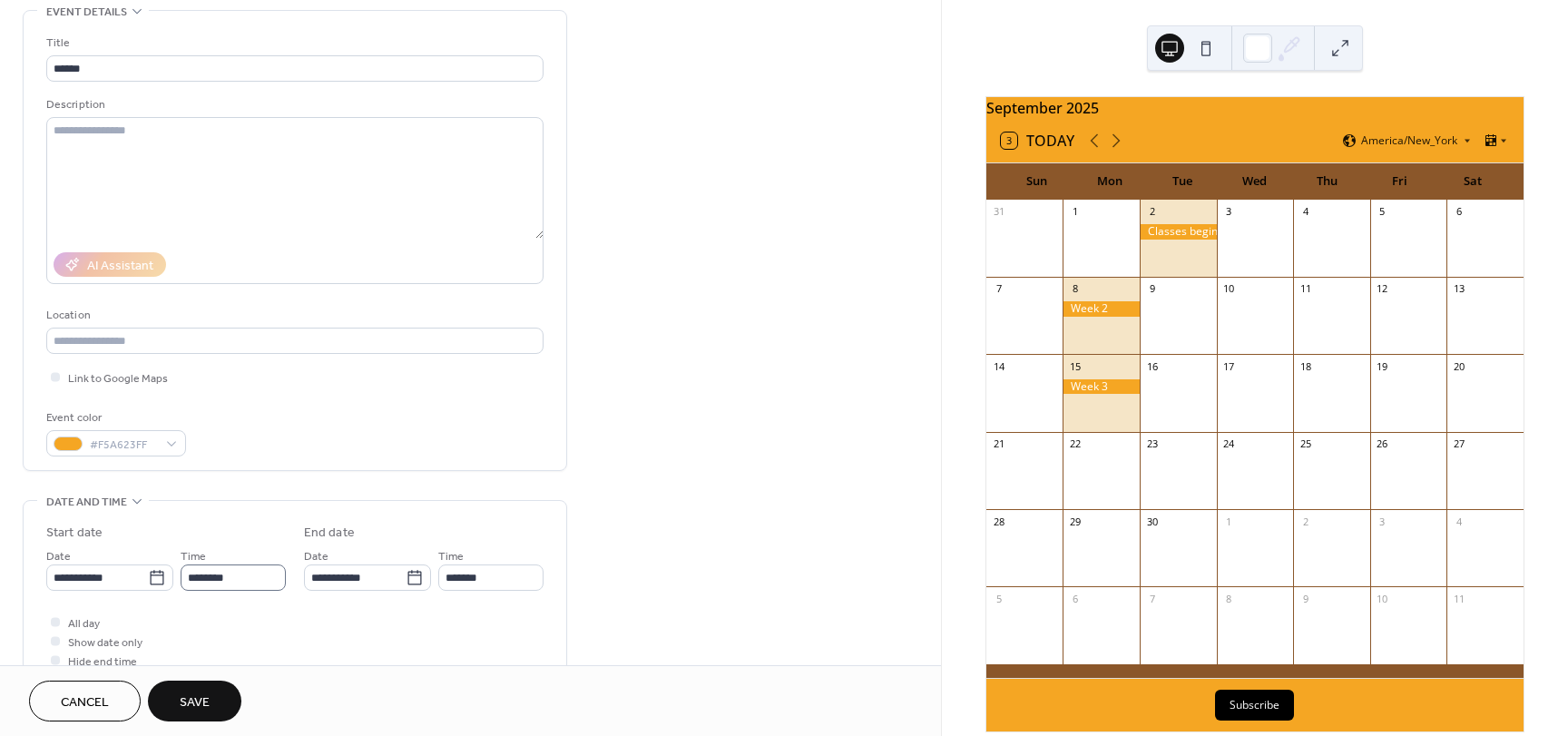 scroll, scrollTop: 1, scrollLeft: 0, axis: vertical 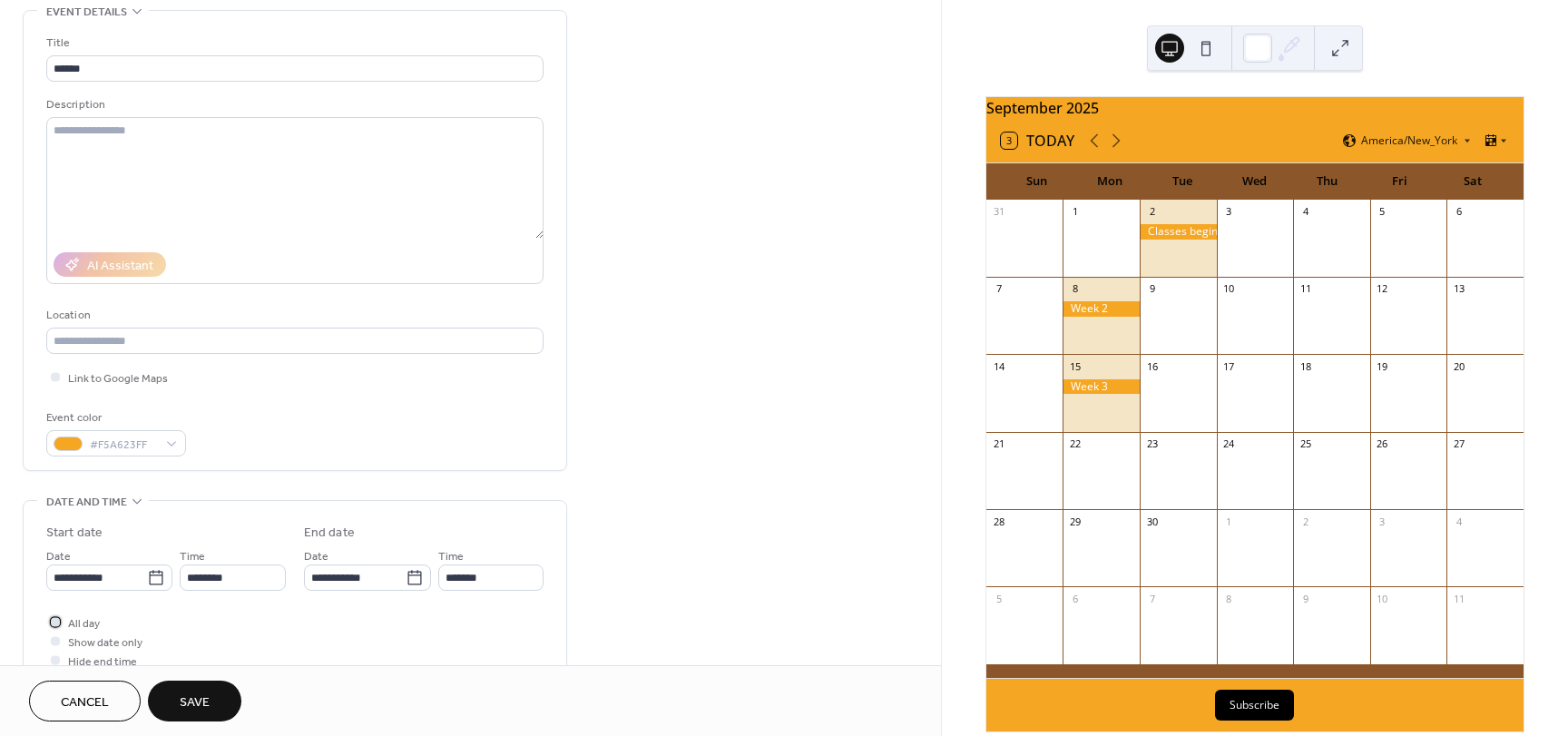 click at bounding box center [55, 622] 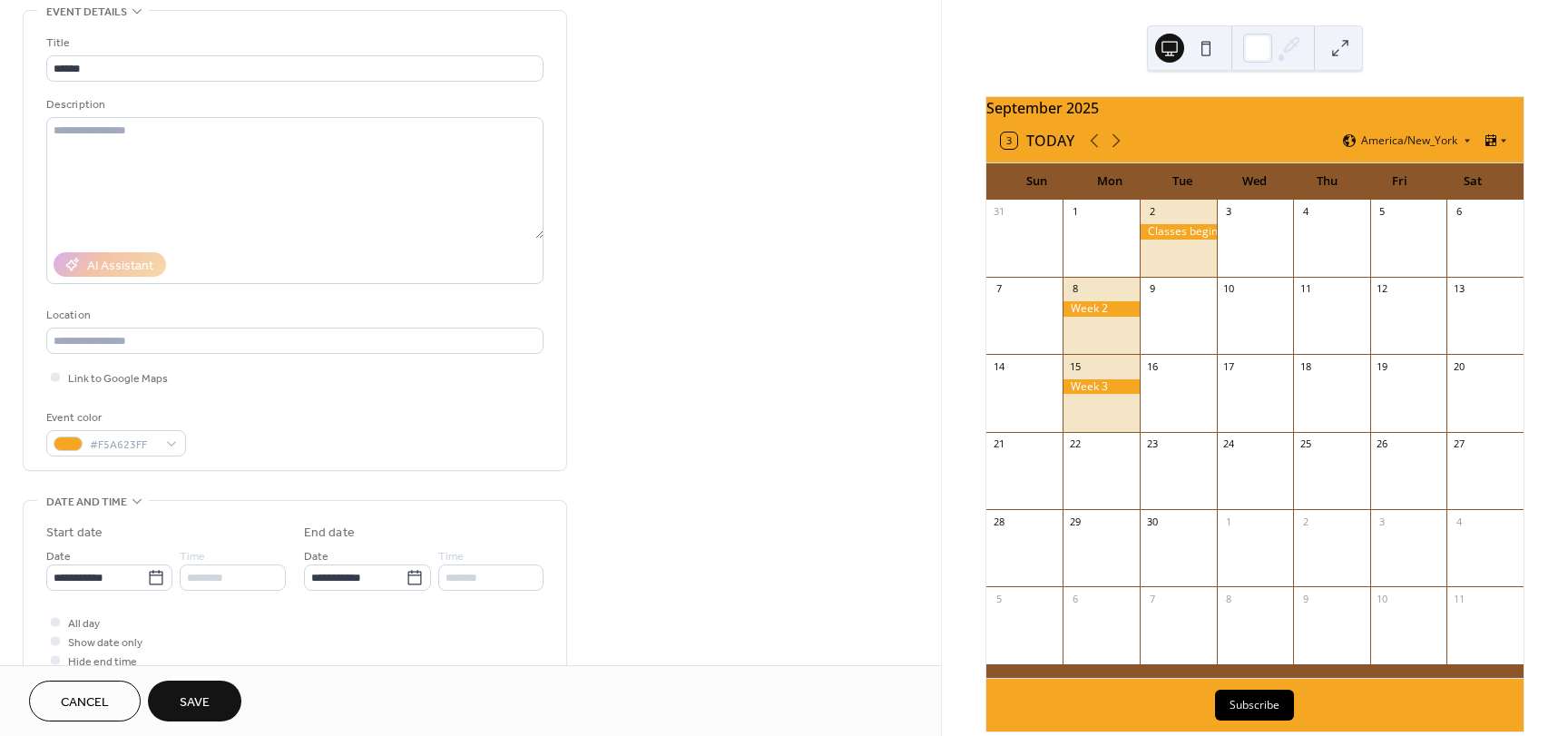 click on "Save" at bounding box center (194, 702) 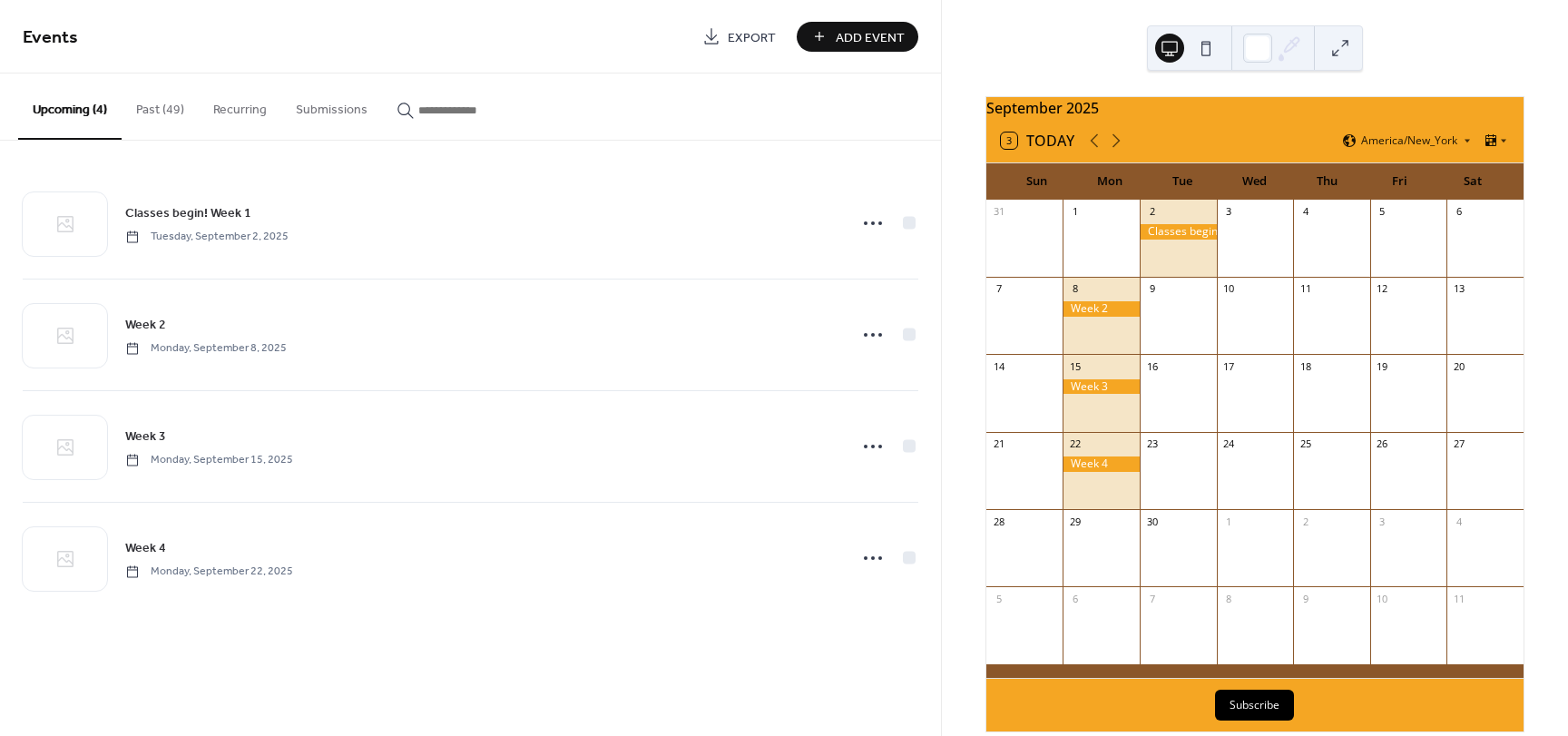click on "Add Event" at bounding box center (870, 37) 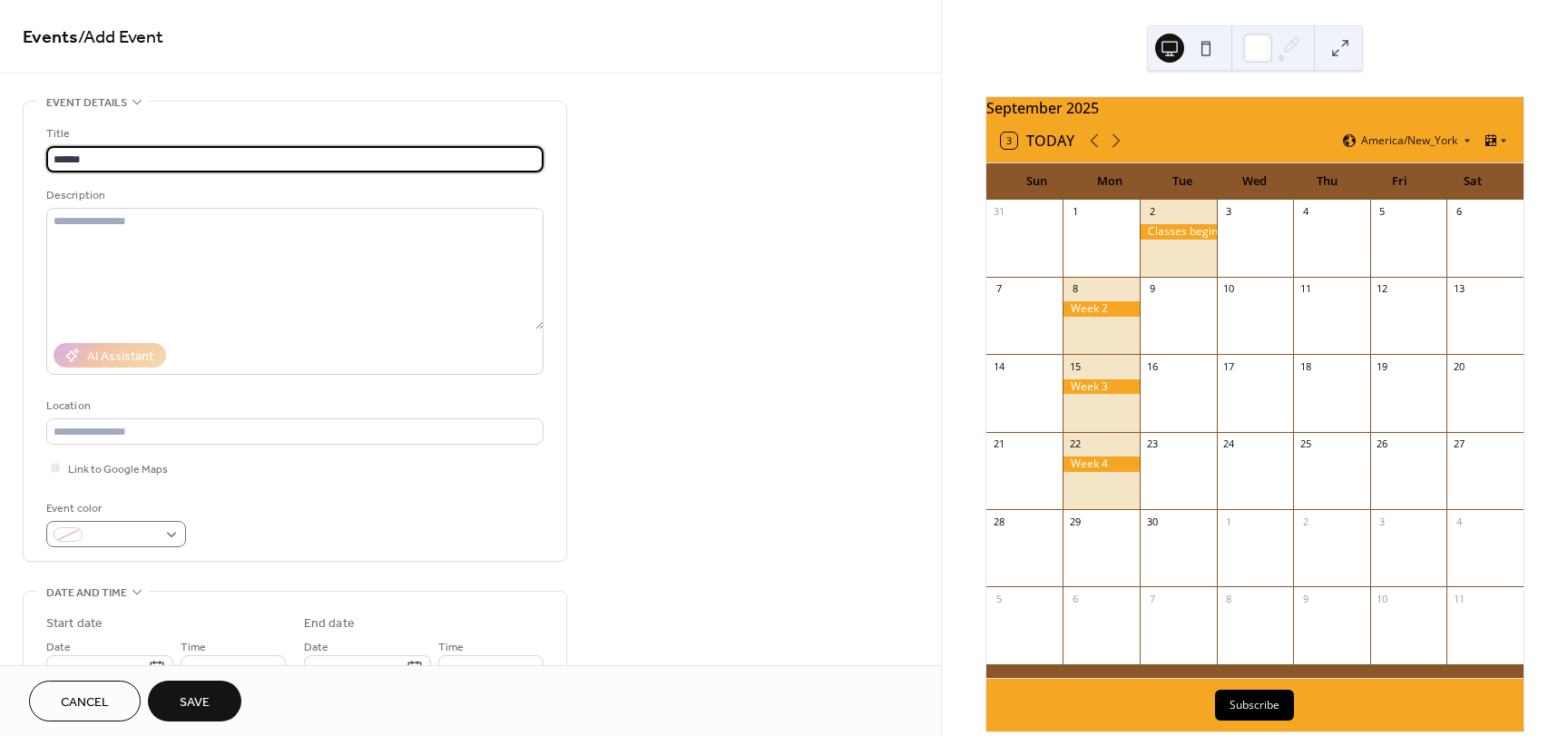 type on "******" 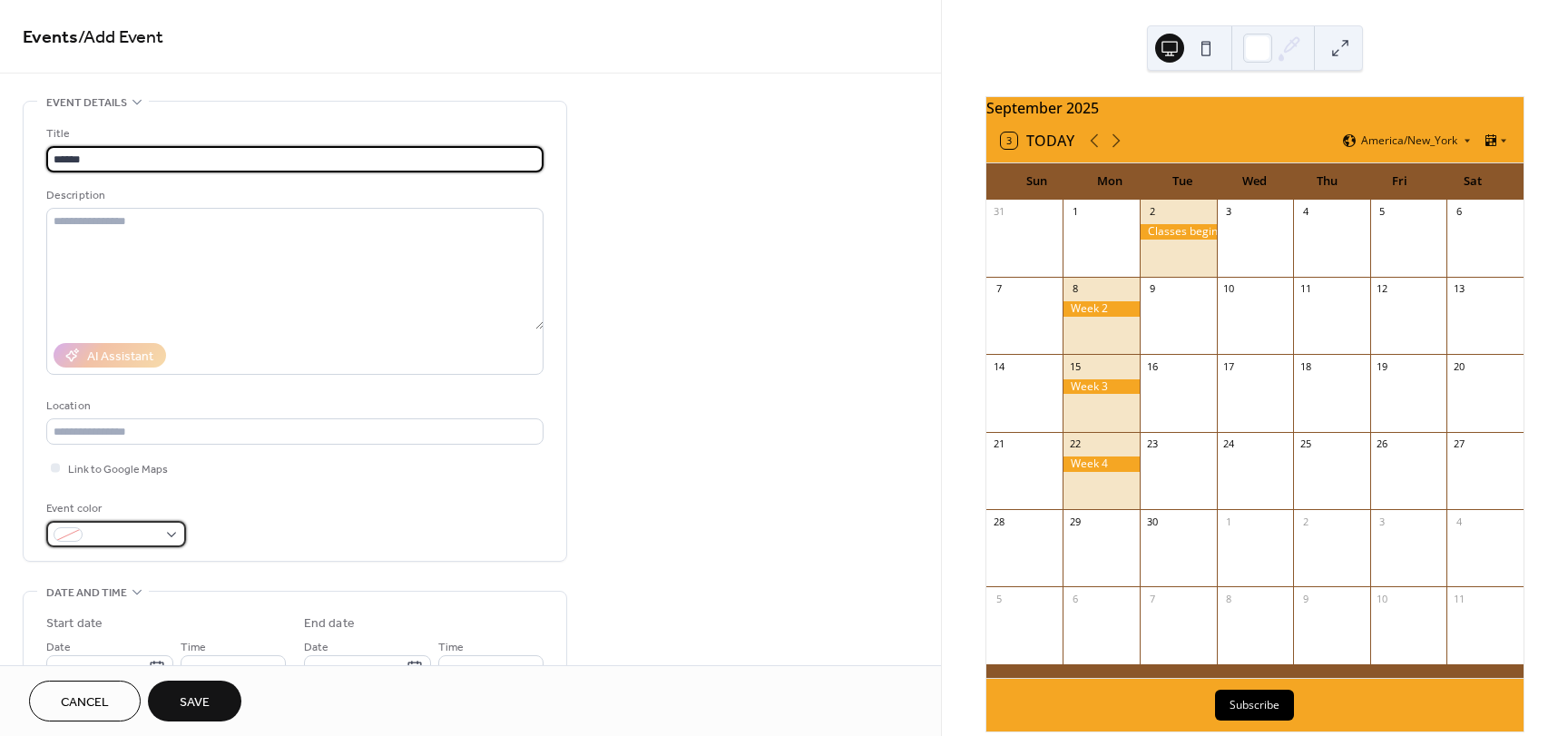 click at bounding box center (116, 534) 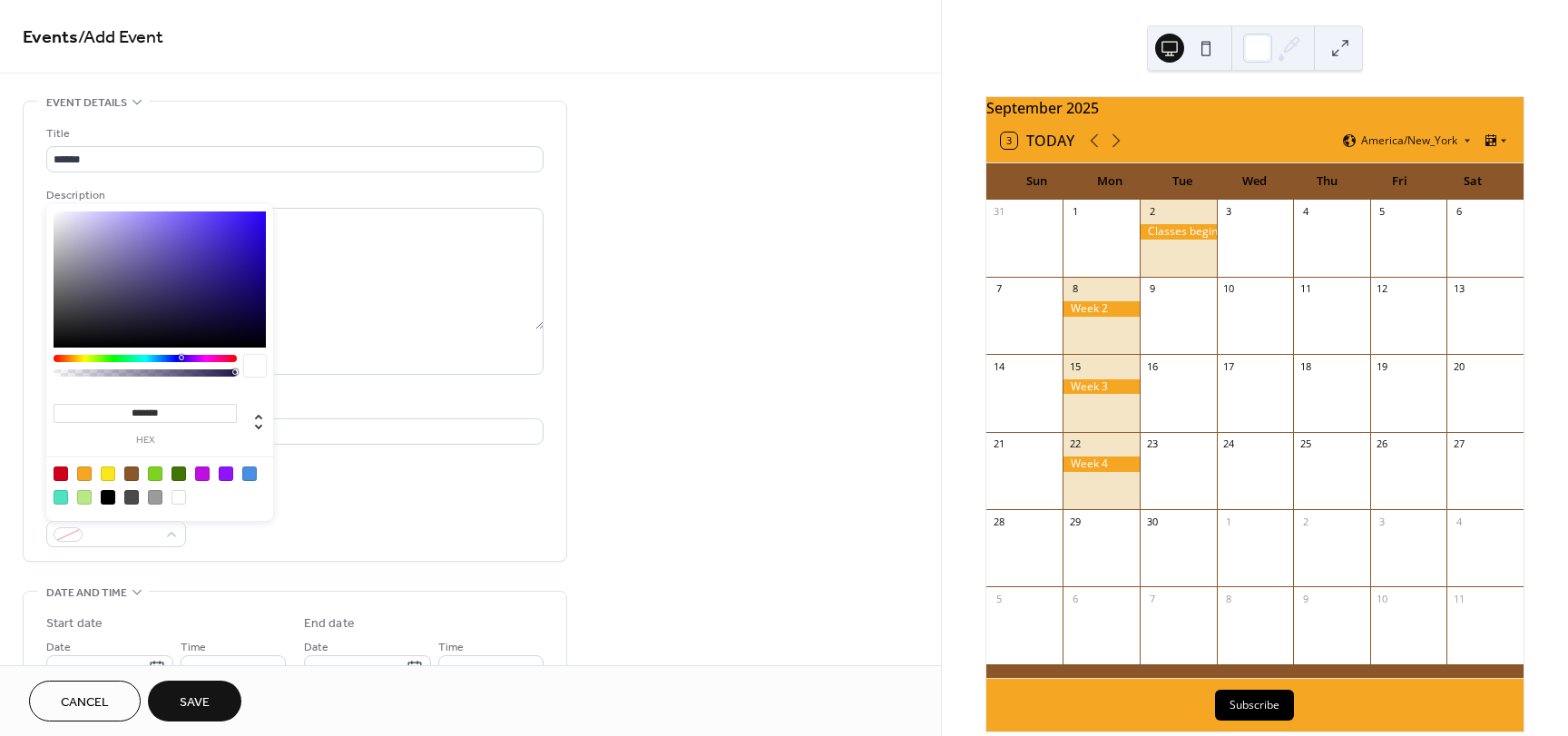 click at bounding box center [84, 474] 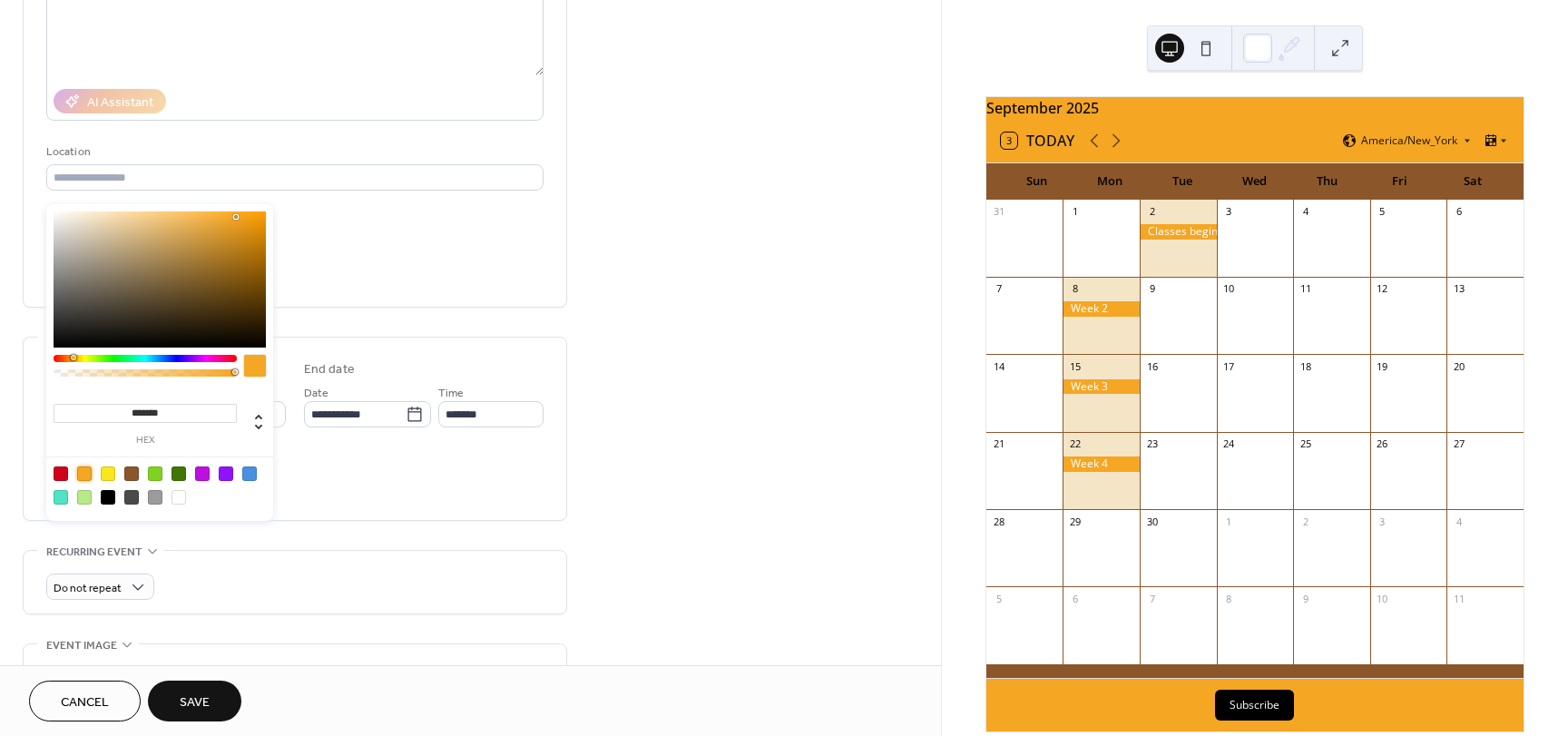 scroll, scrollTop: 272, scrollLeft: 0, axis: vertical 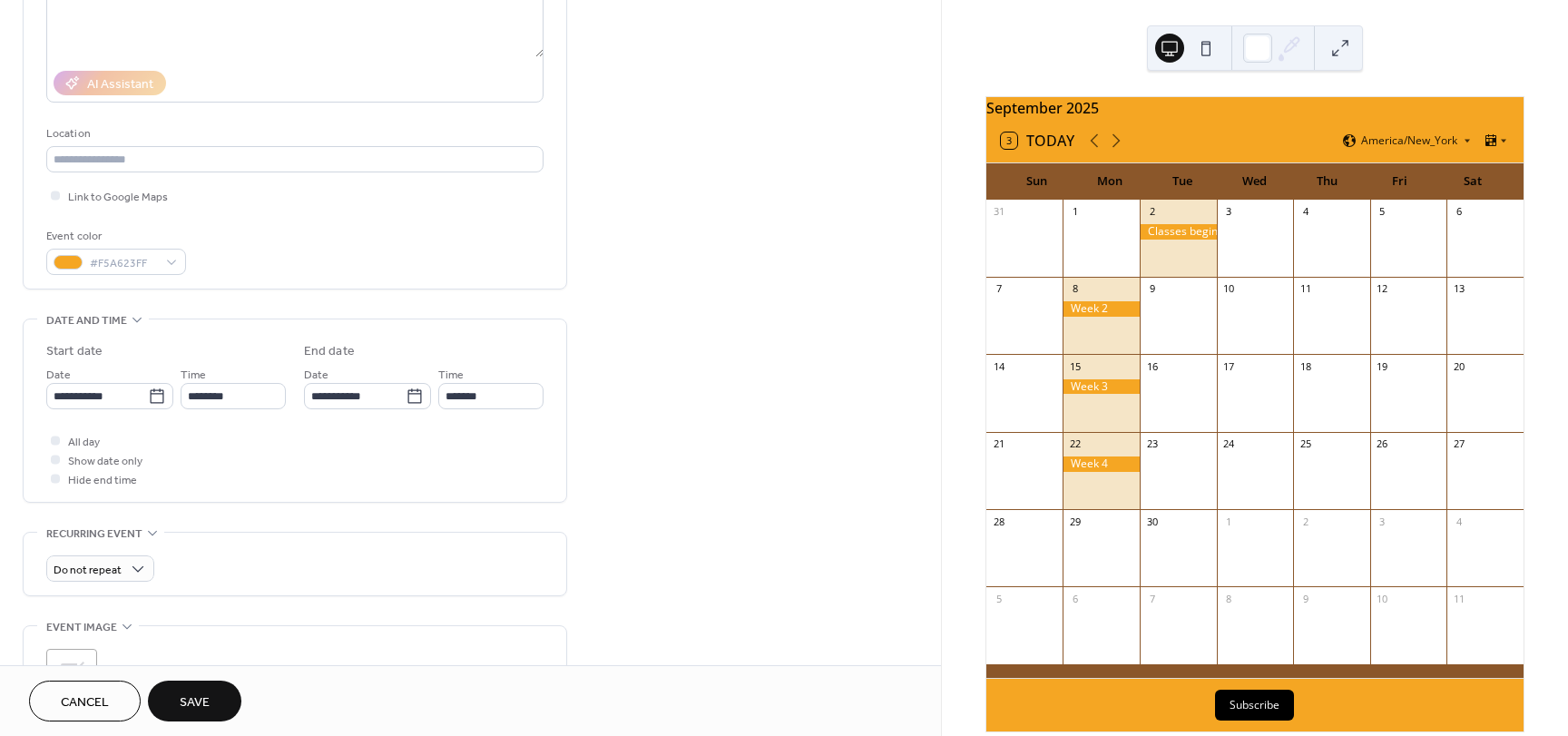 click on "All day Show date only Hide end time" at bounding box center (295, 459) 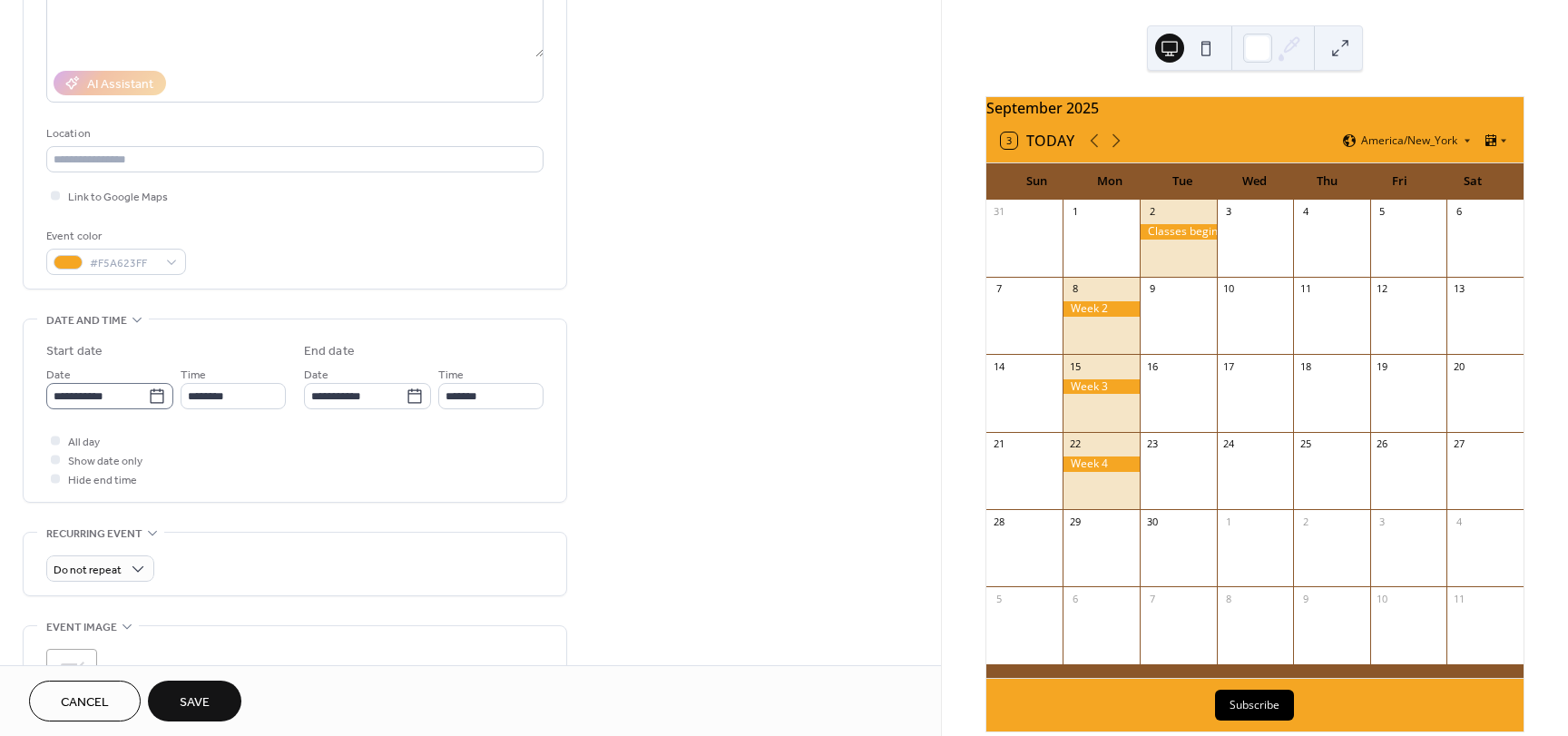 click 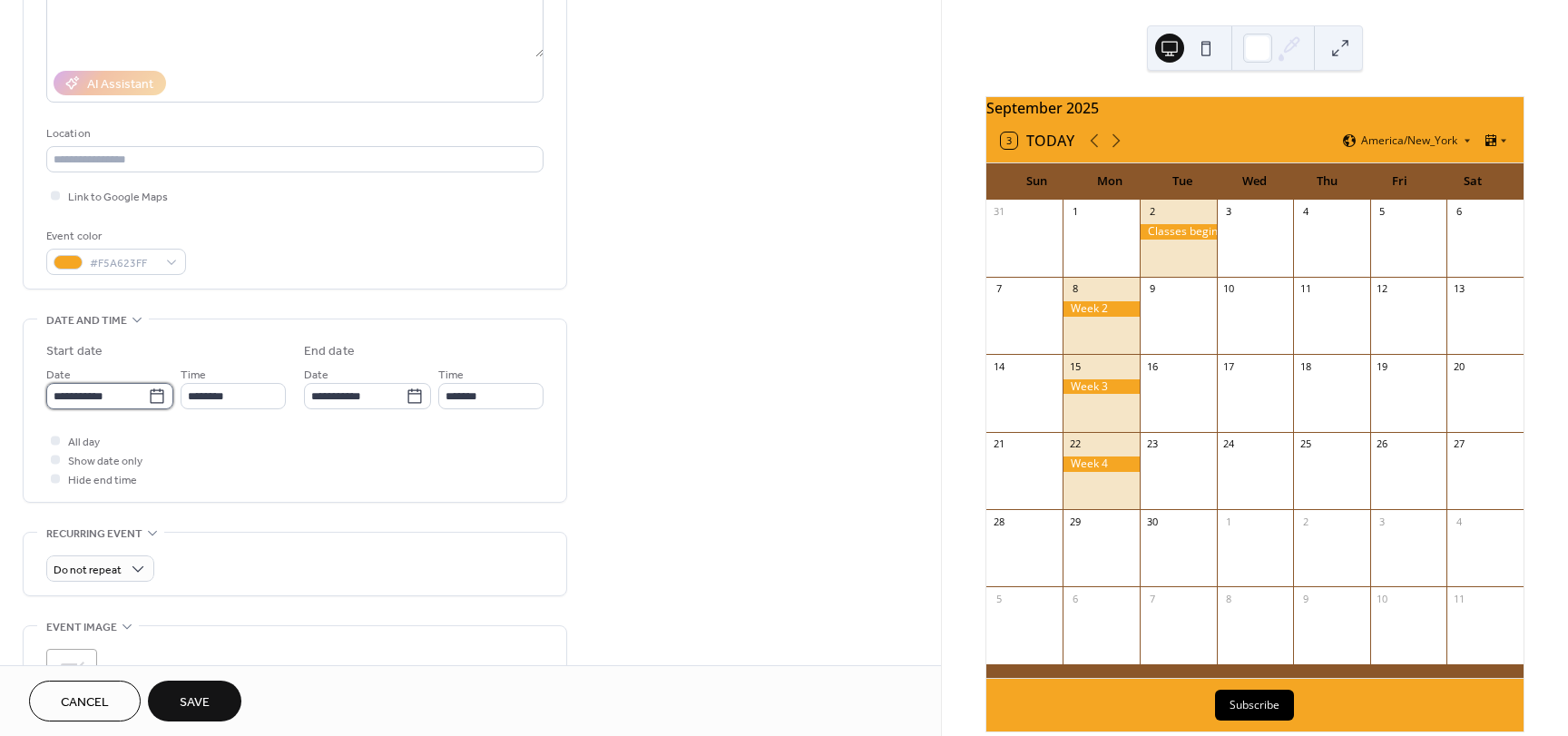 click on "**********" at bounding box center (97, 396) 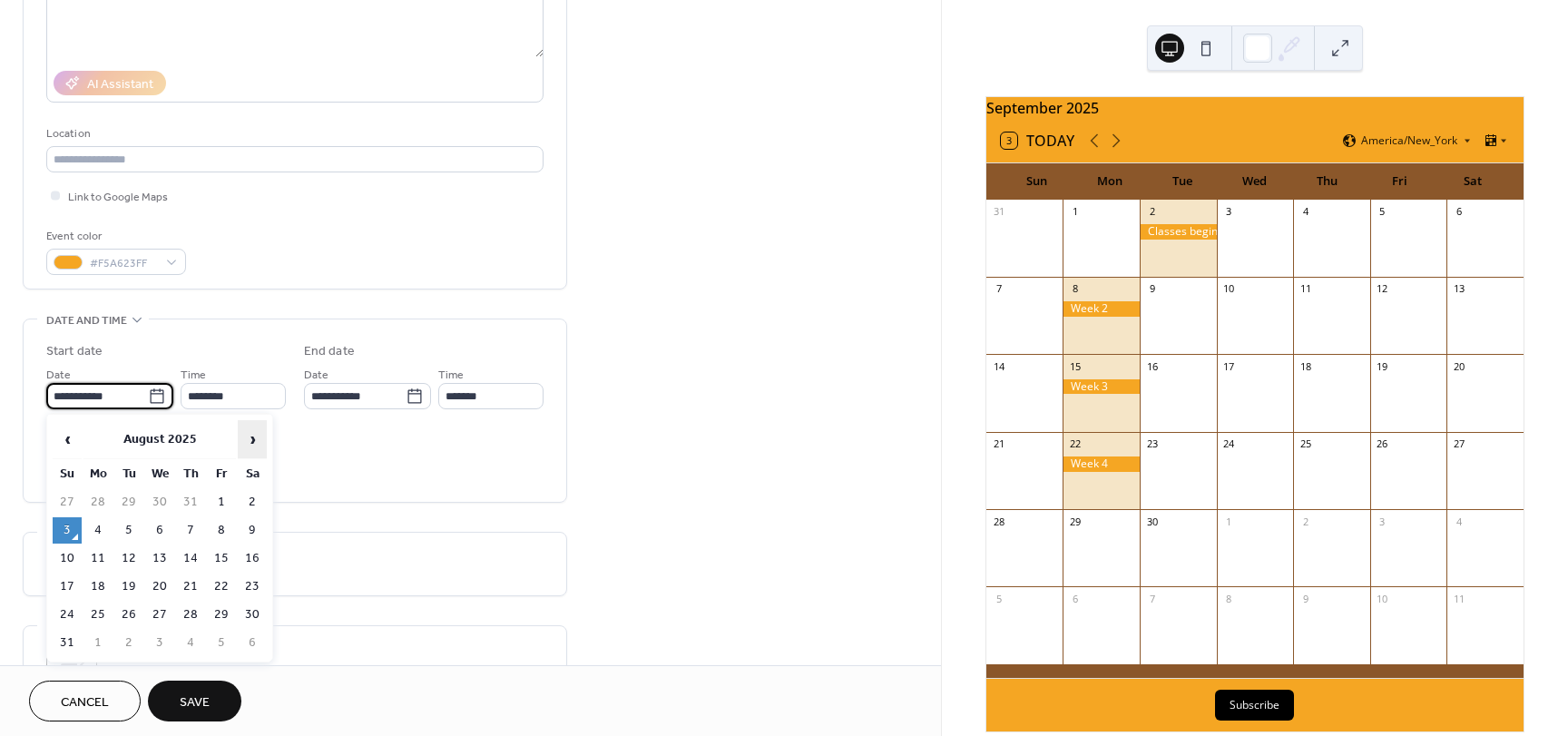 click on "›" at bounding box center [252, 439] 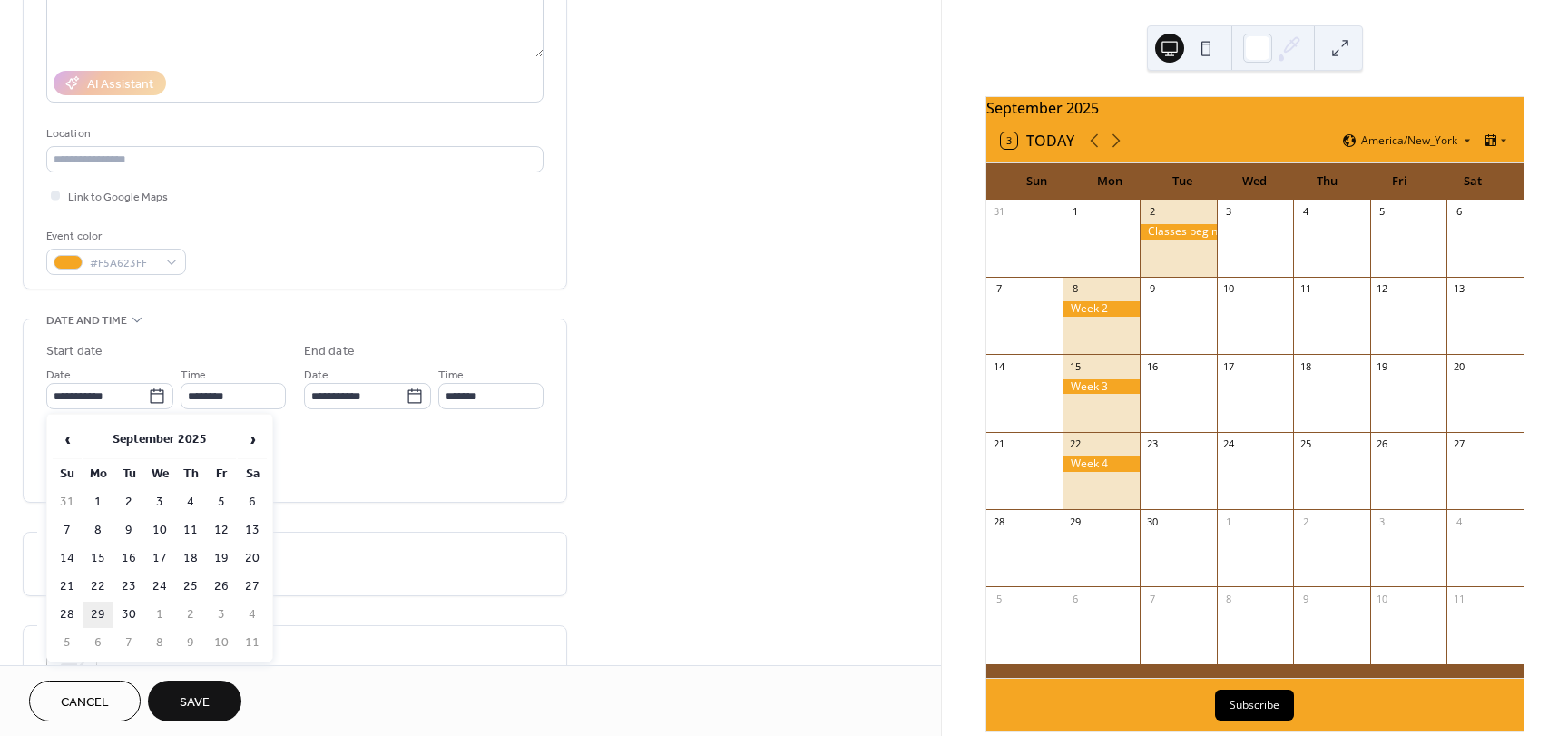 click on "29" at bounding box center [98, 614] 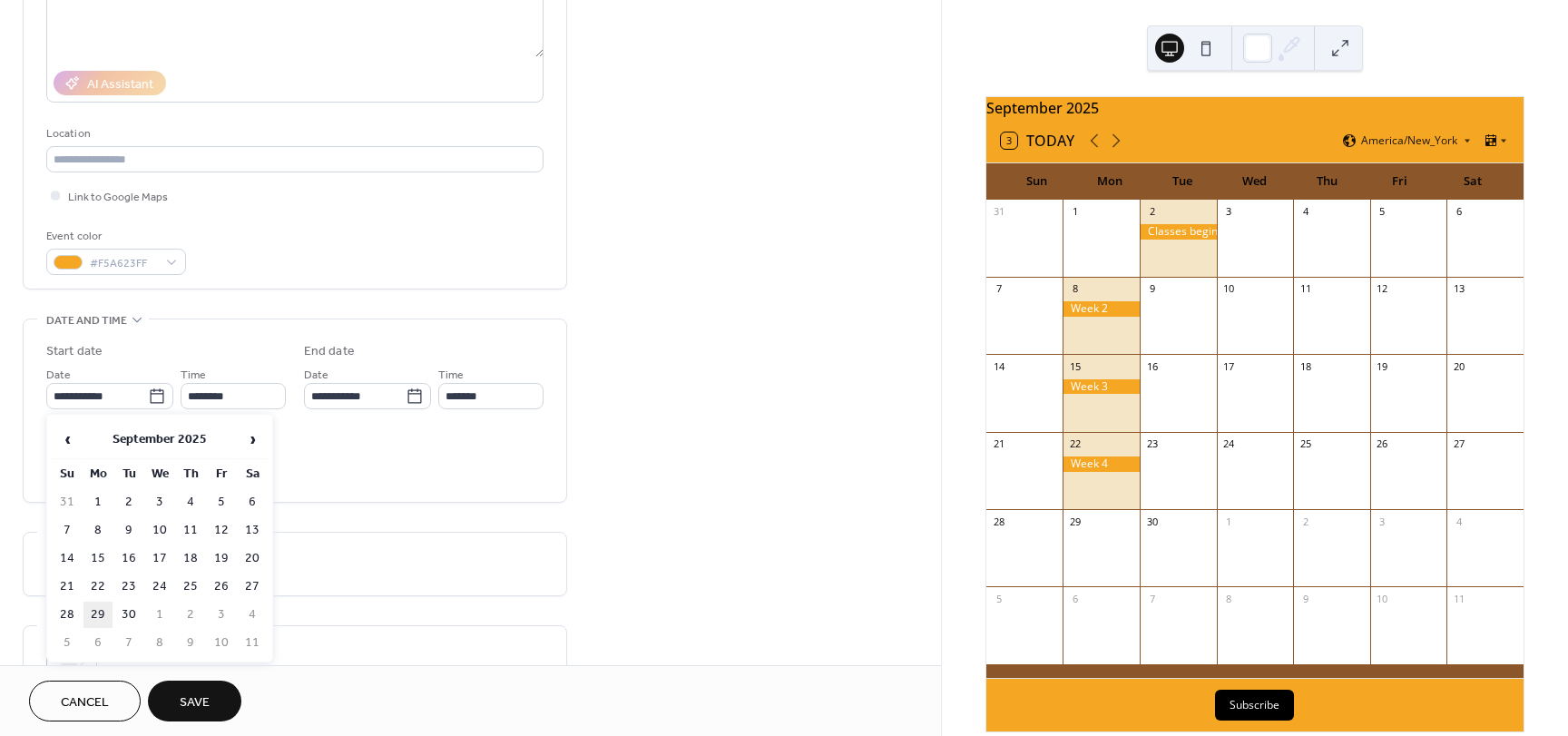 type on "**********" 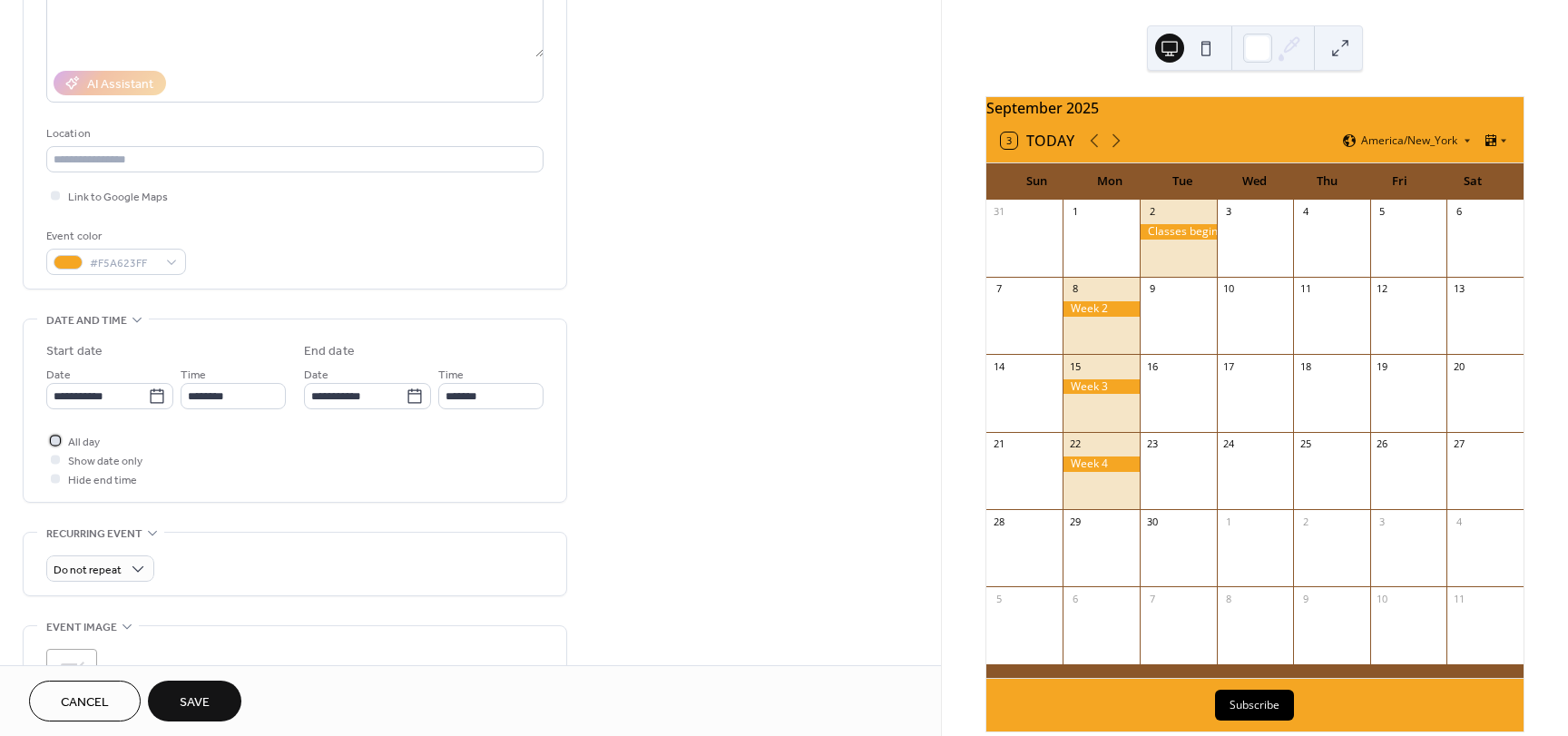 click at bounding box center [55, 440] 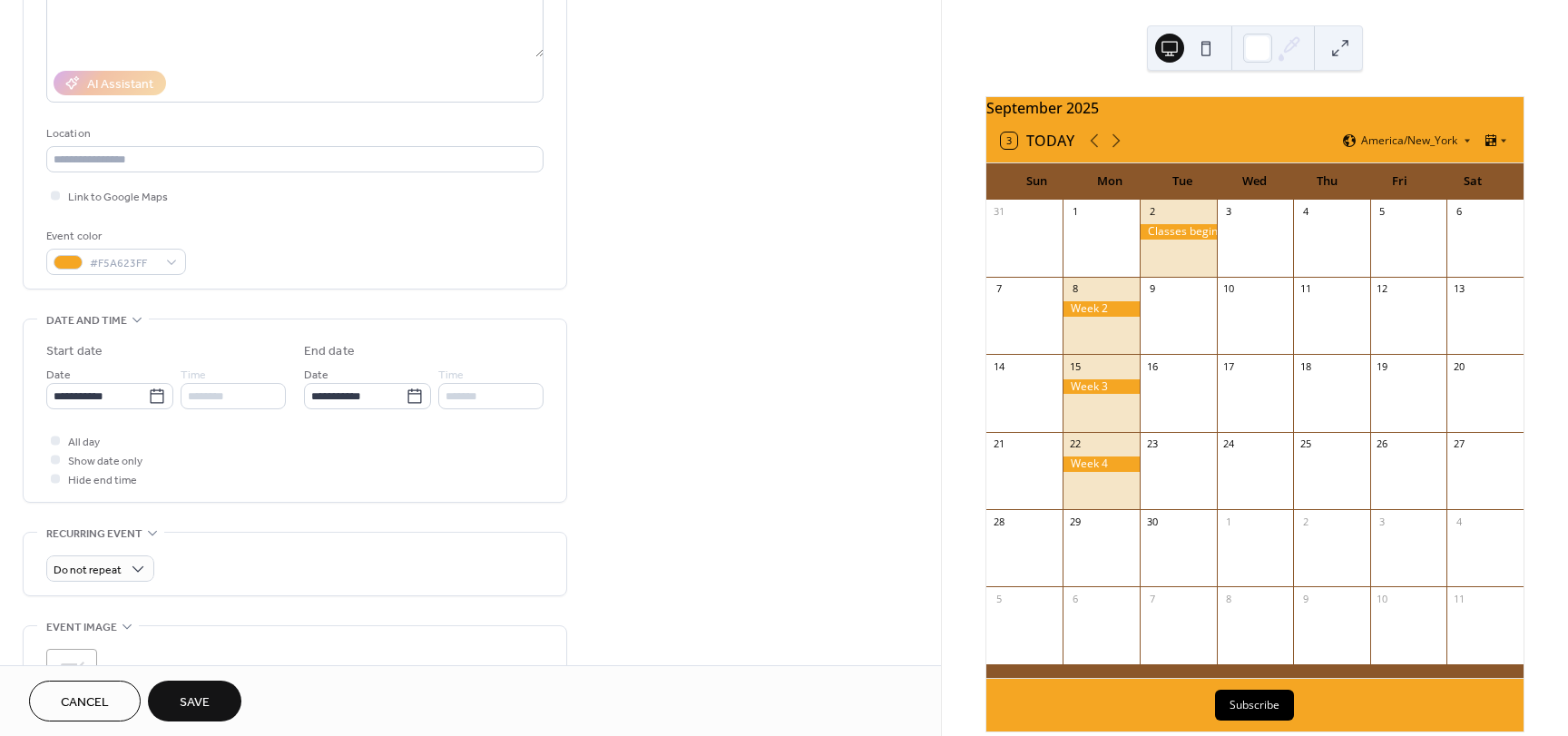 click on "Save" at bounding box center (194, 702) 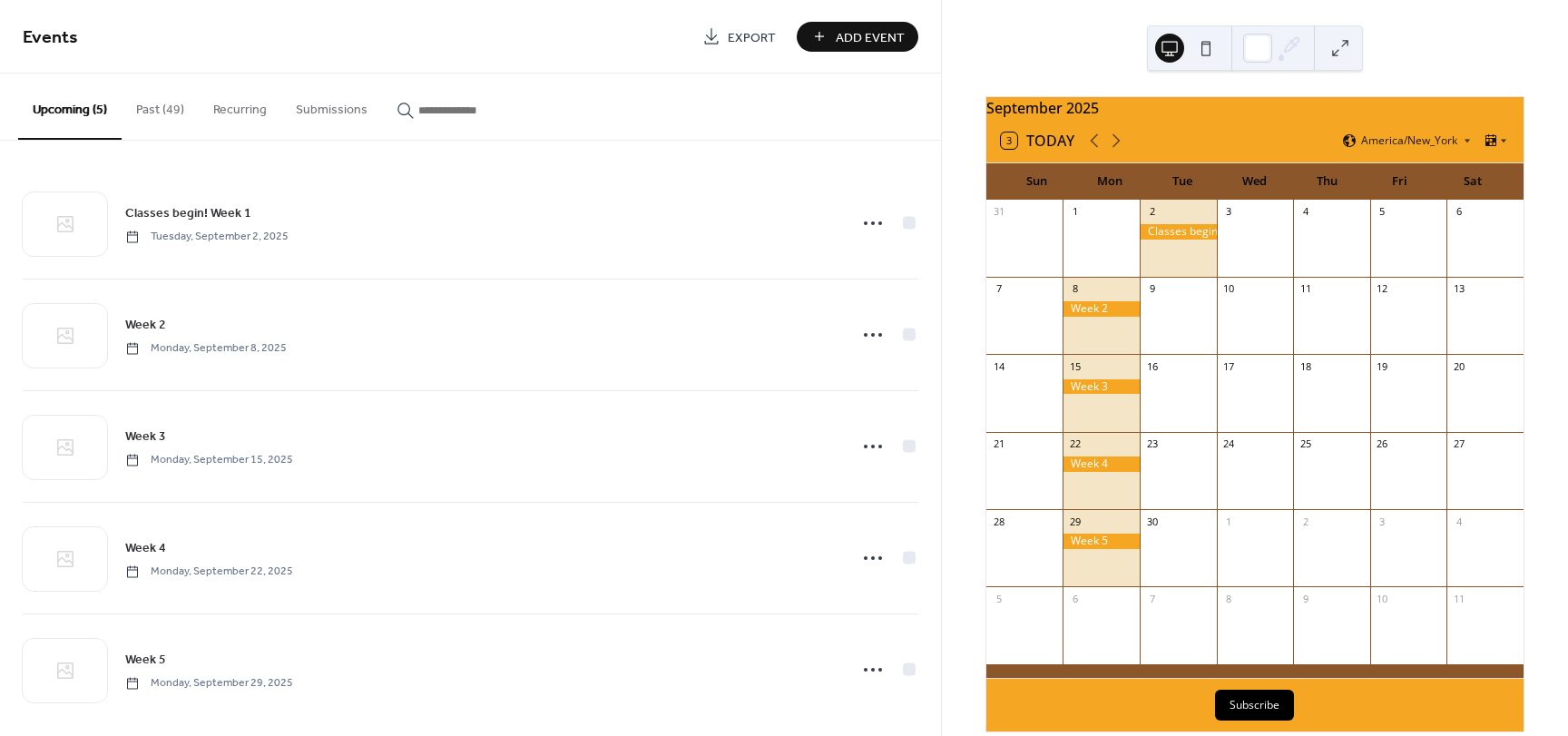 click on "Add Event" at bounding box center (870, 37) 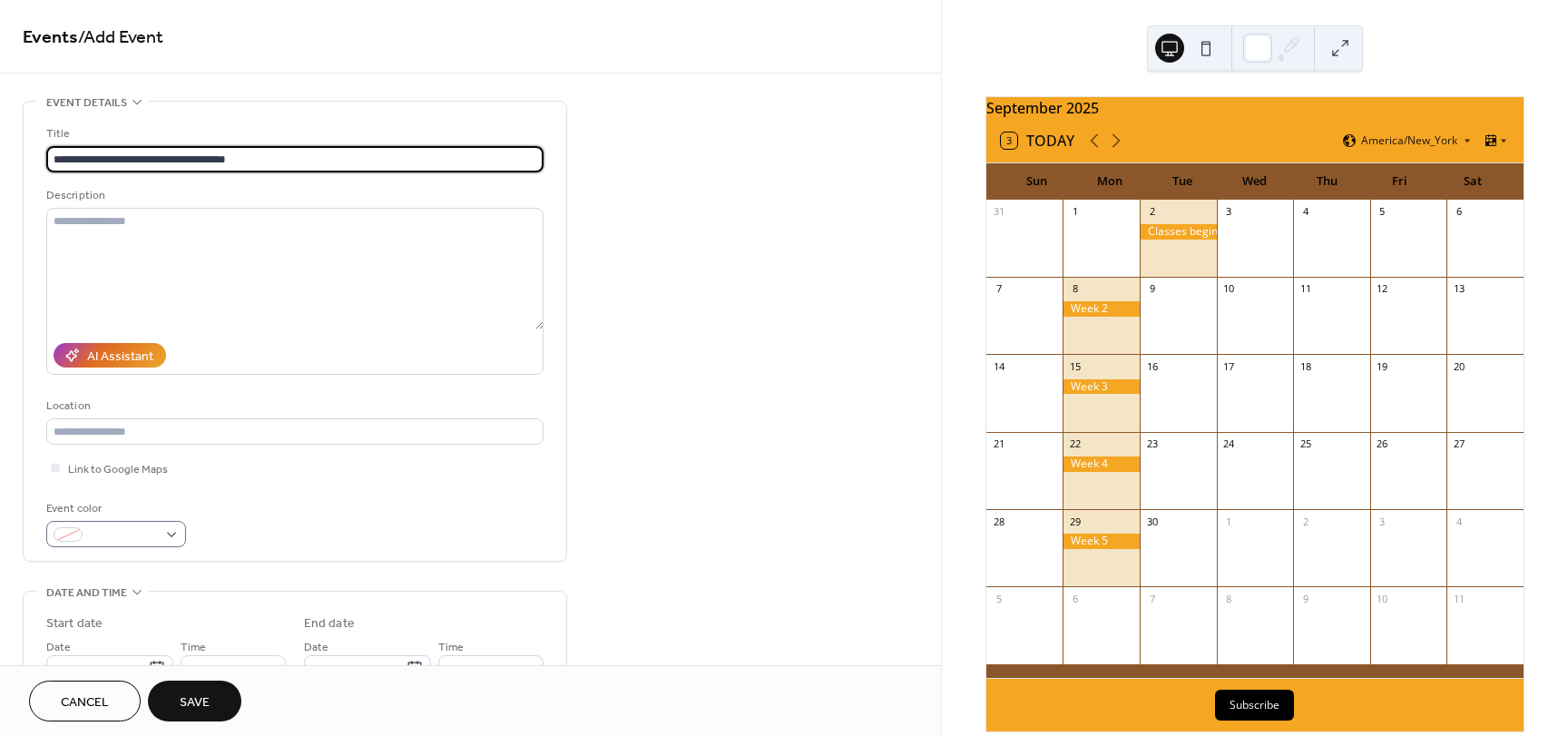 type on "**********" 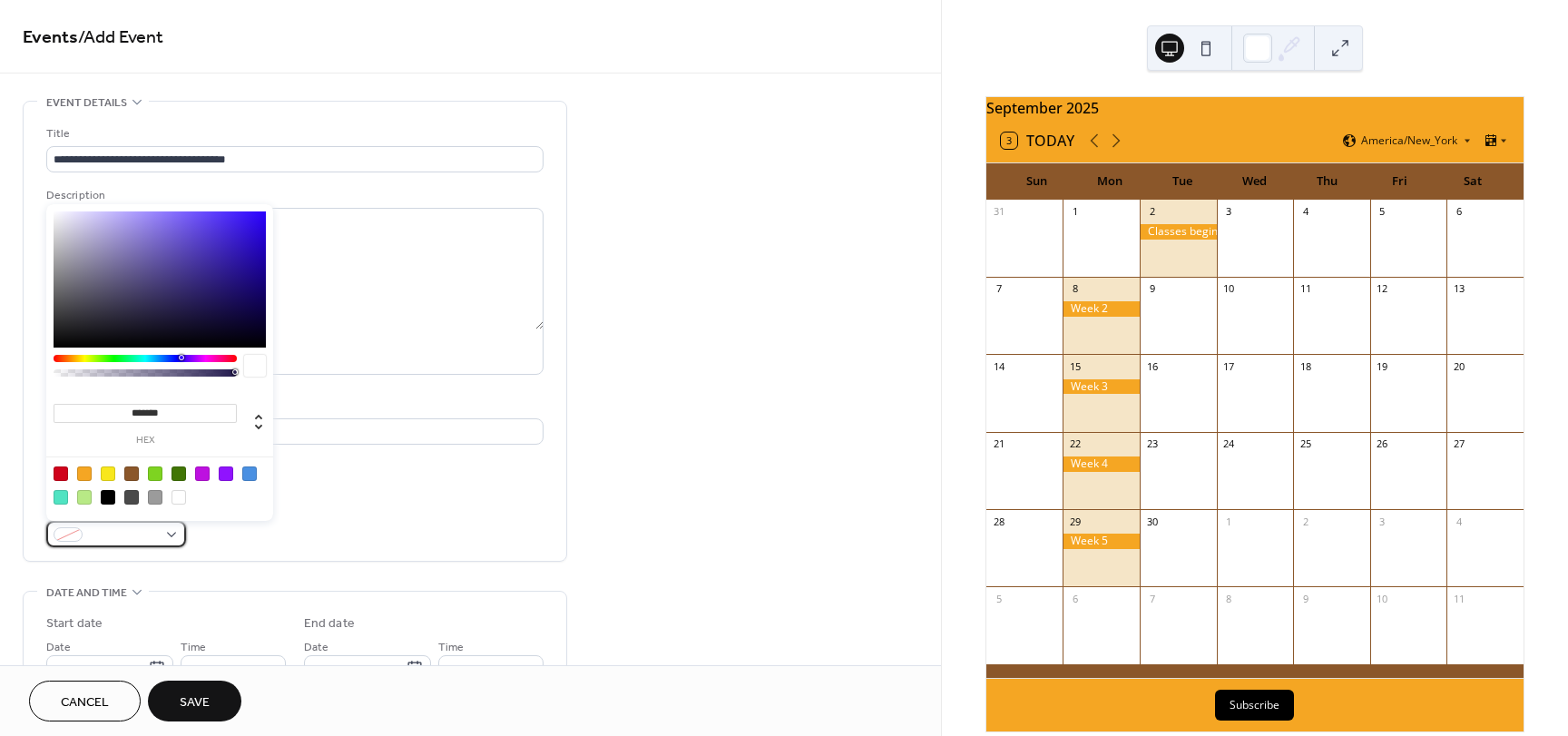 click at bounding box center [116, 534] 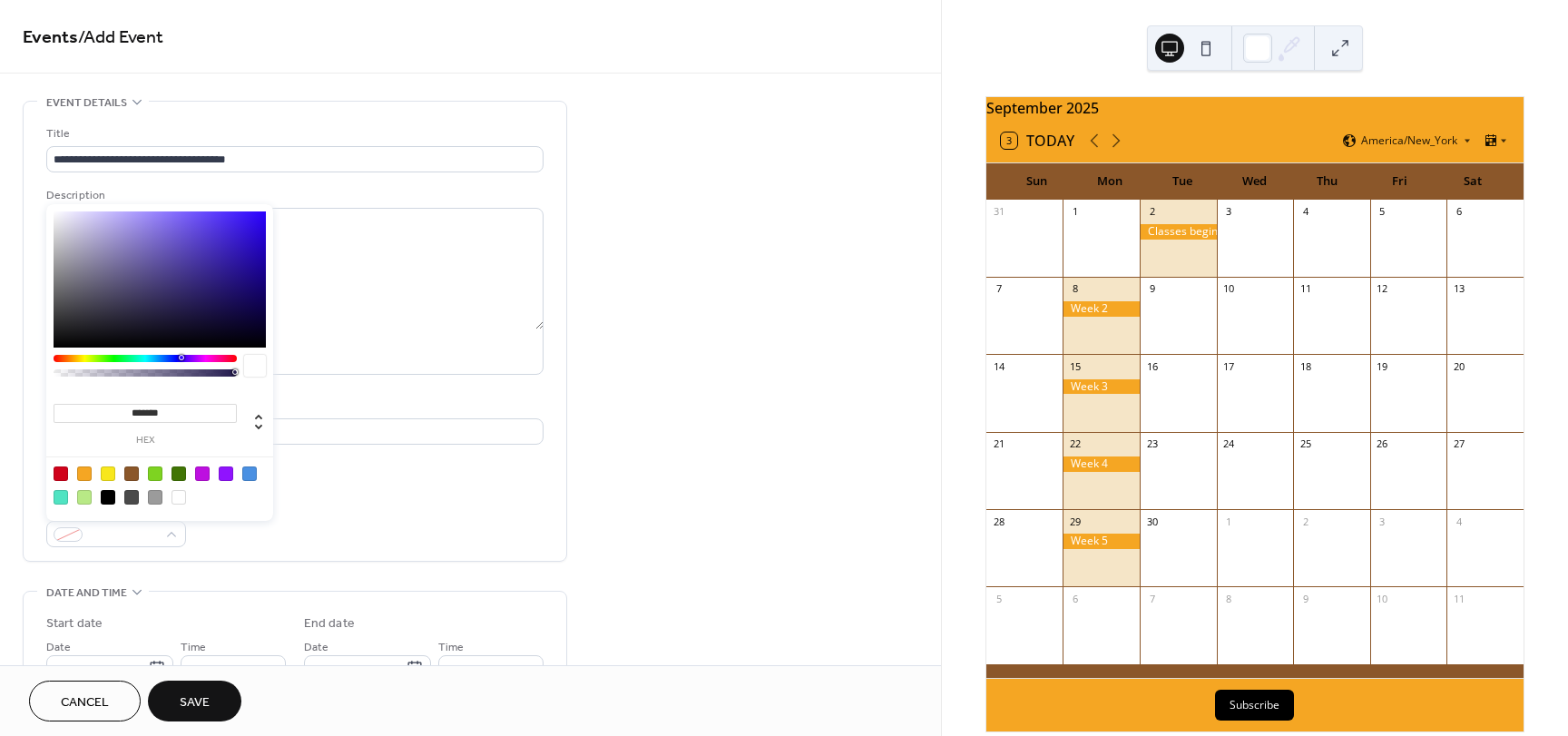 type on "*******" 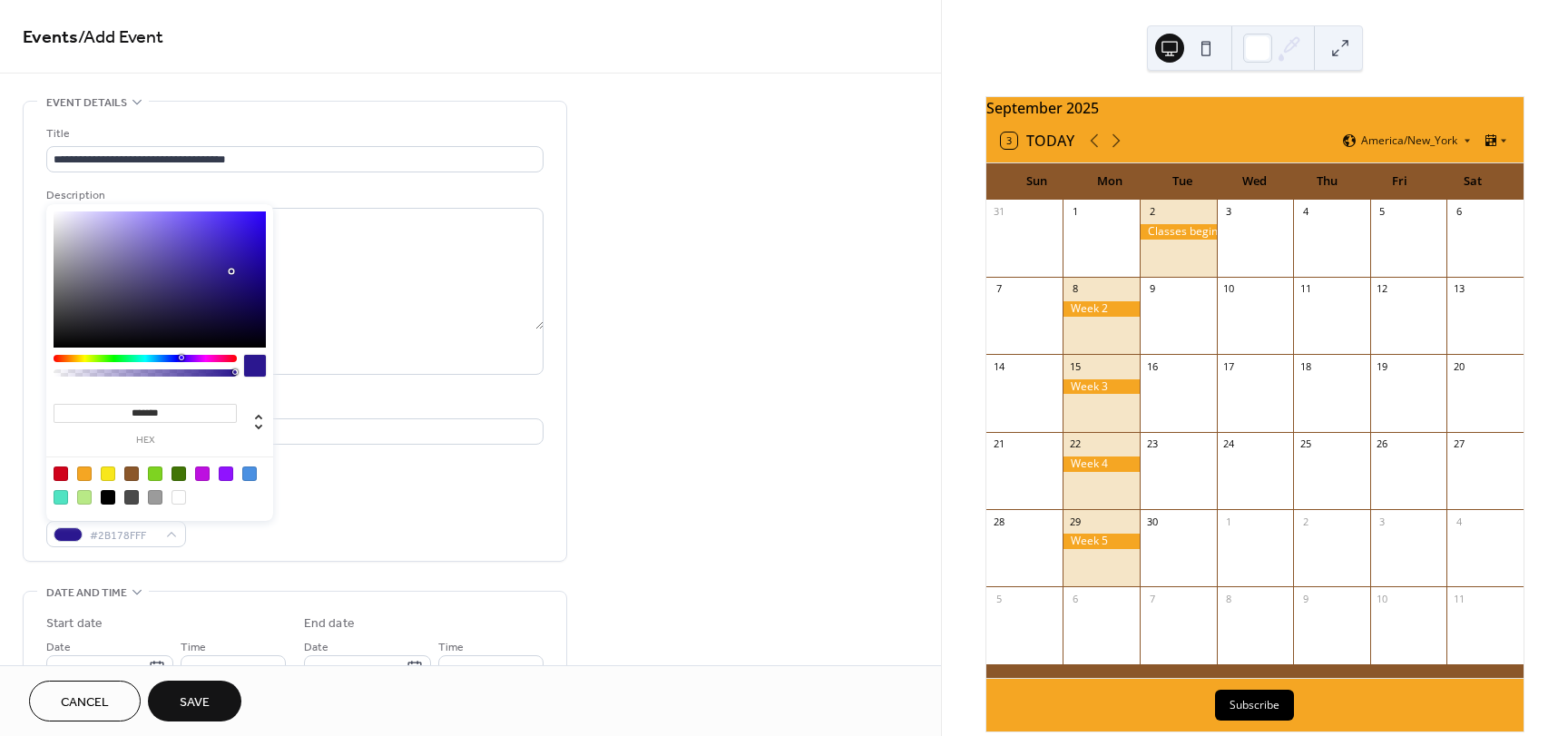 click at bounding box center (160, 280) 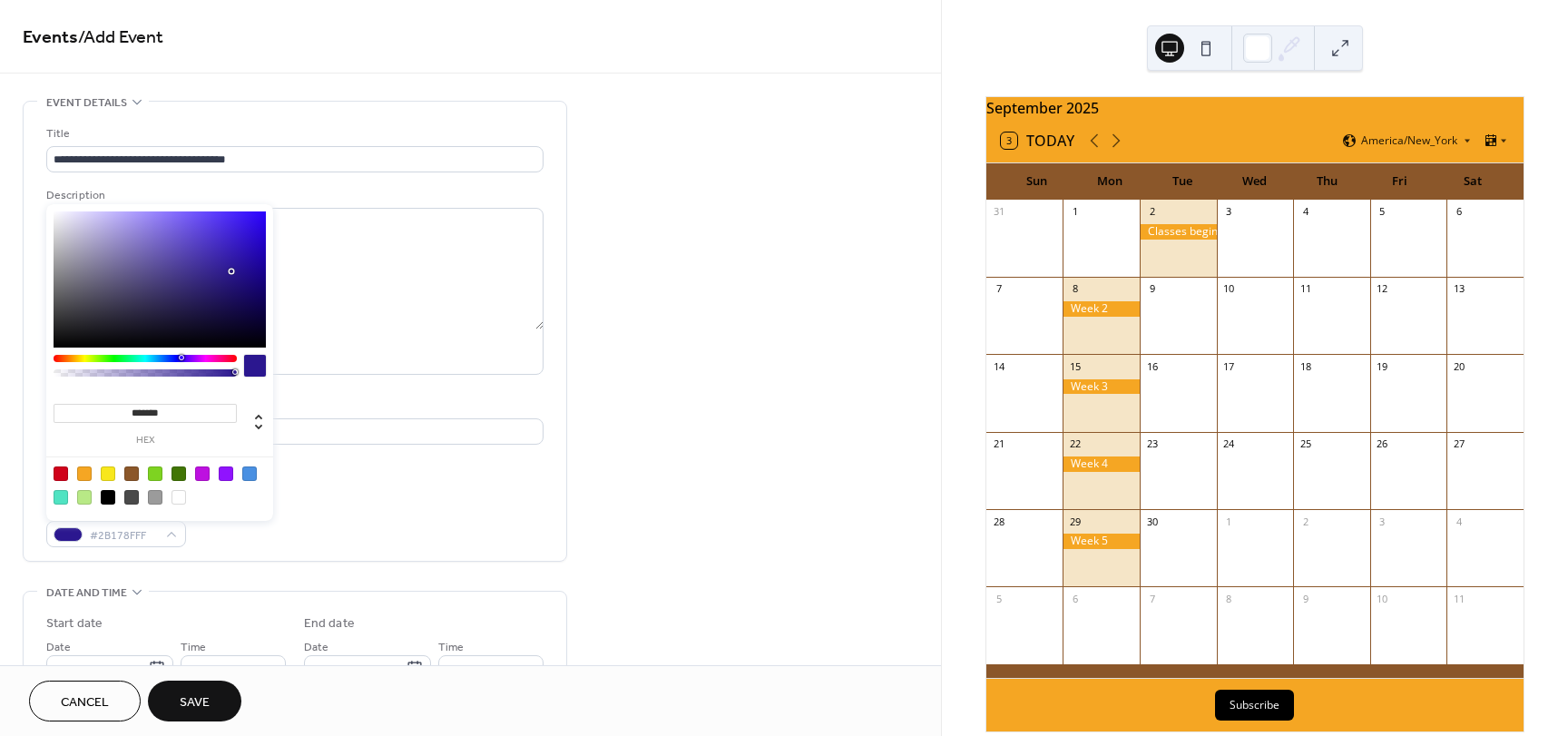 click on "**********" at bounding box center [295, 336] 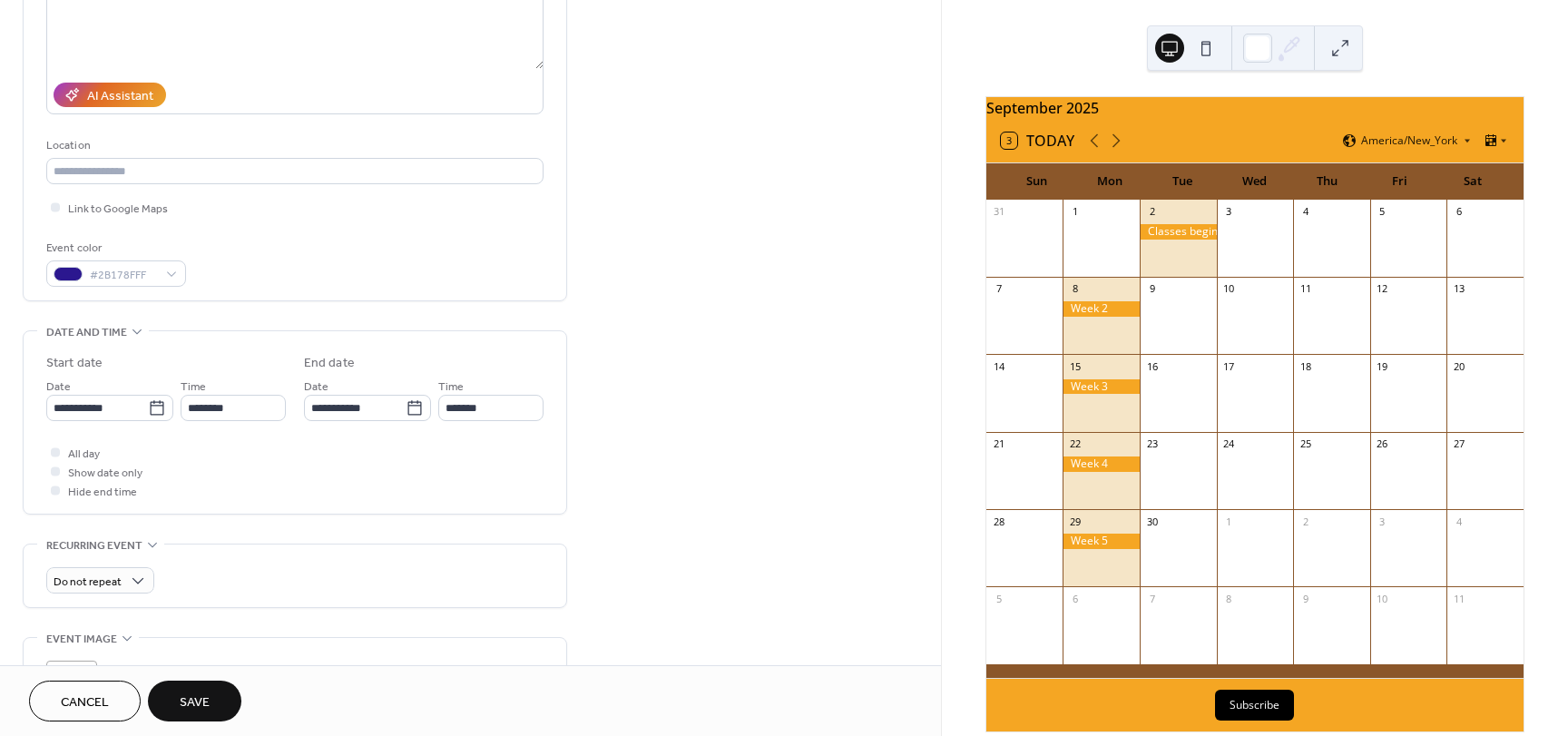 scroll, scrollTop: 272, scrollLeft: 0, axis: vertical 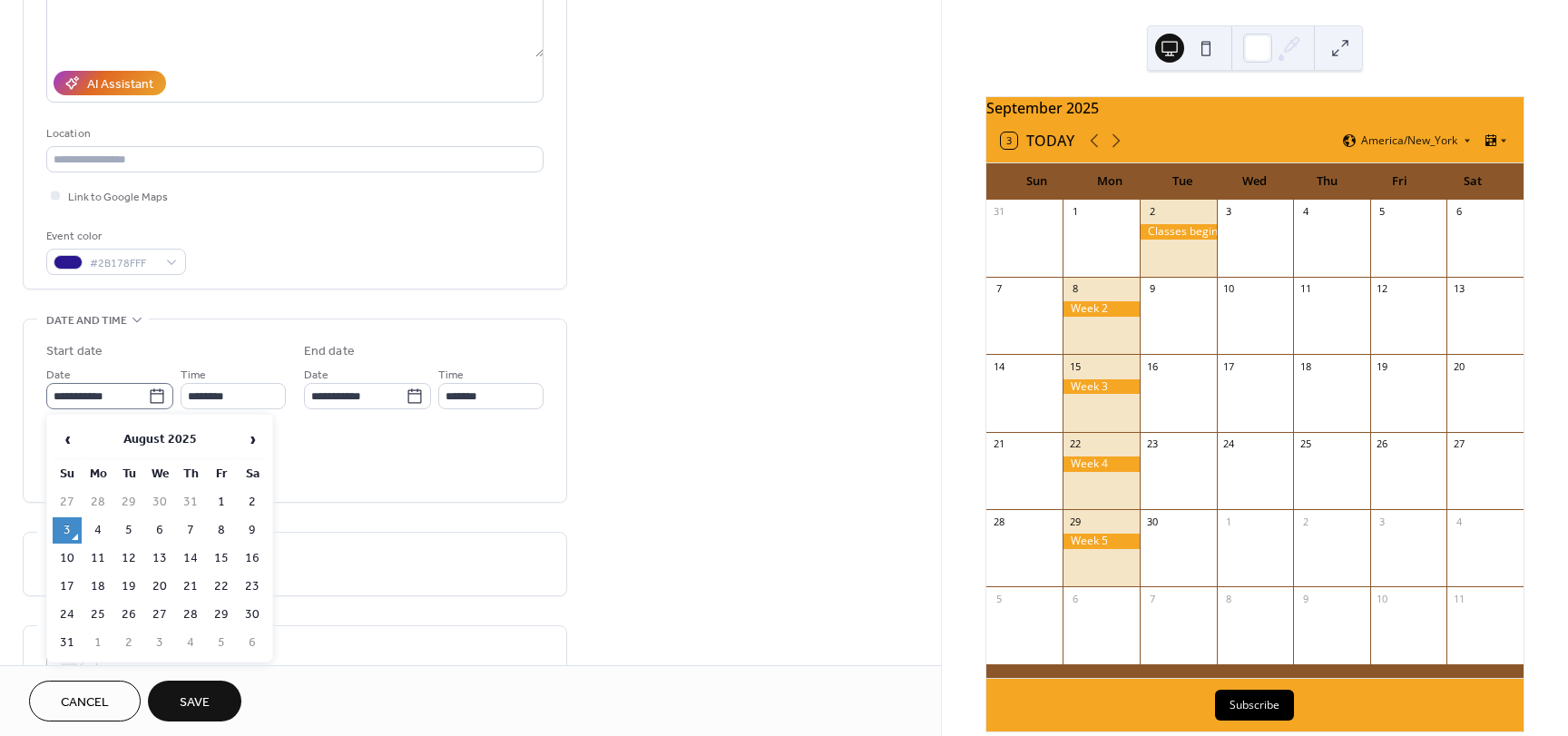 click 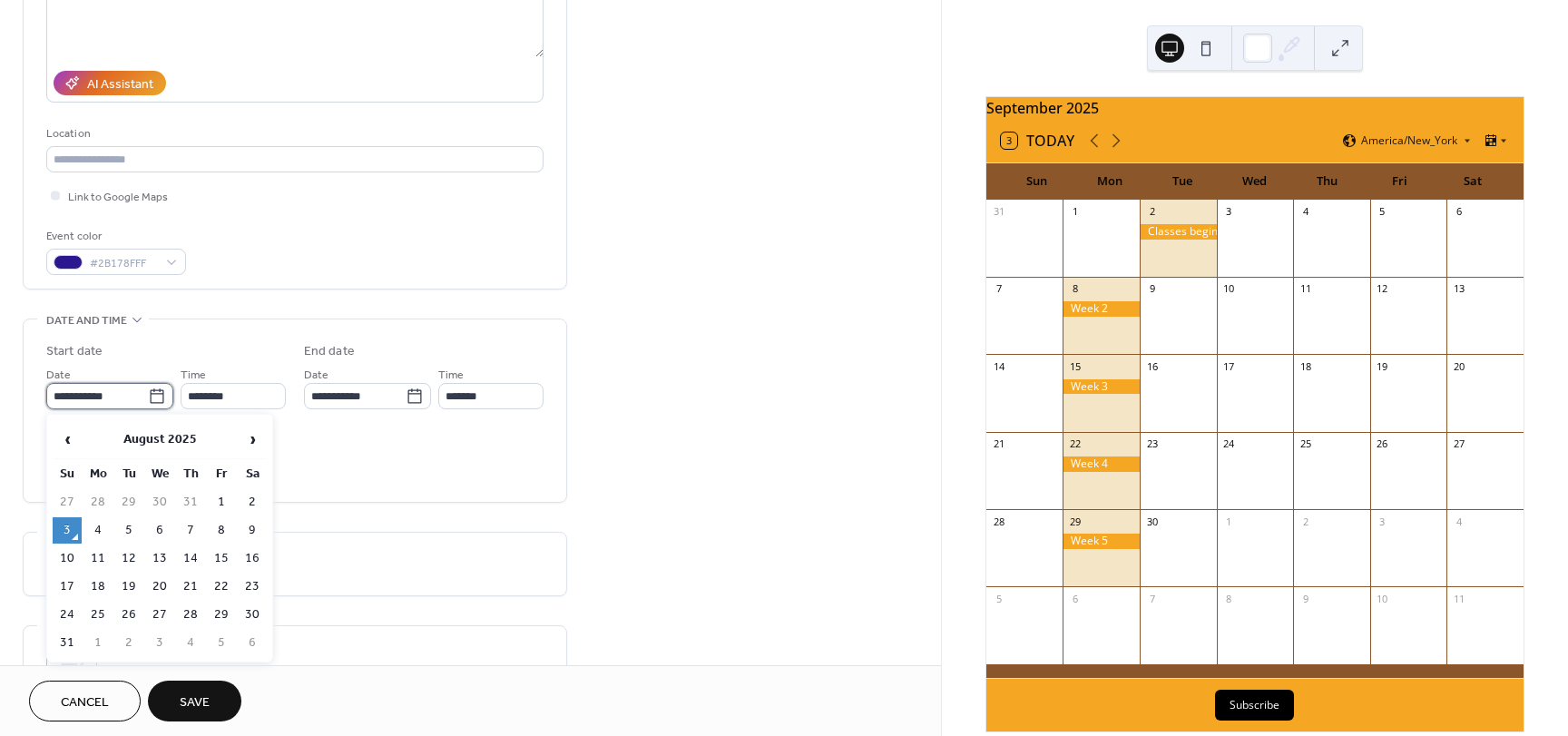 click on "**********" at bounding box center (97, 396) 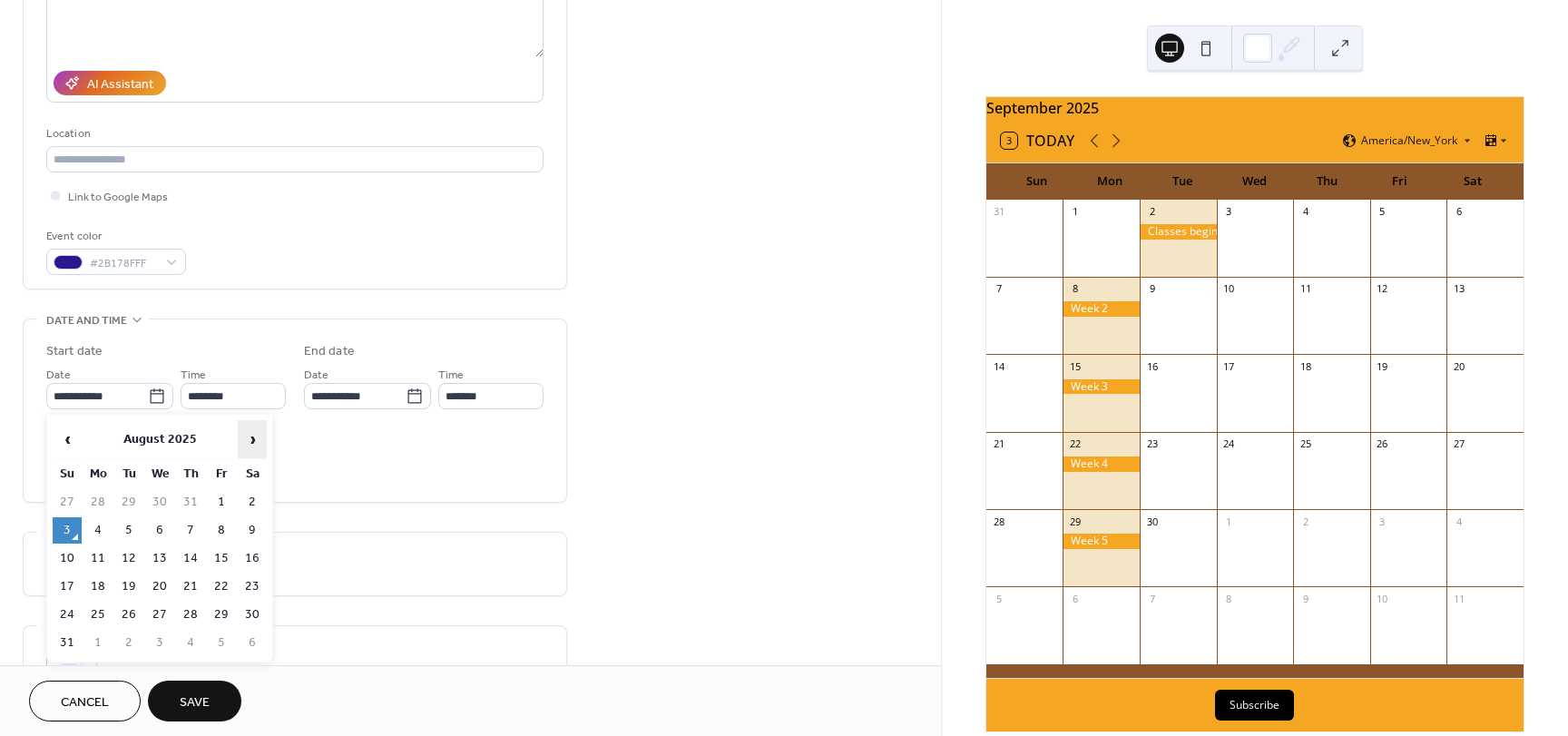 click on "›" at bounding box center (252, 439) 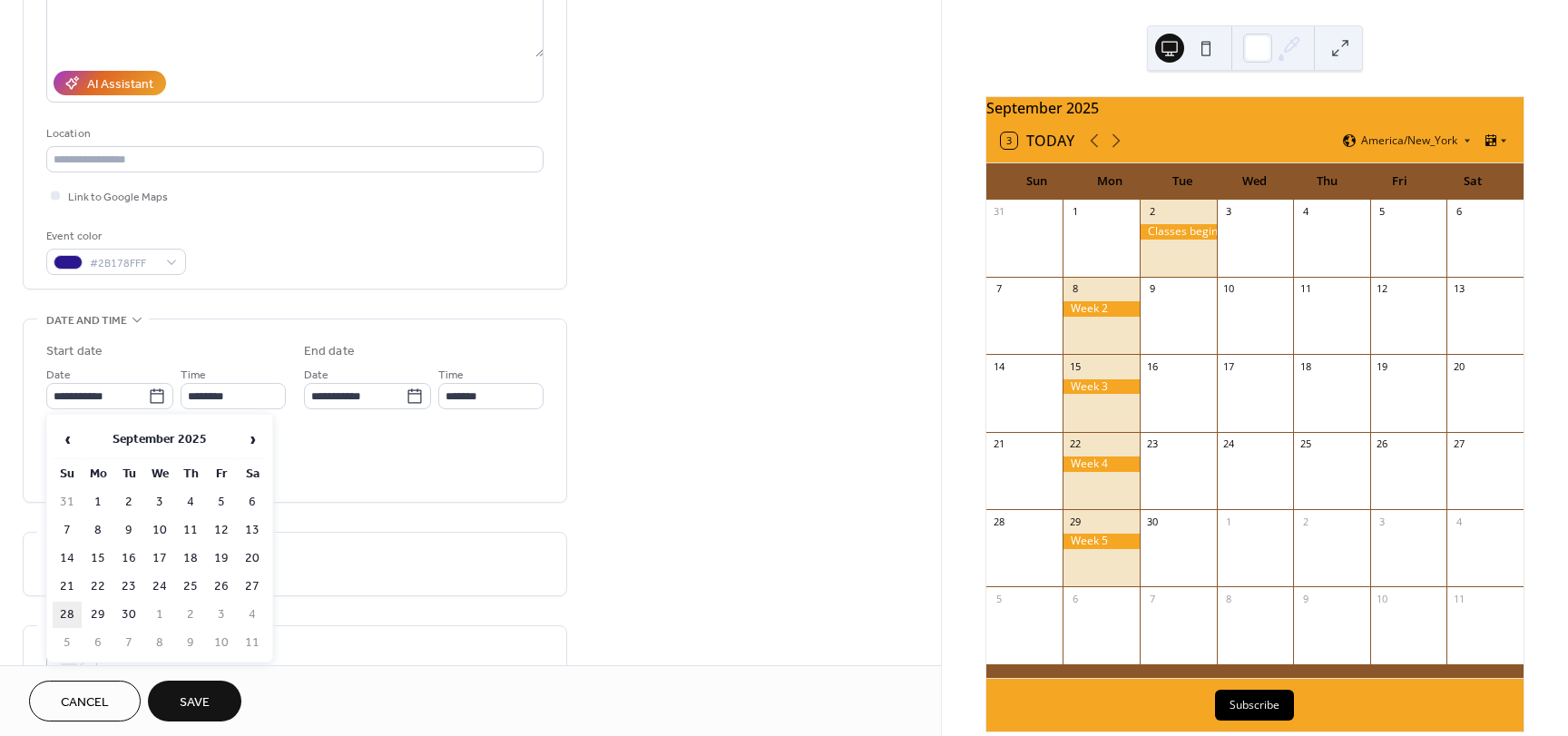 click on "28" at bounding box center [67, 614] 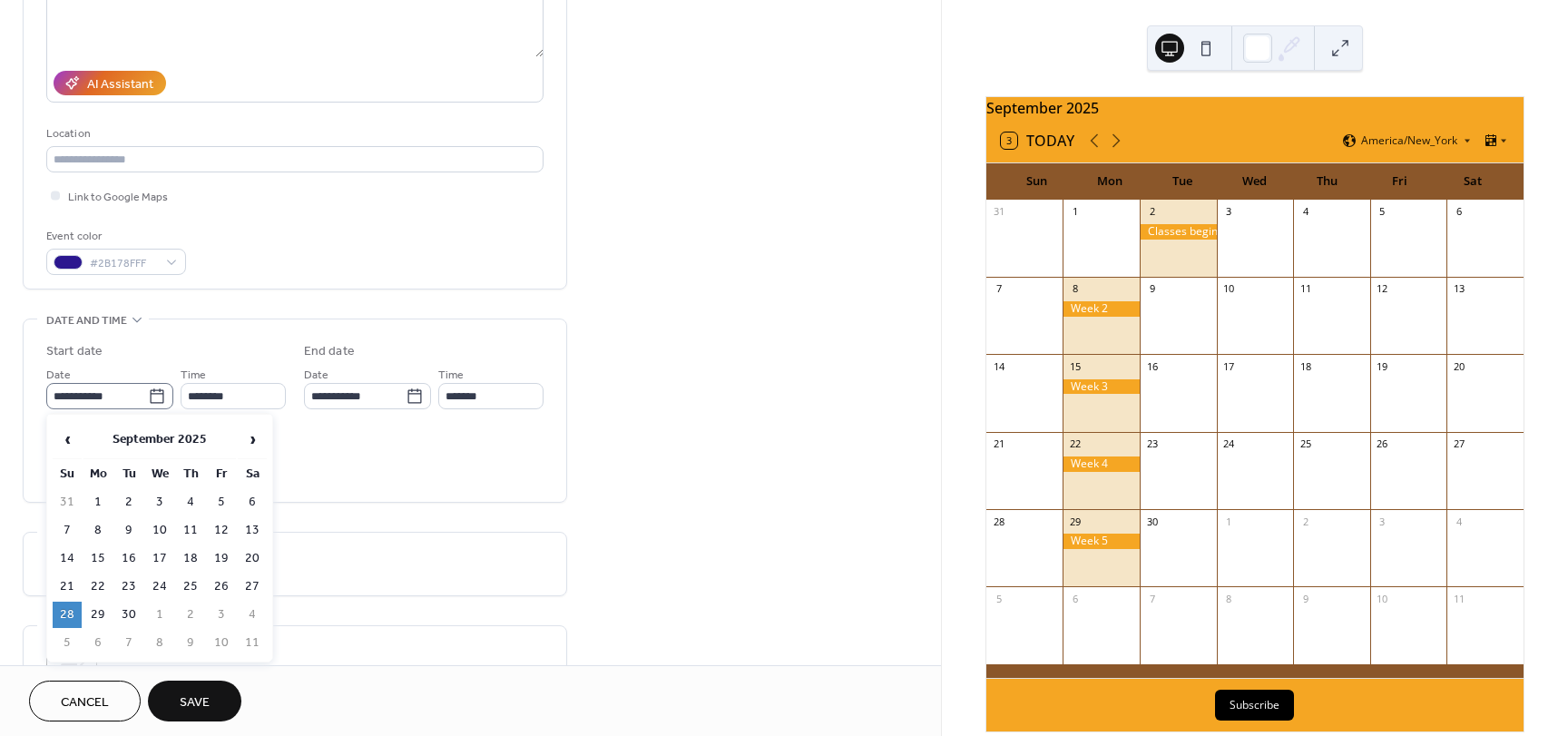 click 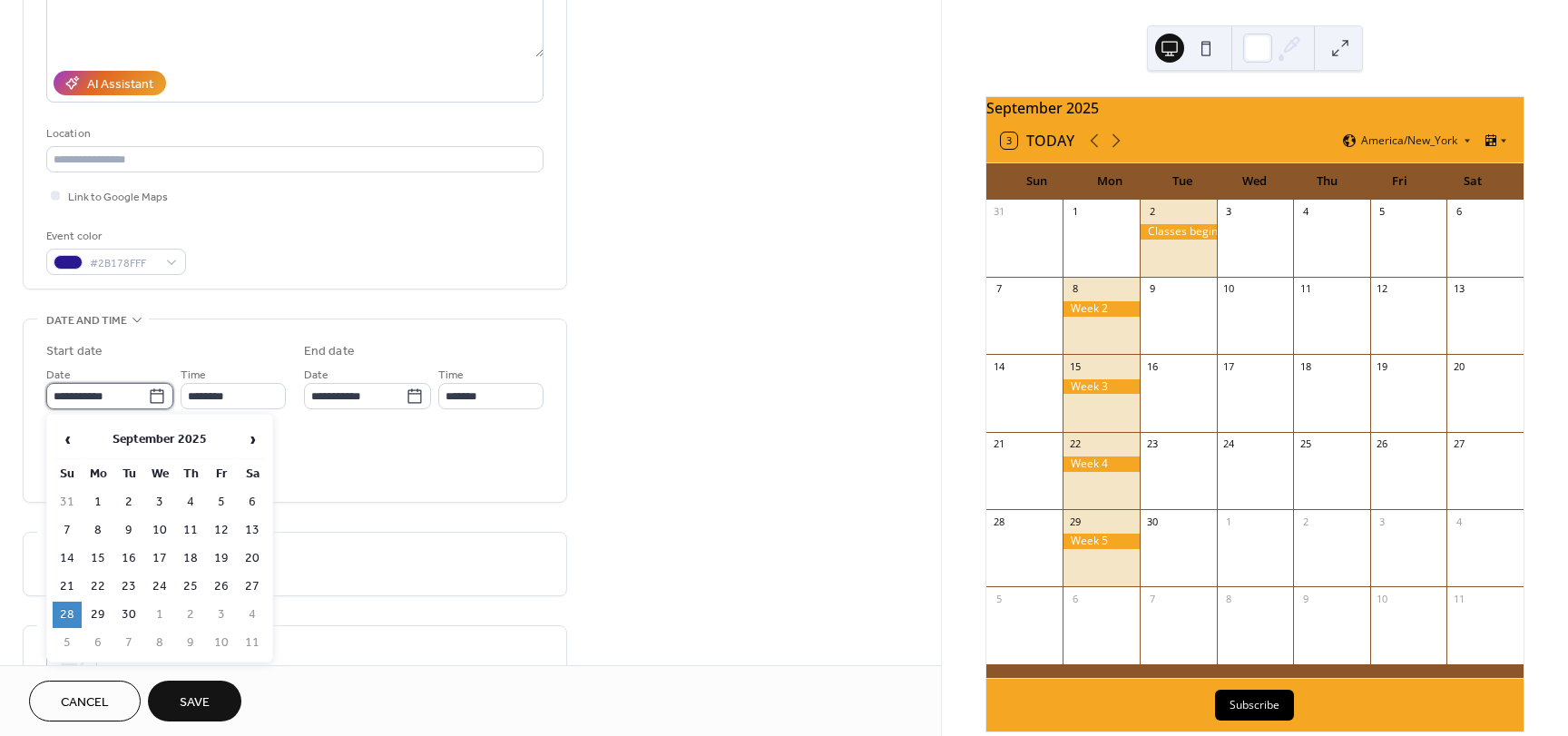 click on "**********" at bounding box center (97, 396) 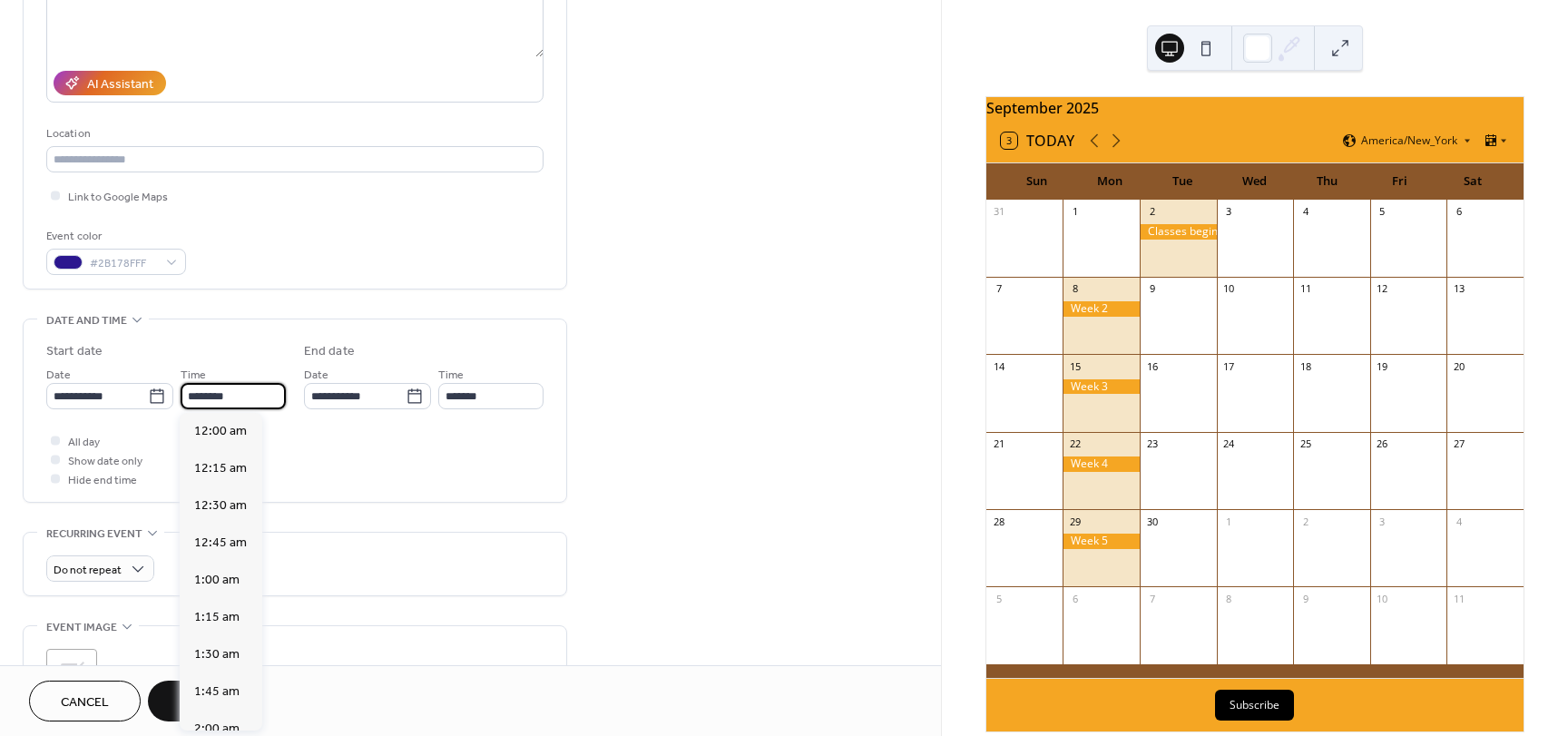 click on "********" at bounding box center [233, 396] 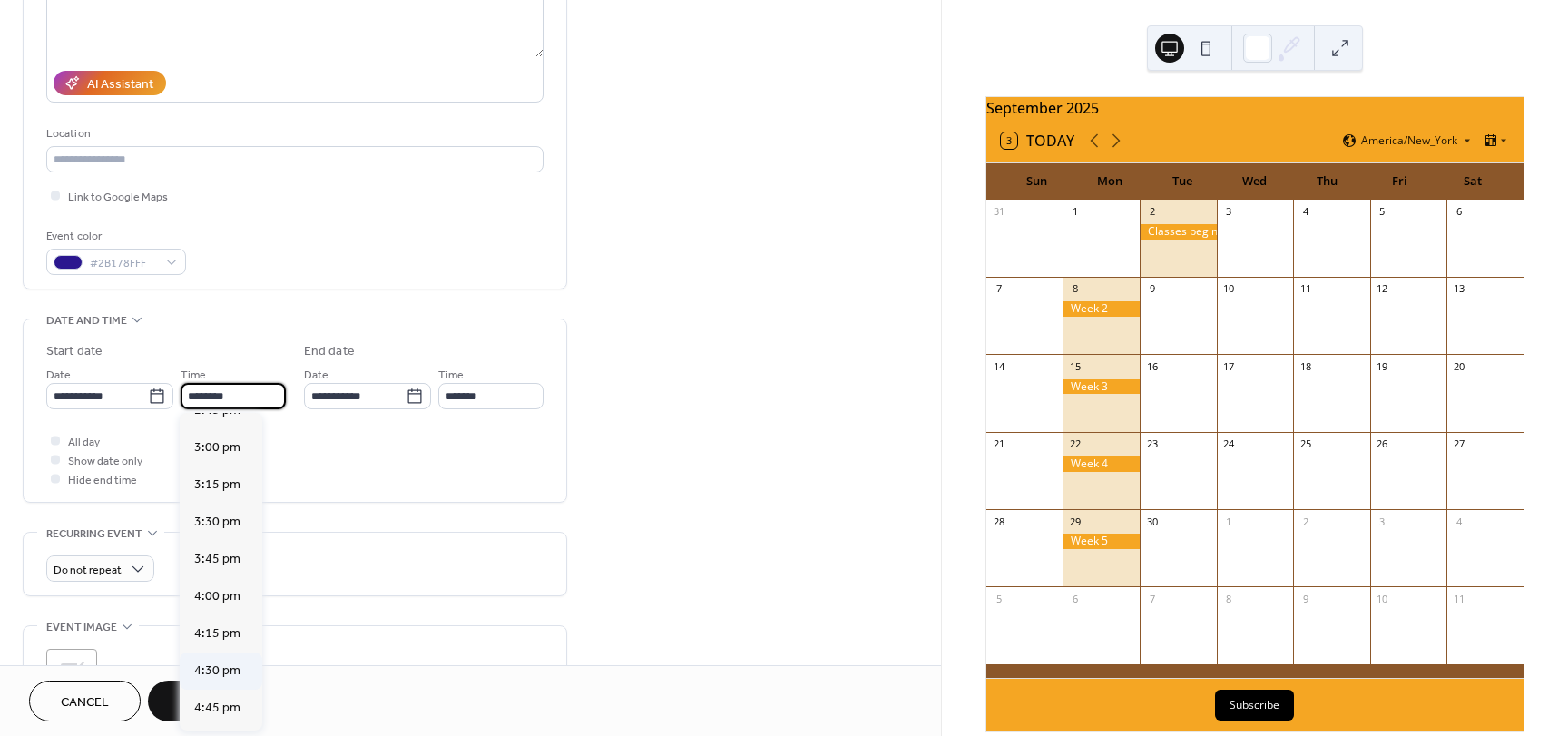 scroll, scrollTop: 2240, scrollLeft: 0, axis: vertical 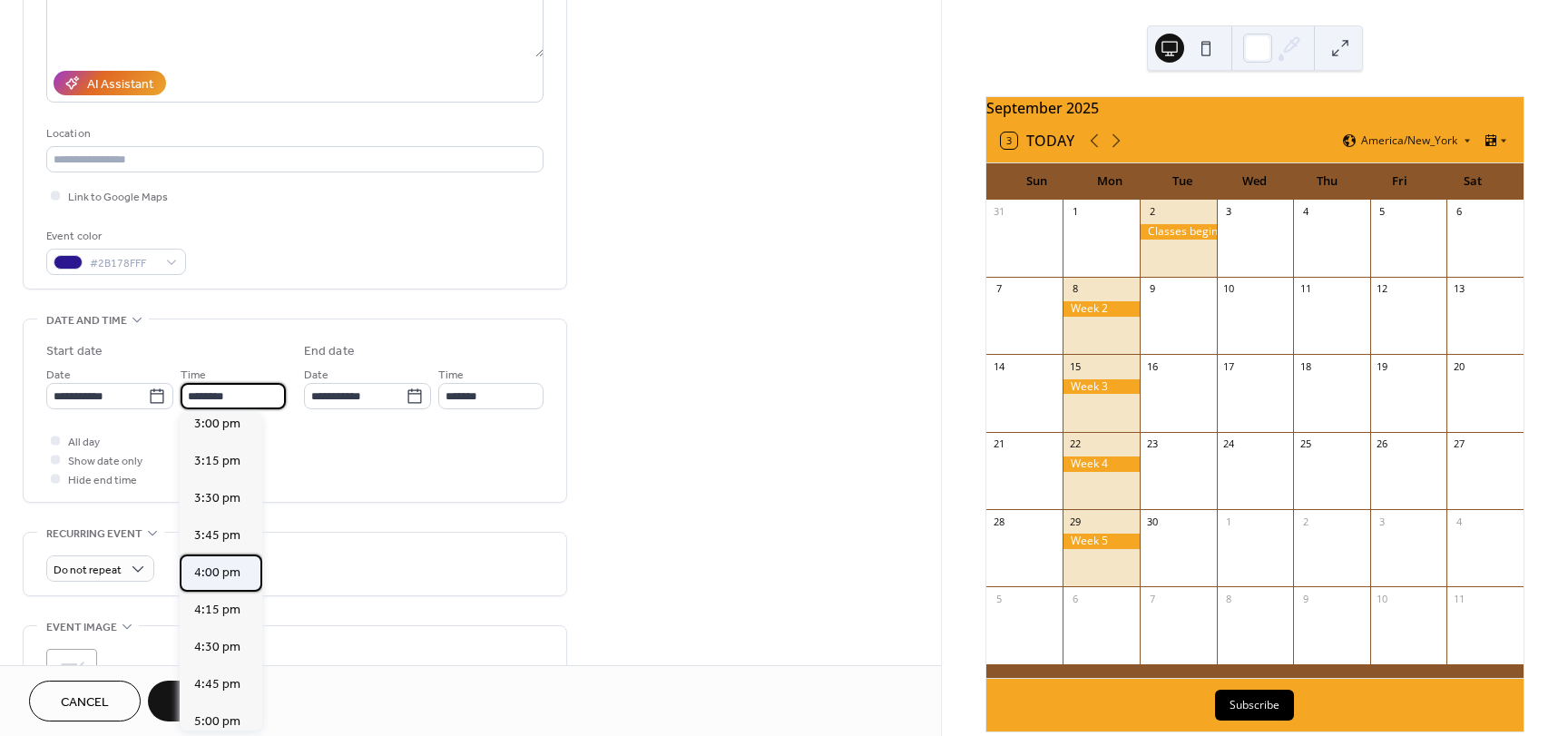 click on "4:00 pm" at bounding box center (217, 573) 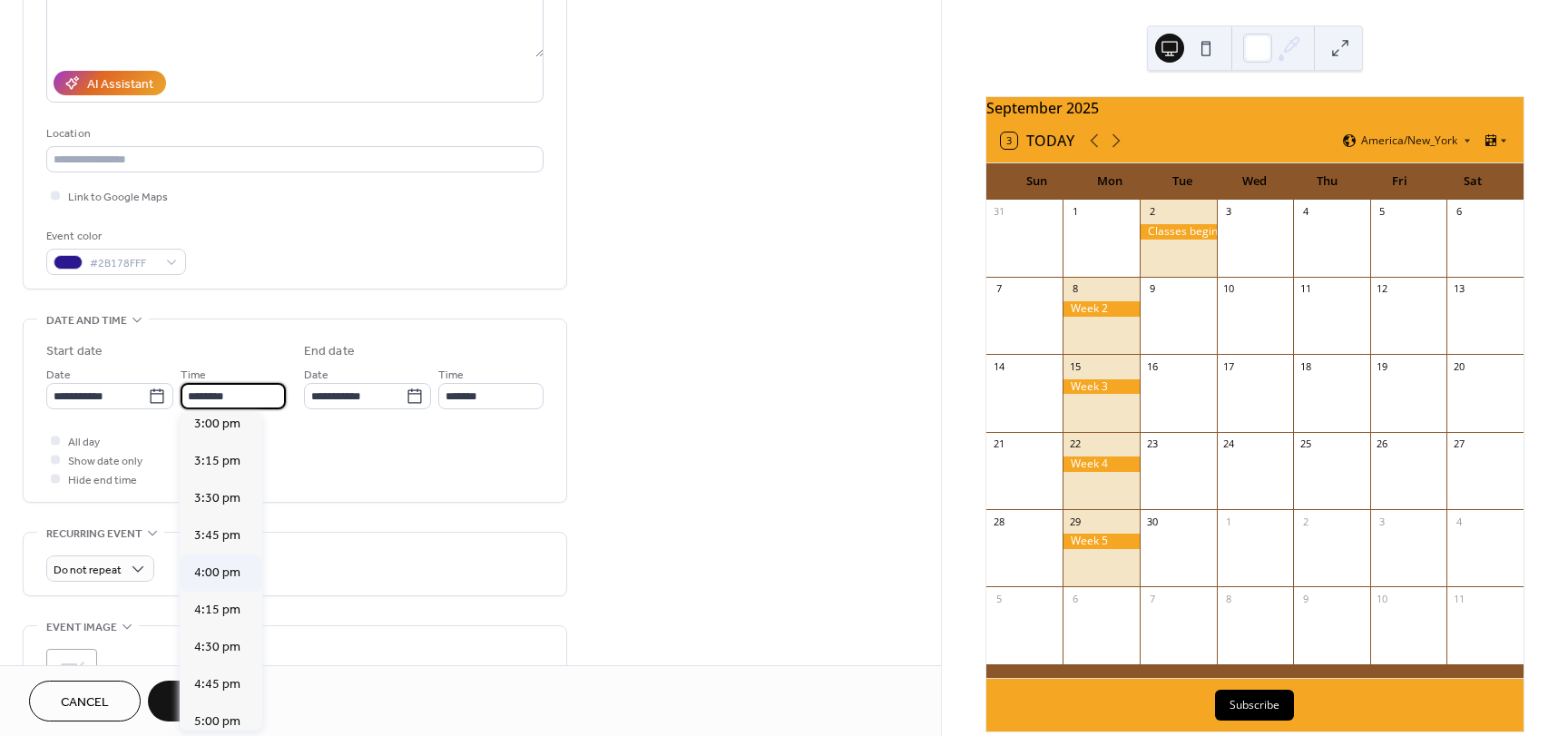 type on "*******" 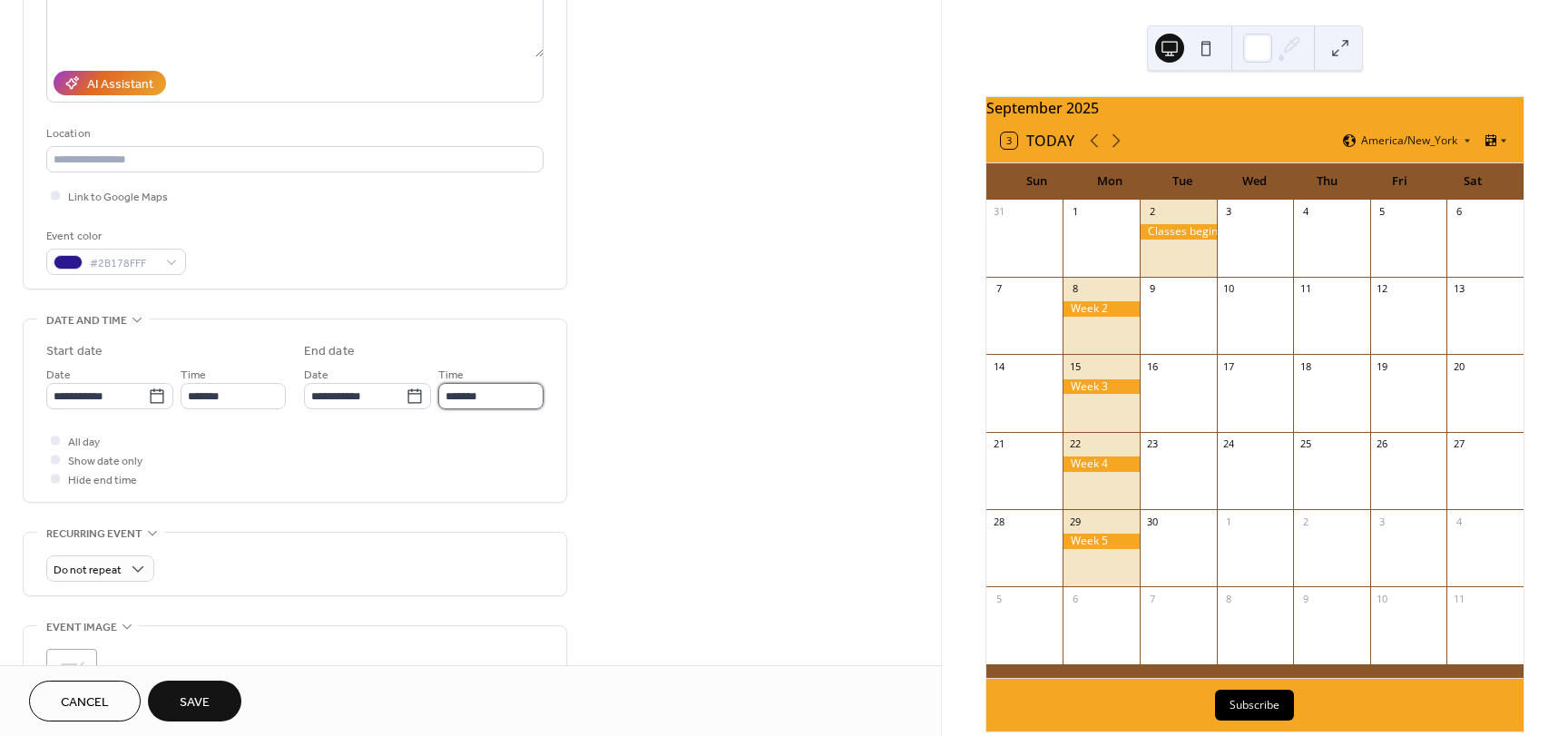 click on "*******" at bounding box center [491, 396] 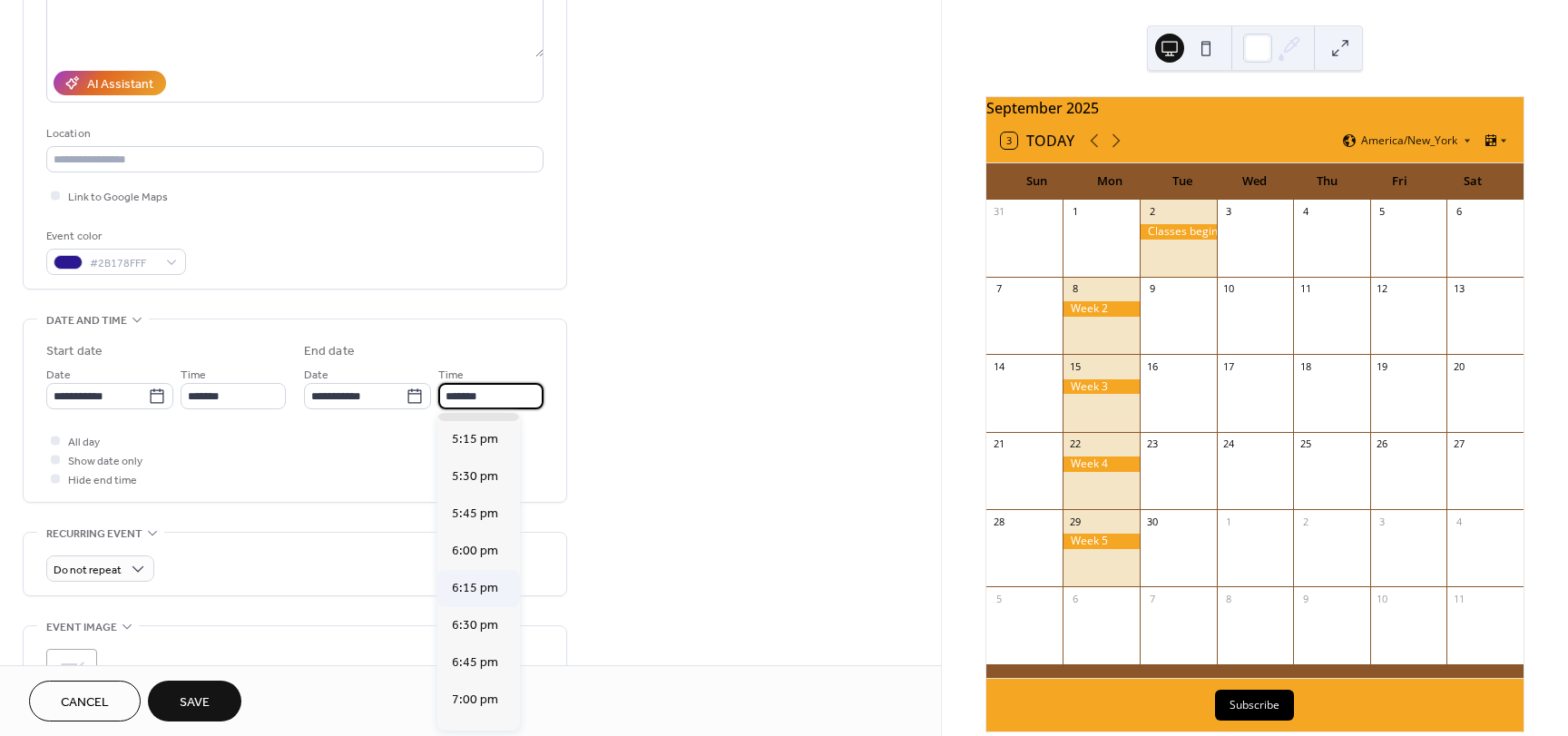 scroll, scrollTop: 182, scrollLeft: 0, axis: vertical 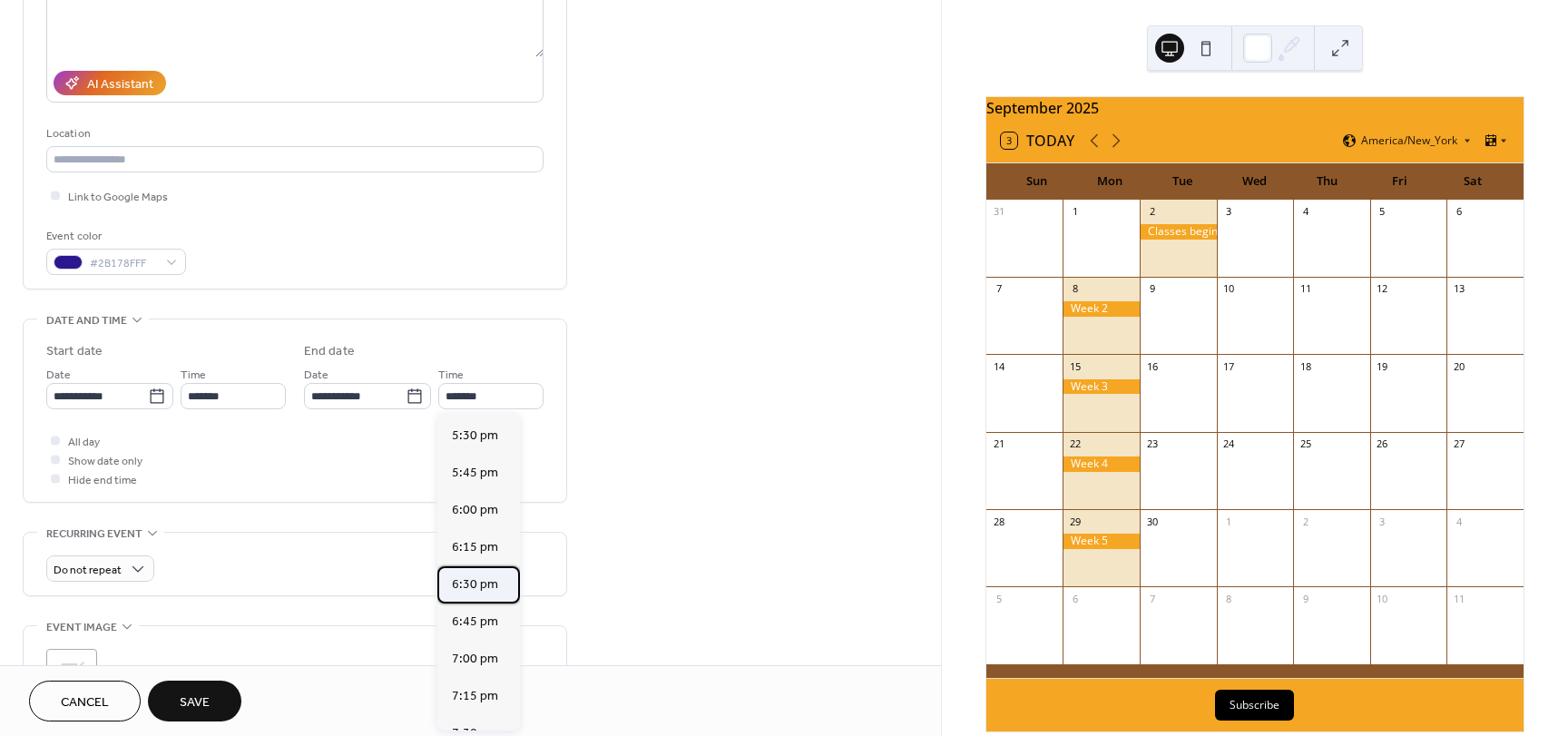 click on "6:30 pm" at bounding box center [475, 584] 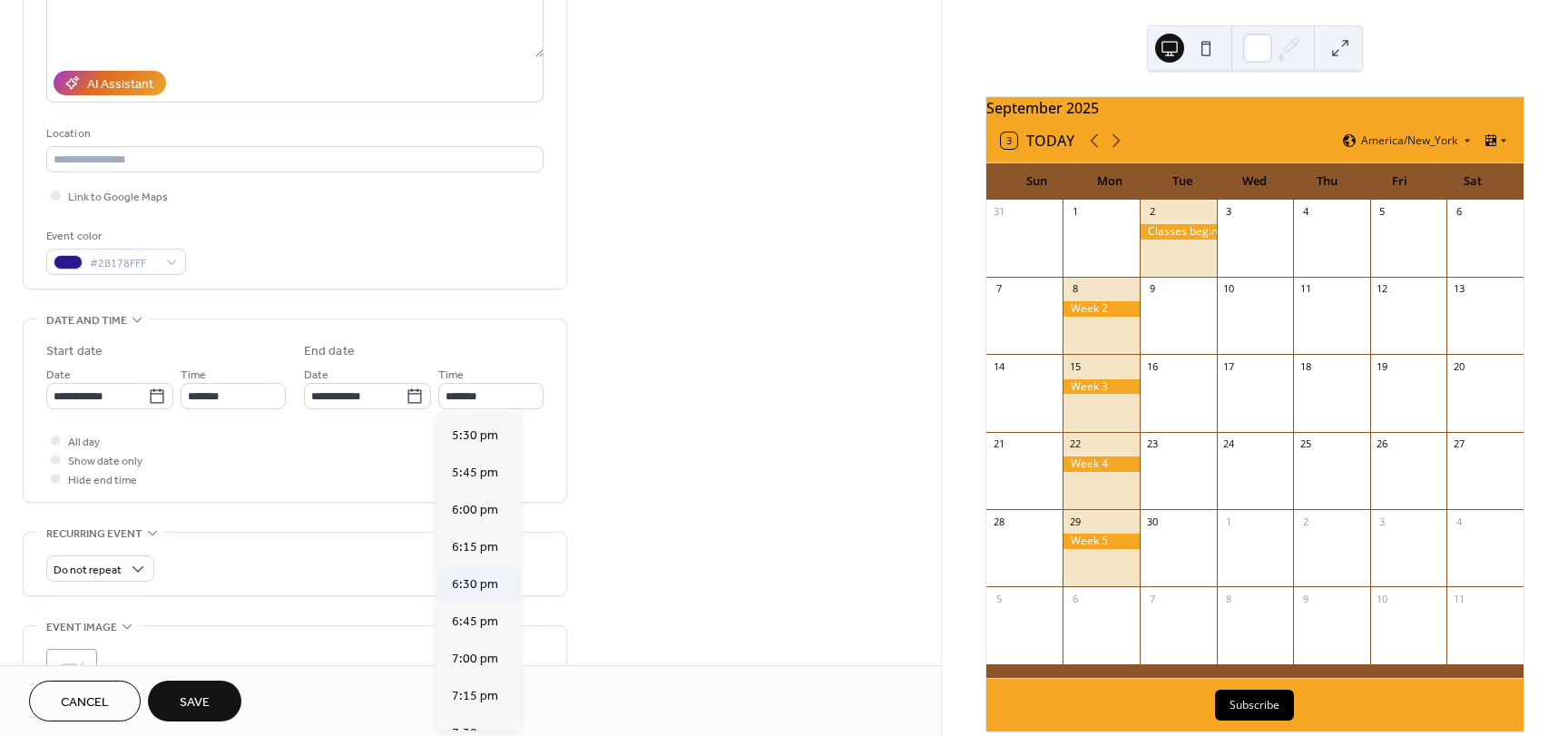 type on "*******" 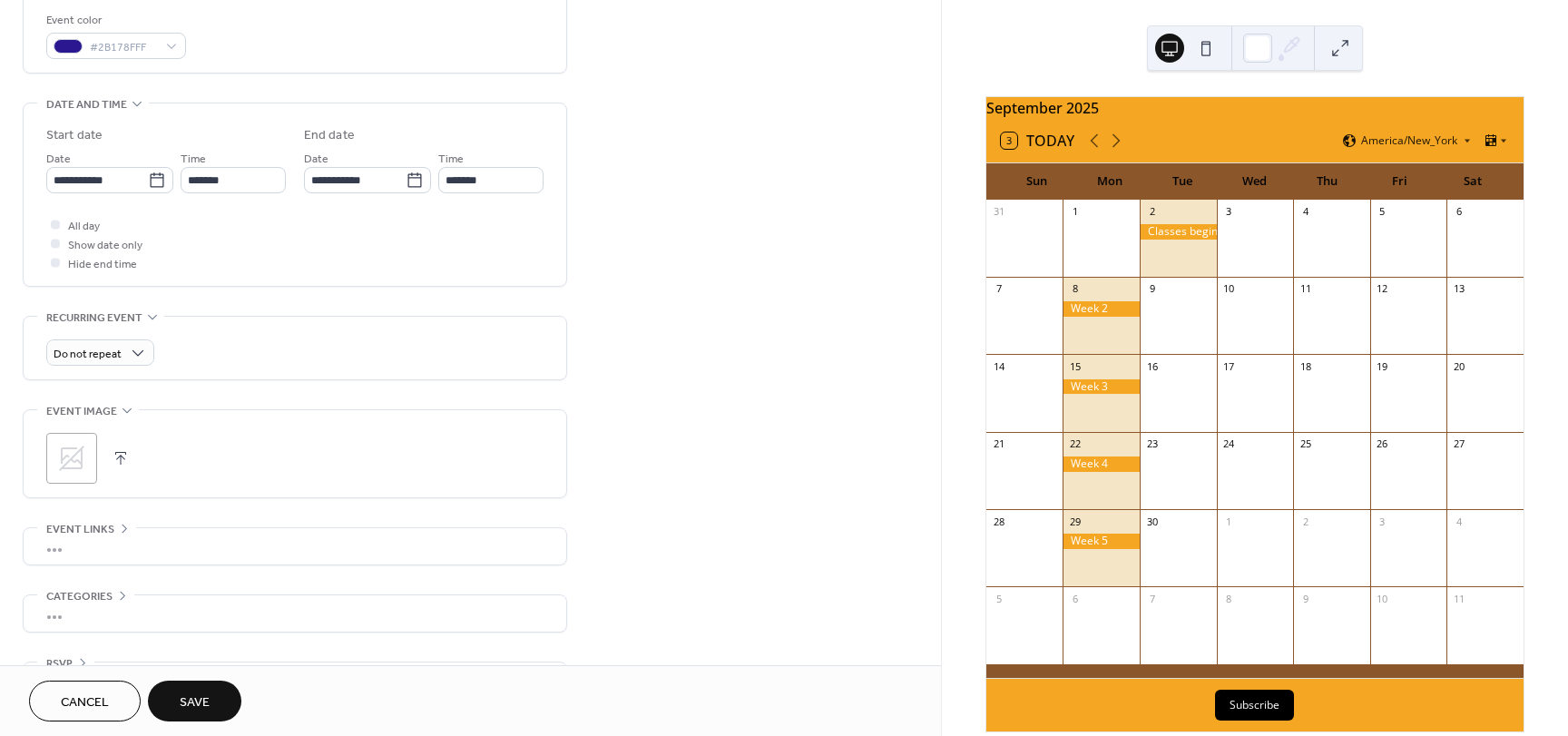 scroll, scrollTop: 541, scrollLeft: 0, axis: vertical 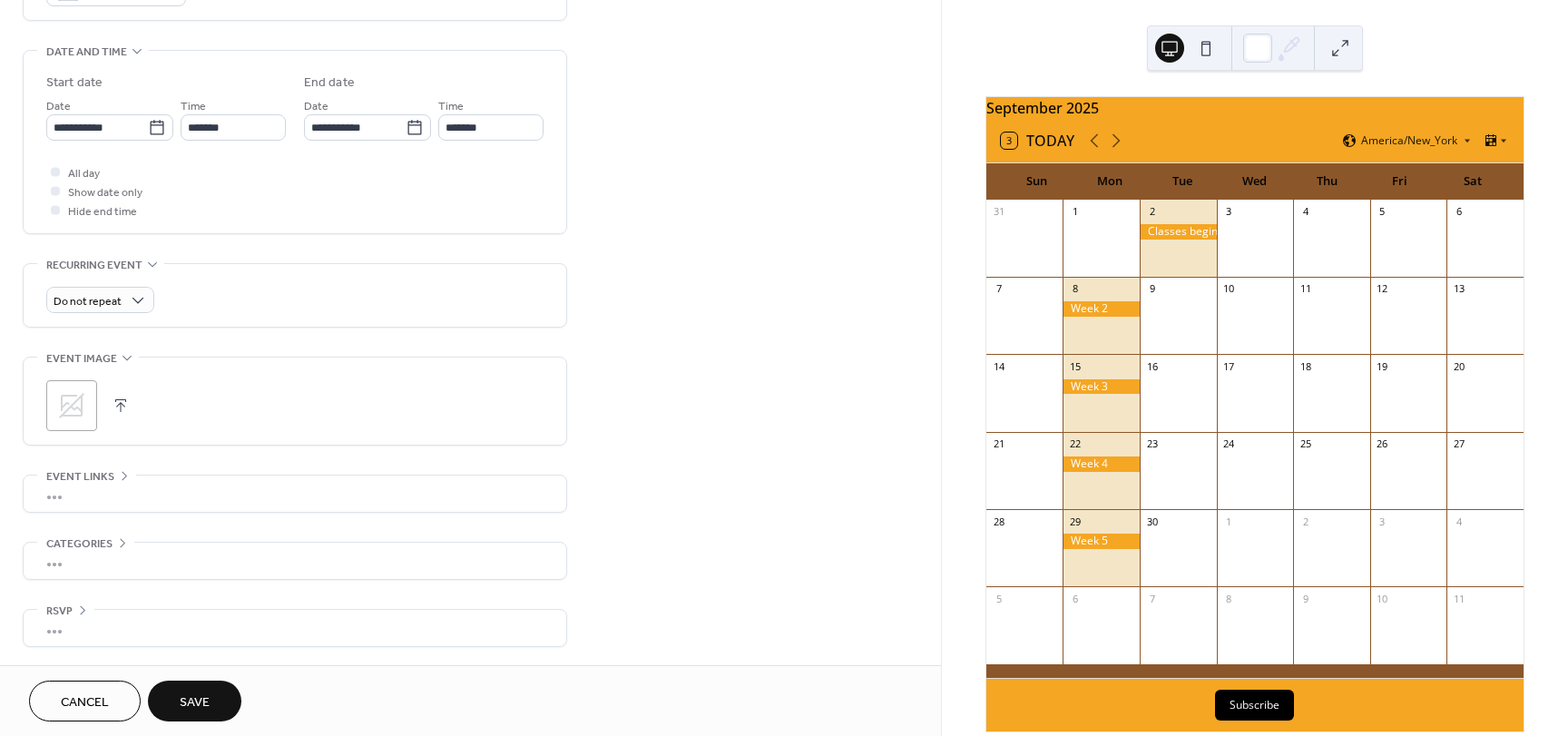 click on "Save" at bounding box center (194, 702) 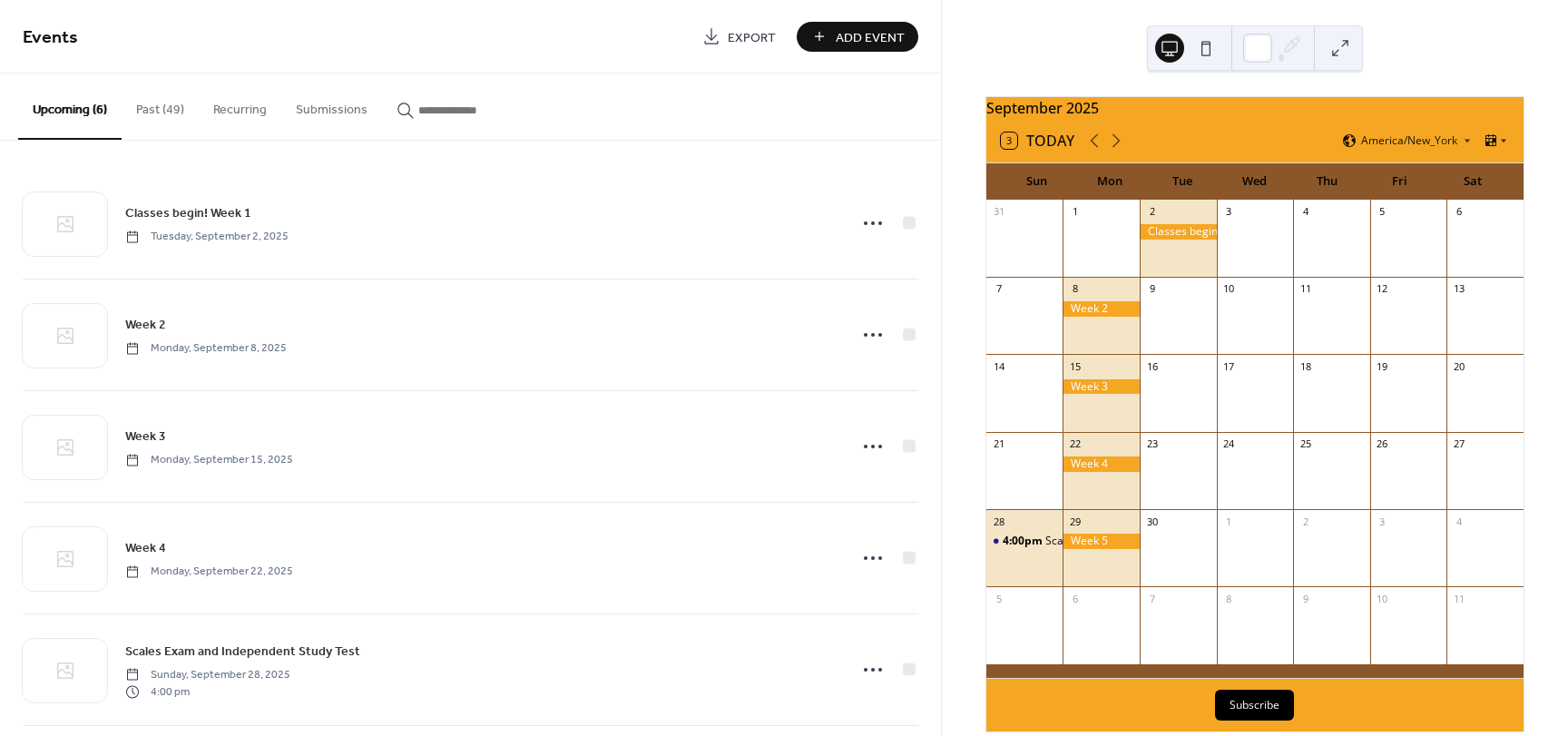 click on "Add Event" at bounding box center (870, 37) 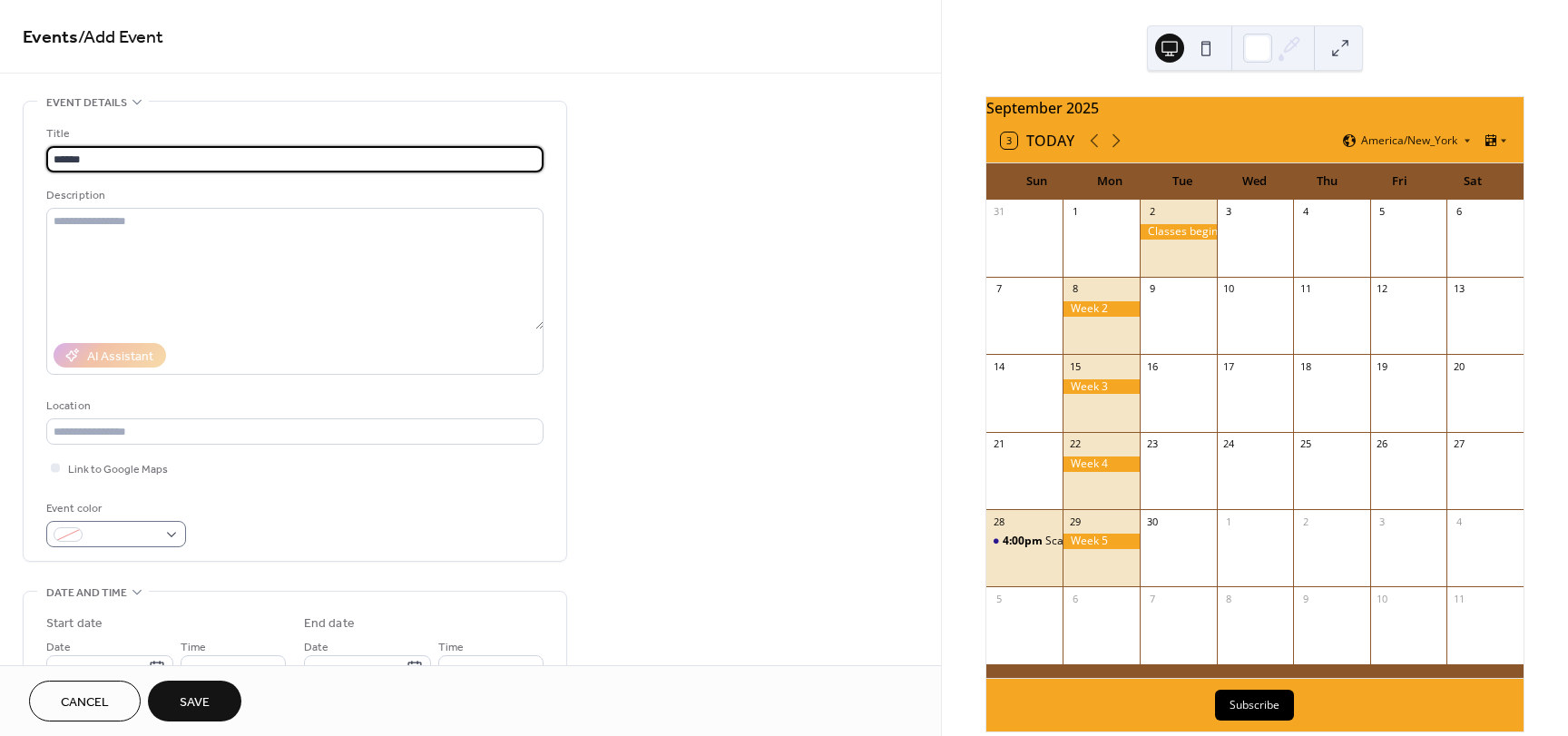 type on "******" 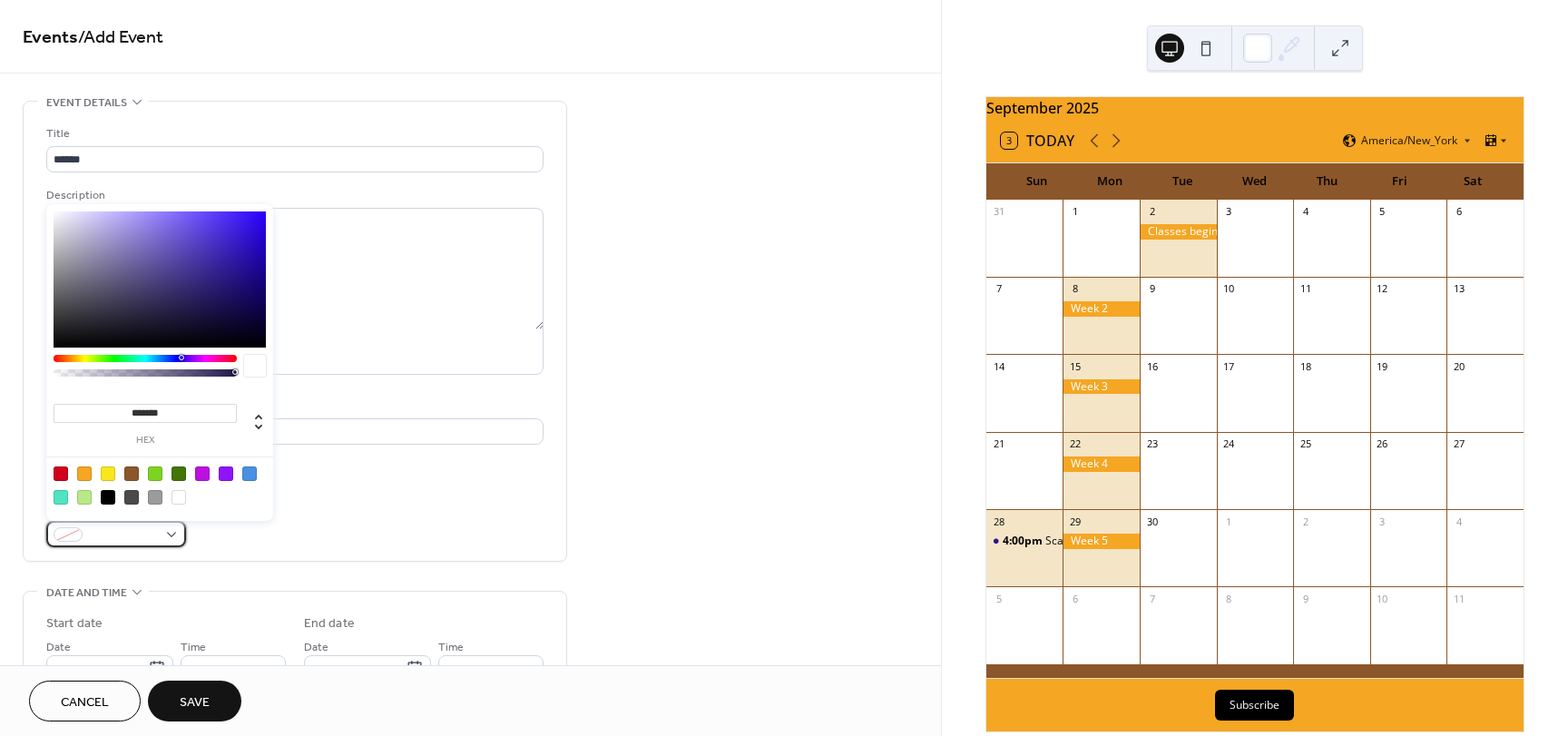 click at bounding box center (116, 534) 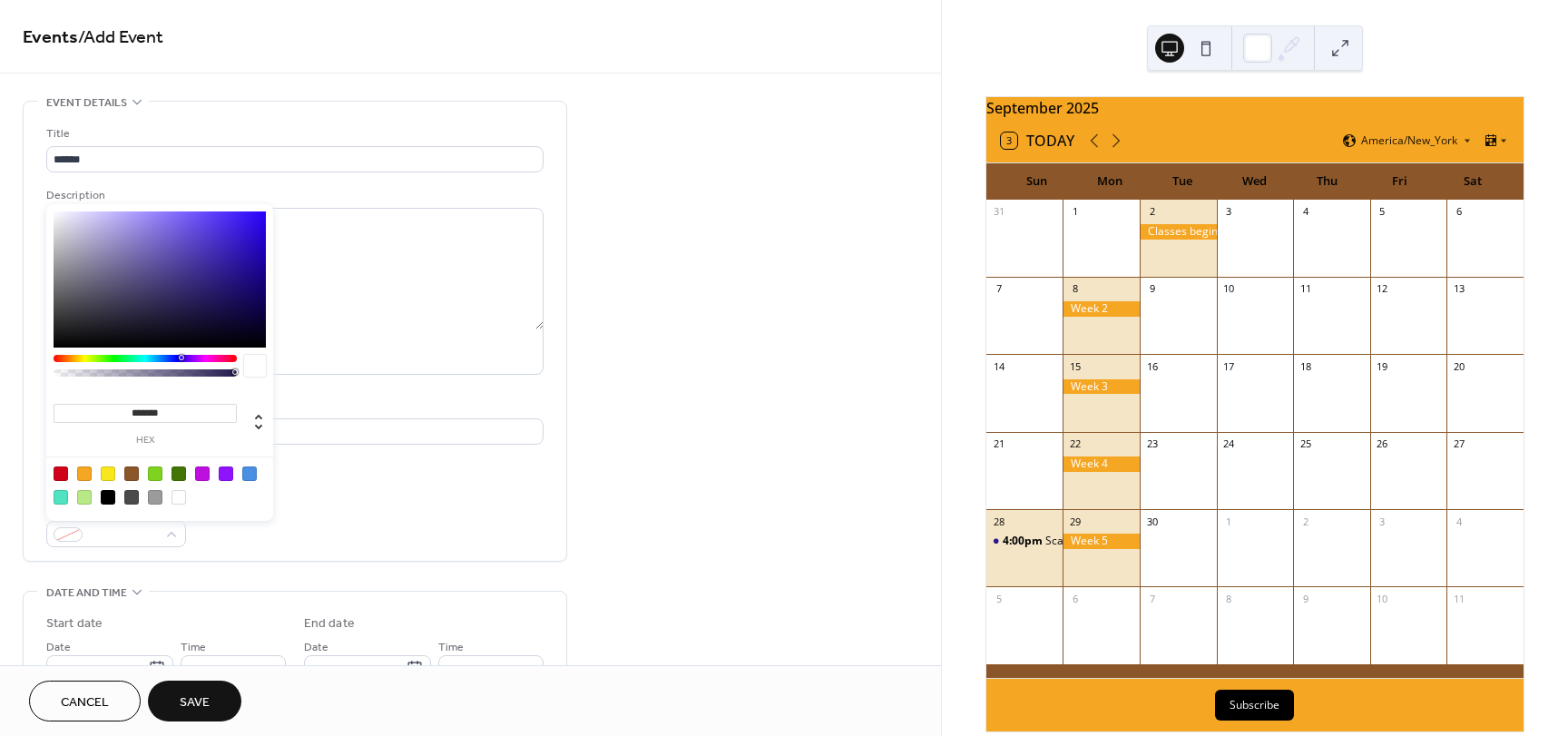 click at bounding box center (84, 474) 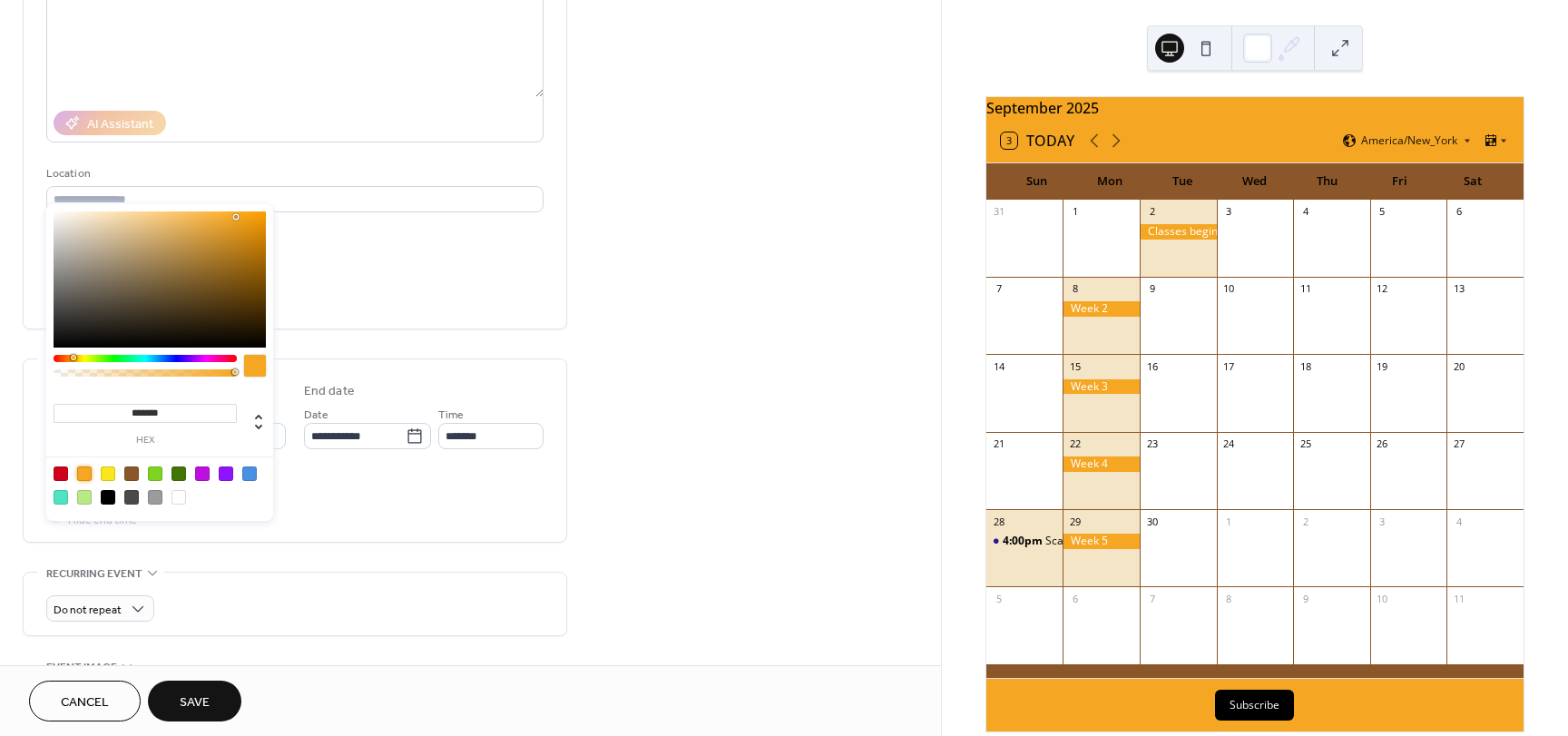 scroll, scrollTop: 272, scrollLeft: 0, axis: vertical 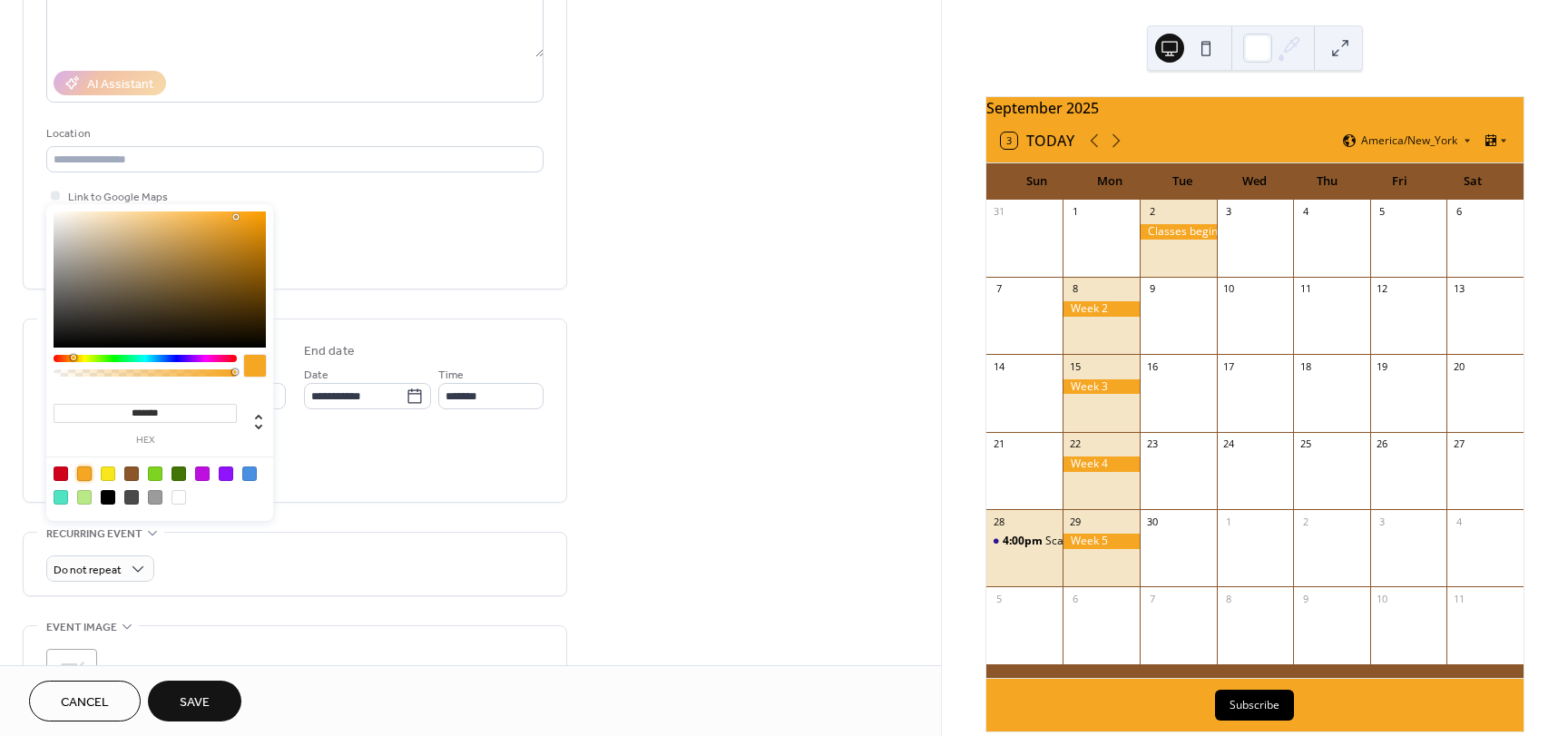 click on "All day Show date only Hide end time" at bounding box center [295, 459] 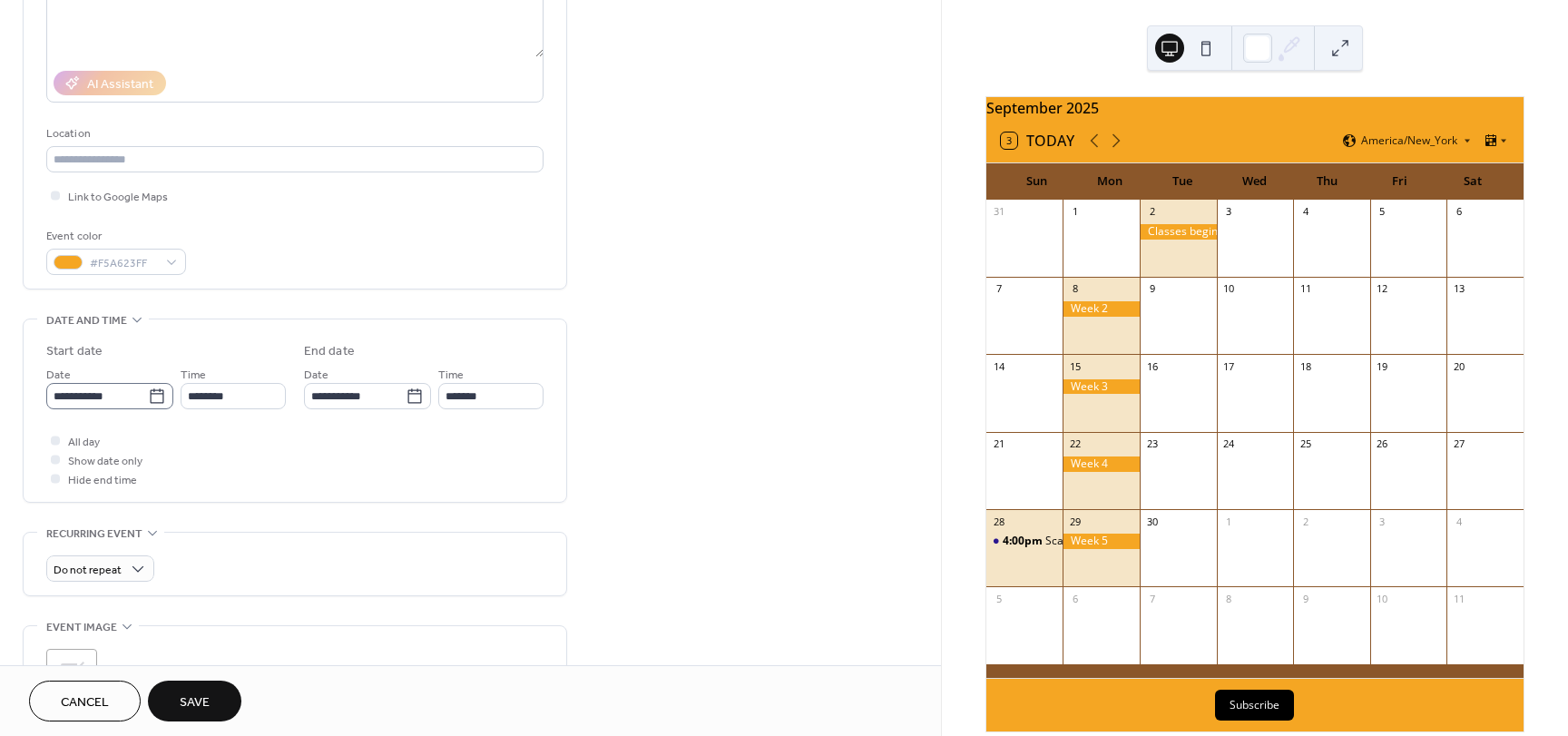 click 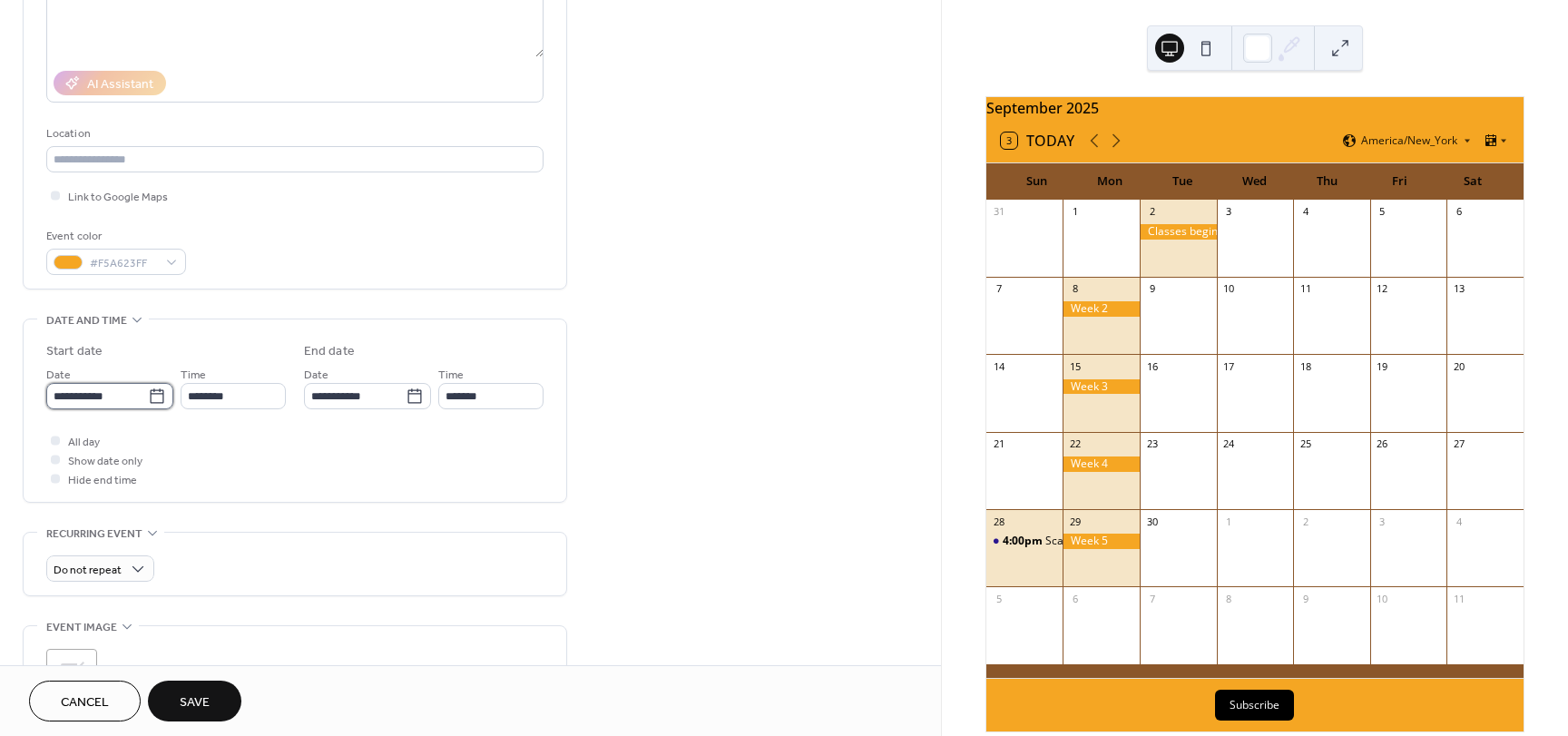 click on "**********" at bounding box center (97, 396) 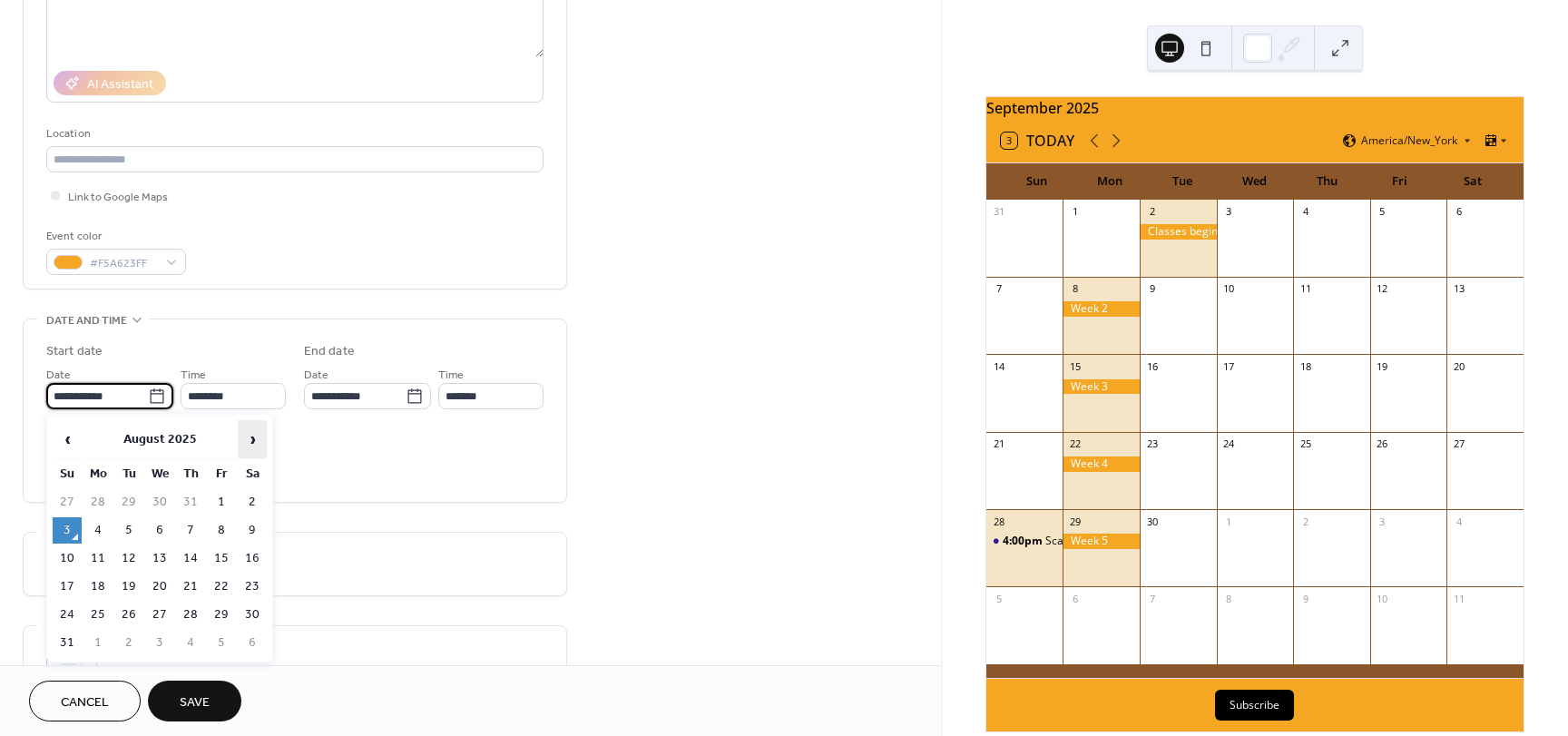 click on "›" at bounding box center (252, 439) 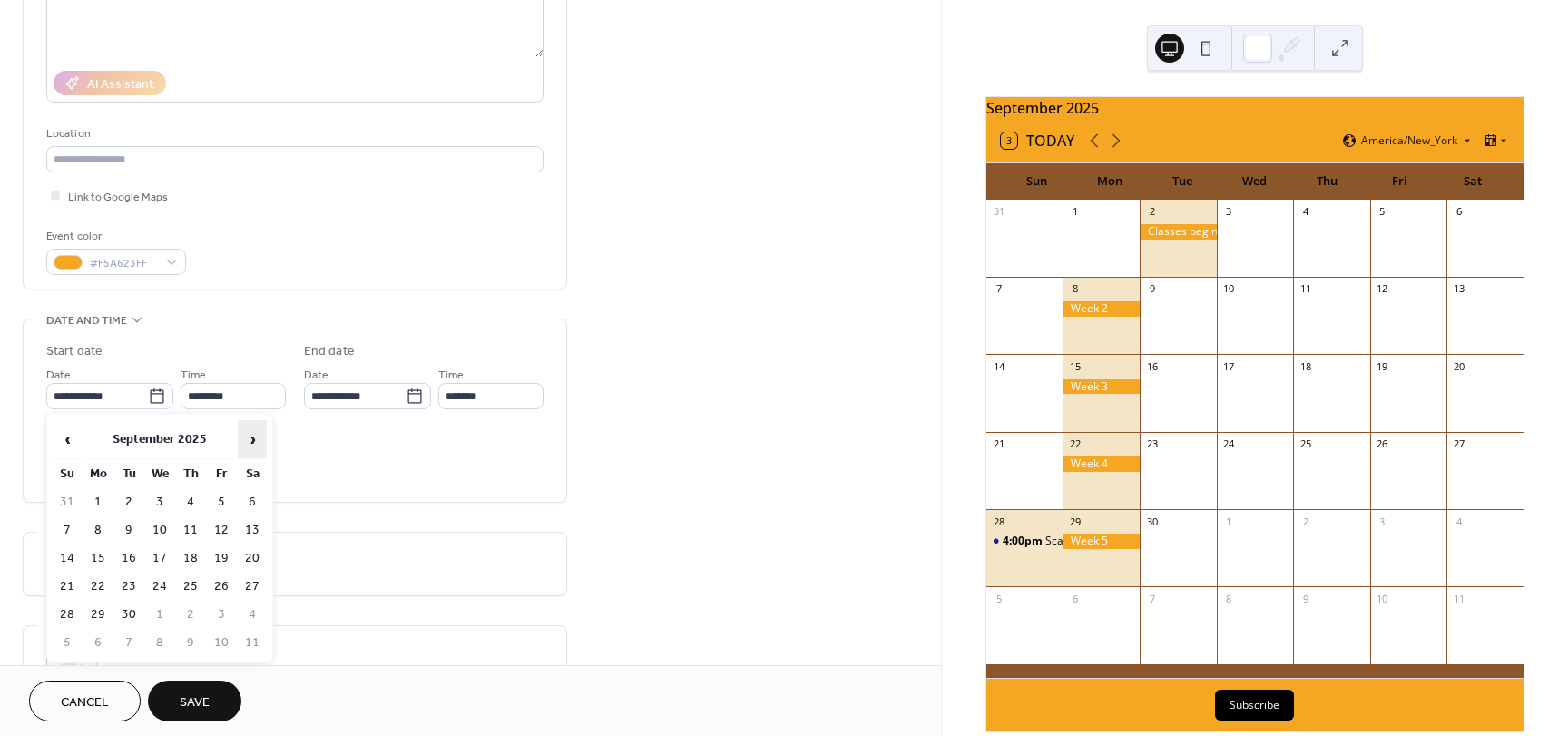 click on "›" at bounding box center [252, 439] 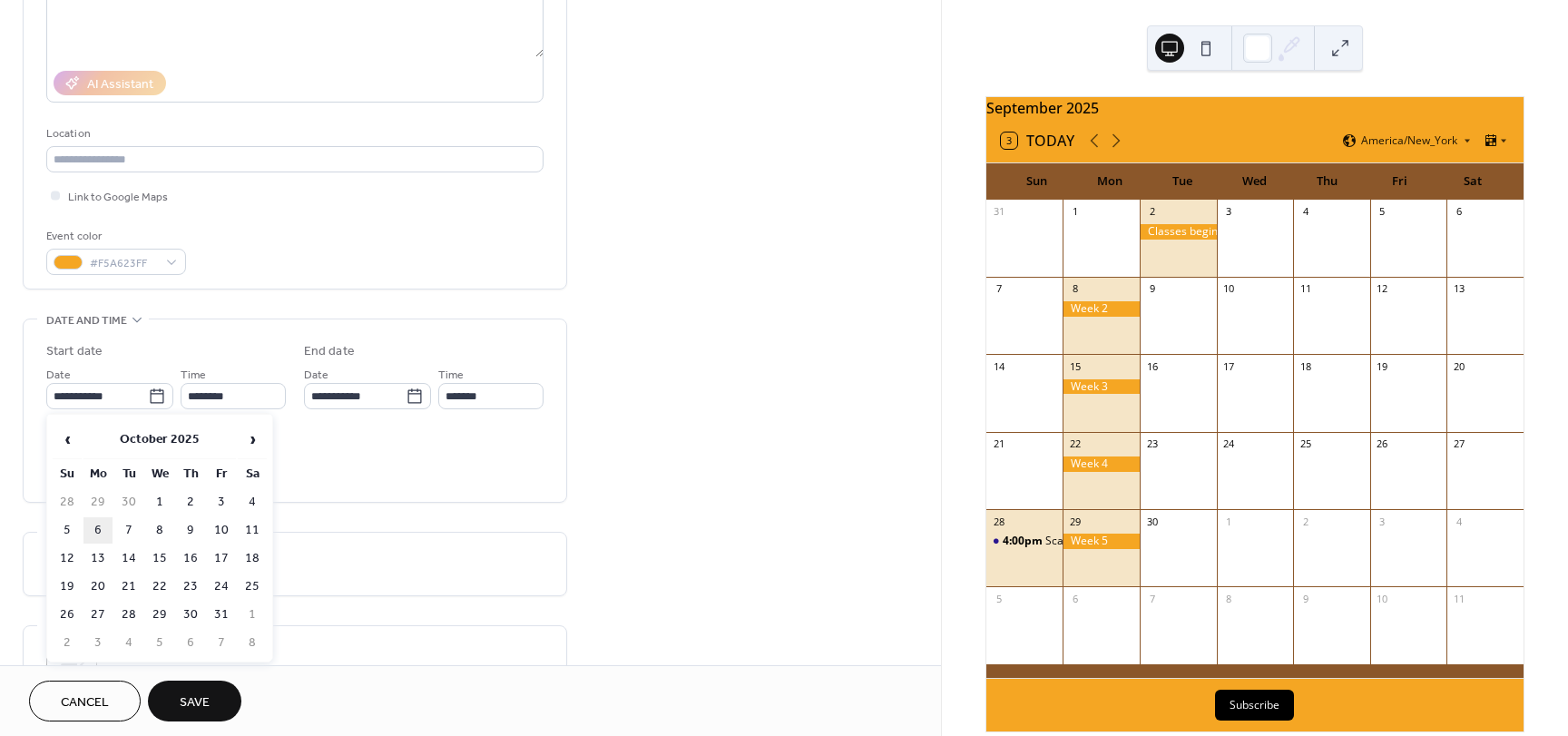 click on "6" at bounding box center [98, 530] 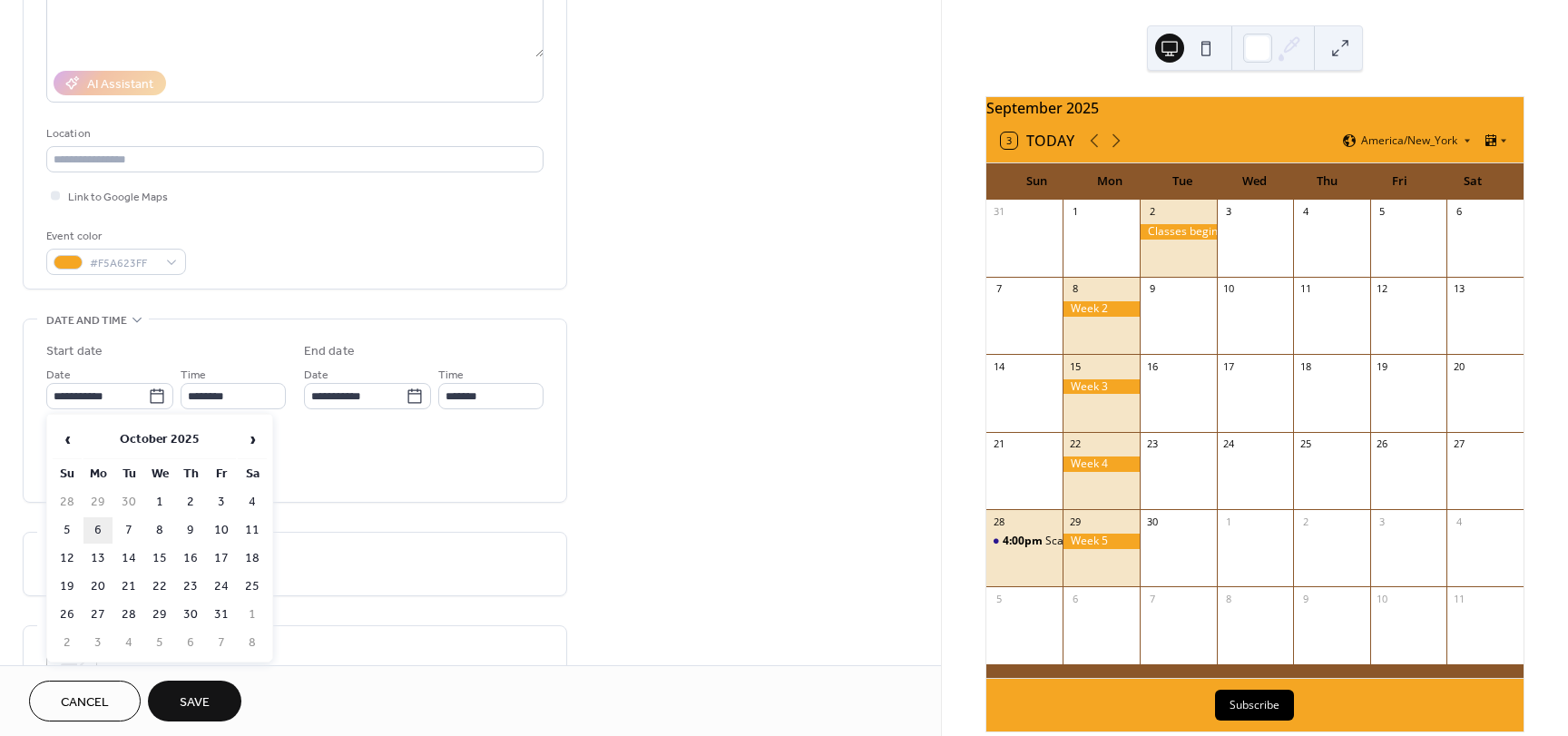 type on "**********" 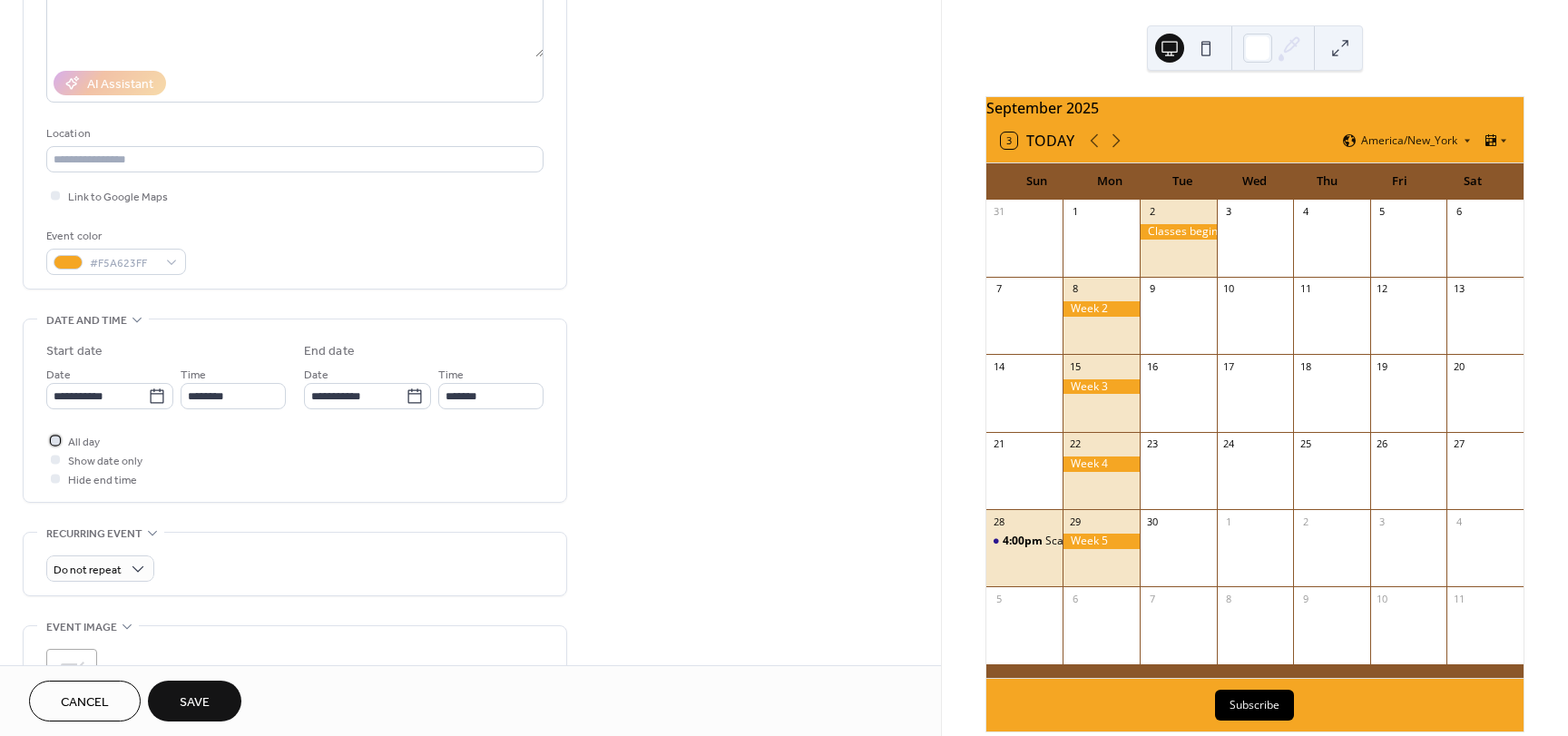 click at bounding box center [55, 440] 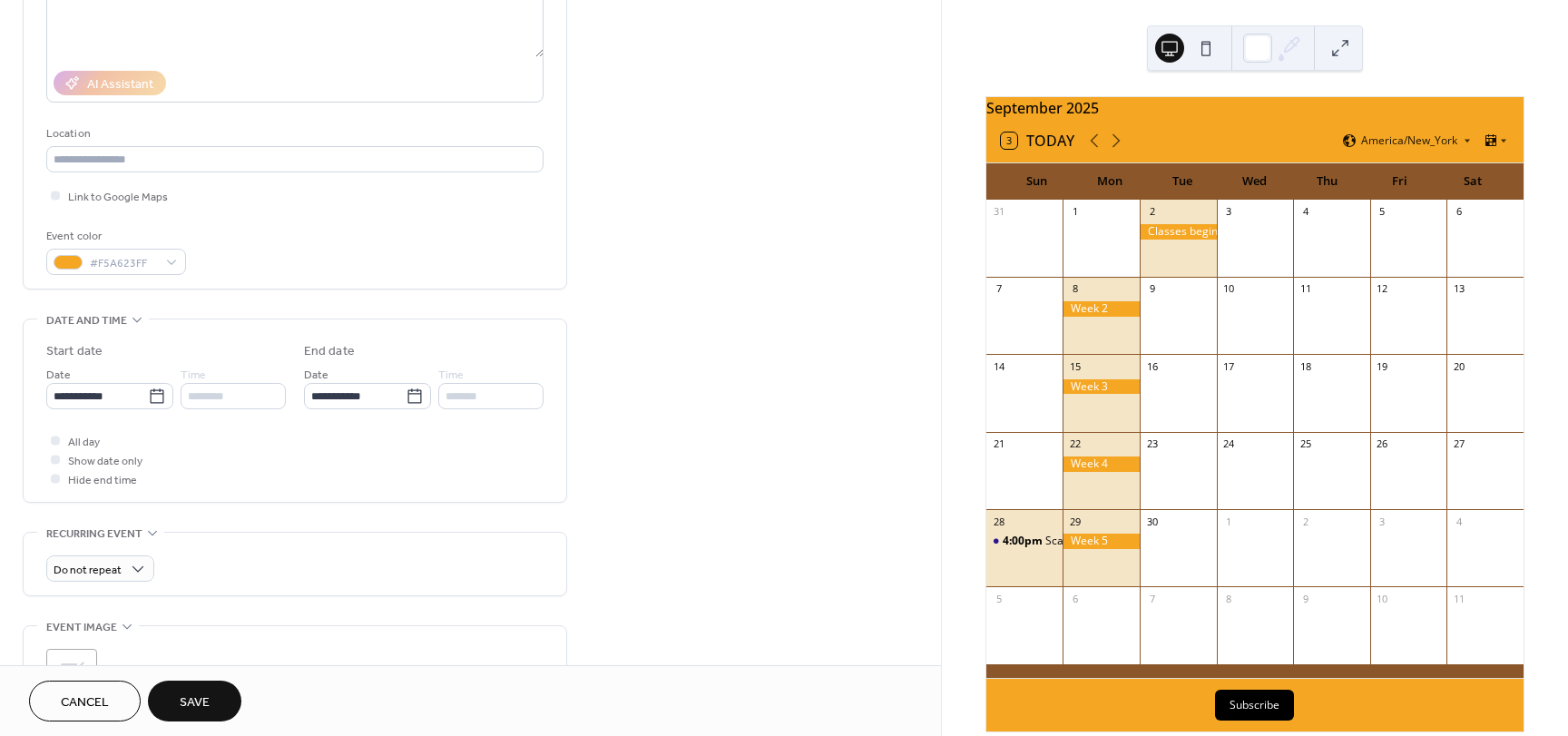 click on "Save" at bounding box center (194, 702) 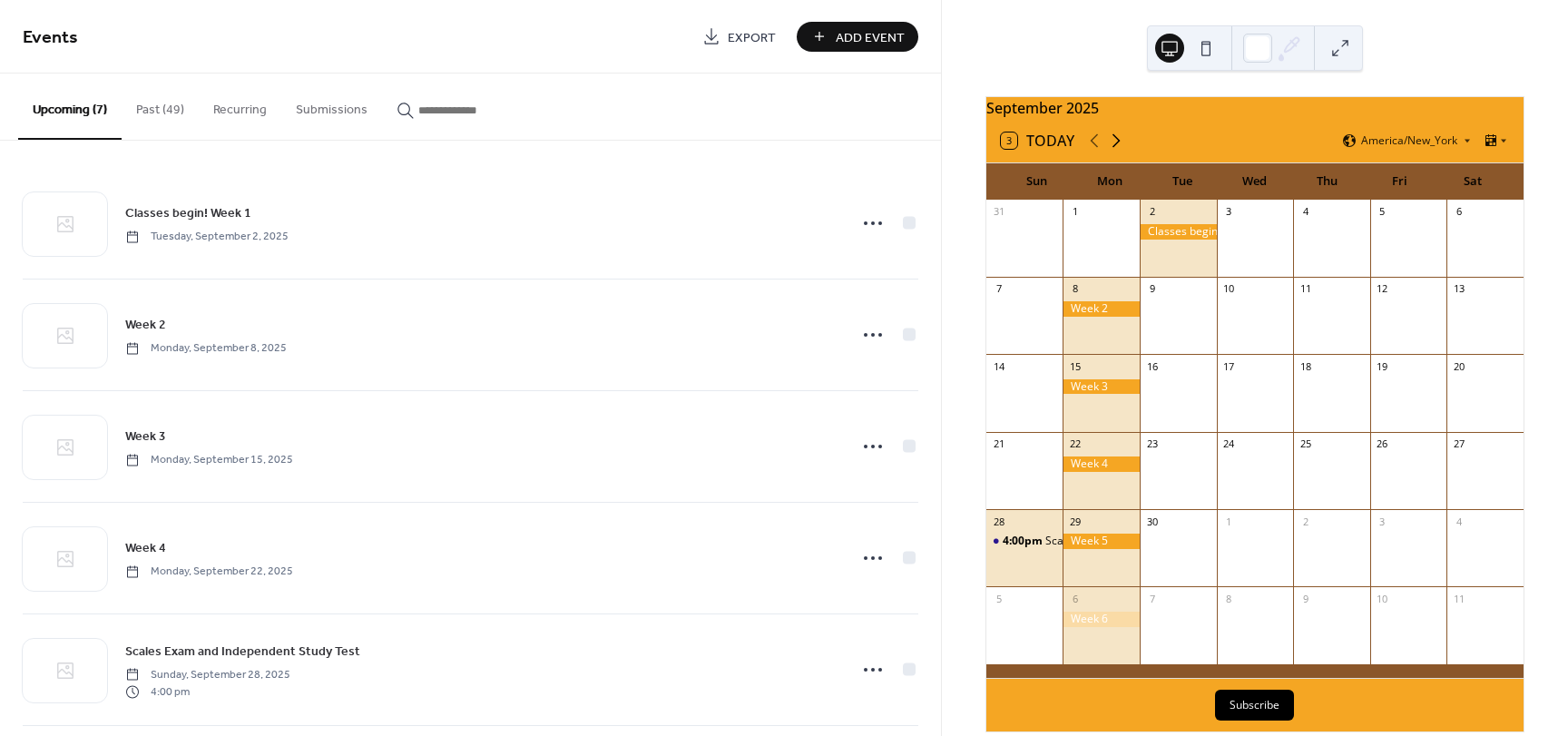 click 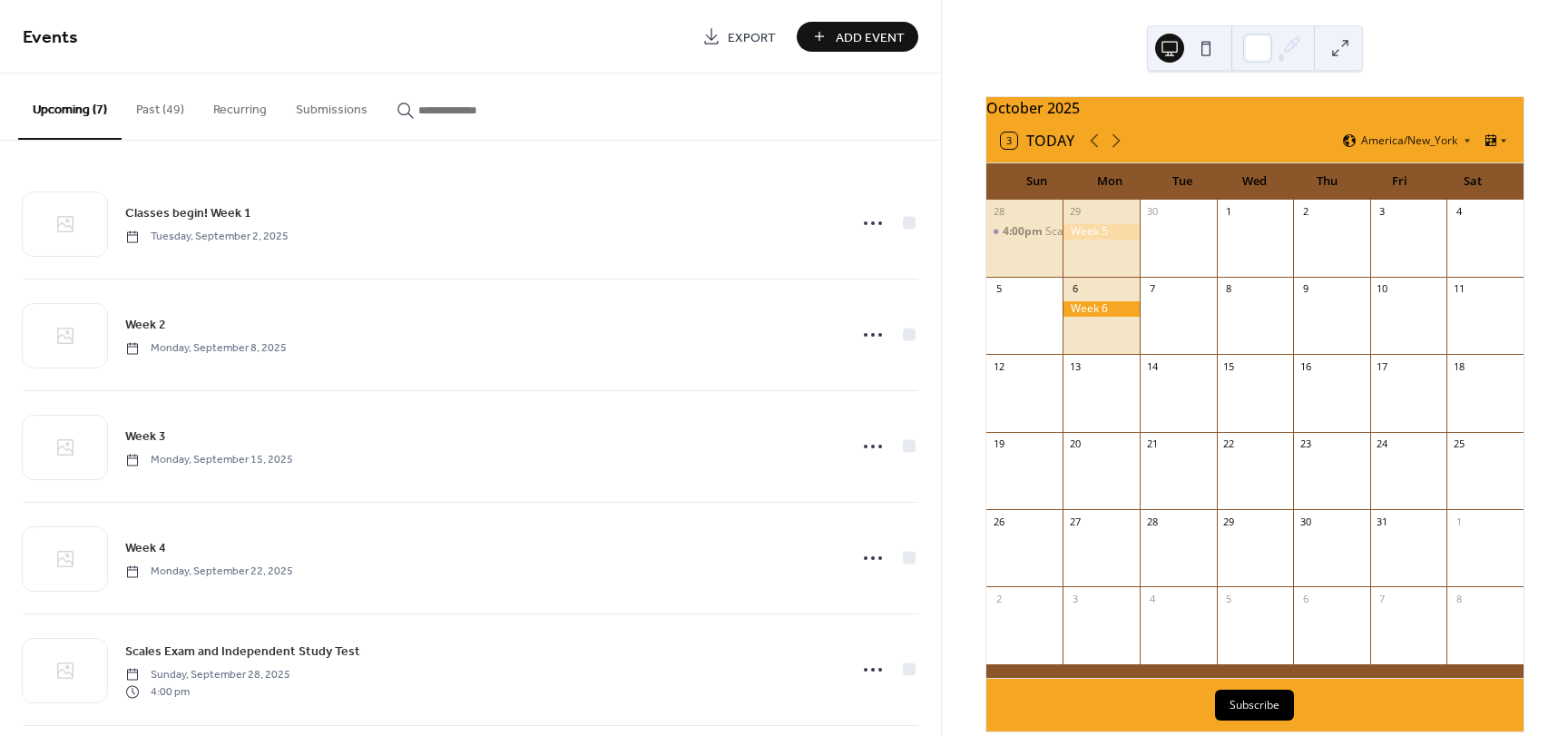 click on "Add Event" at bounding box center (870, 37) 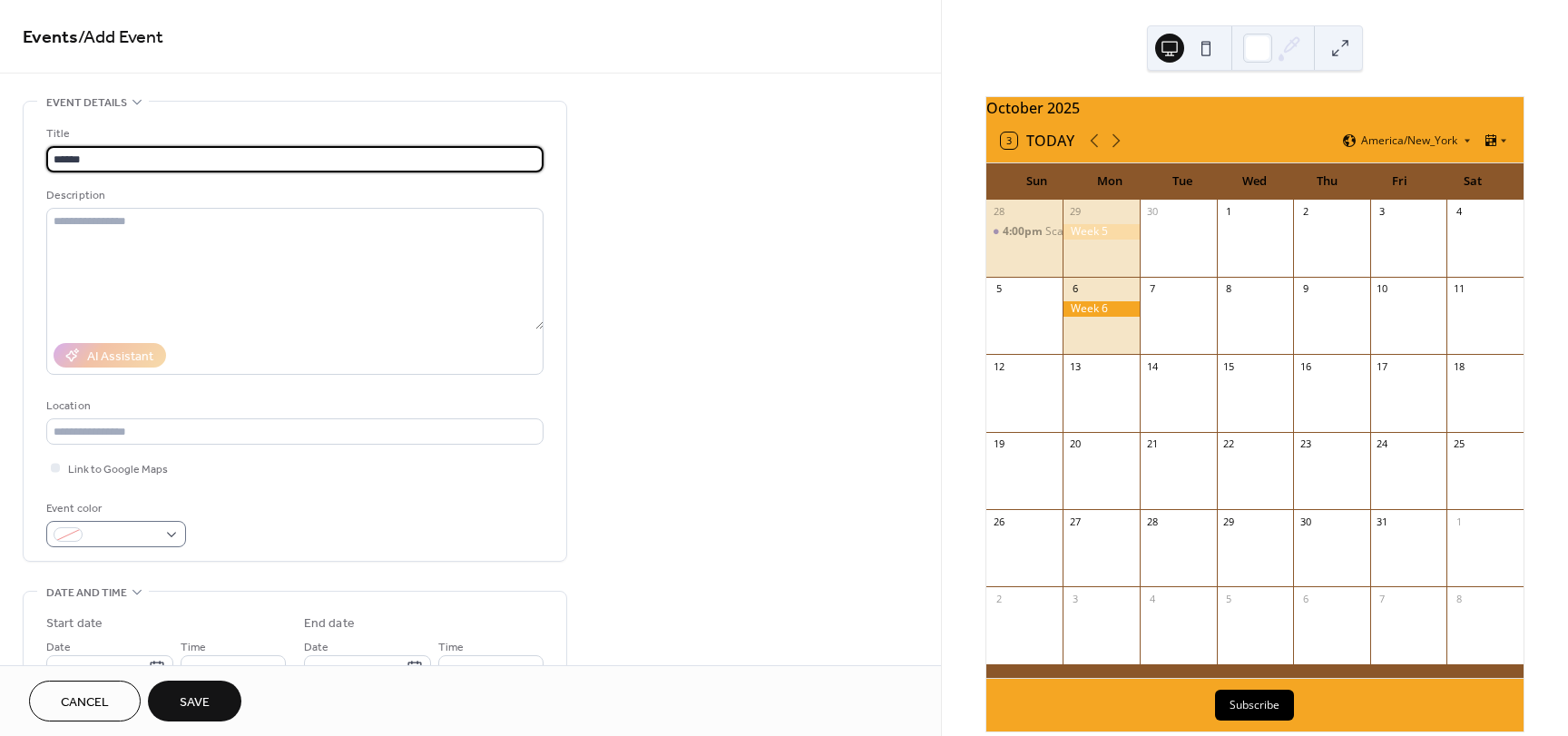 type on "******" 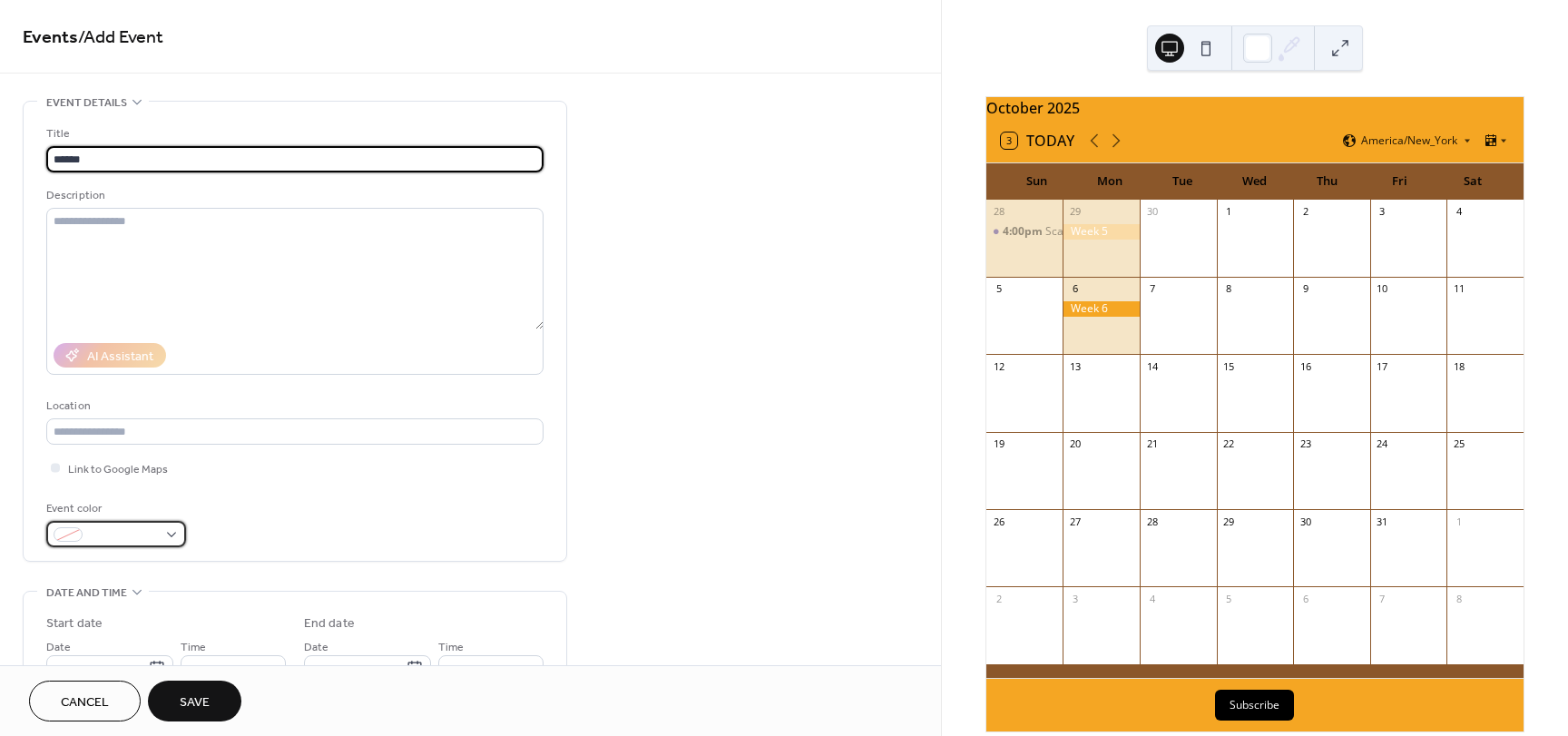 click at bounding box center (116, 534) 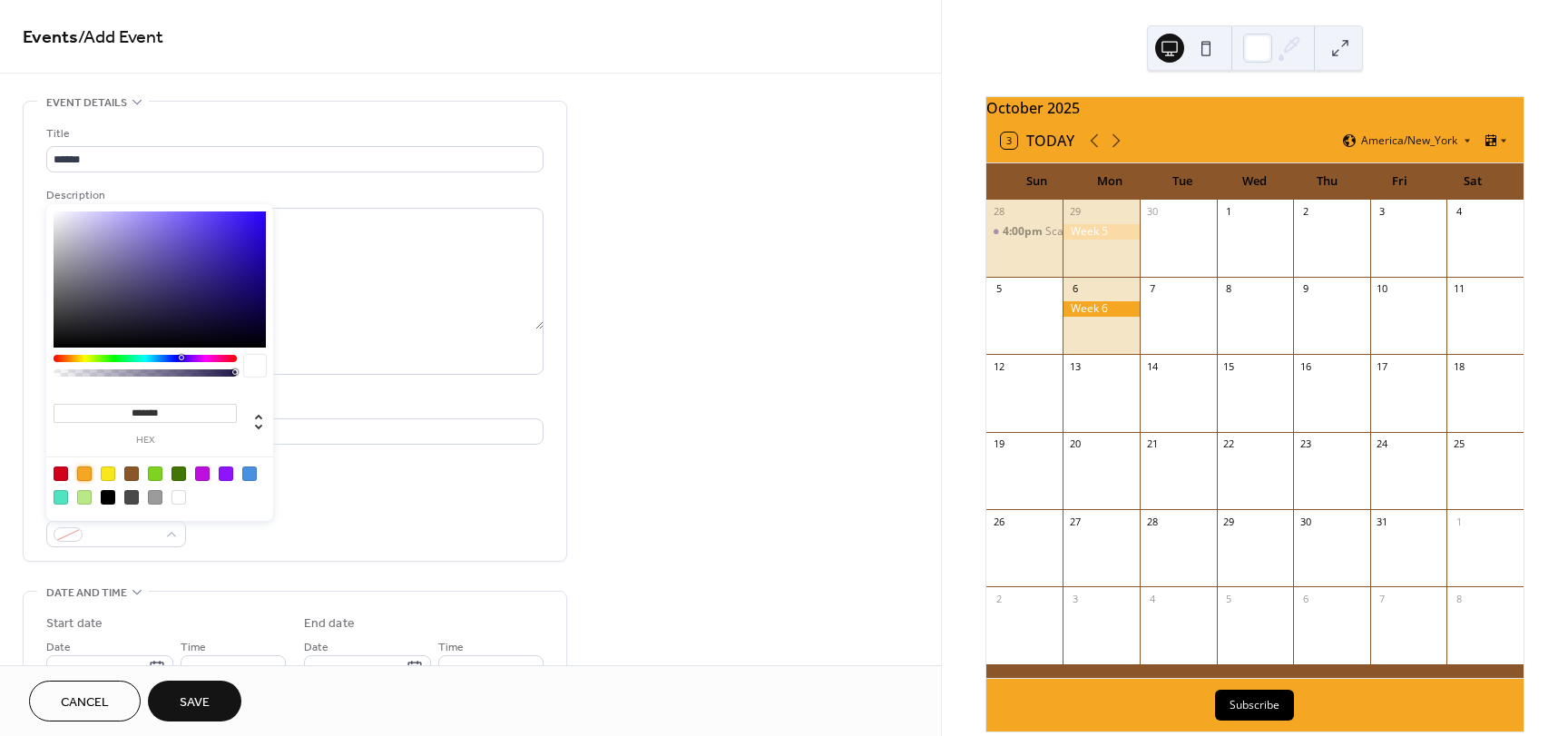 click at bounding box center [84, 474] 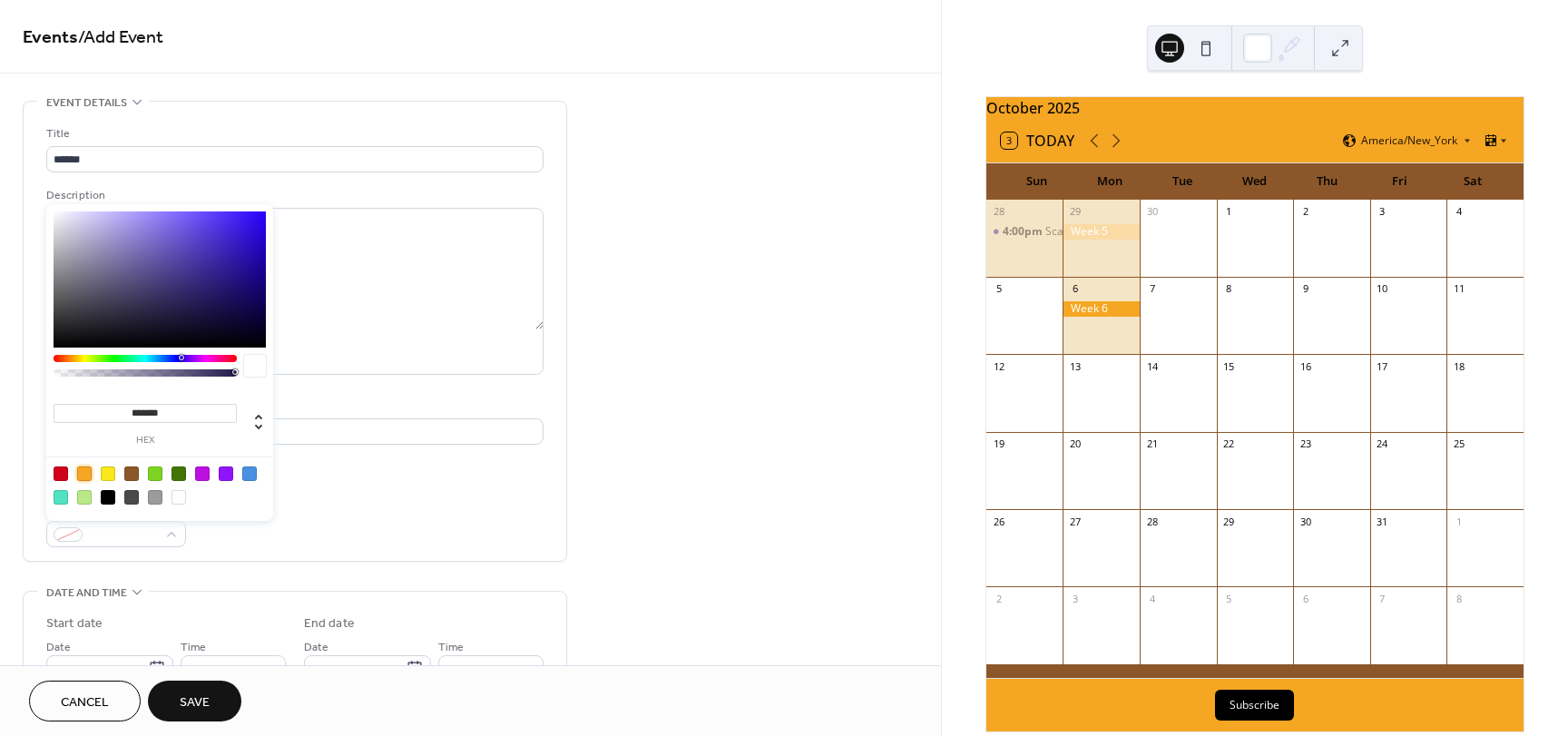 type on "*******" 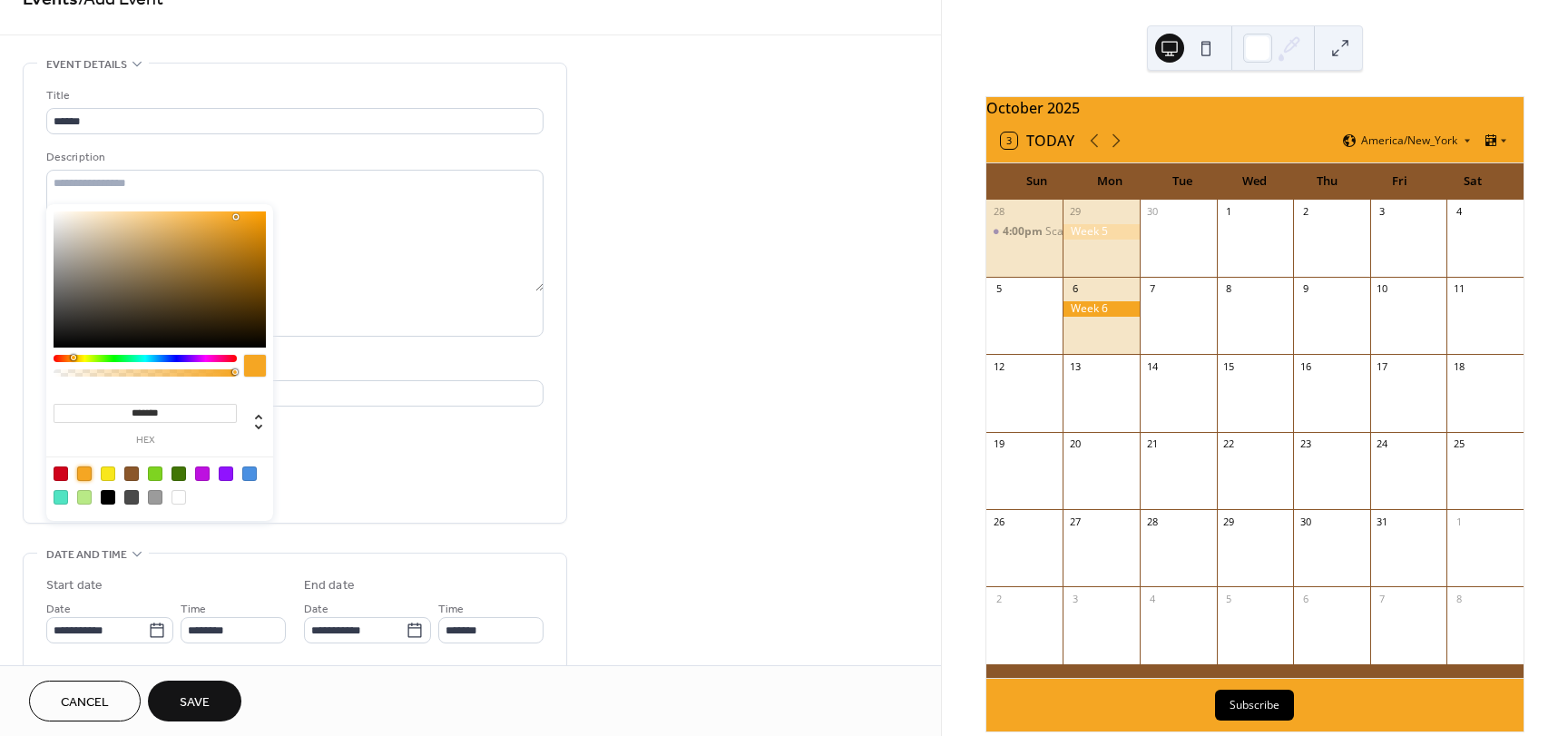 scroll, scrollTop: 182, scrollLeft: 0, axis: vertical 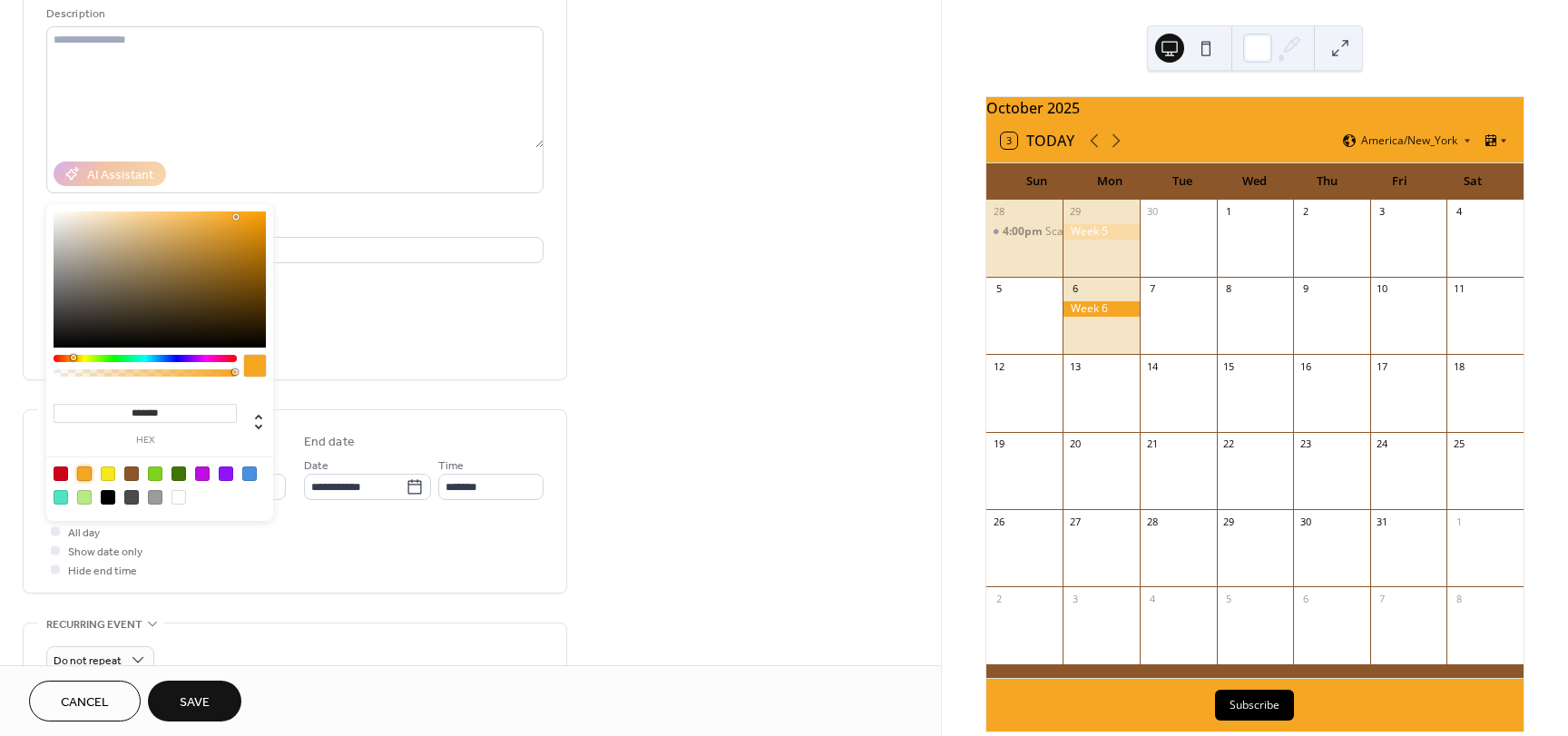 click on "**********" at bounding box center [295, 463] 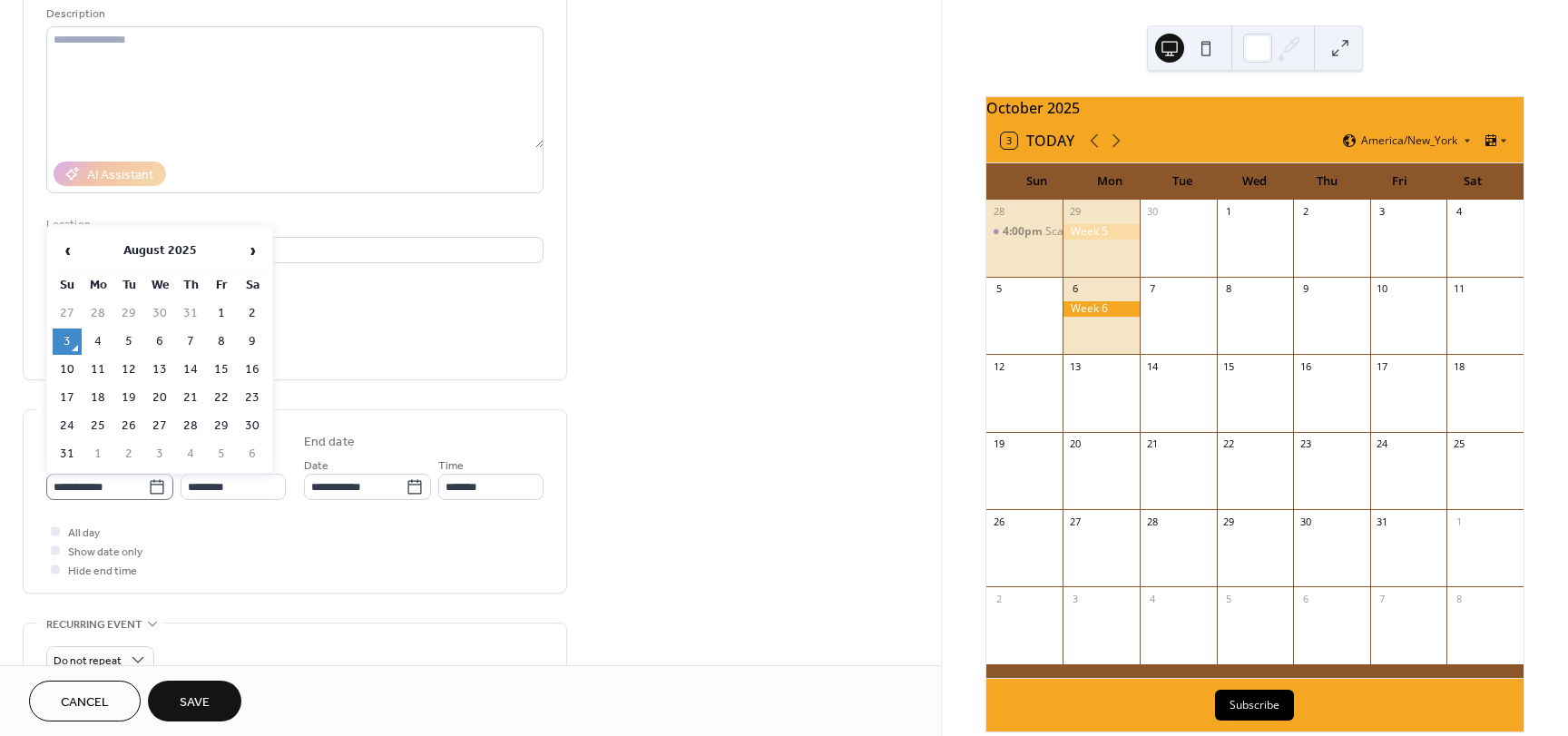 click 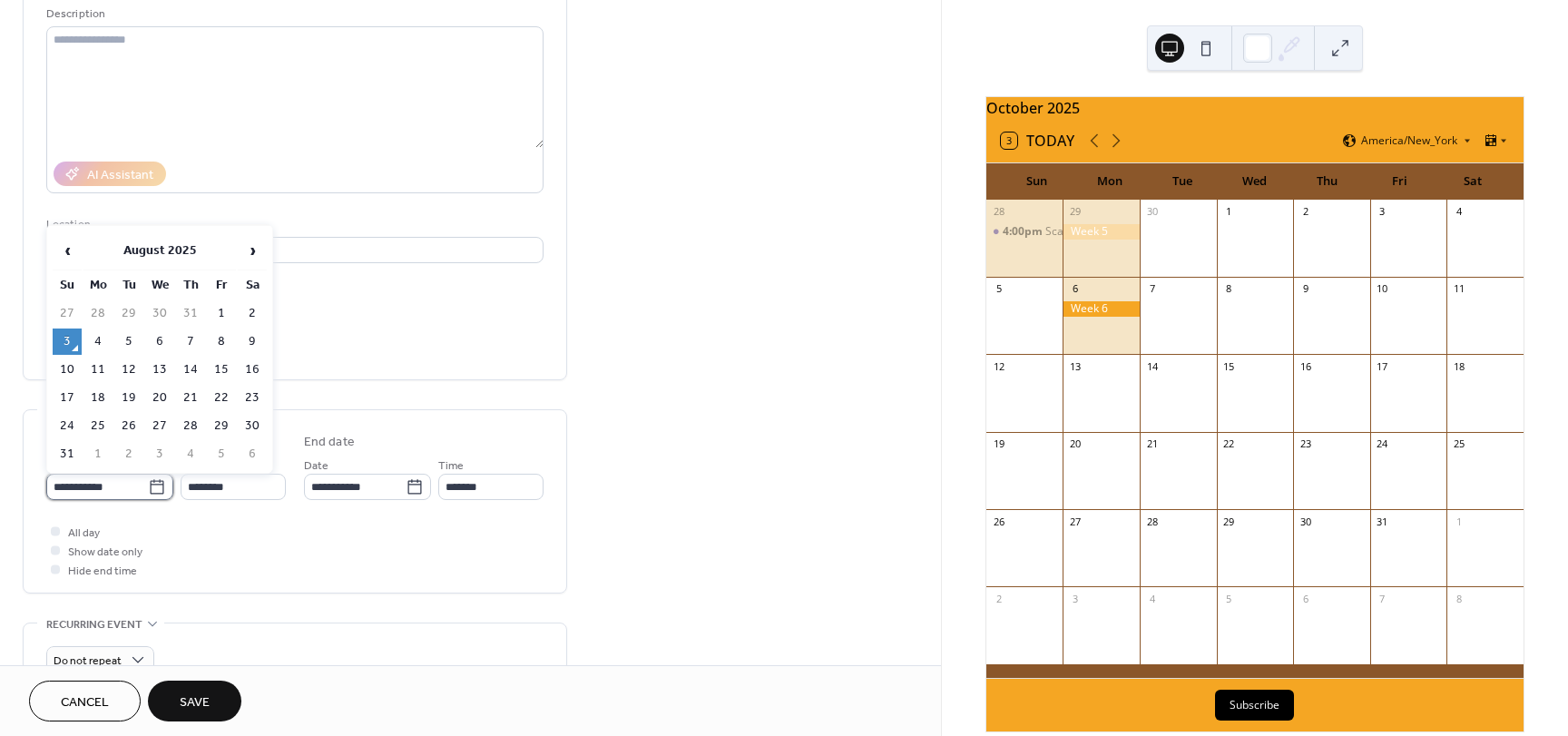 click on "**********" at bounding box center [97, 486] 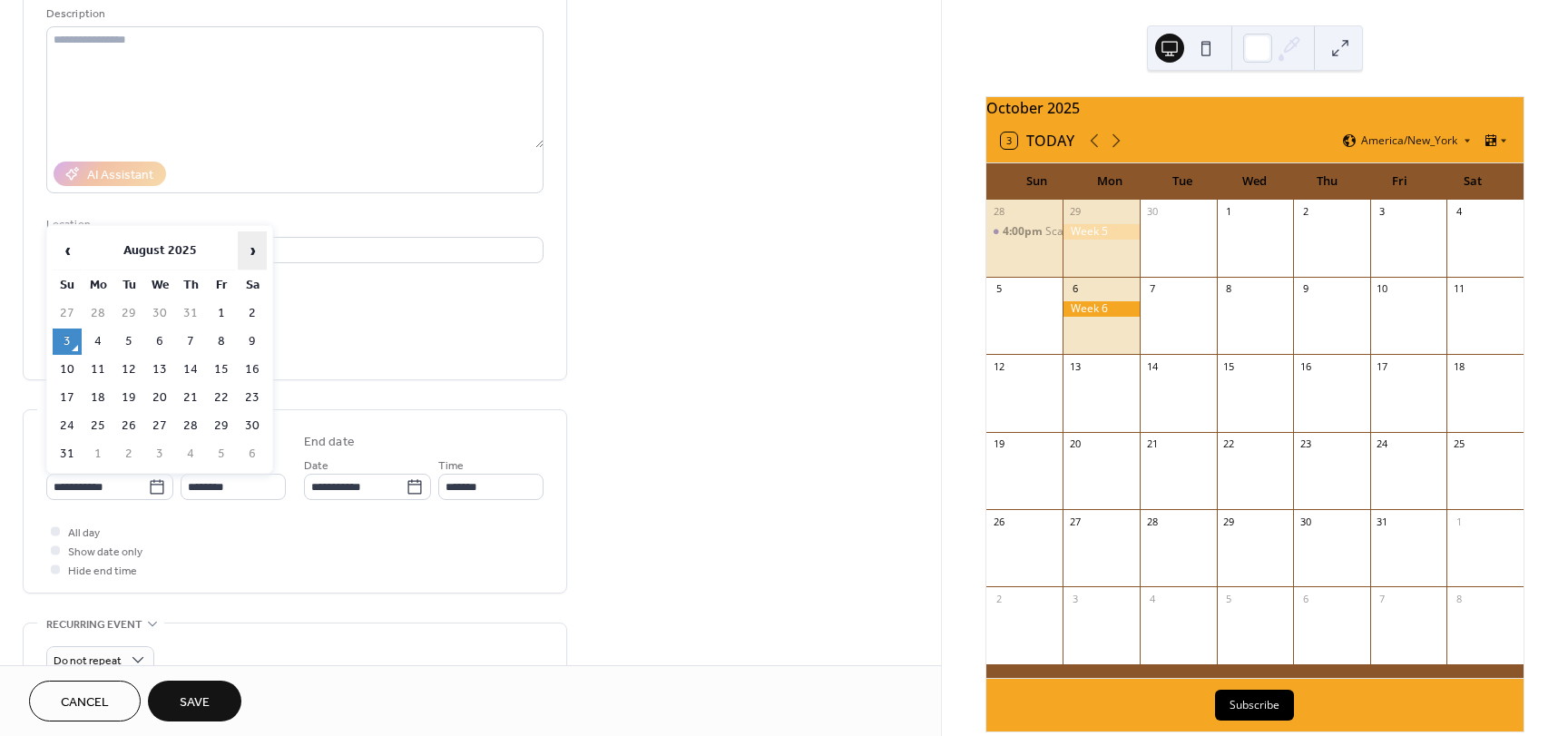 click on "›" at bounding box center [252, 250] 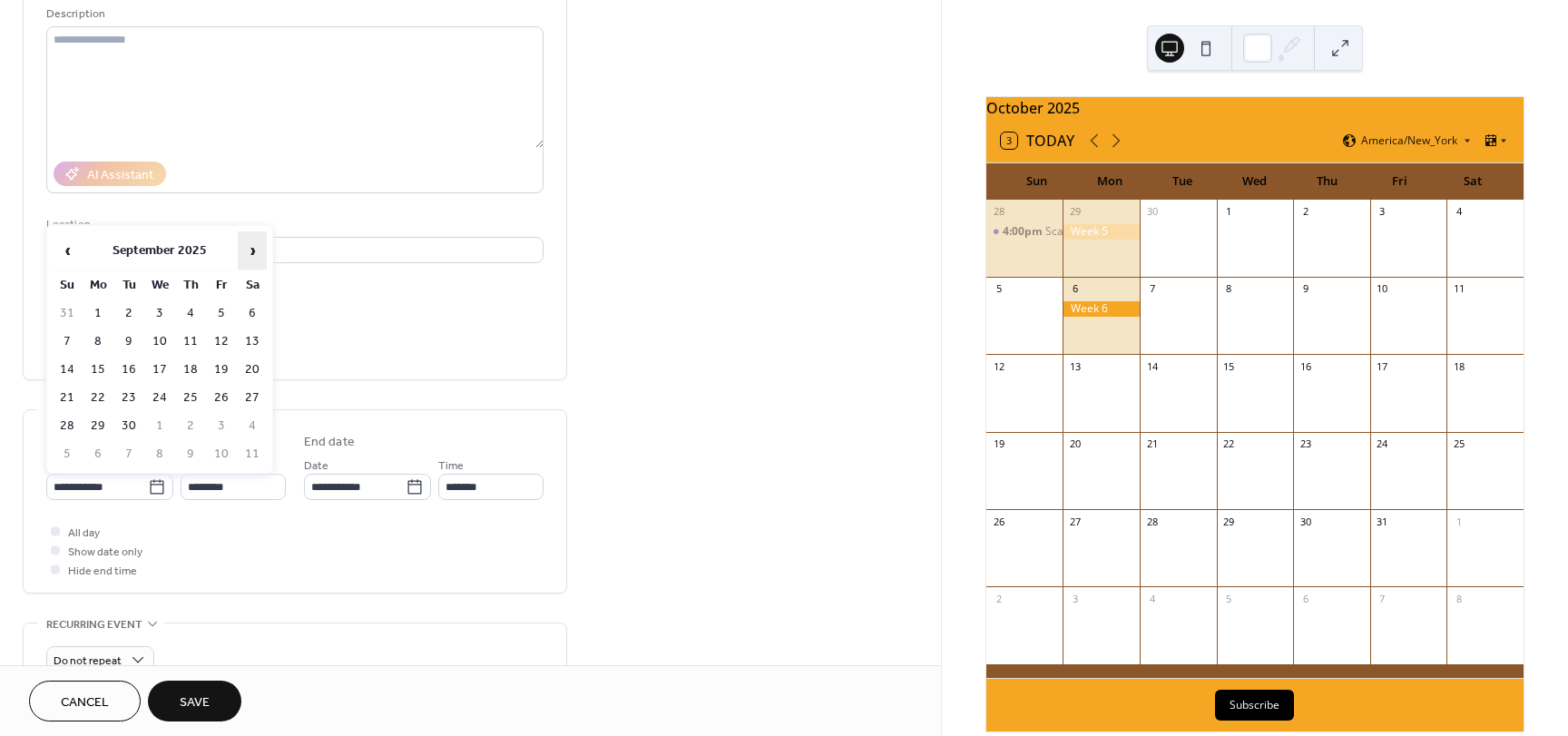 click on "›" at bounding box center [252, 250] 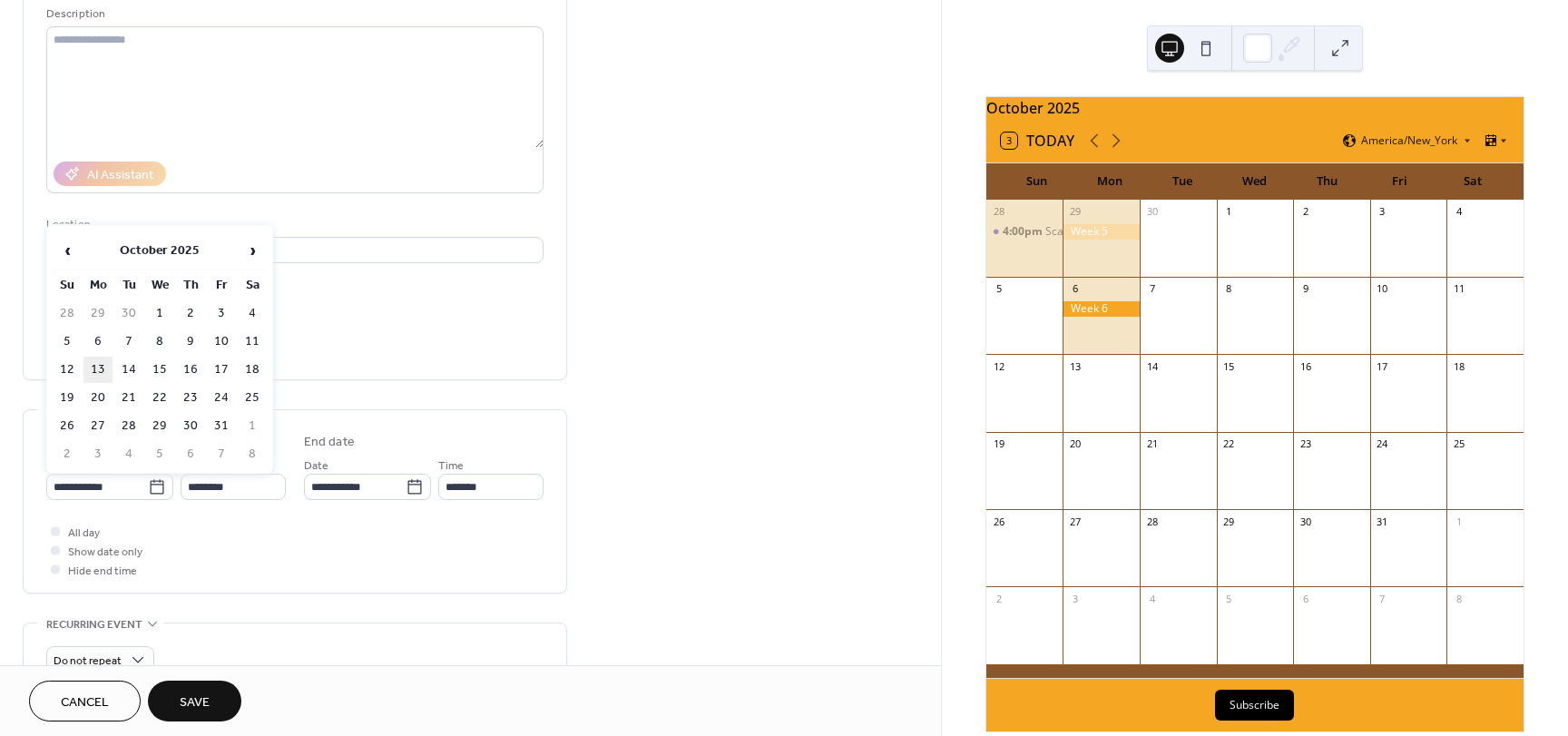 click on "13" at bounding box center (98, 369) 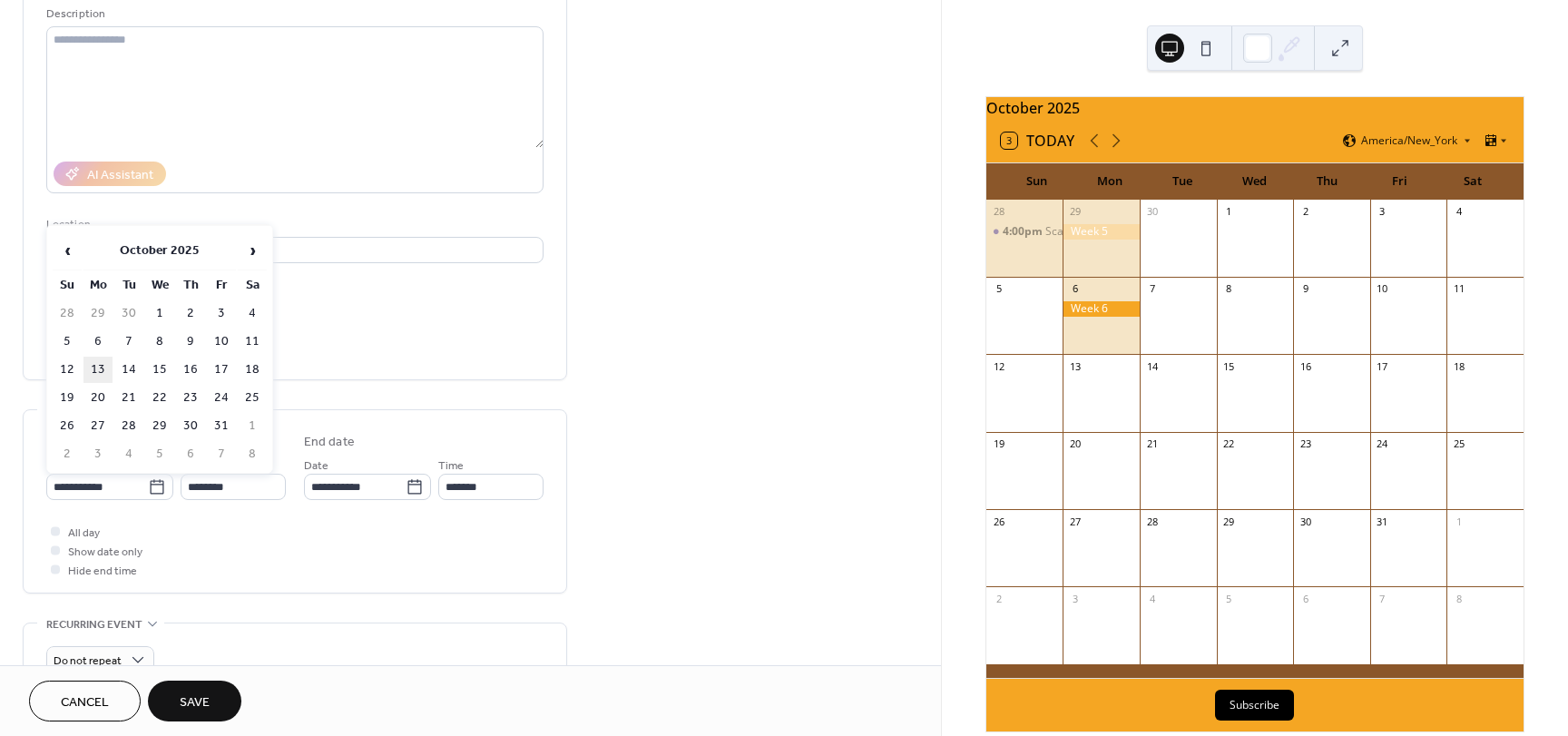 type on "**********" 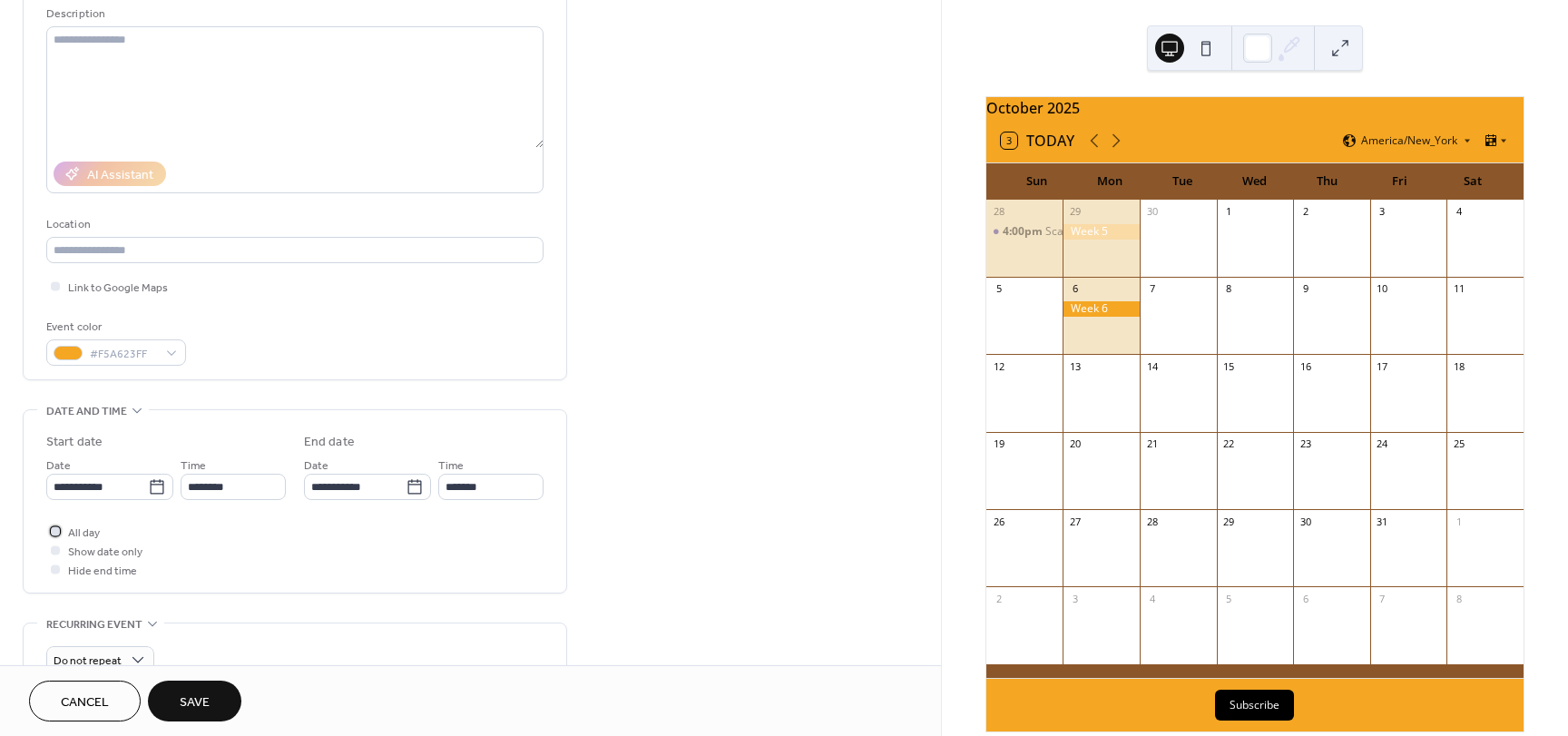 click at bounding box center (55, 531) 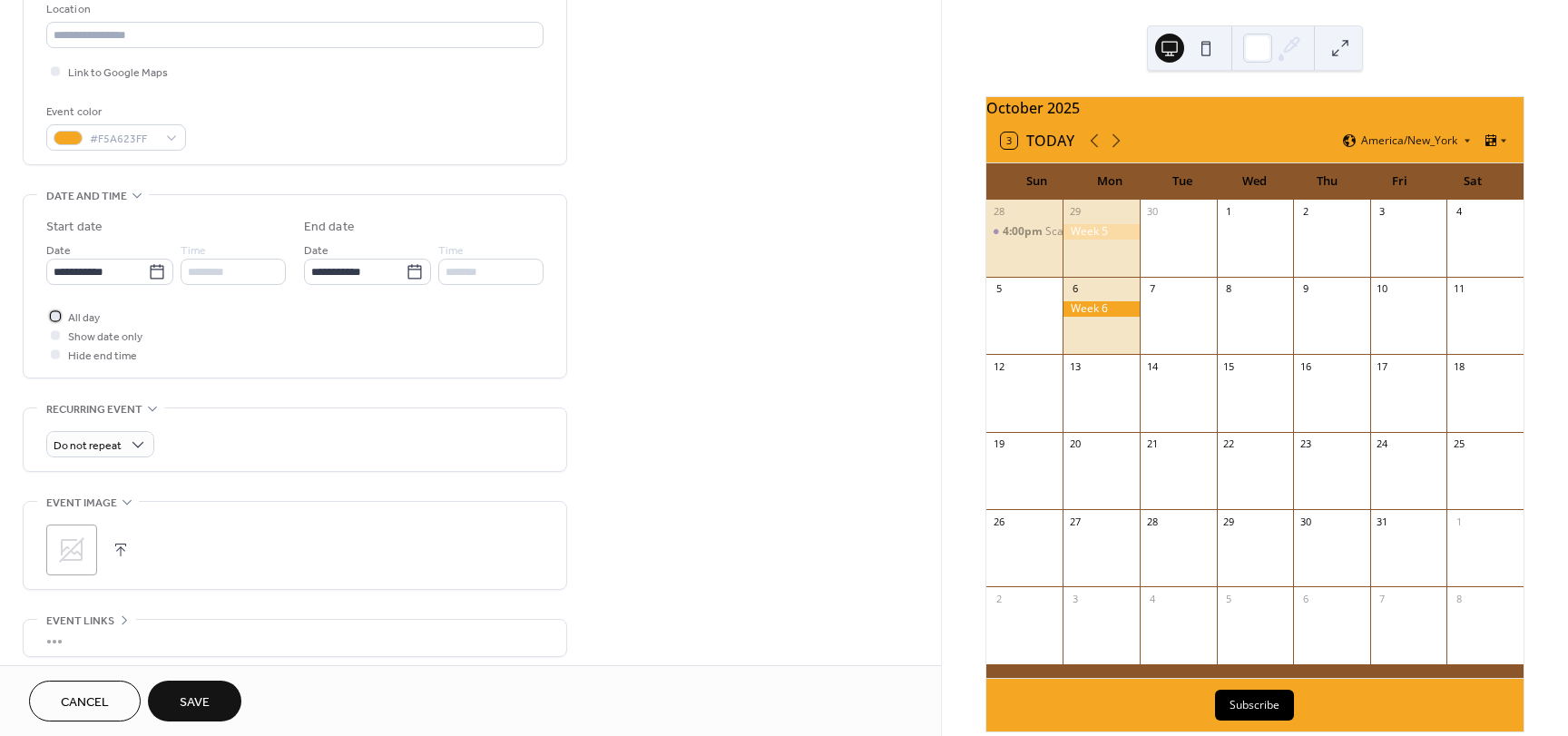 scroll, scrollTop: 541, scrollLeft: 0, axis: vertical 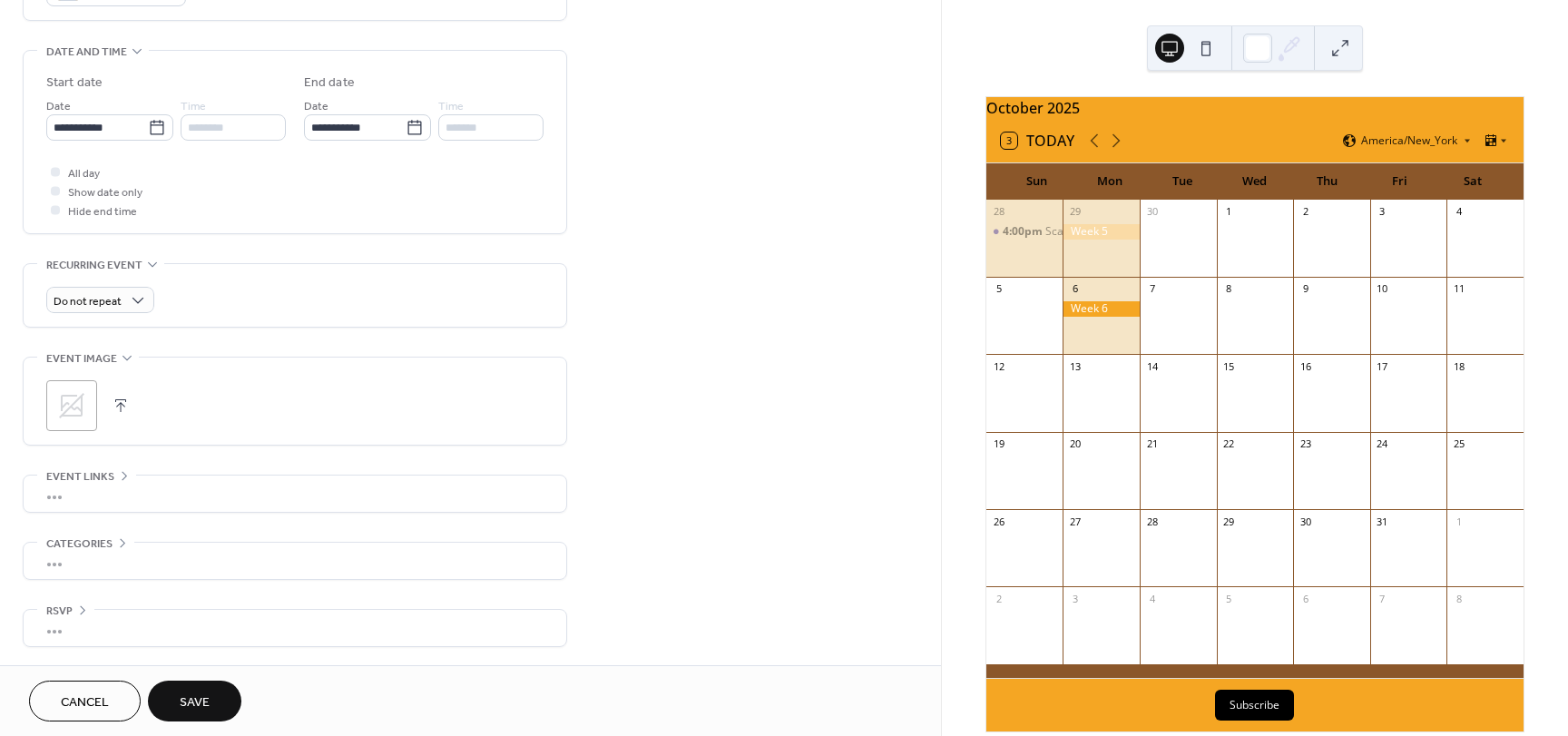 click on "Save" at bounding box center (194, 702) 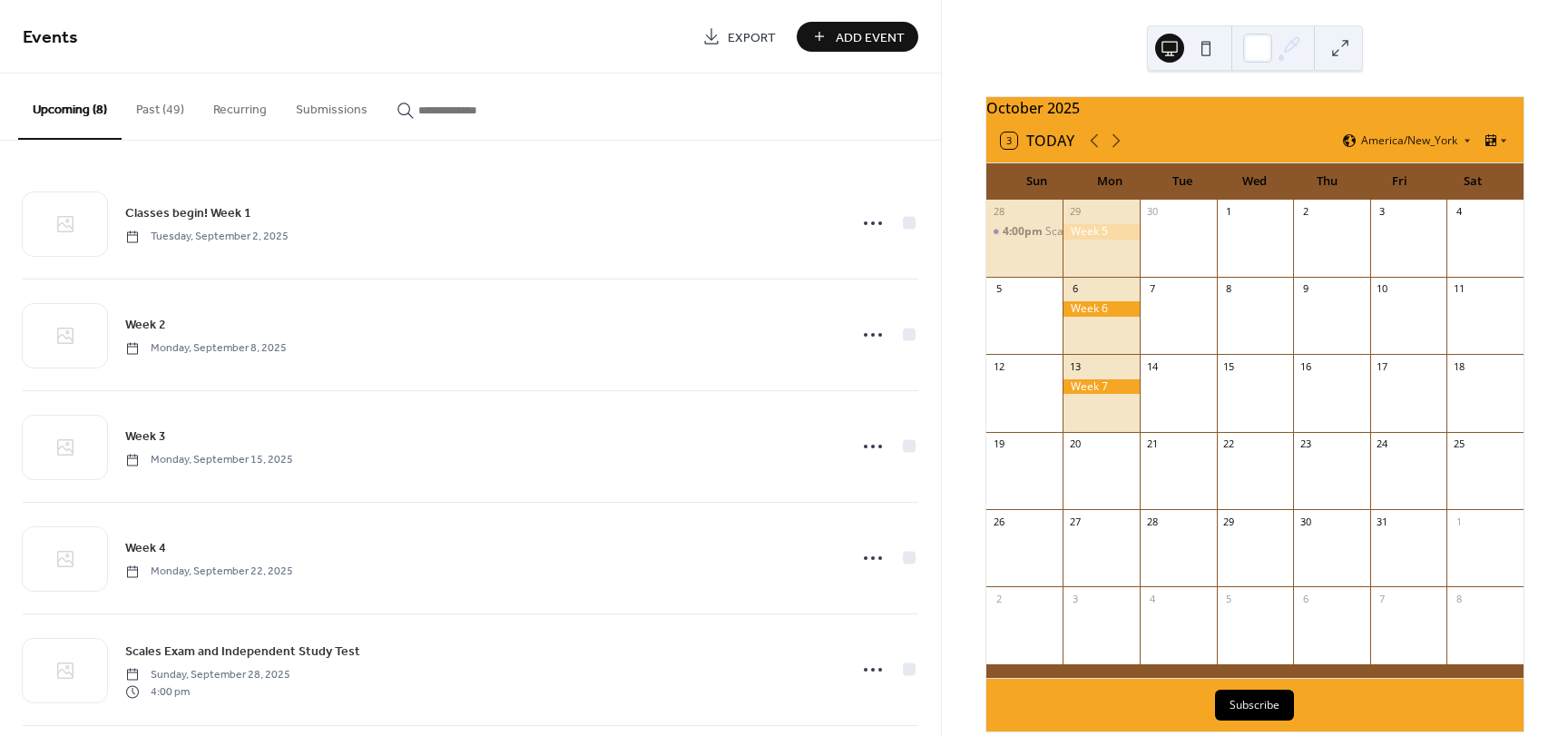 click on "Add Event" at bounding box center [870, 37] 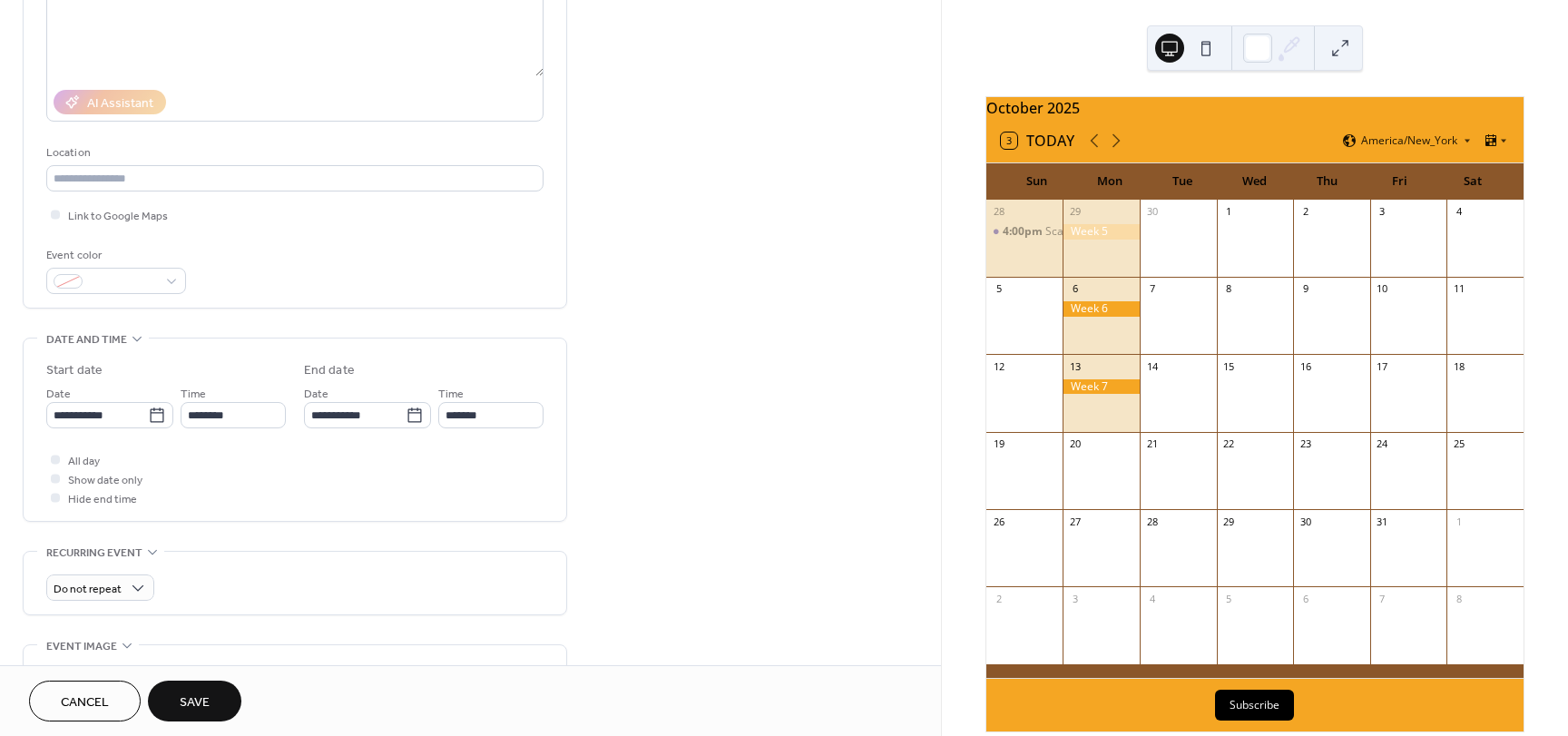 scroll, scrollTop: 272, scrollLeft: 0, axis: vertical 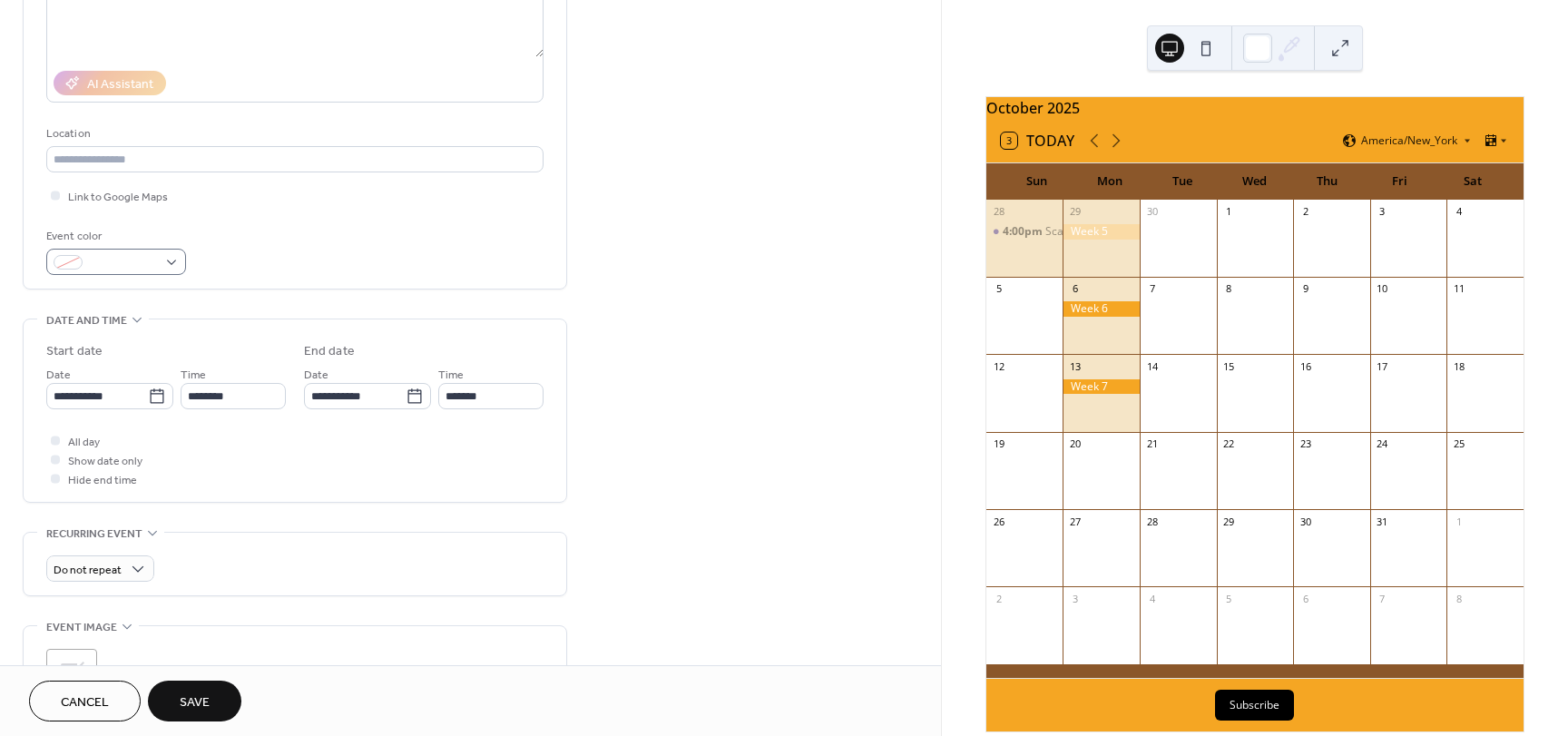 type on "******" 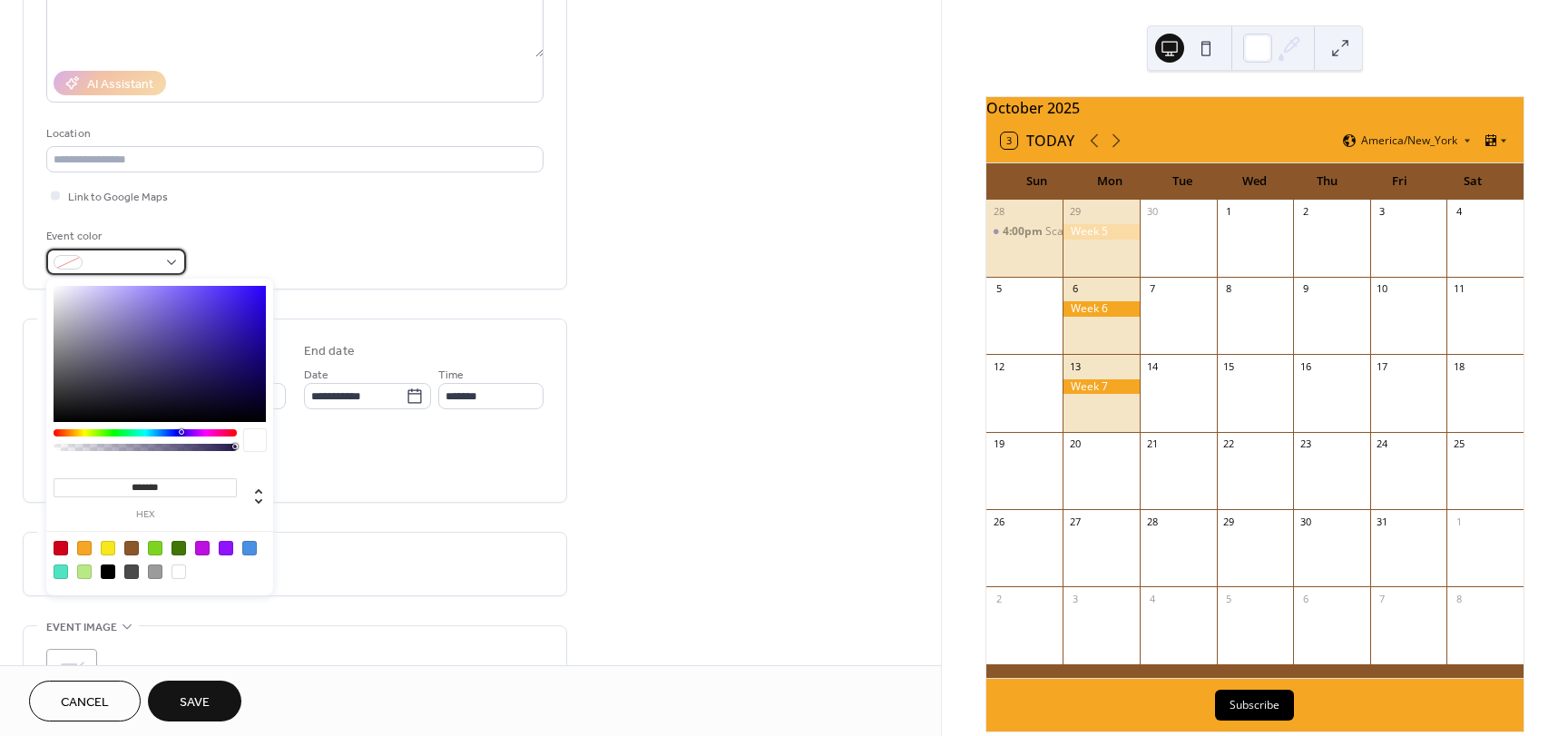 click at bounding box center (116, 261) 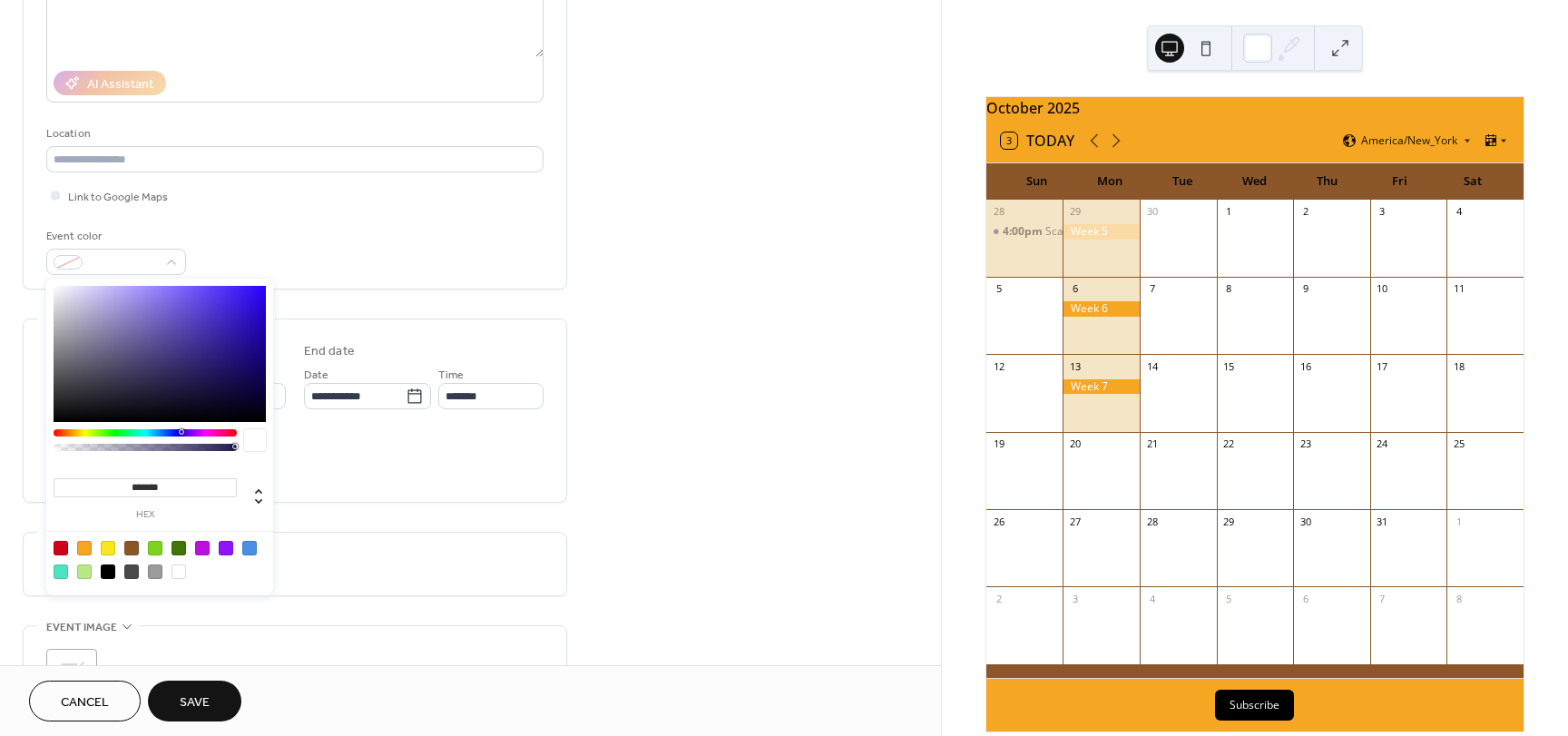 click at bounding box center [84, 548] 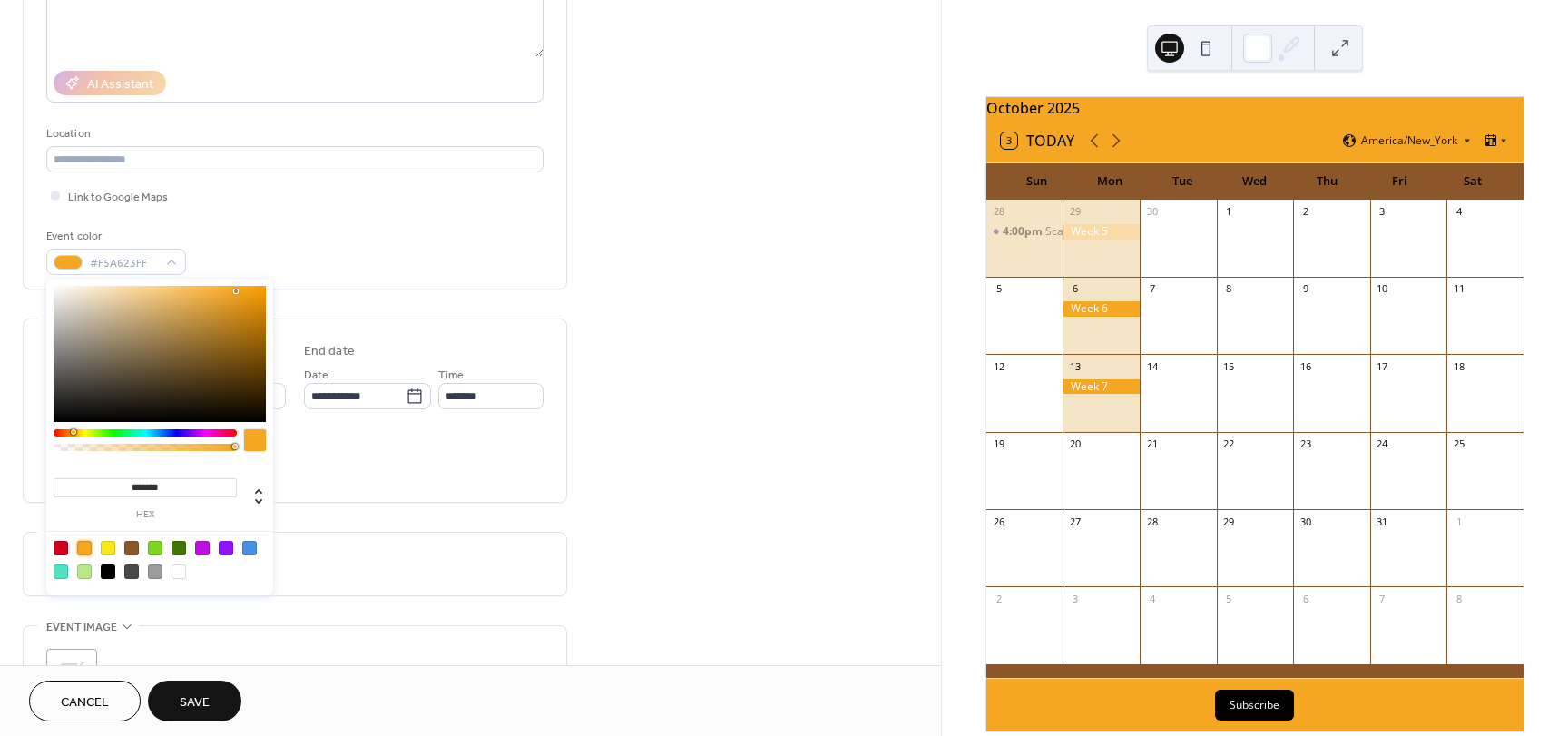 drag, startPoint x: 306, startPoint y: 457, endPoint x: 295, endPoint y: 452, distance: 12.083046 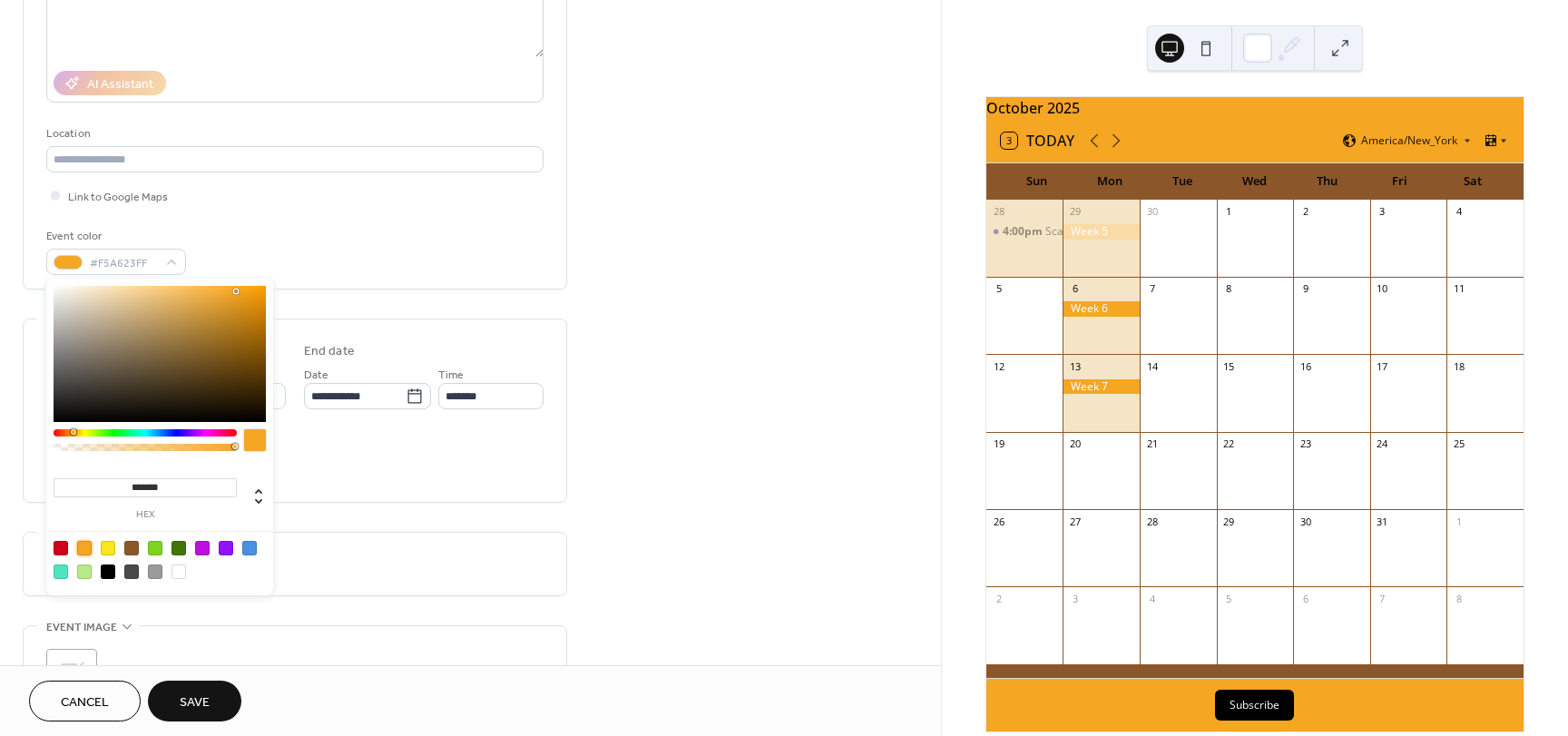 click on "All day Show date only Hide end time" at bounding box center [295, 459] 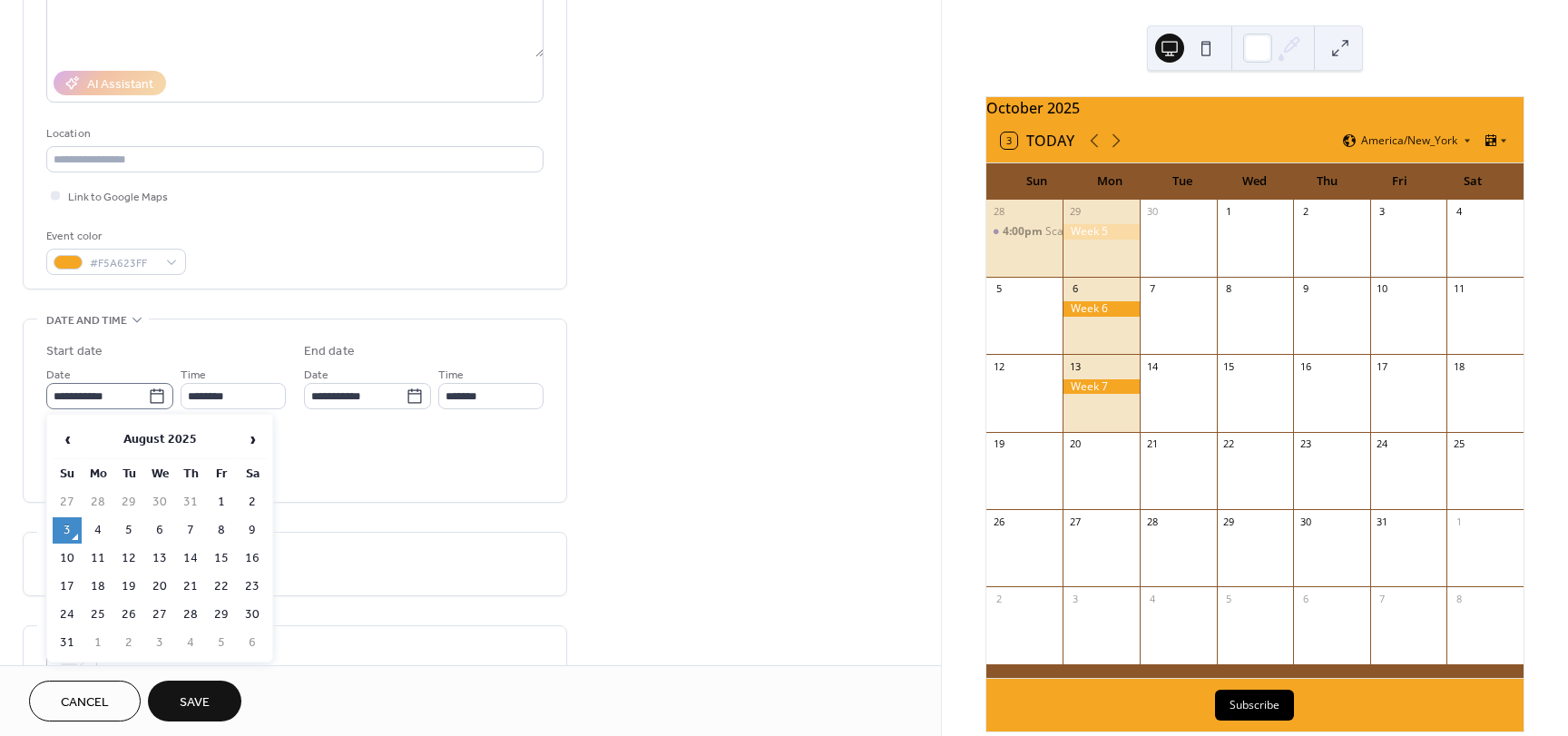 click 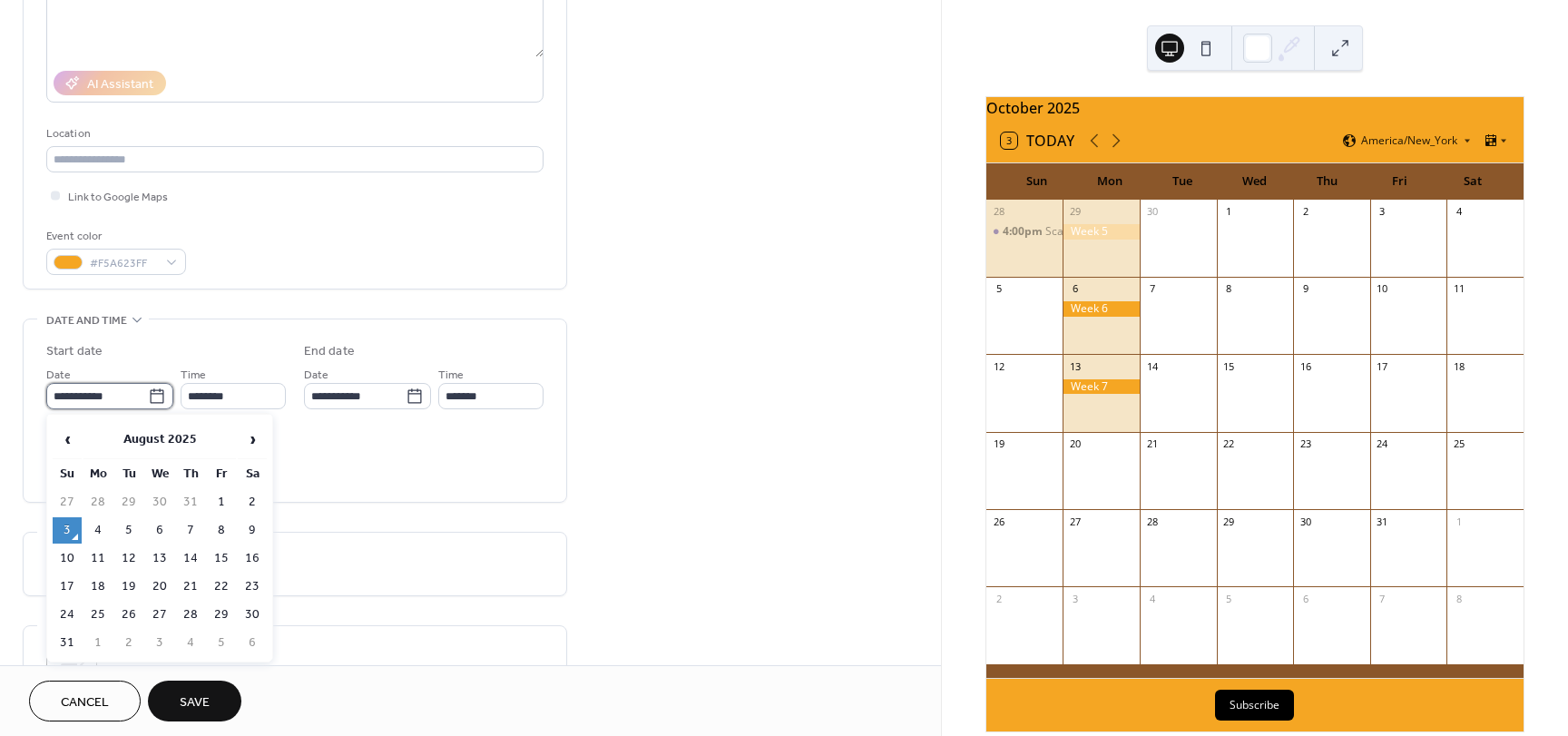 click on "**********" at bounding box center (97, 396) 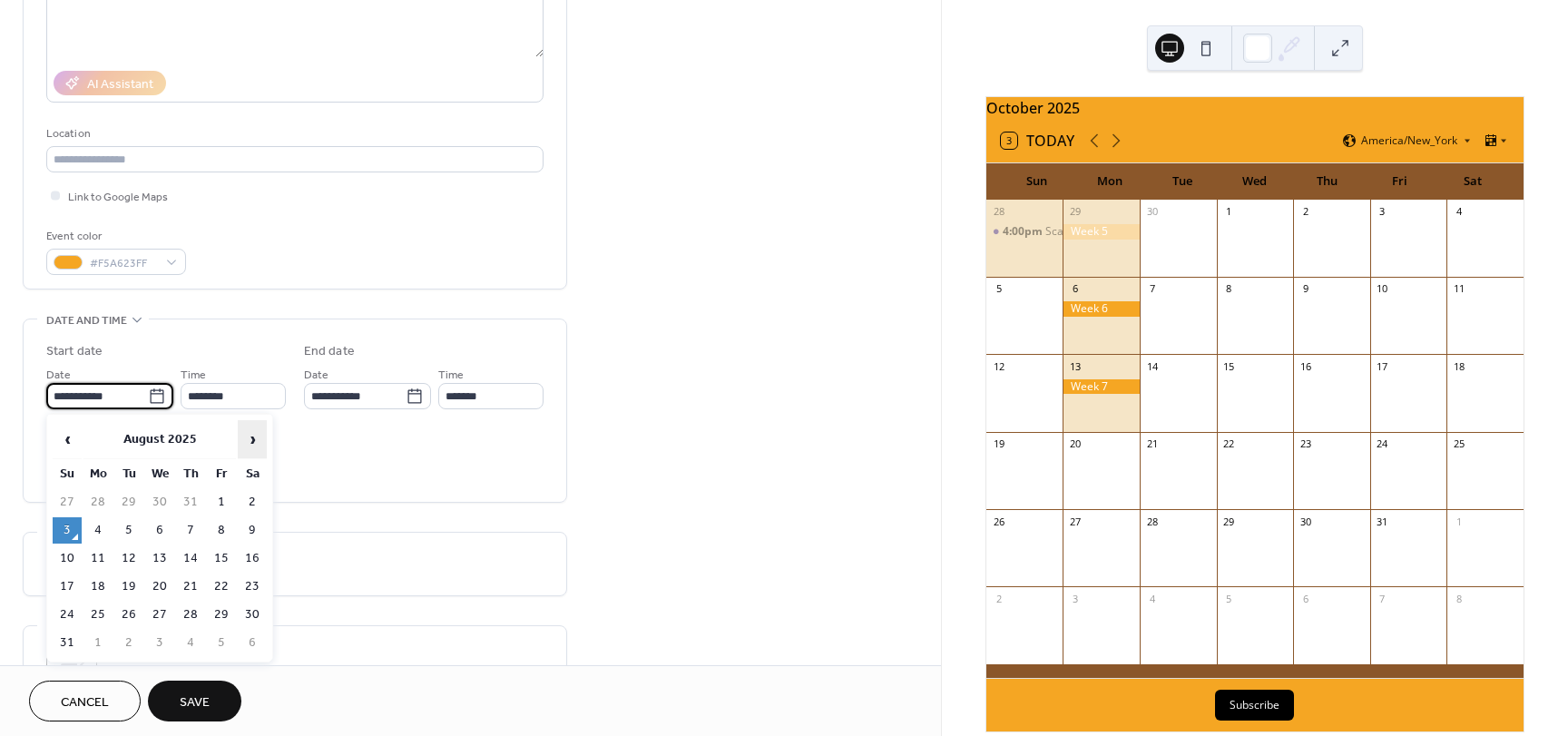 click on "›" at bounding box center [252, 439] 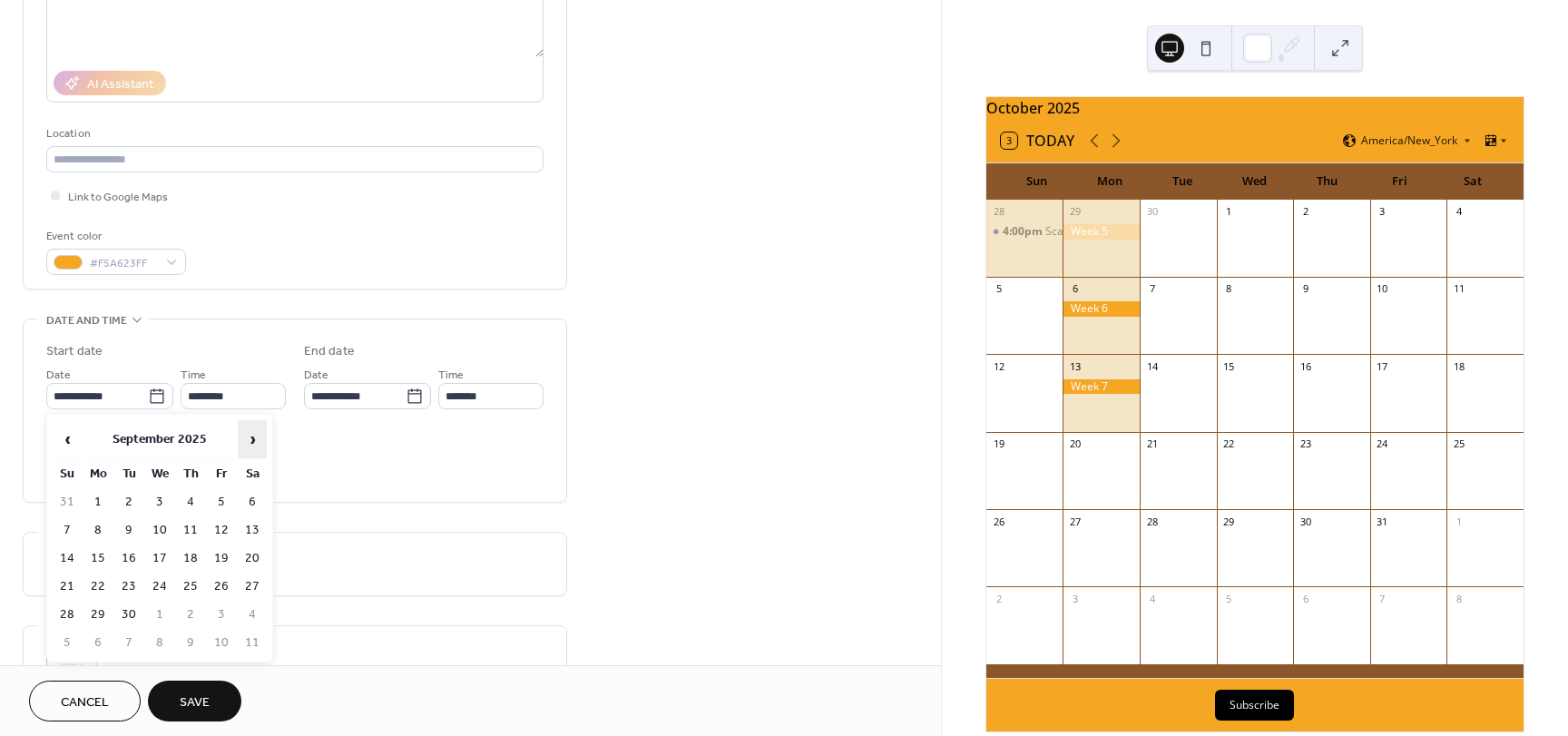click on "›" at bounding box center [252, 439] 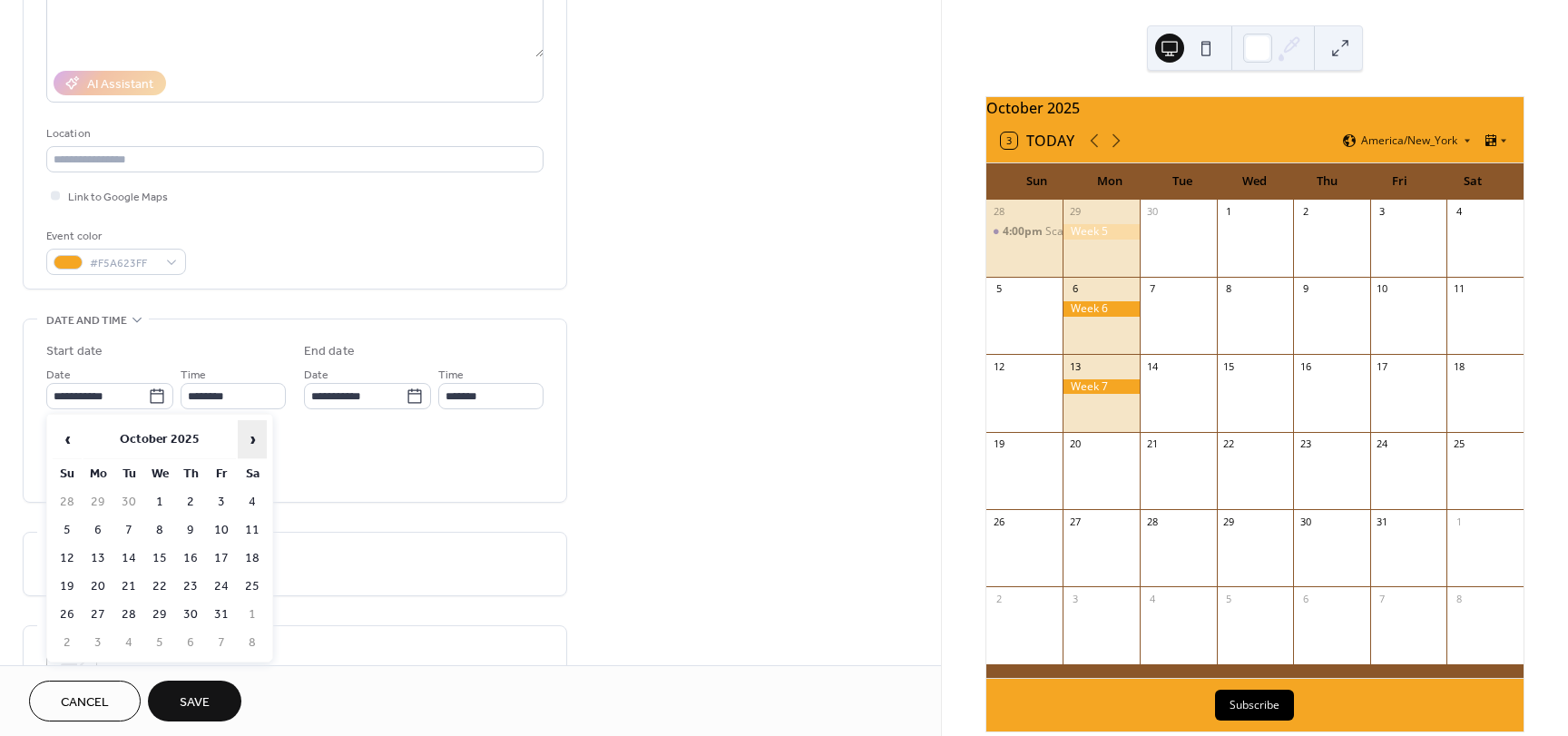 click on "›" at bounding box center (252, 439) 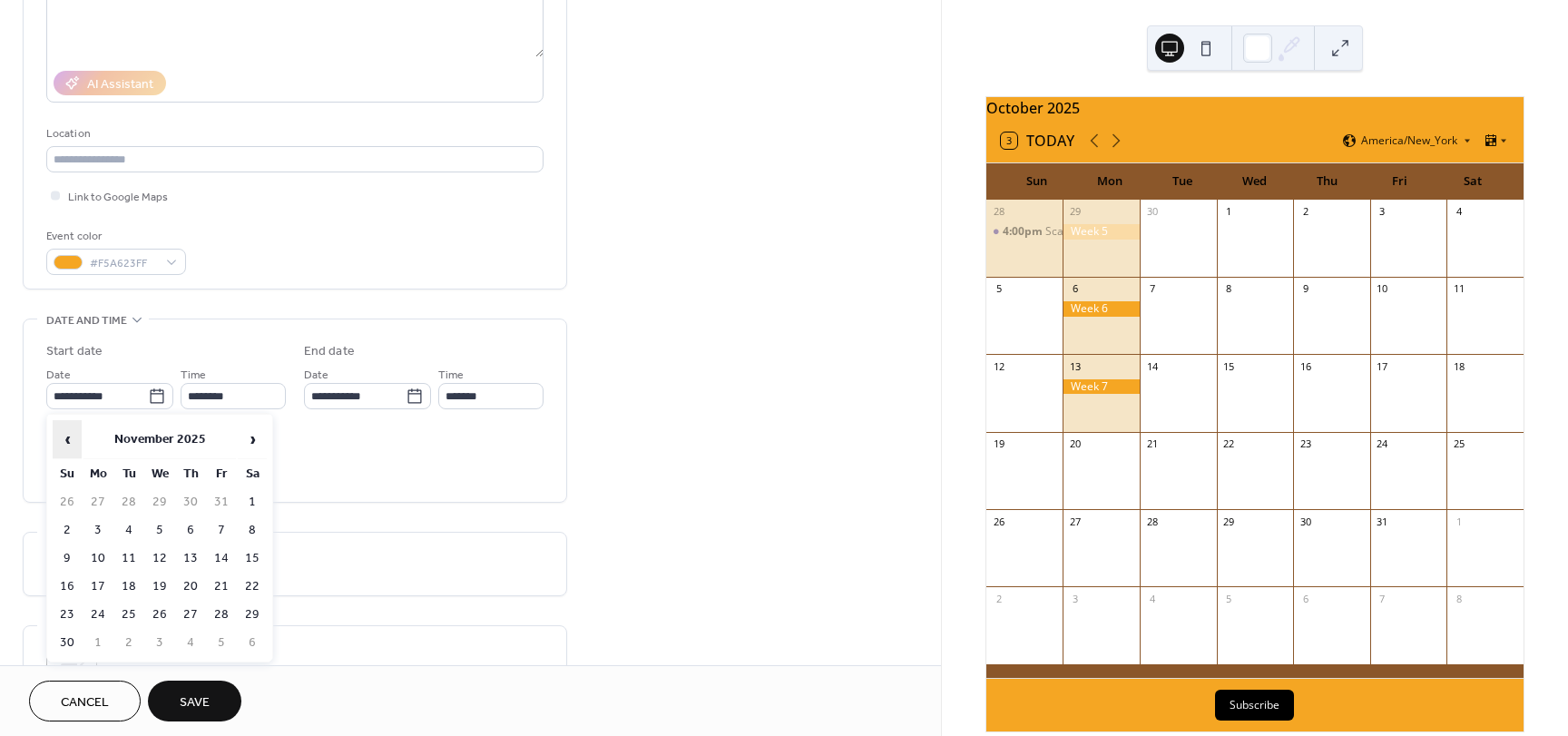 click on "‹" at bounding box center [67, 439] 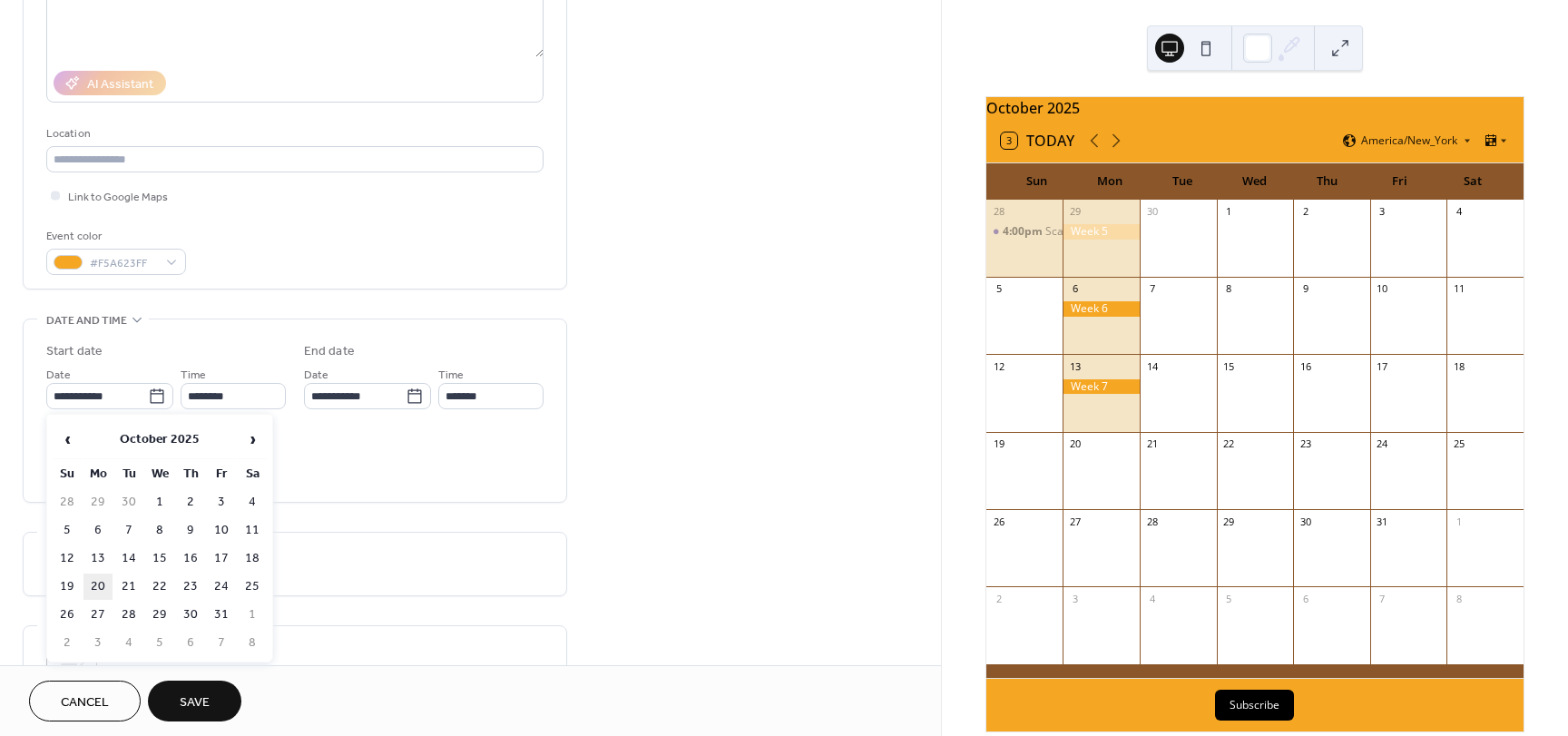 click on "20" at bounding box center [98, 586] 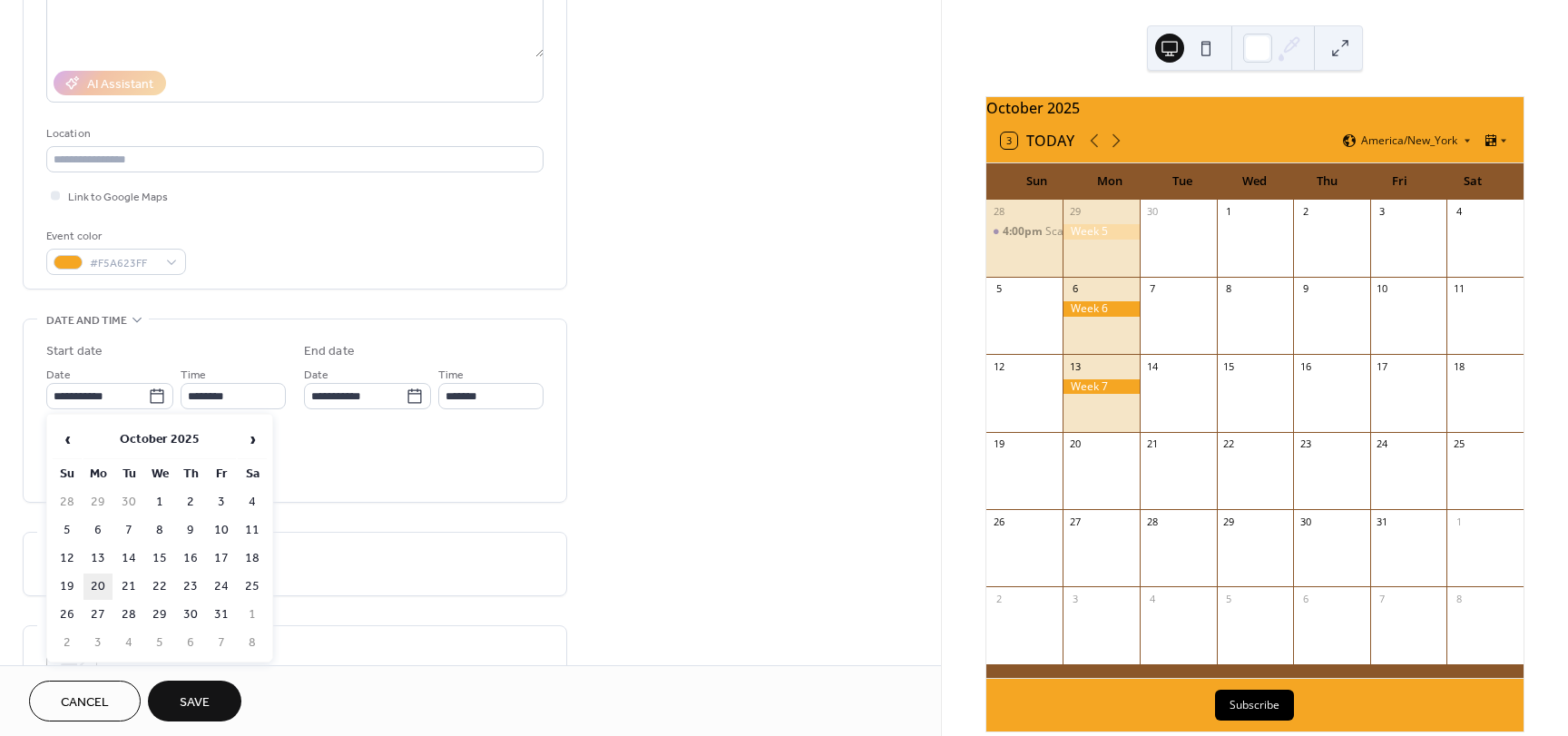 type on "**********" 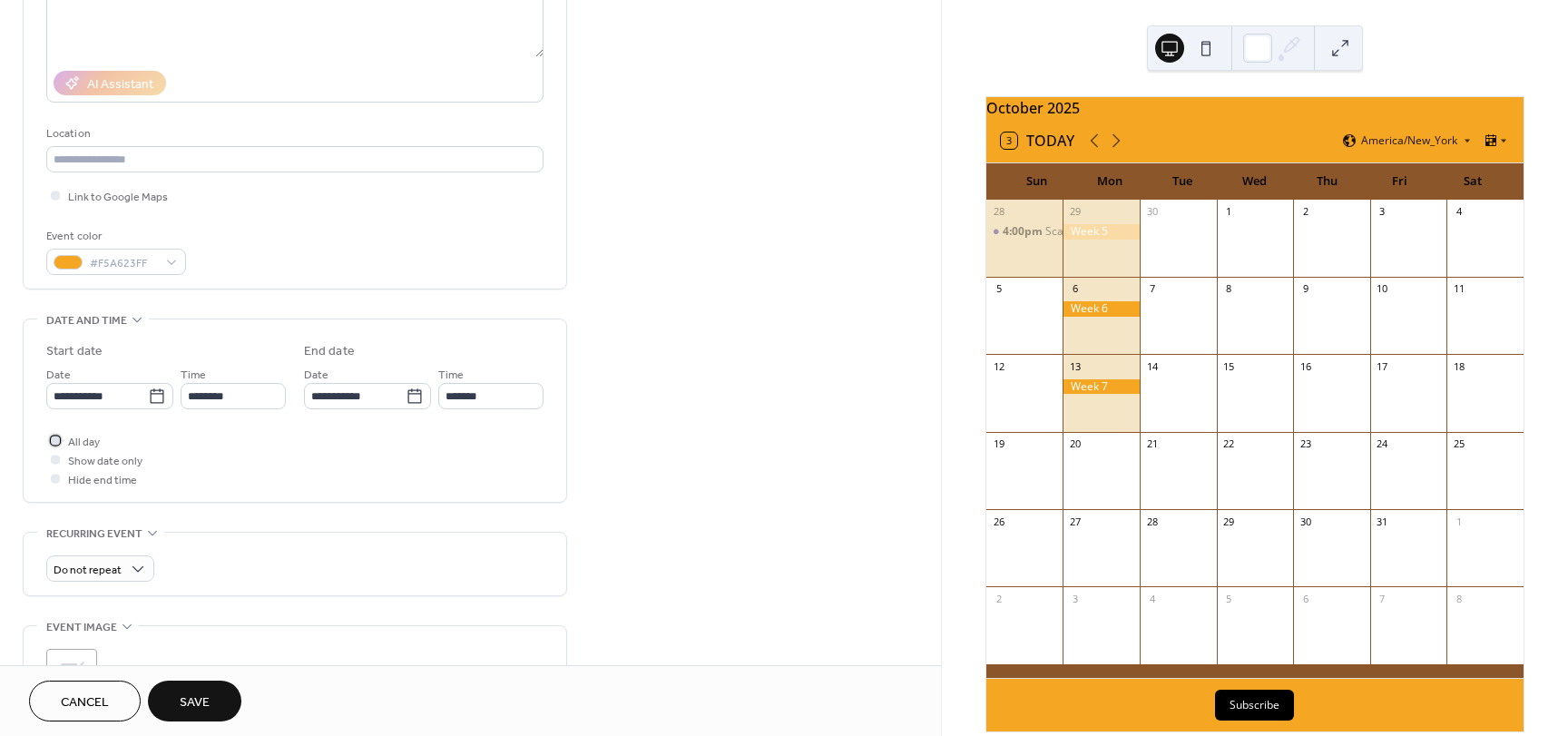 click at bounding box center [55, 440] 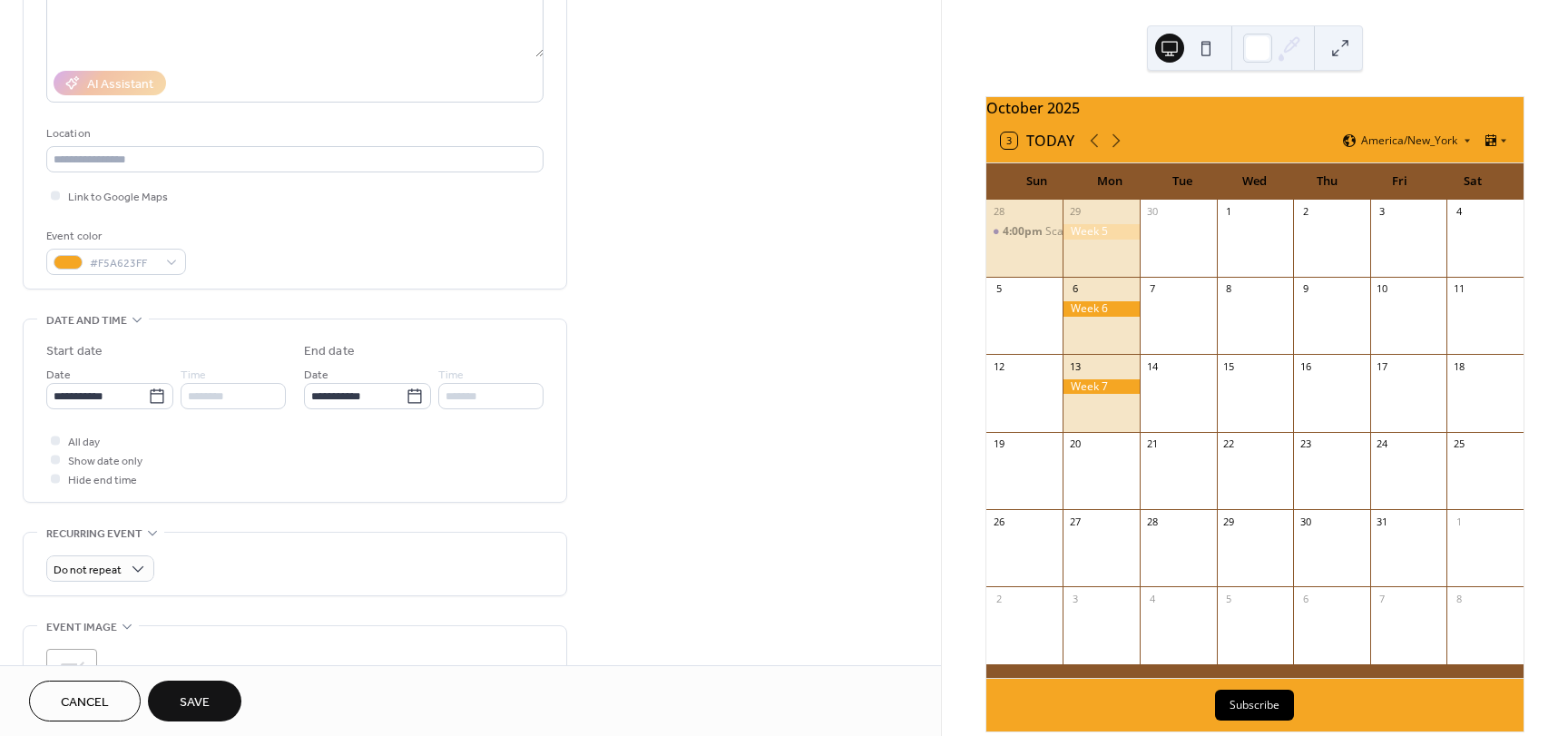 click on "Save" at bounding box center [194, 702] 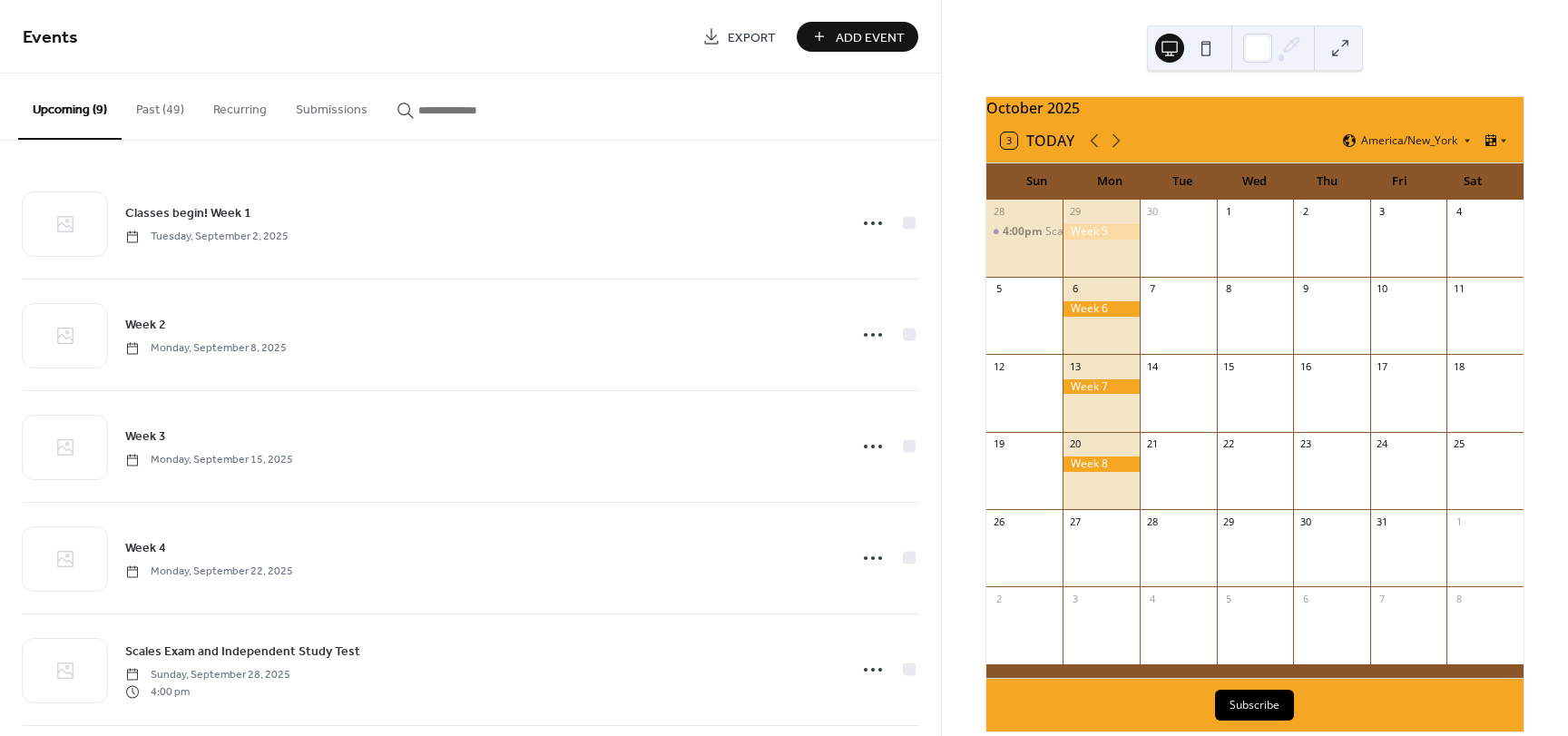click on "Add Event" at bounding box center [870, 37] 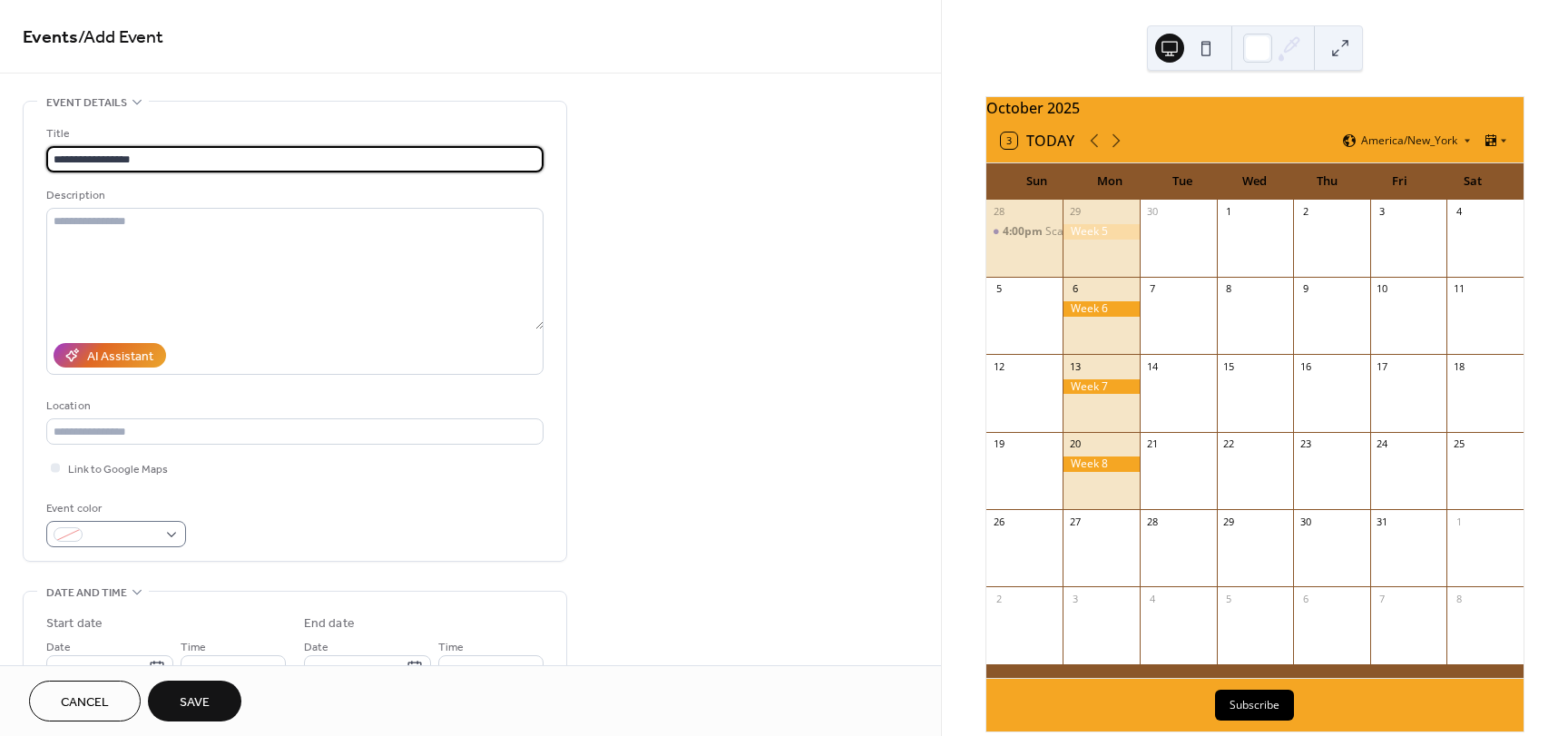type on "**********" 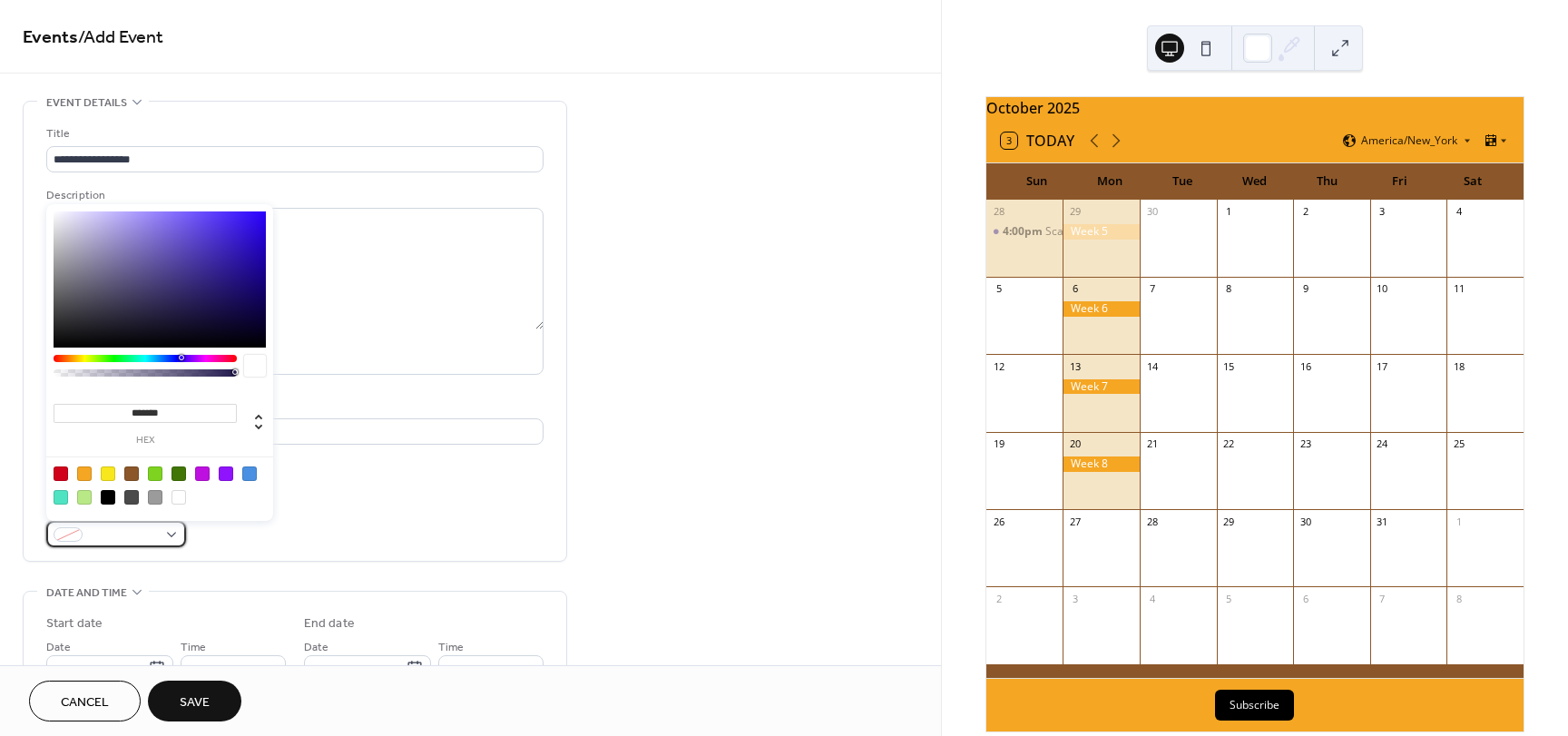 click at bounding box center [116, 534] 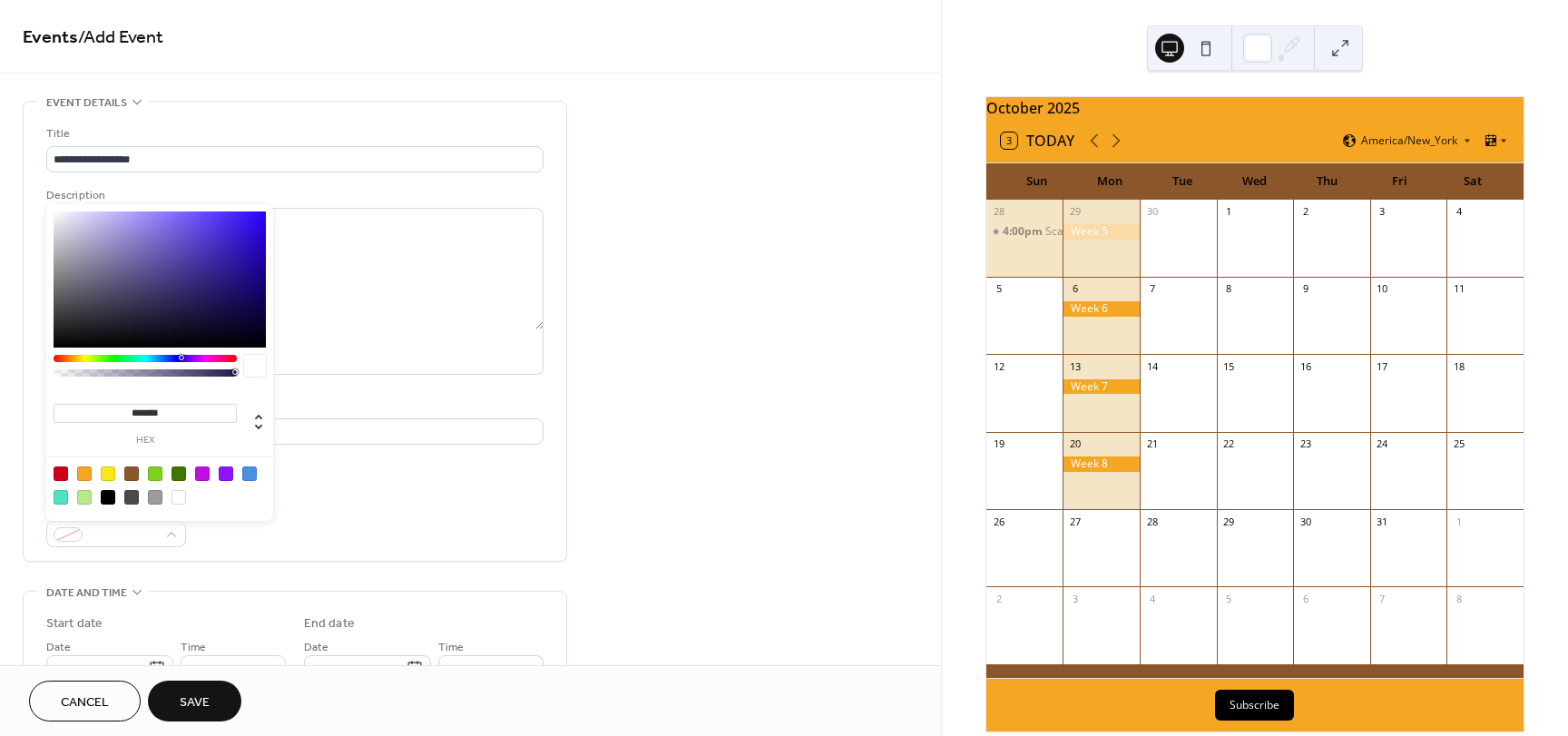 type on "*******" 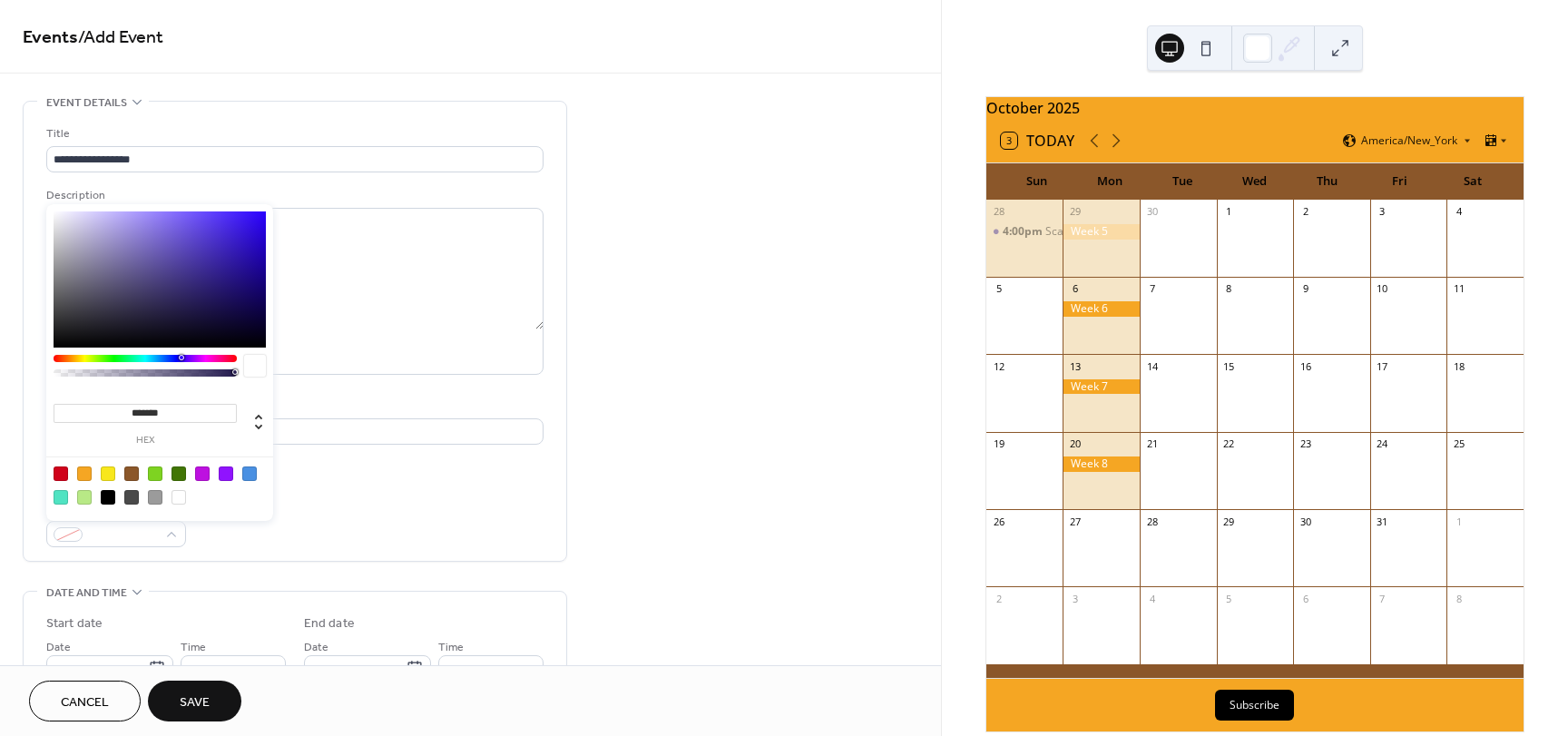 click at bounding box center [160, 280] 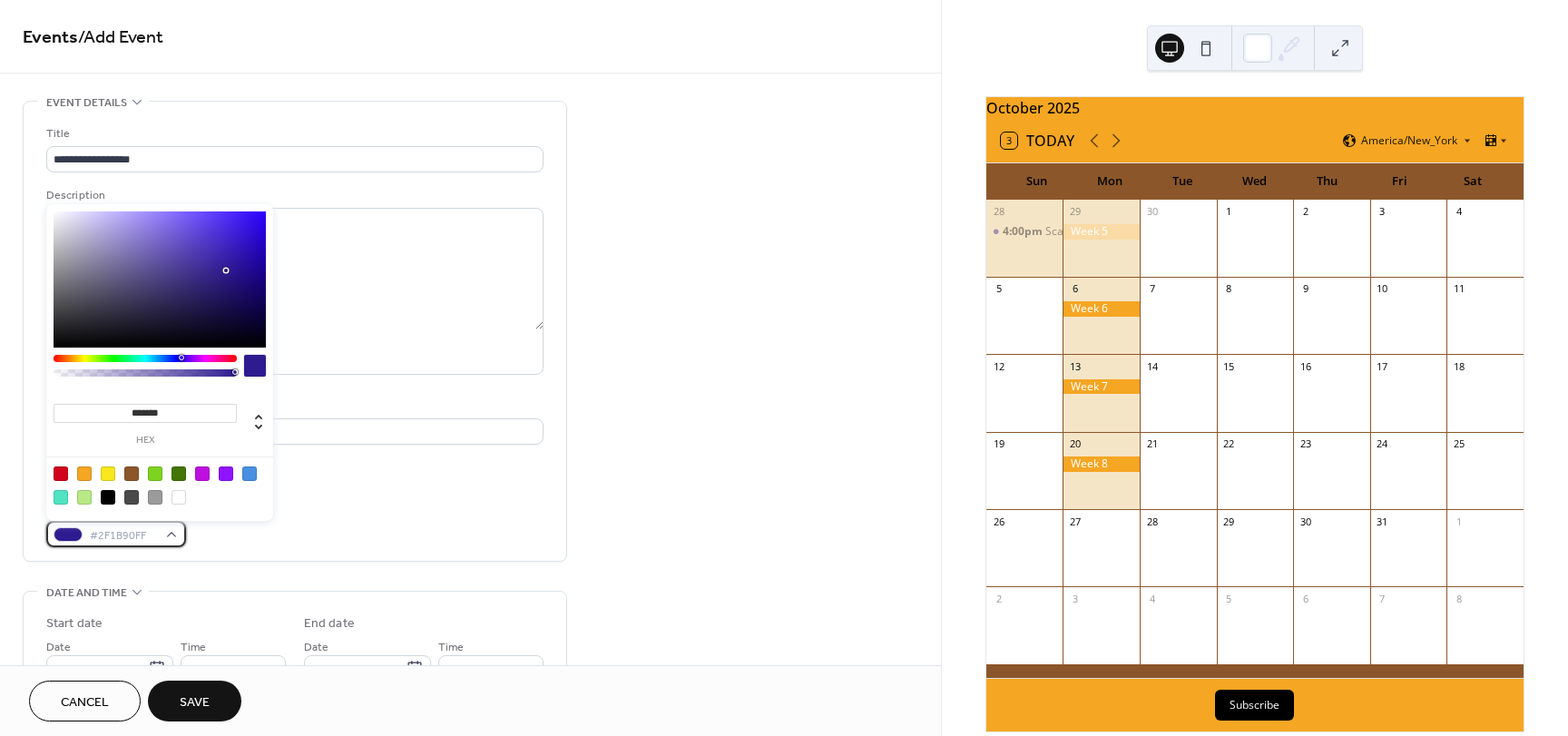 click on "#2F1B90FF" at bounding box center (116, 534) 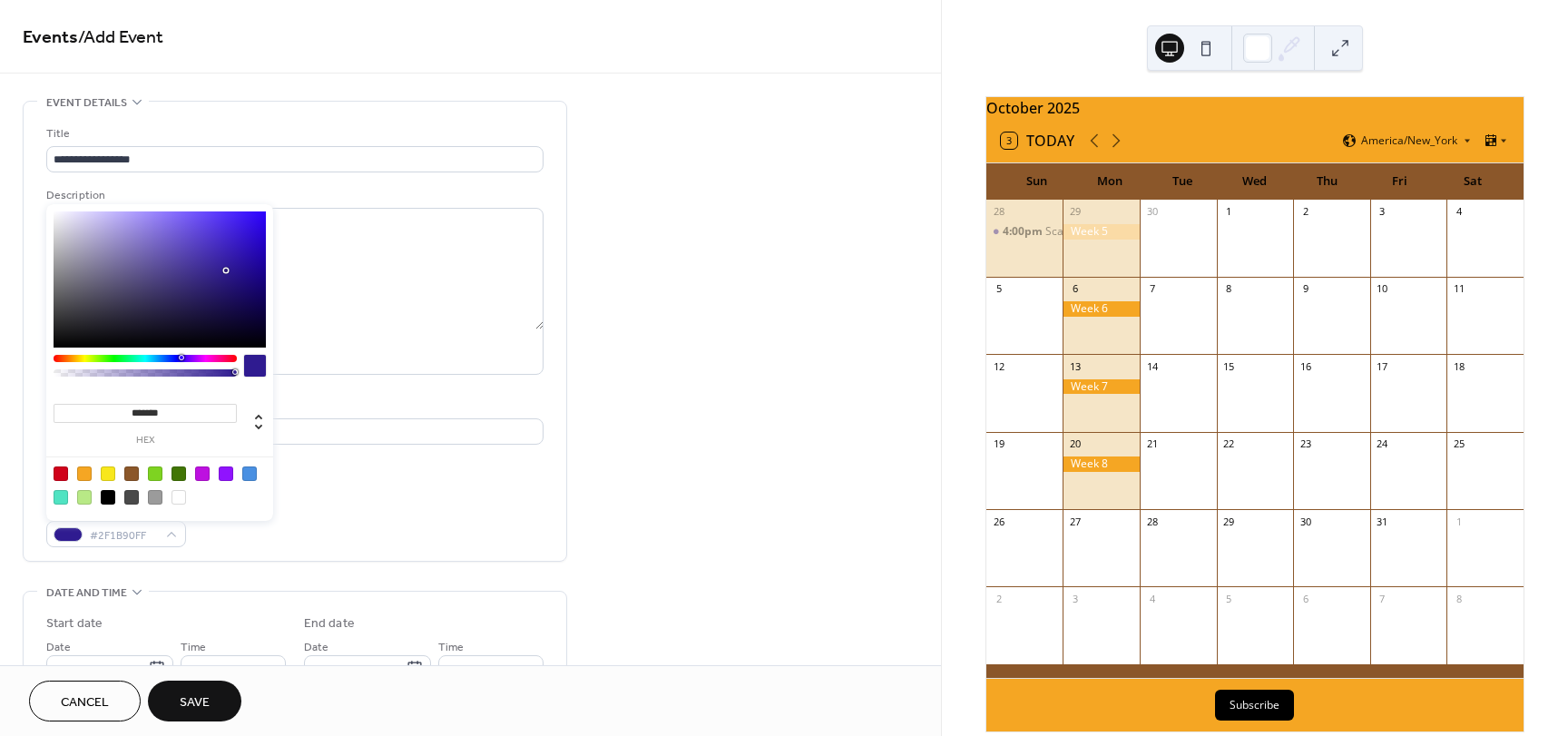 click at bounding box center (255, 366) 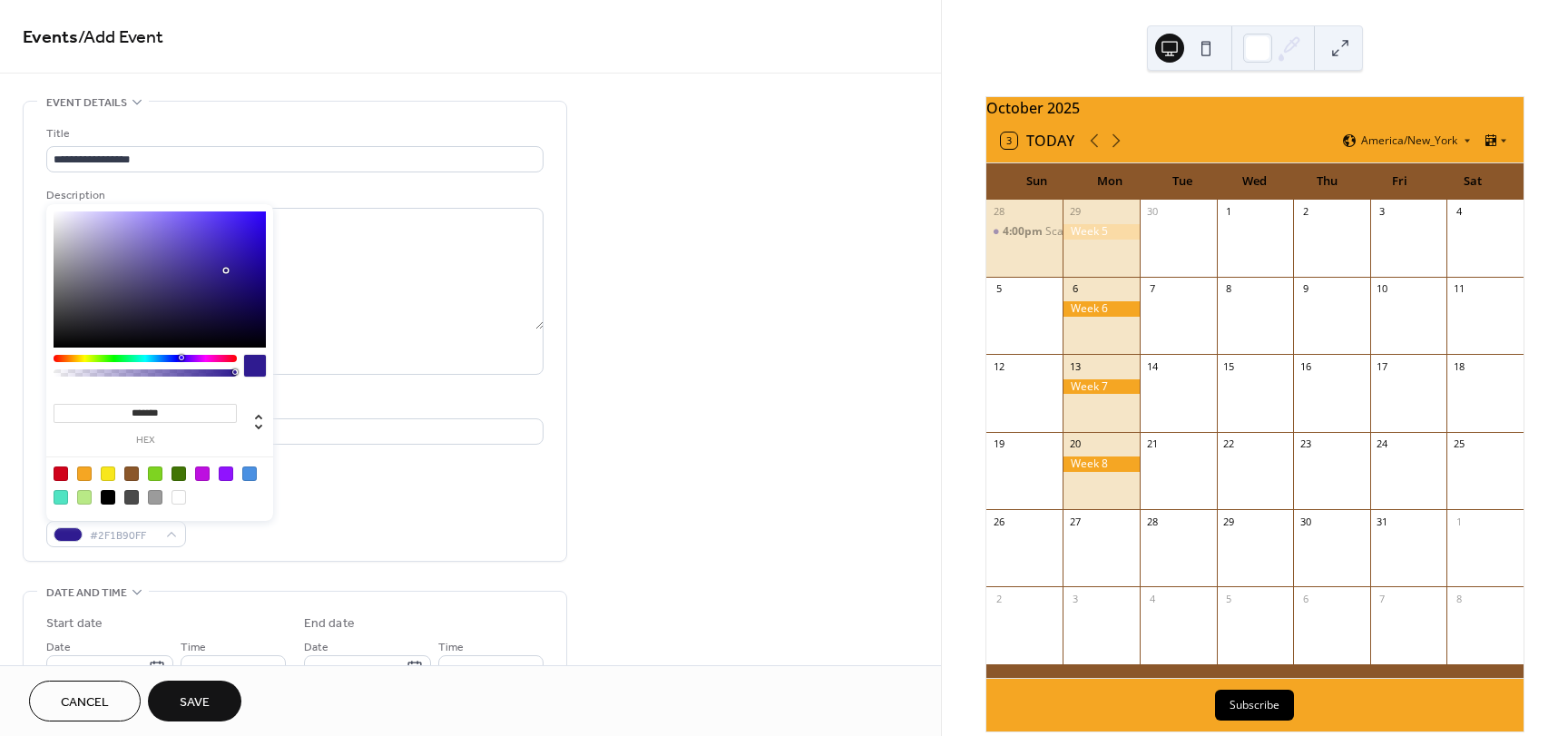 click at bounding box center (132, 474) 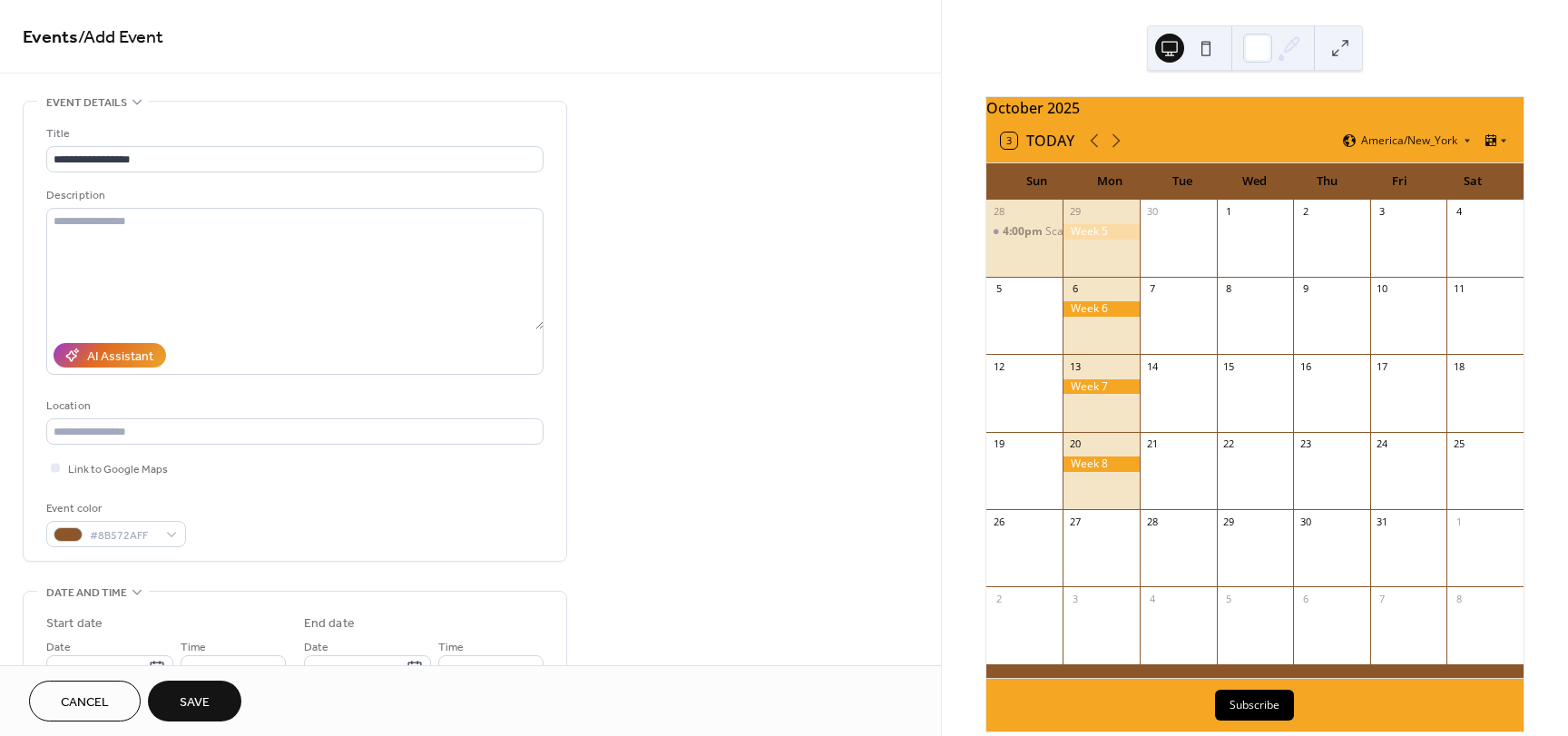 click on "**********" at bounding box center [295, 336] 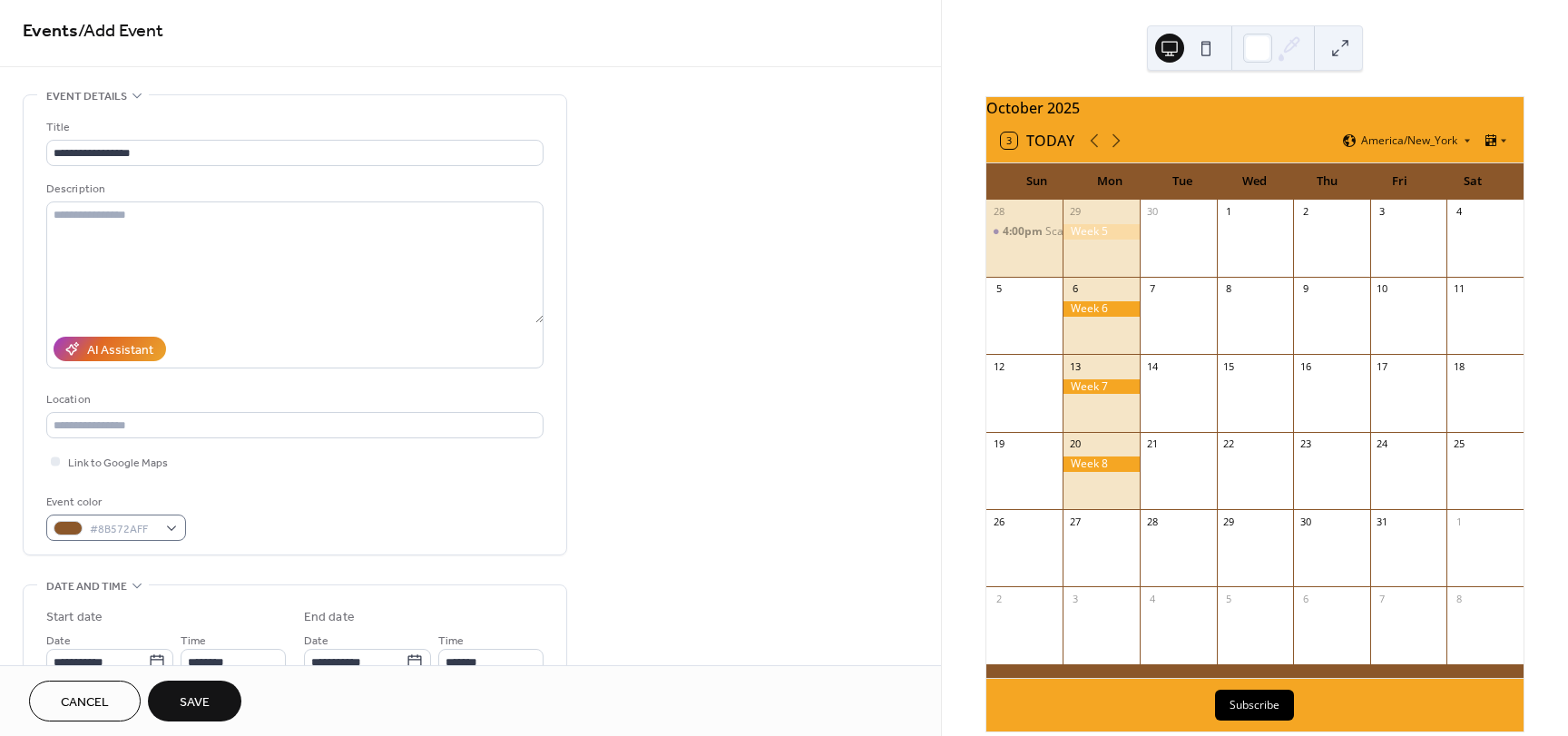 scroll, scrollTop: 0, scrollLeft: 0, axis: both 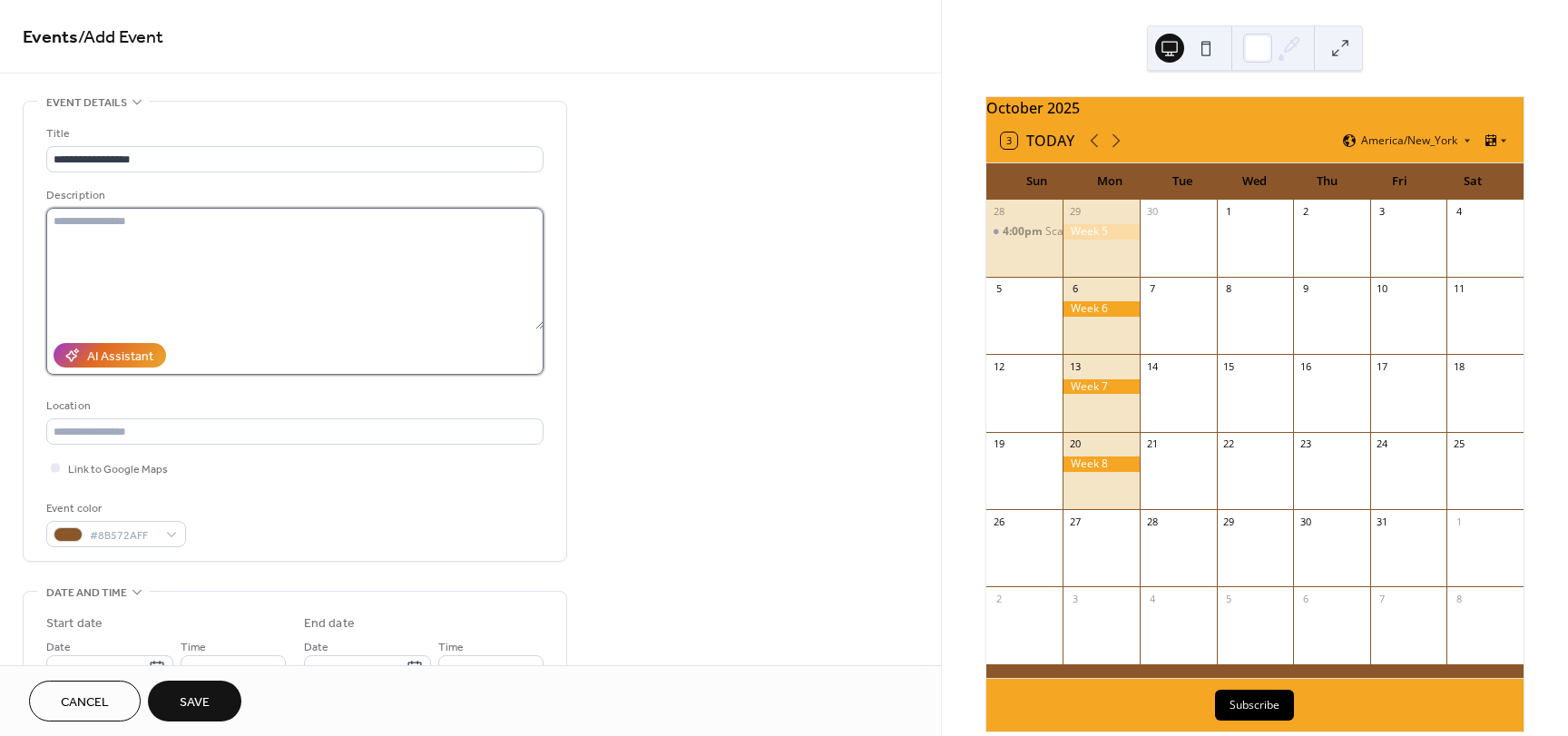 click at bounding box center [295, 269] 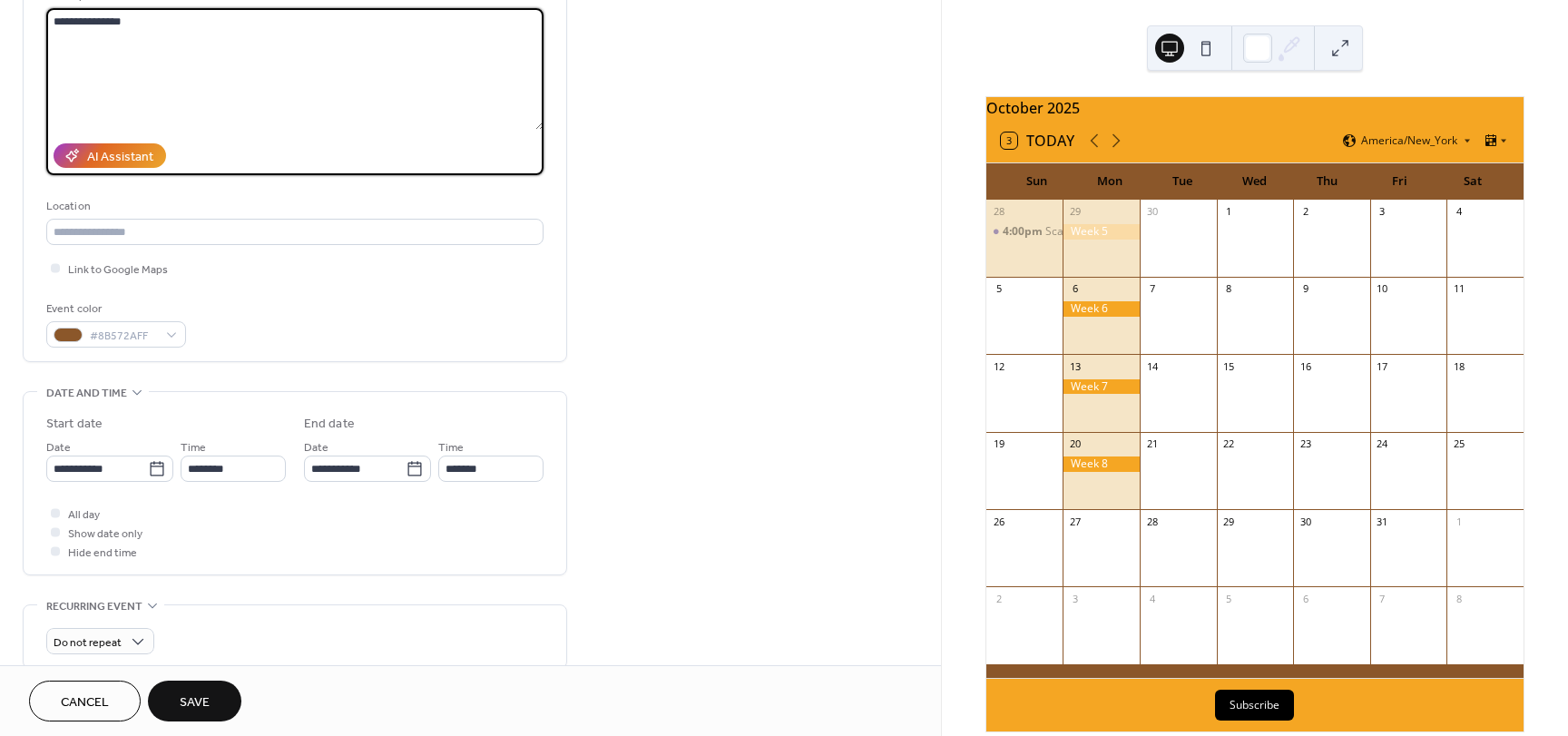 scroll, scrollTop: 272, scrollLeft: 0, axis: vertical 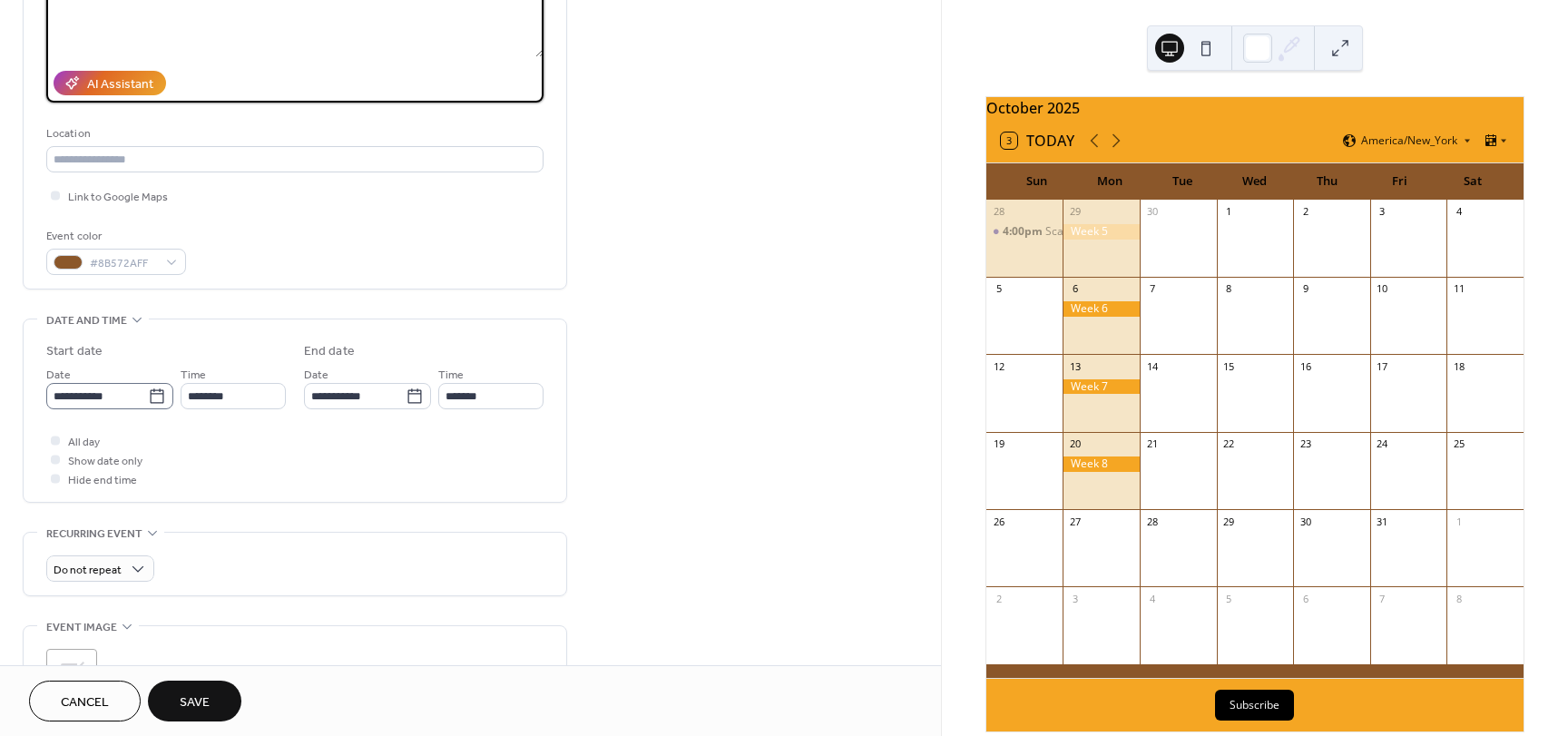 type on "**********" 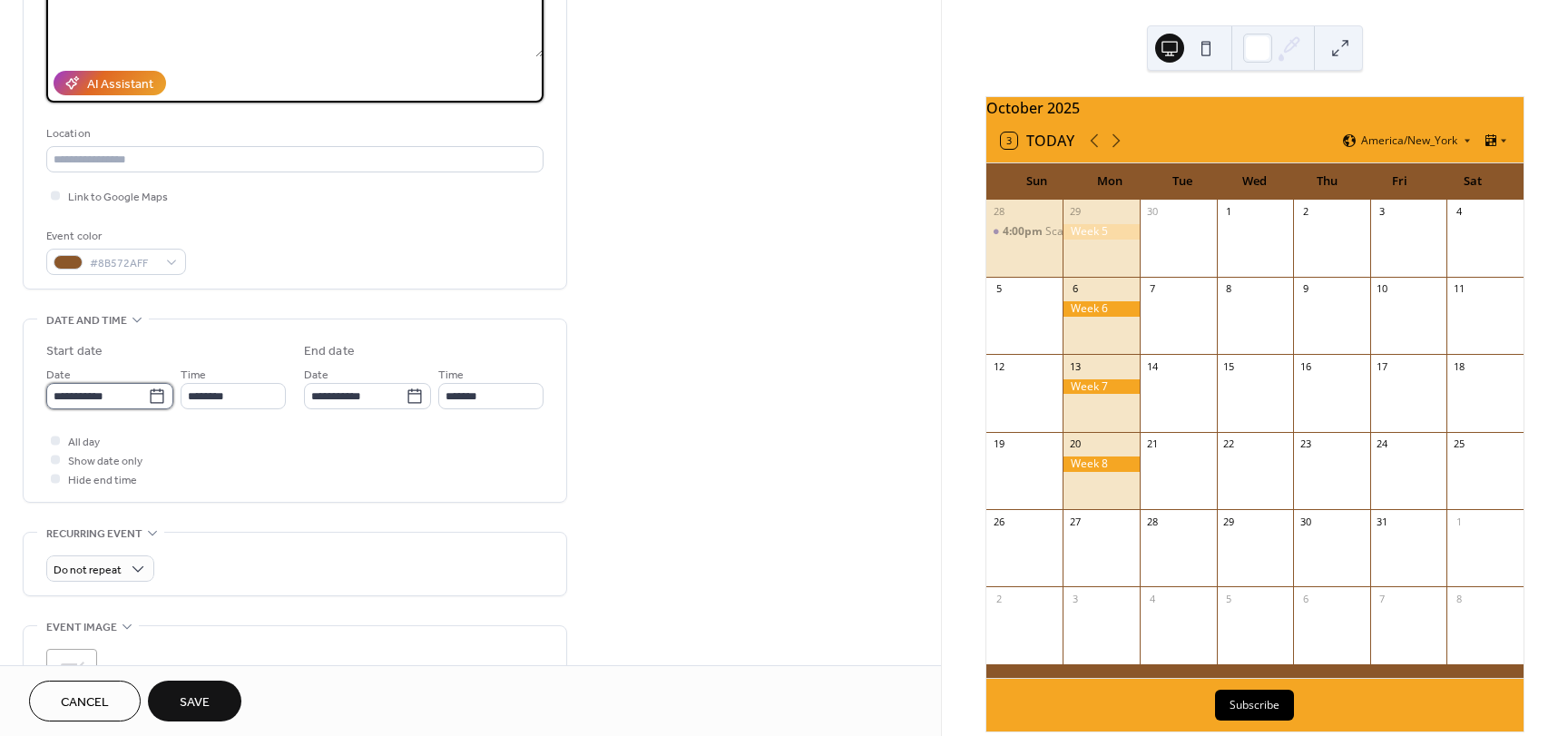 click on "**********" at bounding box center (97, 396) 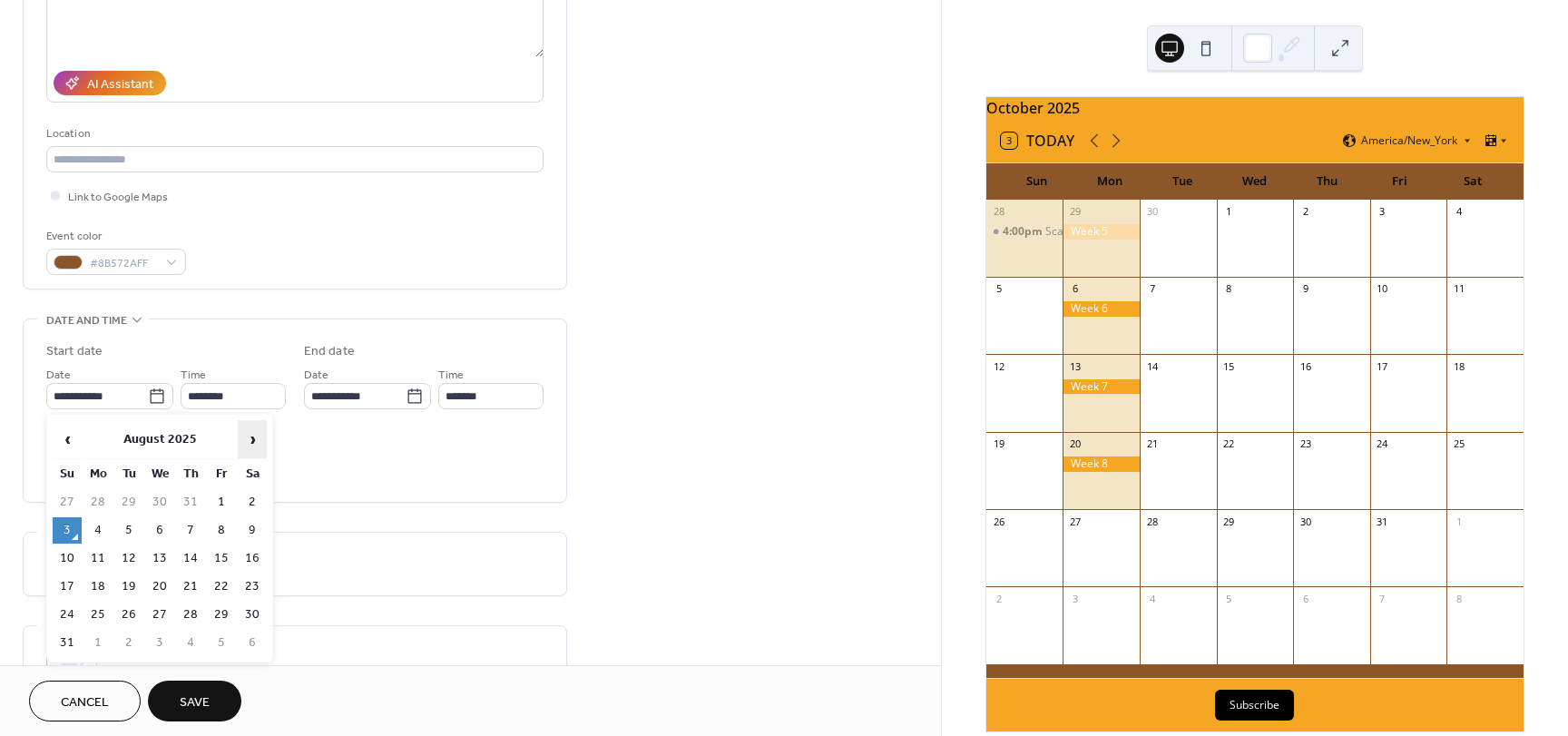 click on "›" at bounding box center (252, 439) 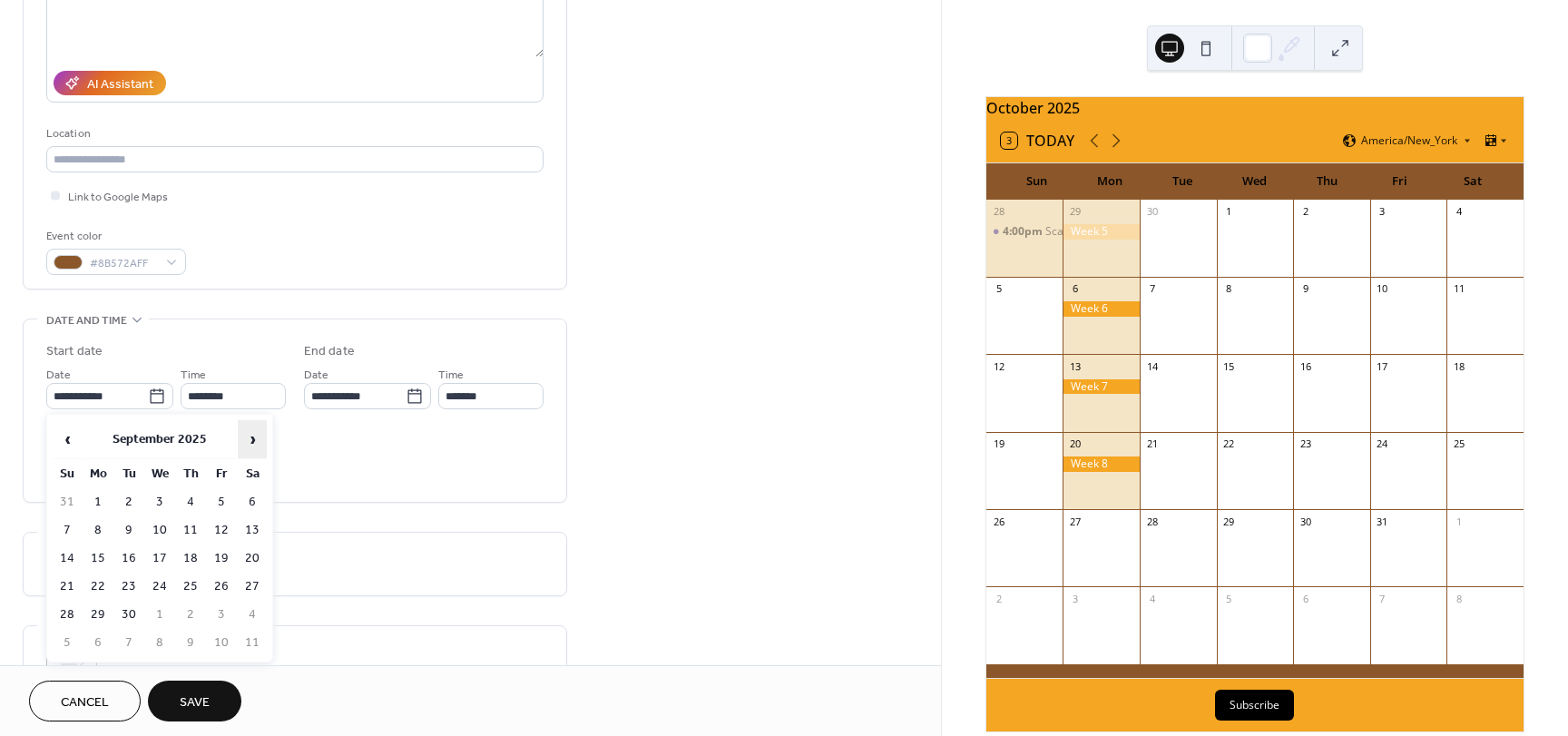 click on "›" at bounding box center [252, 439] 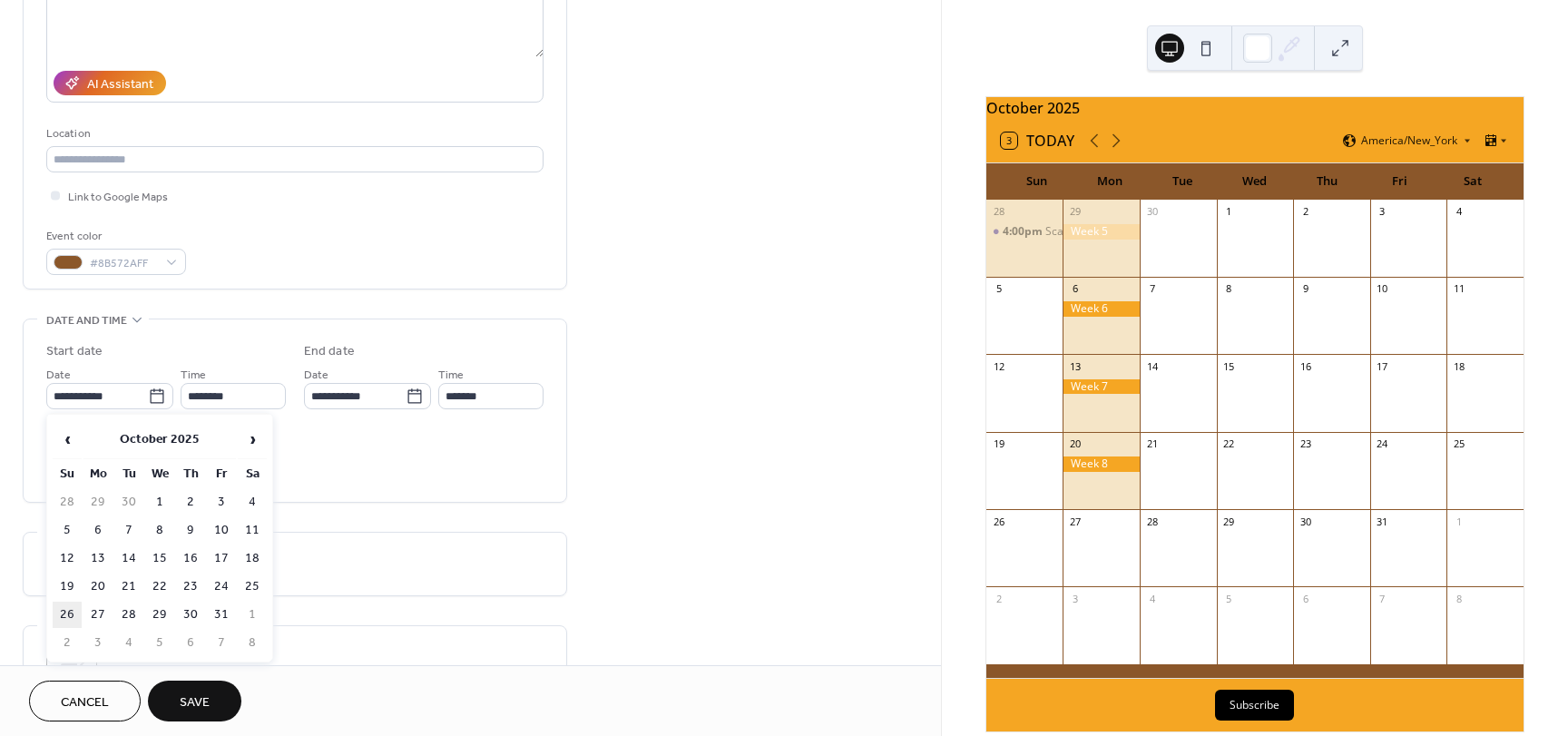 click on "26" at bounding box center (67, 614) 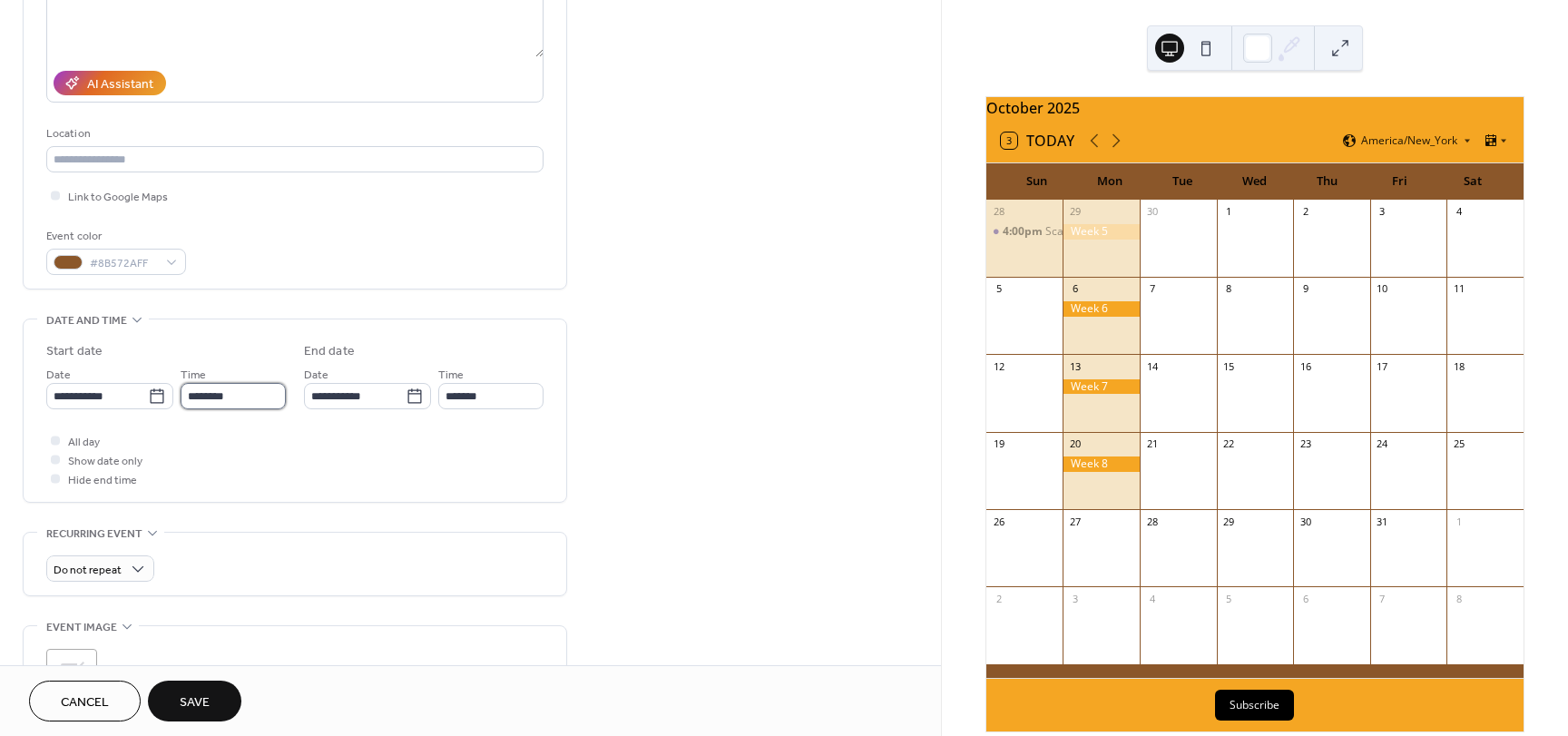 click on "********" at bounding box center [233, 396] 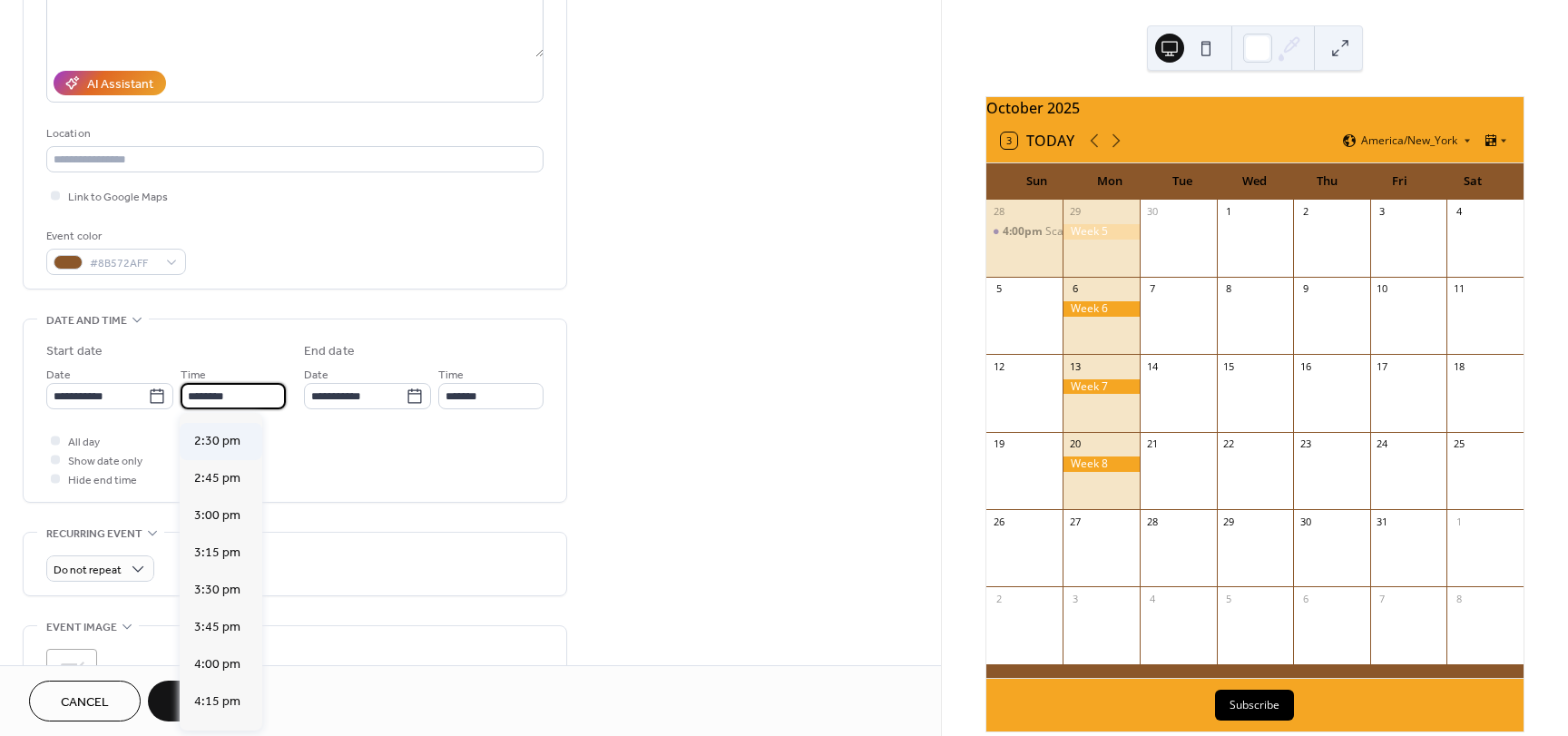 scroll, scrollTop: 2149, scrollLeft: 0, axis: vertical 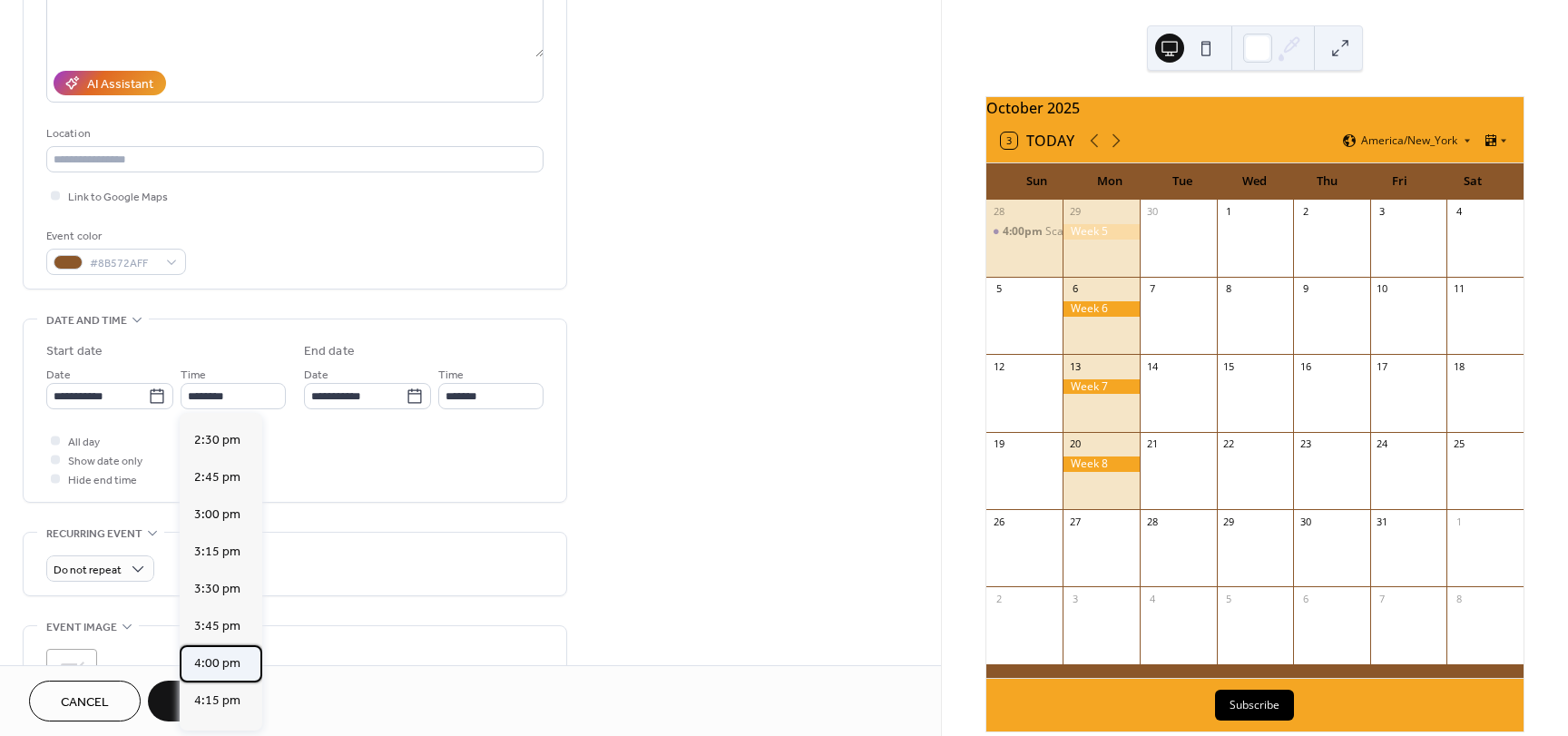 click on "4:00 pm" at bounding box center (217, 663) 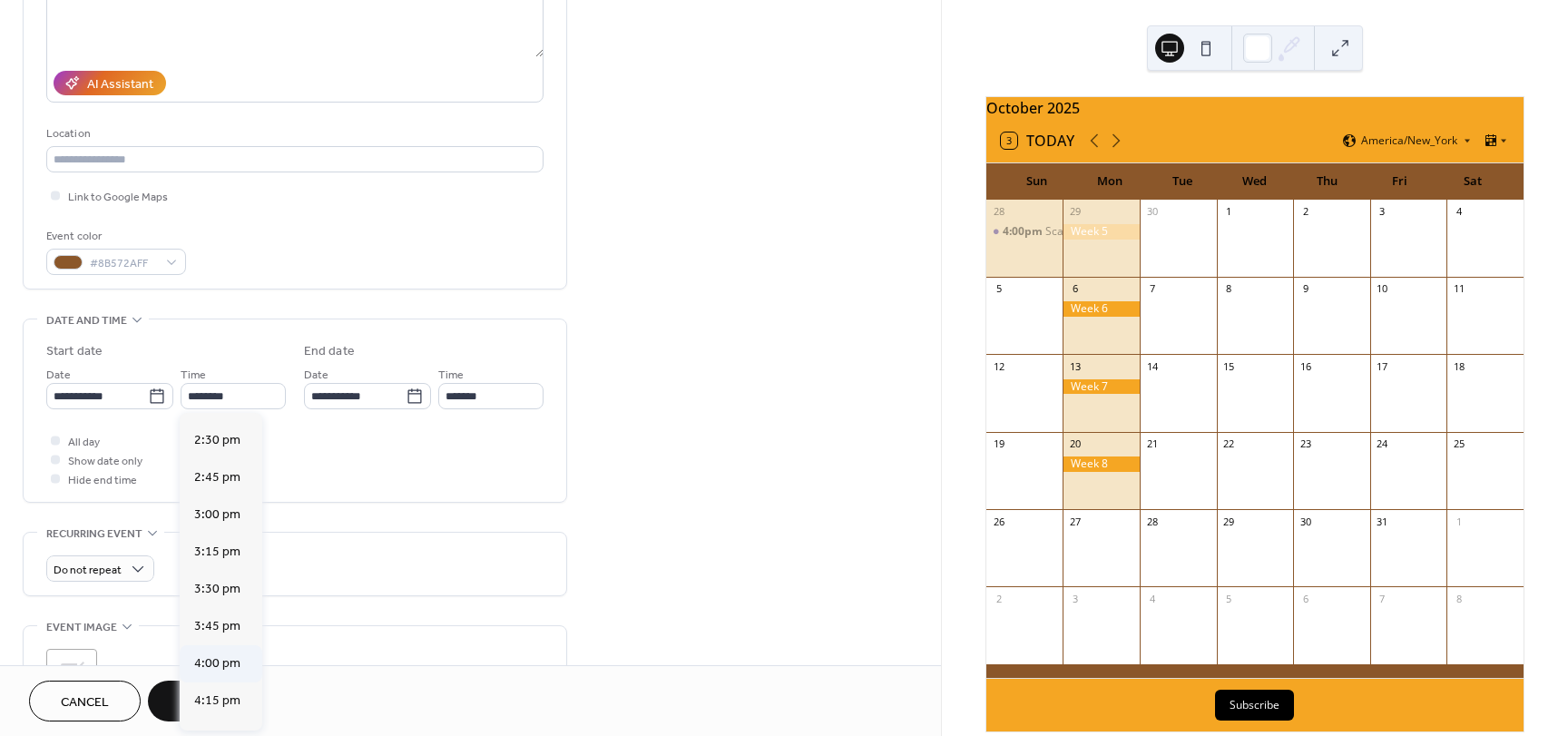 type on "*******" 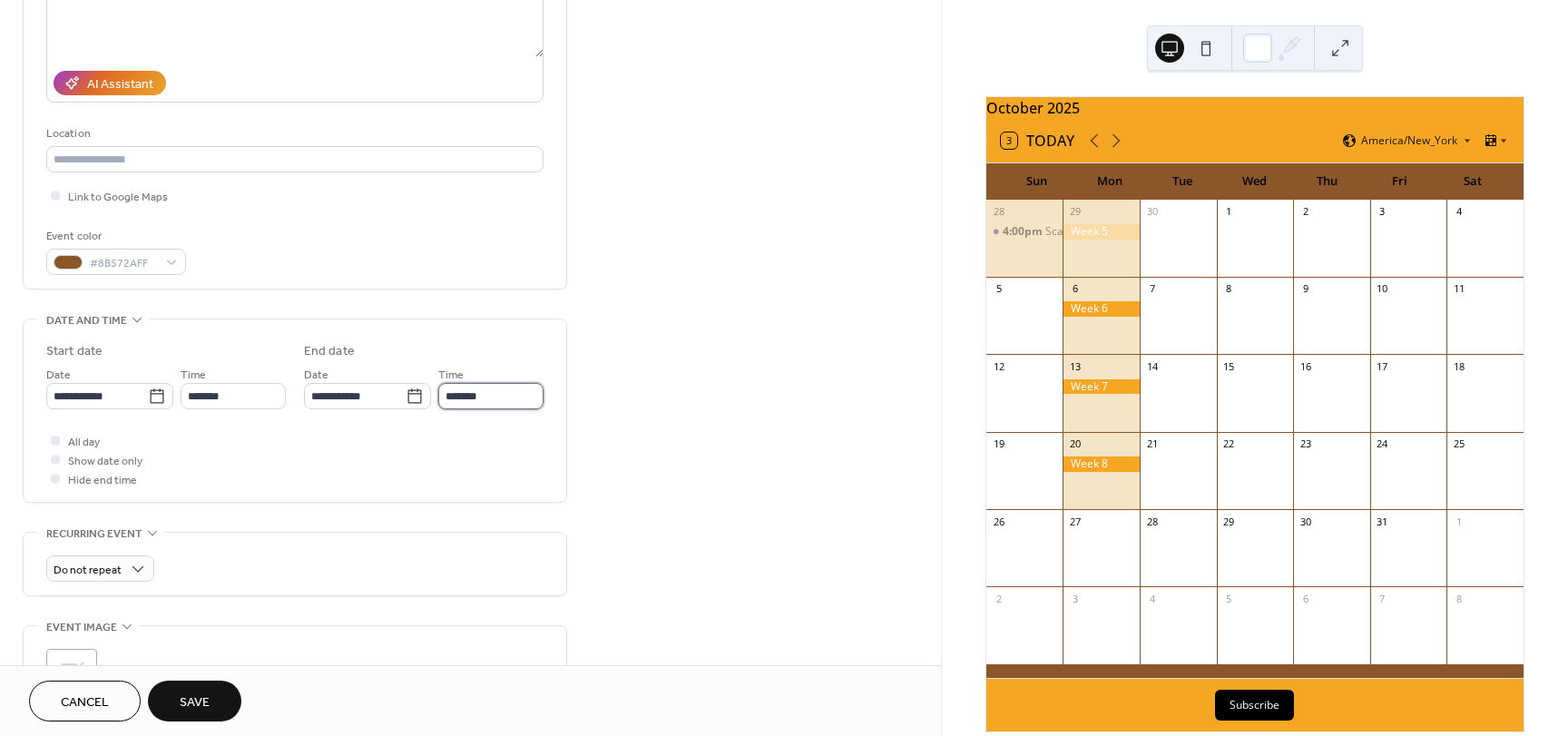 click on "*******" at bounding box center (491, 396) 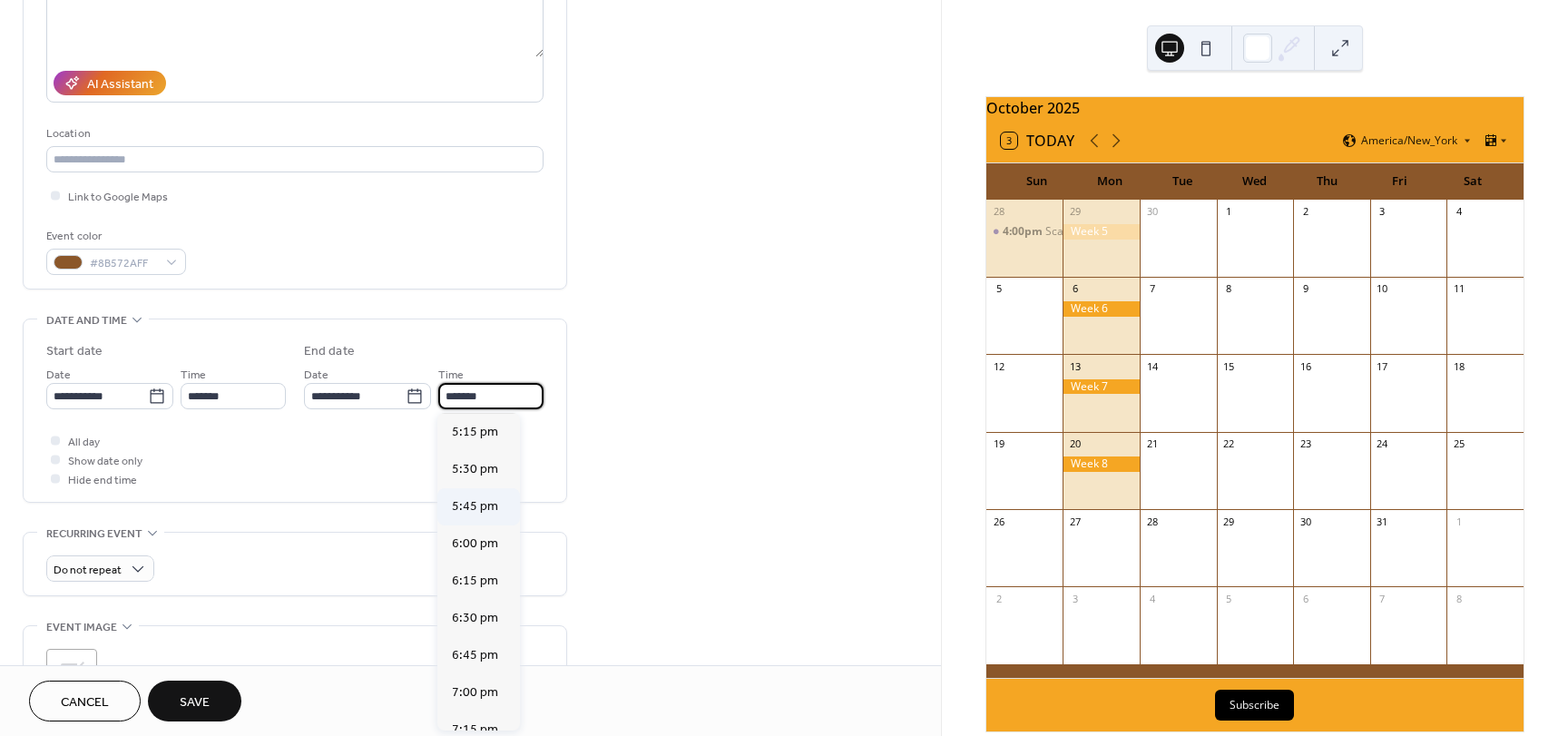 scroll, scrollTop: 272, scrollLeft: 0, axis: vertical 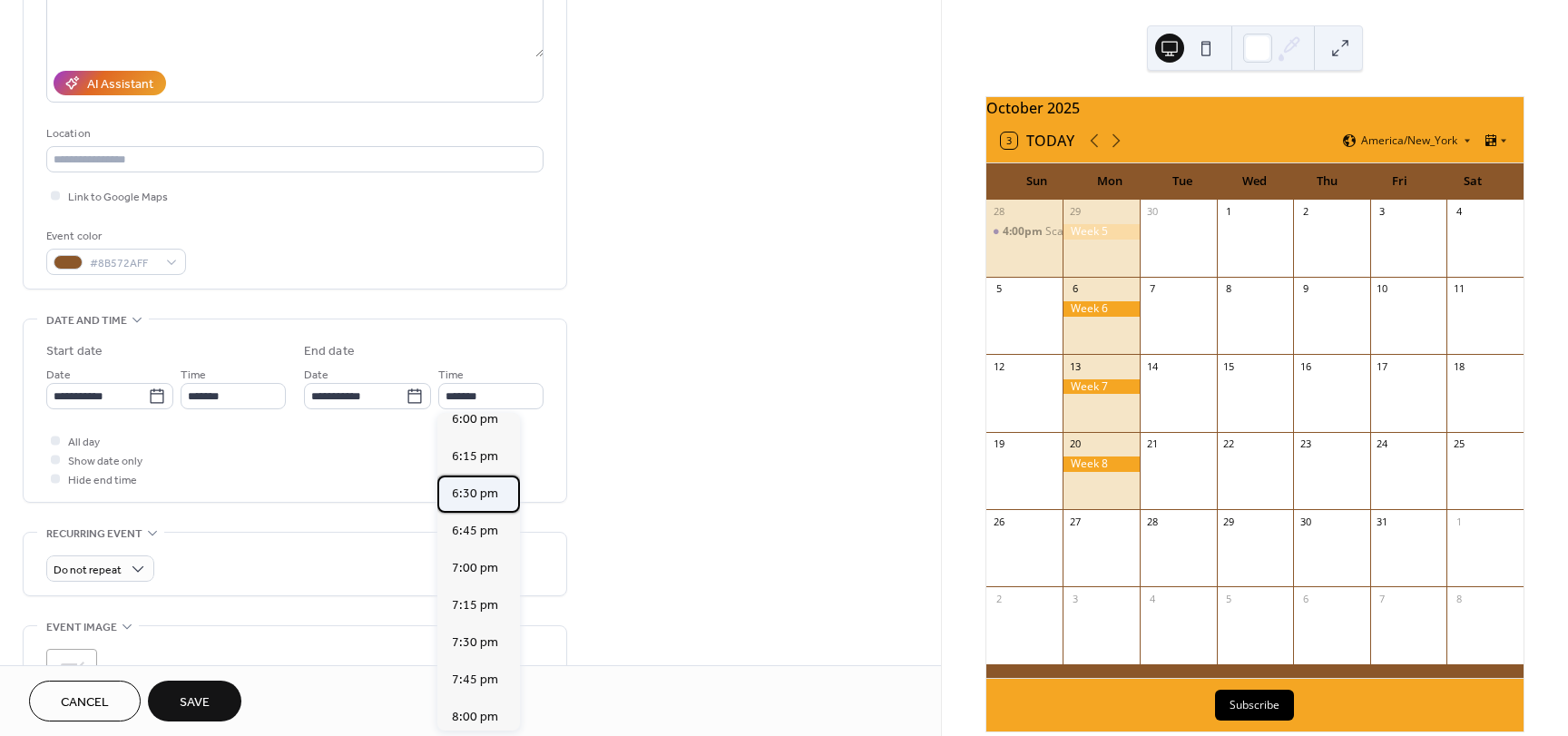 click on "6:30 pm" at bounding box center [475, 494] 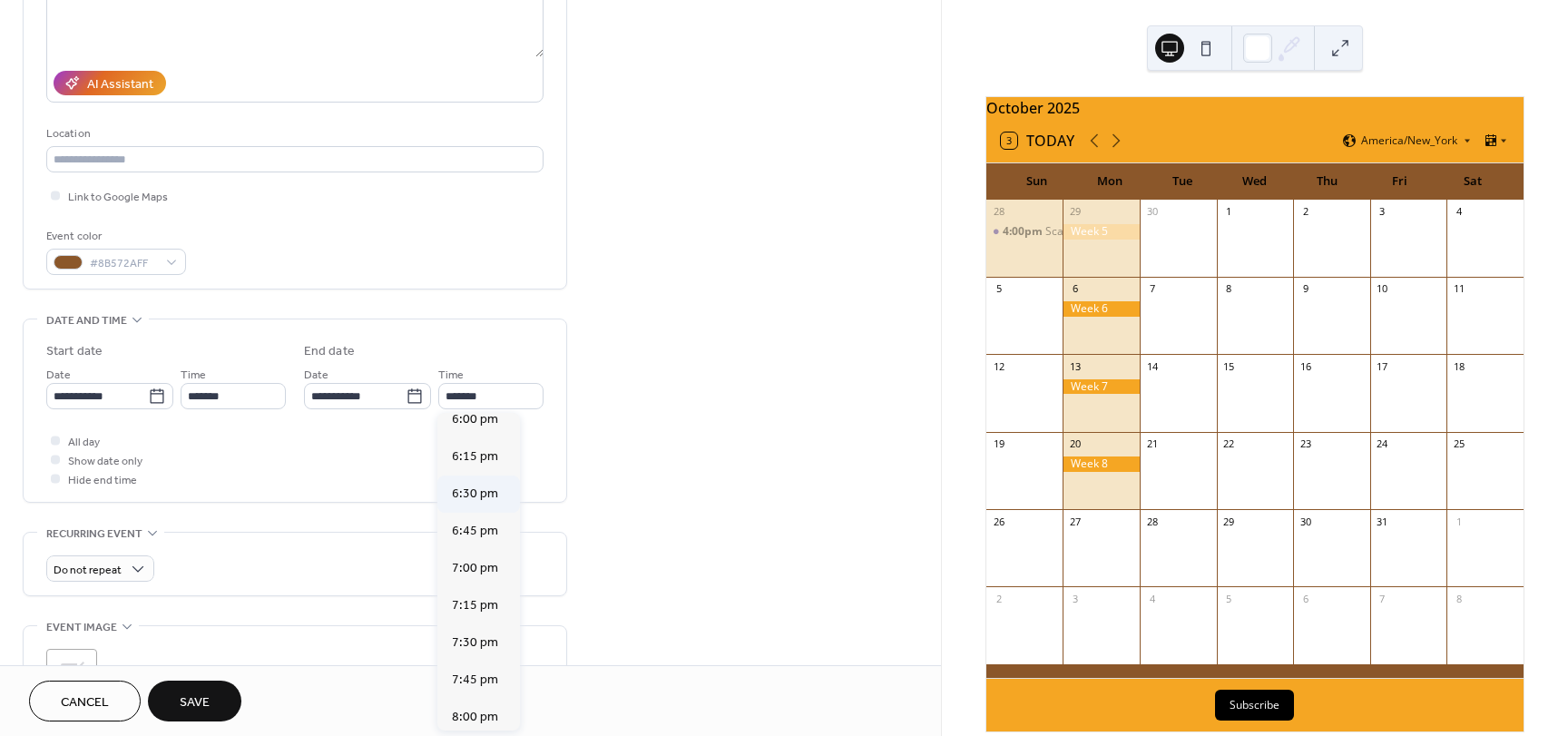 type on "*******" 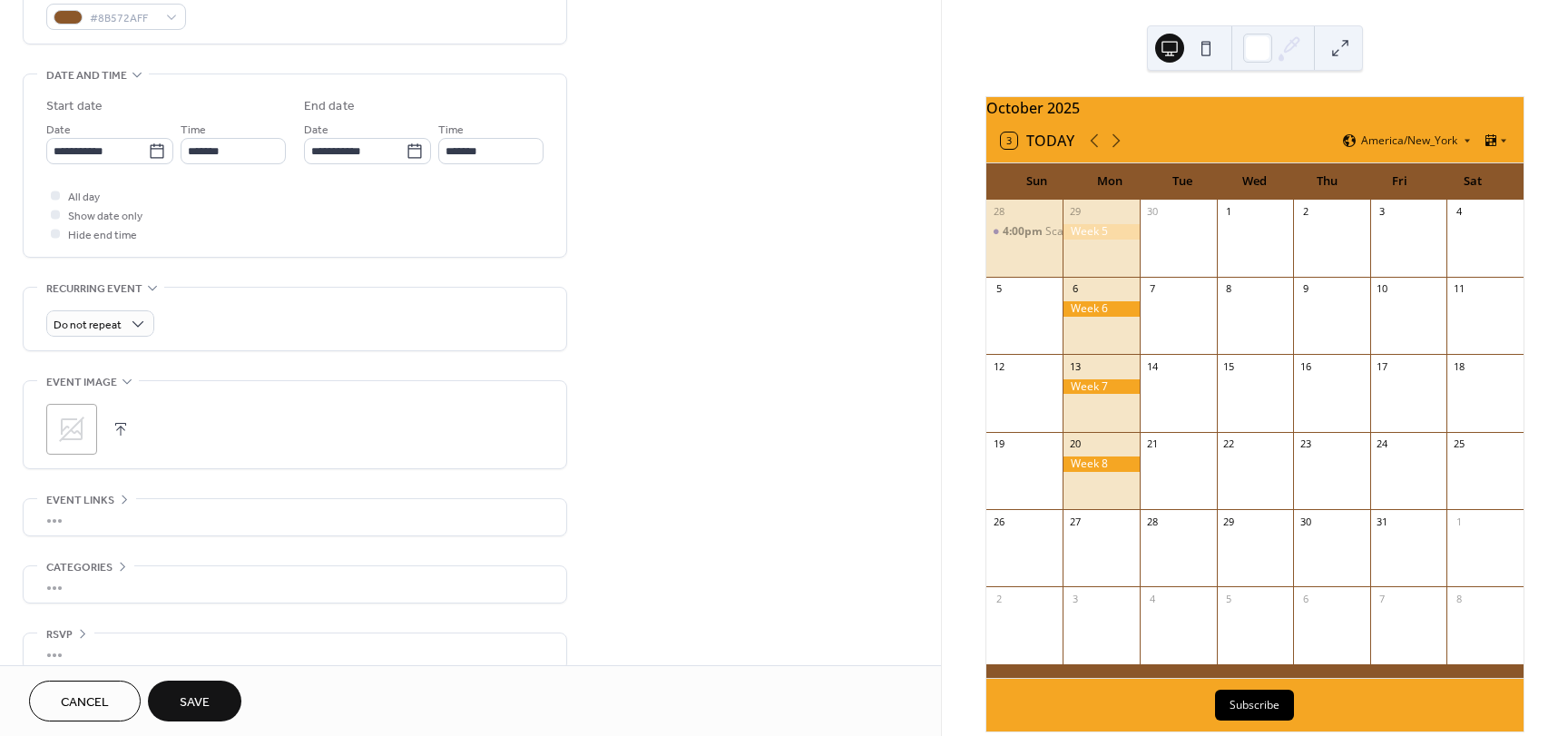 scroll, scrollTop: 541, scrollLeft: 0, axis: vertical 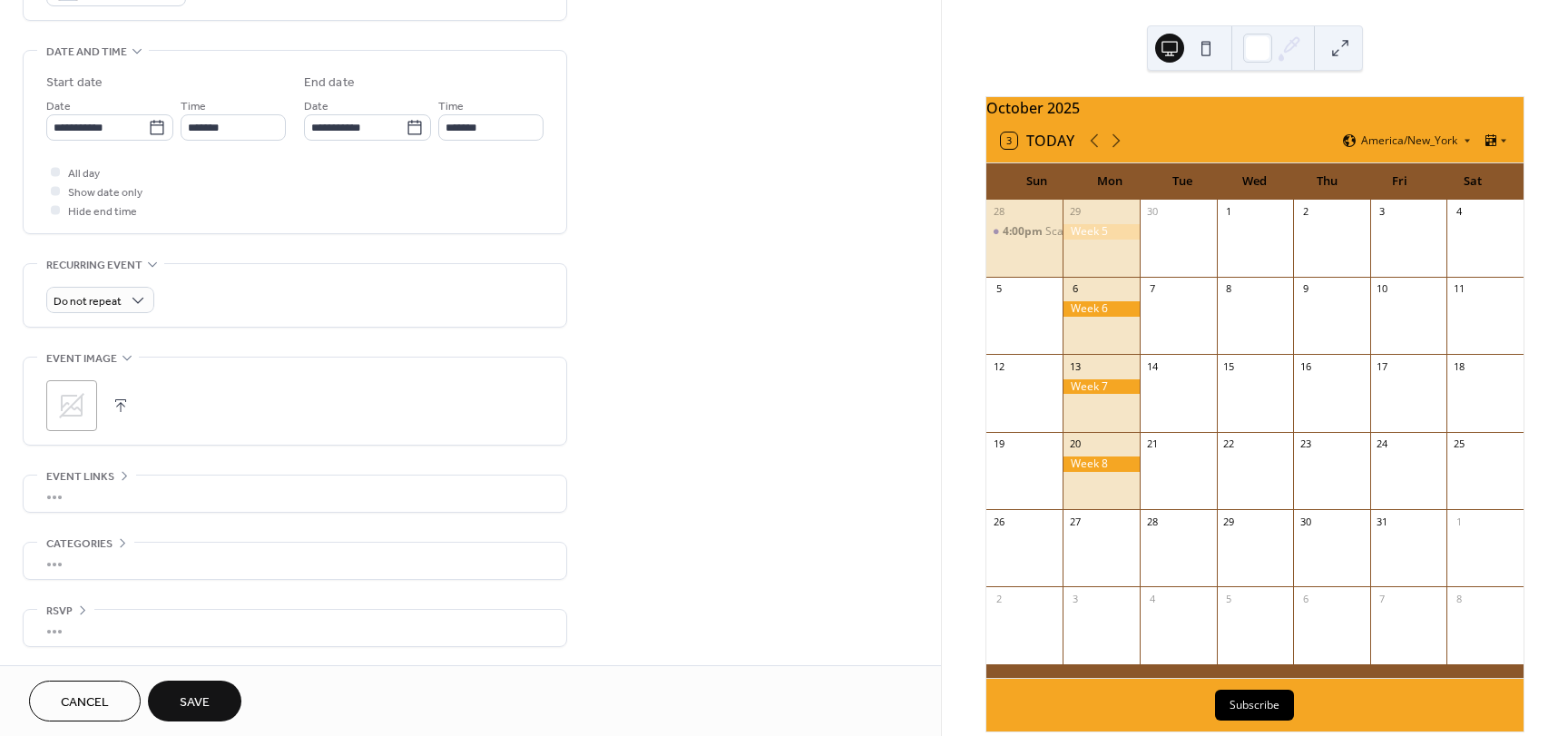 click on "Save" at bounding box center (194, 702) 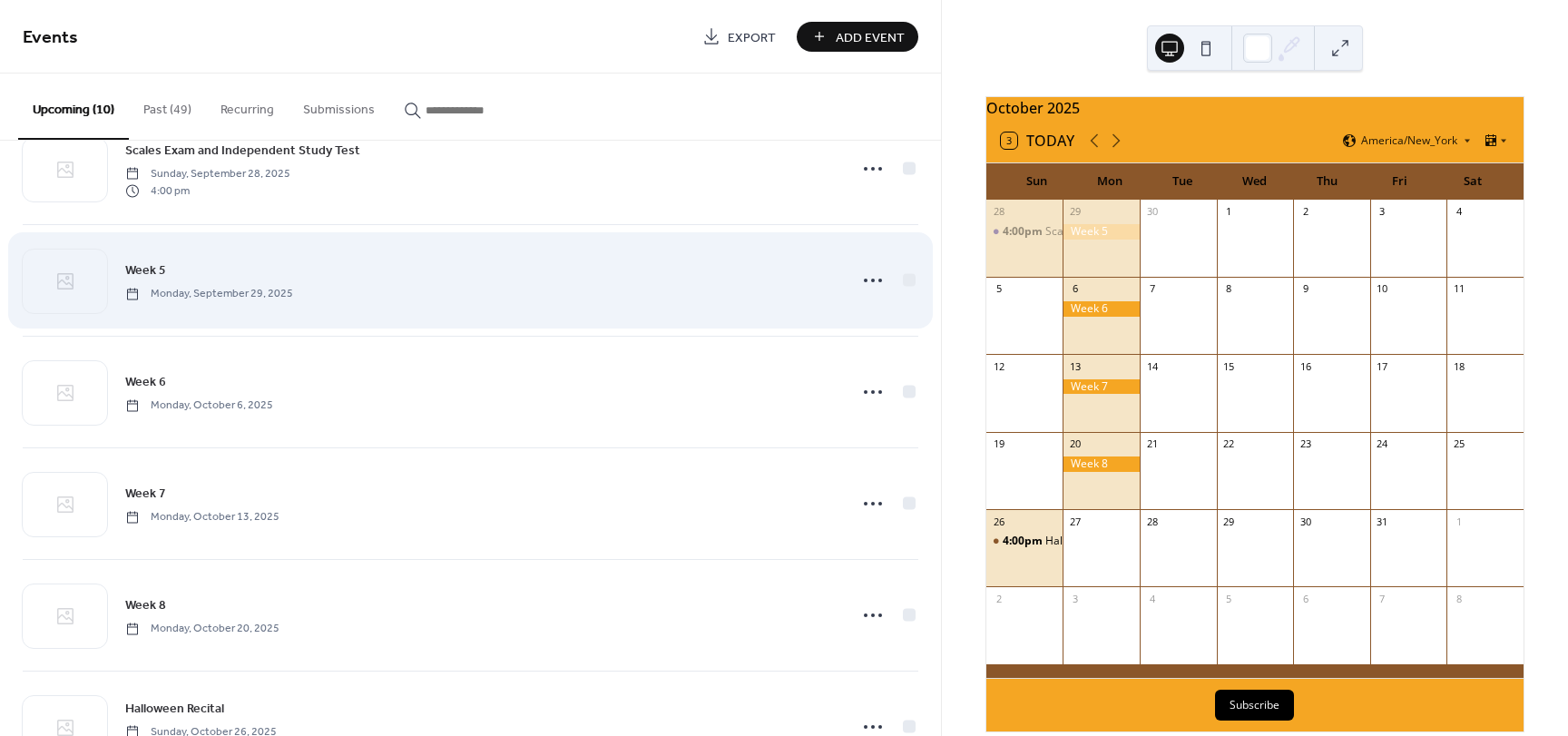 scroll, scrollTop: 574, scrollLeft: 0, axis: vertical 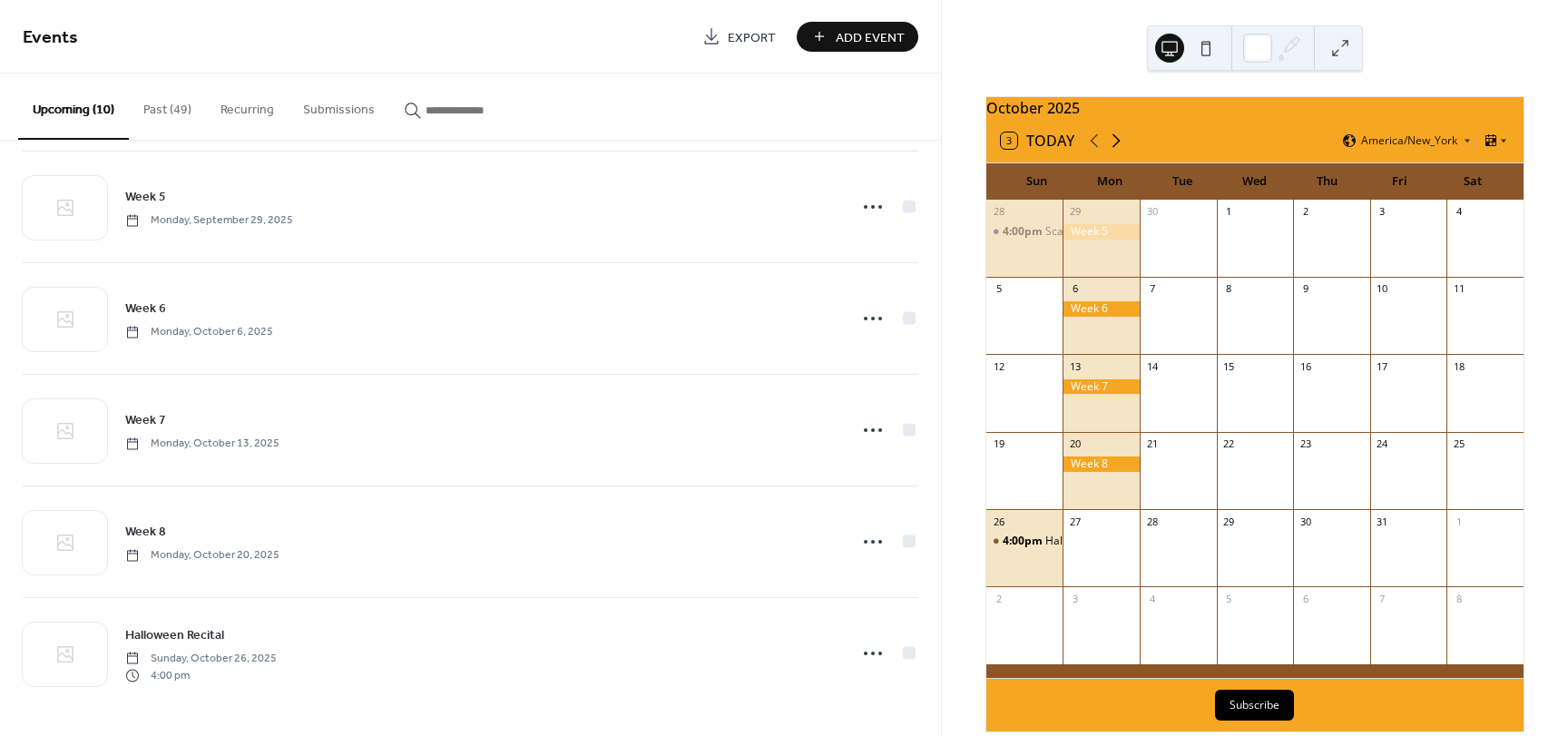 click 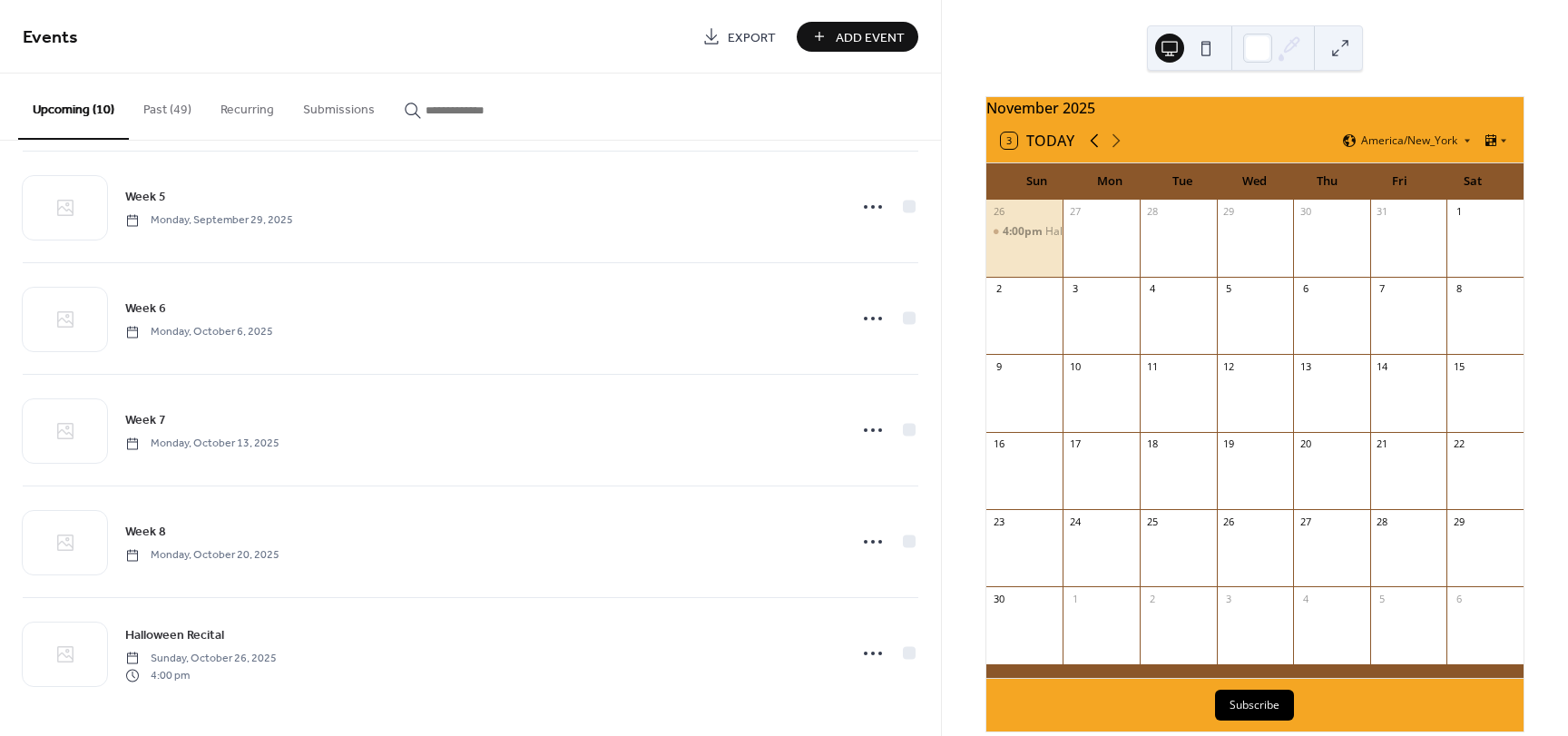 click 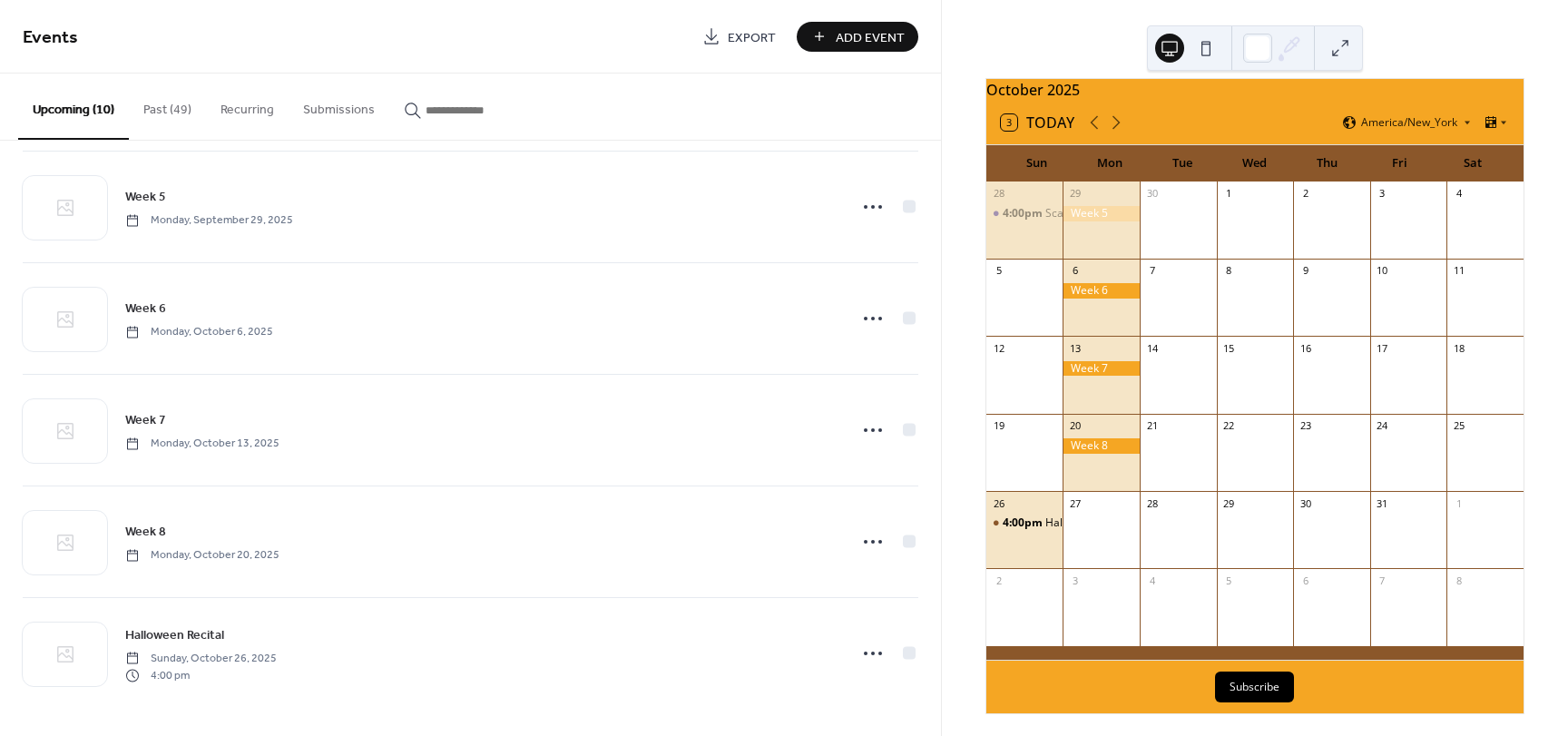 scroll, scrollTop: 36, scrollLeft: 0, axis: vertical 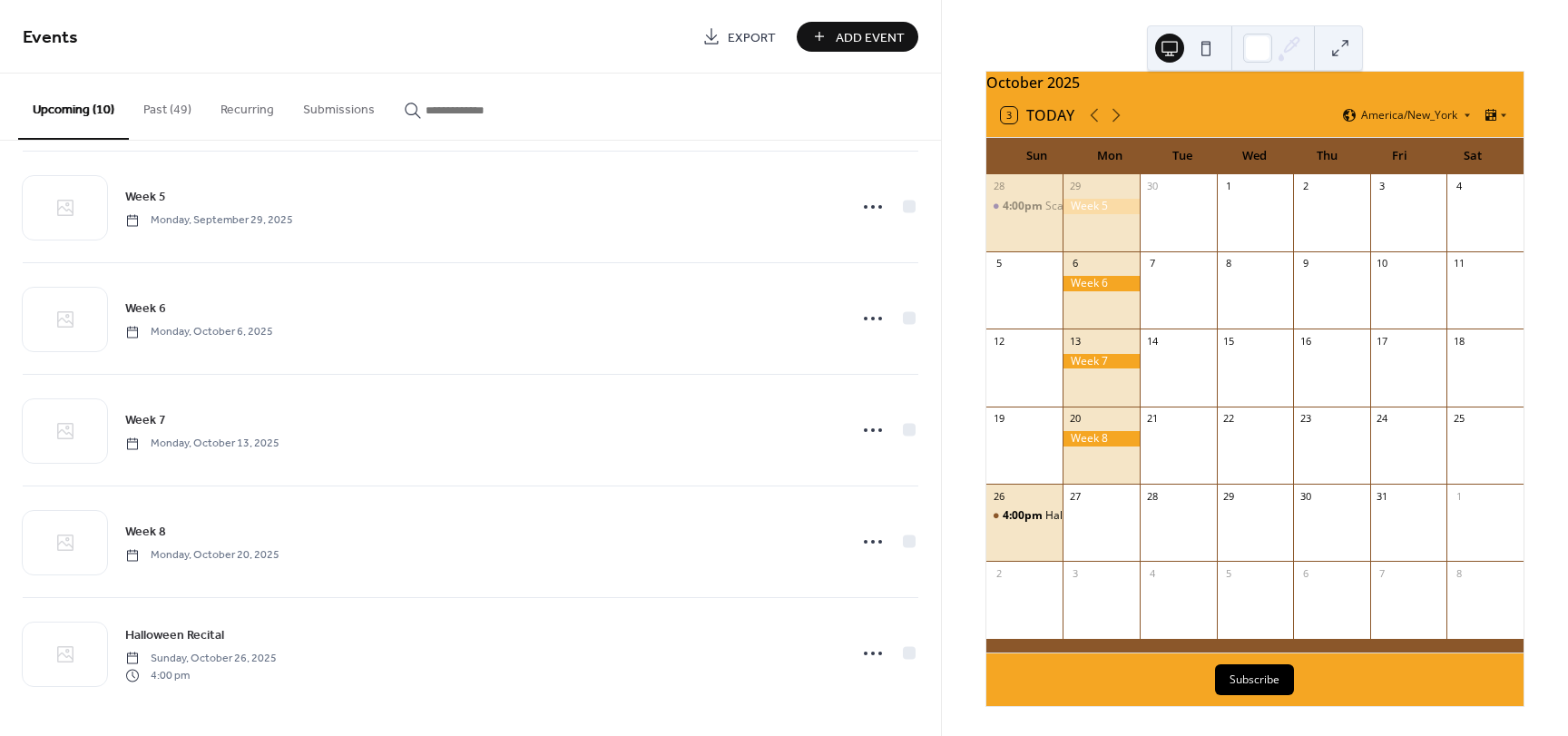 click on "Add Event" at bounding box center [870, 37] 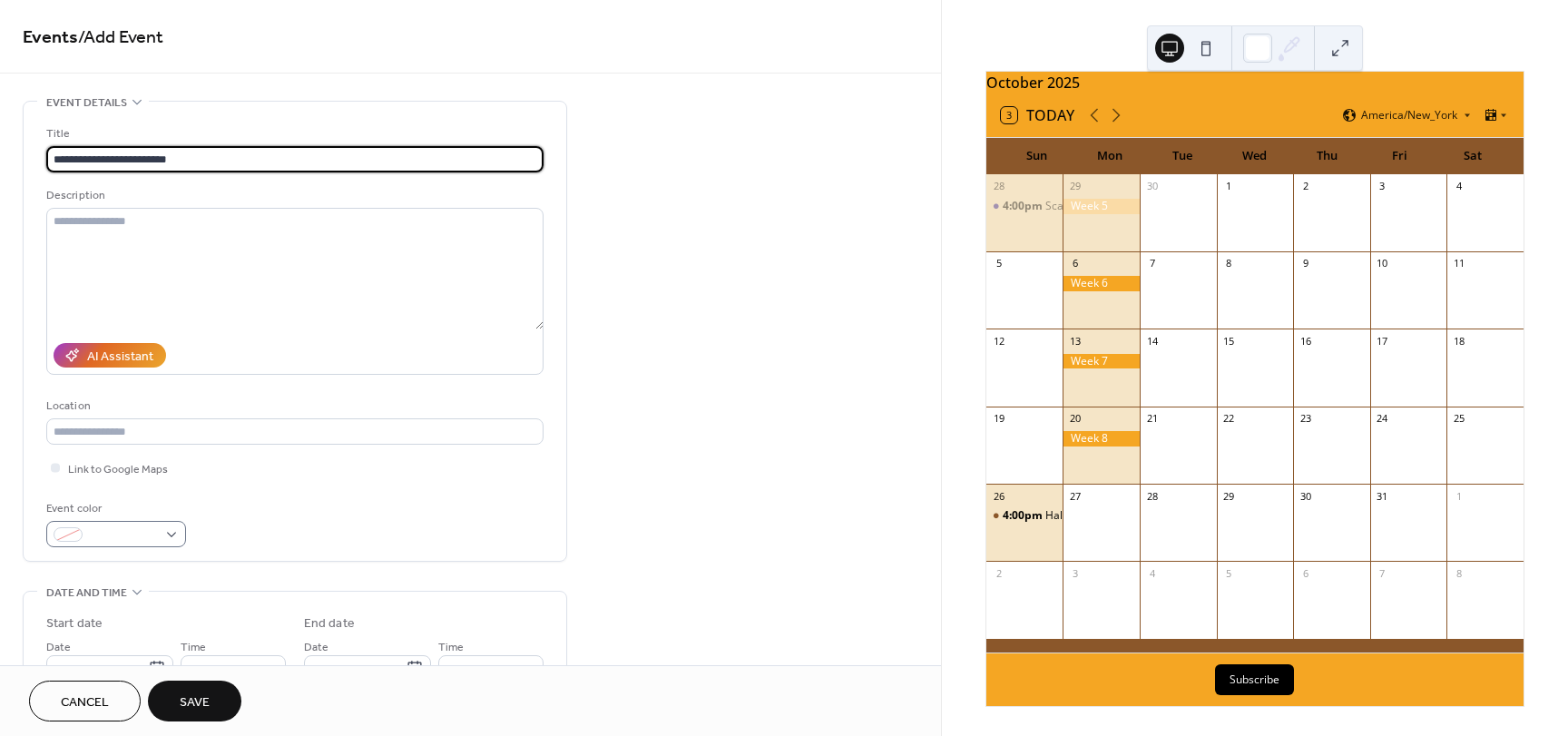 type on "**********" 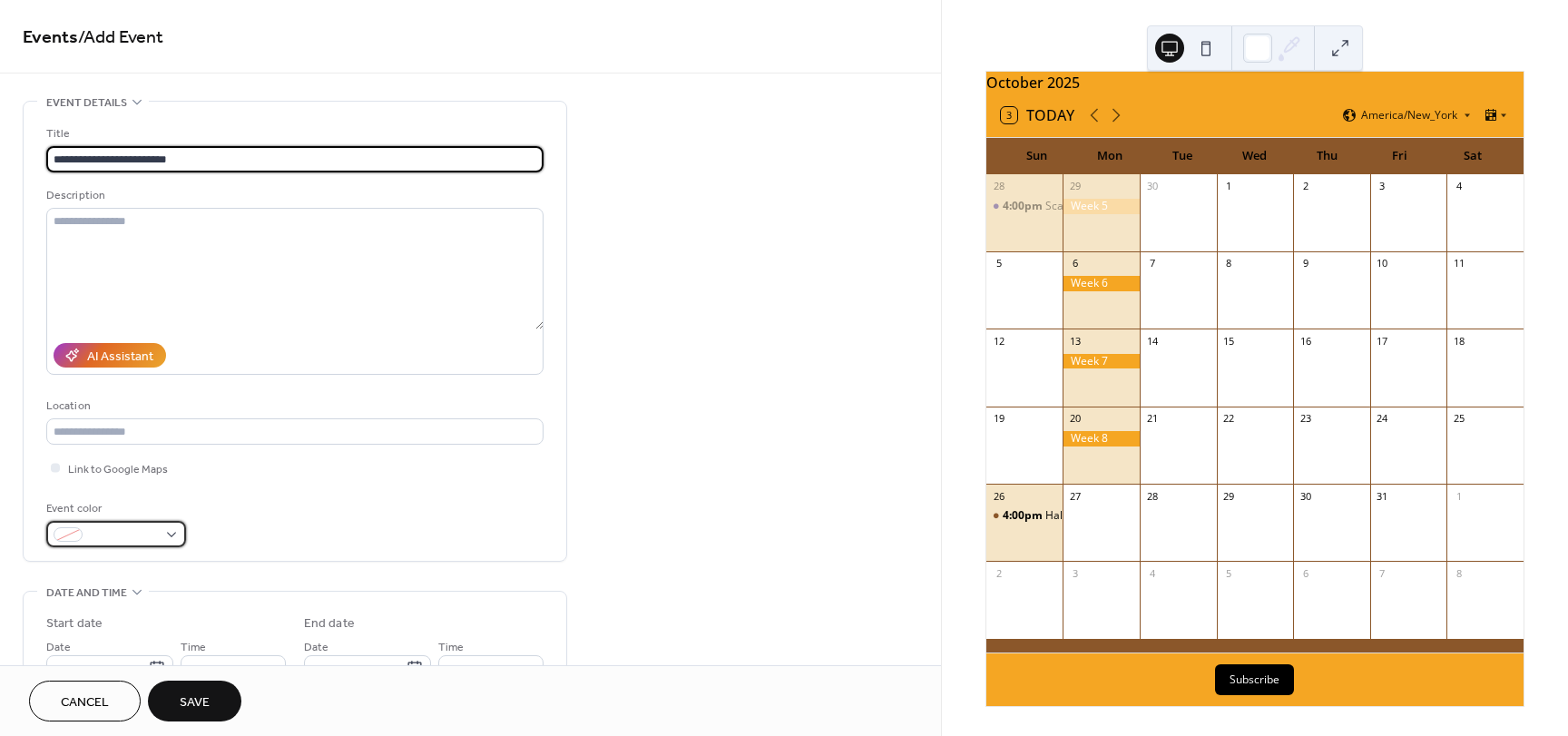click at bounding box center [116, 534] 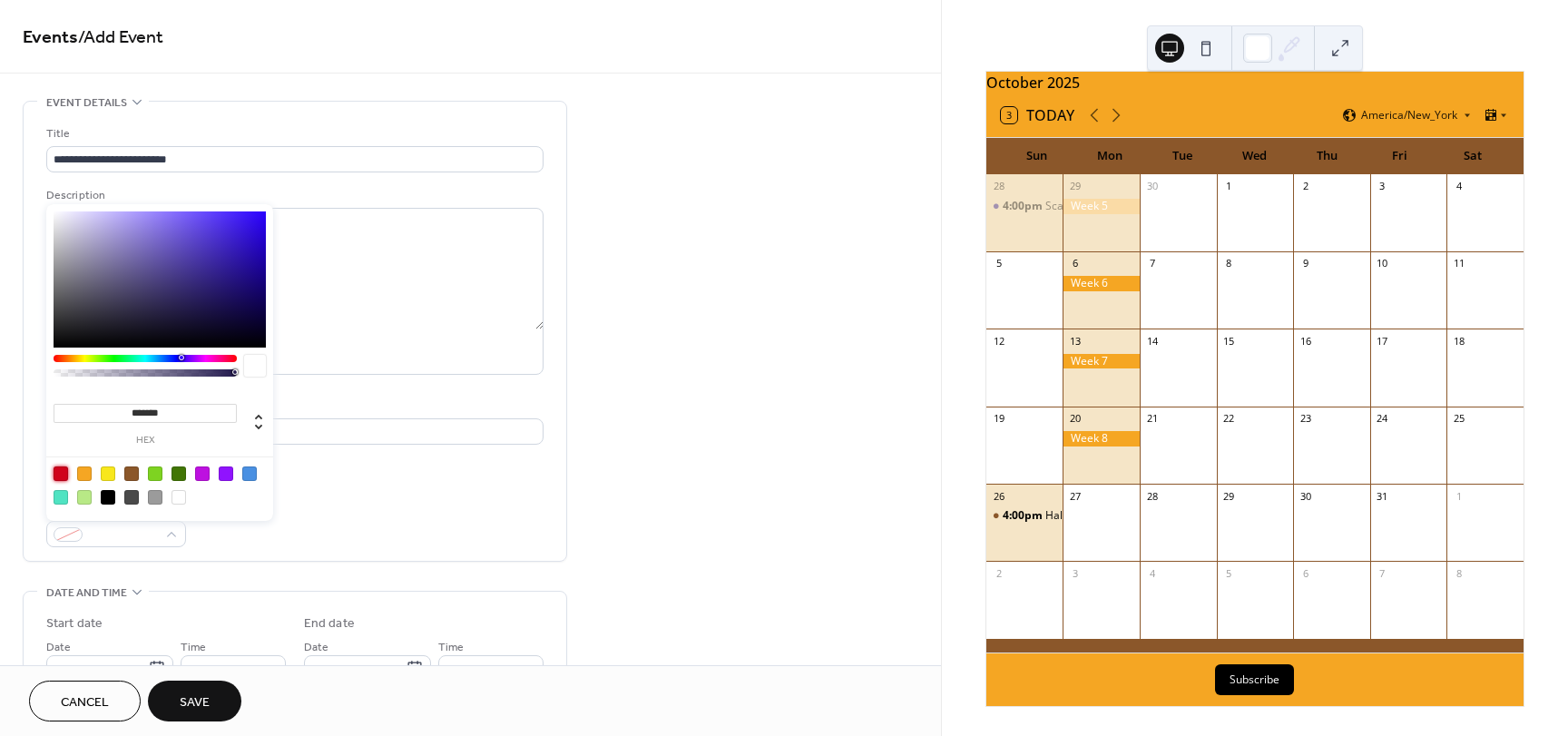 click at bounding box center [61, 474] 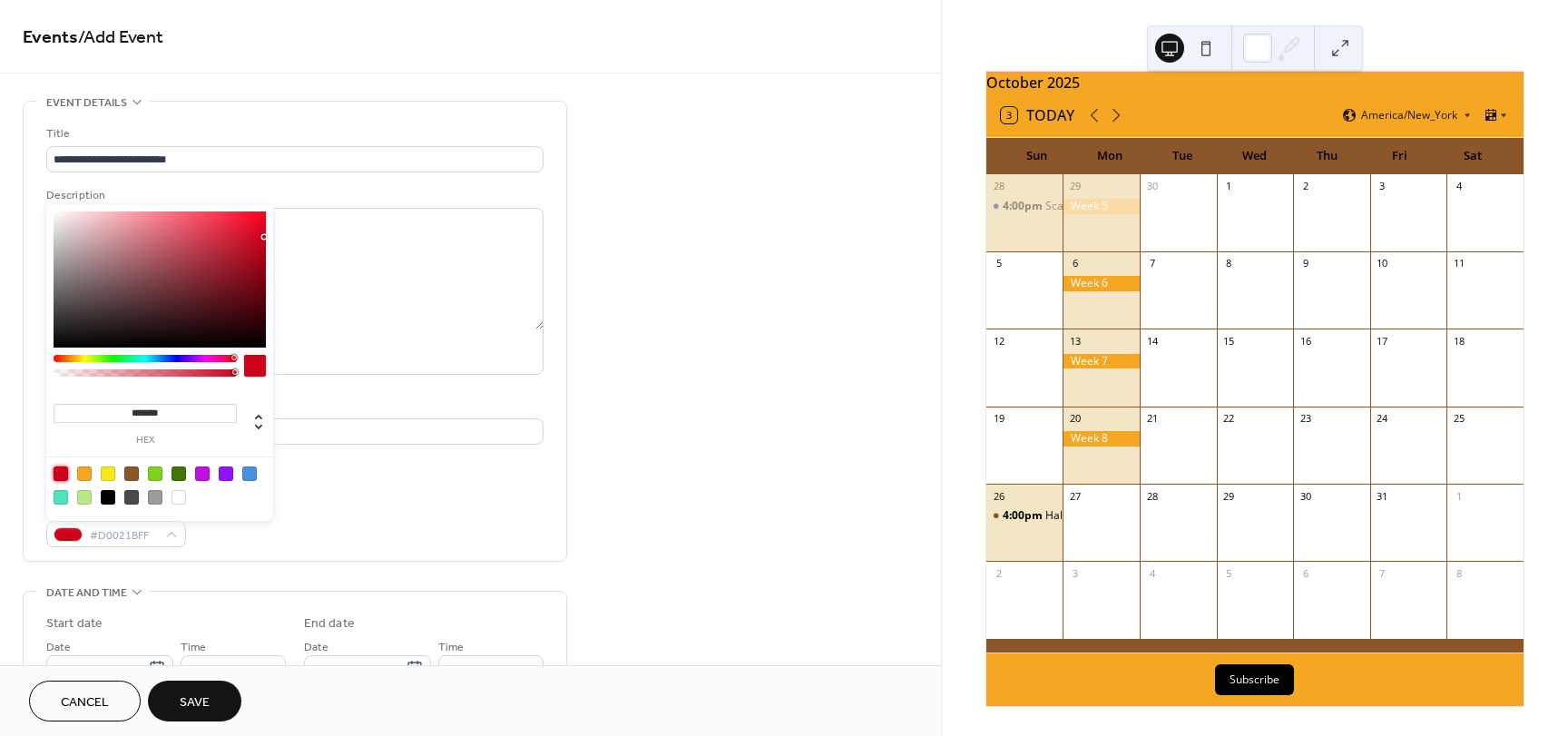 click at bounding box center (145, 358) 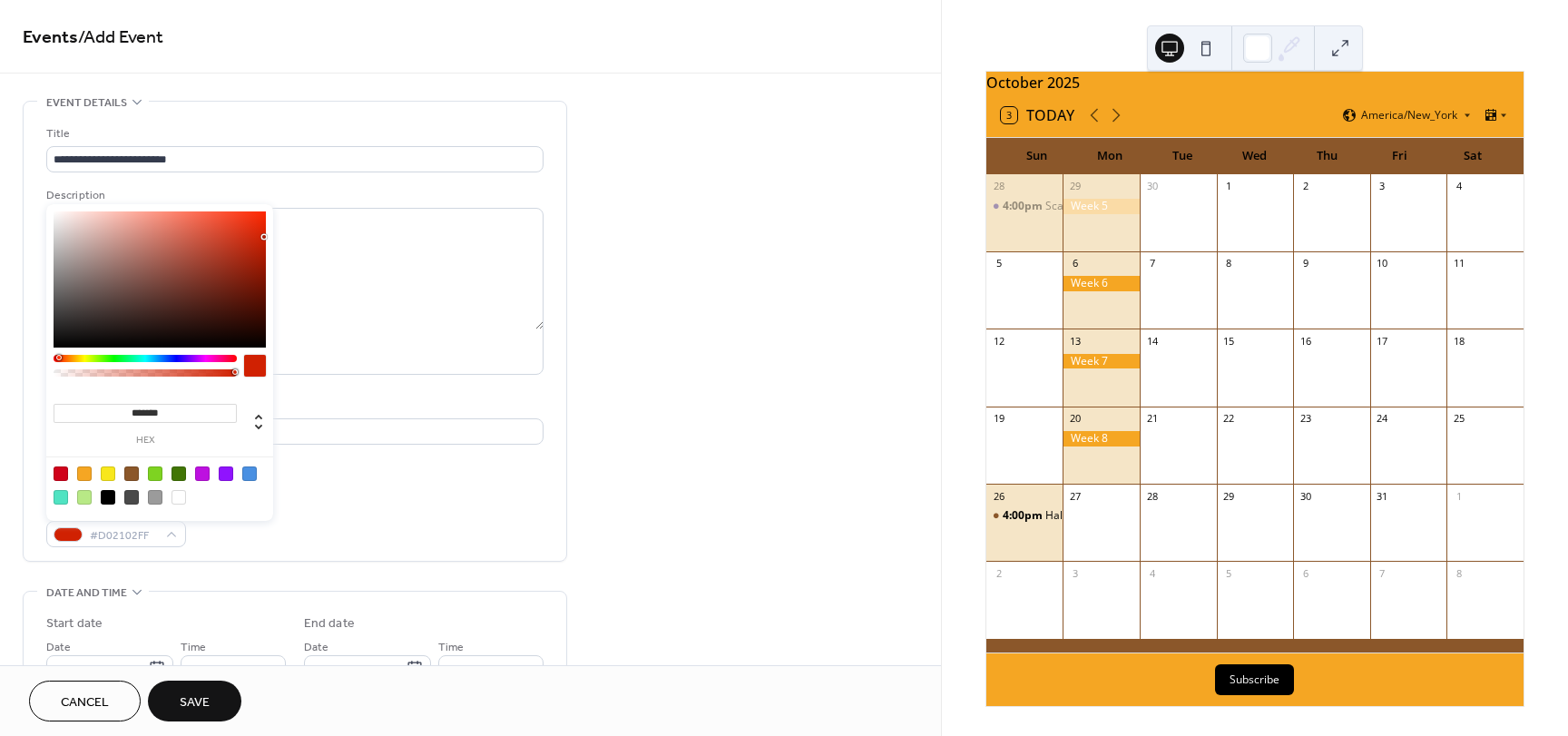 click at bounding box center (59, 358) 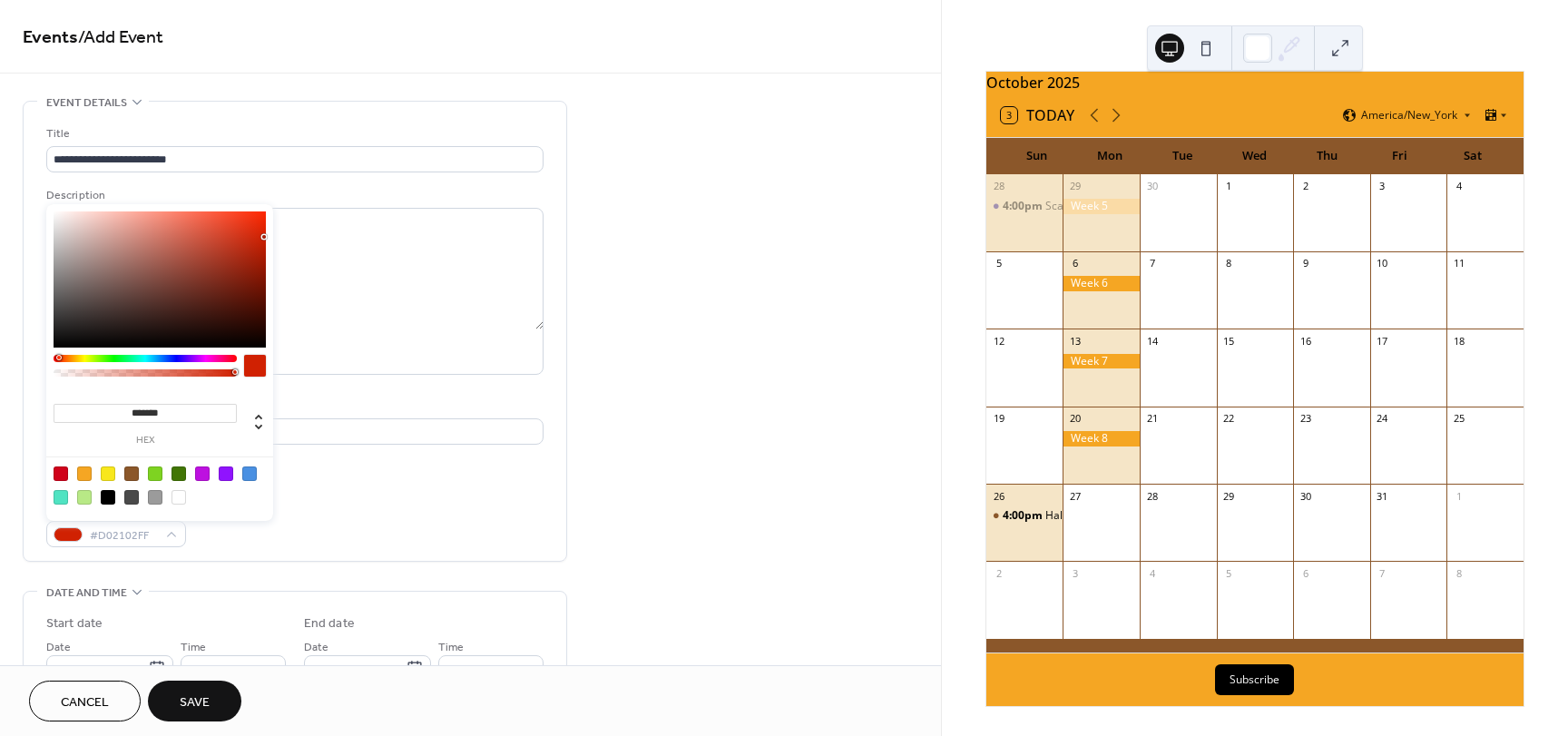 click at bounding box center (255, 366) 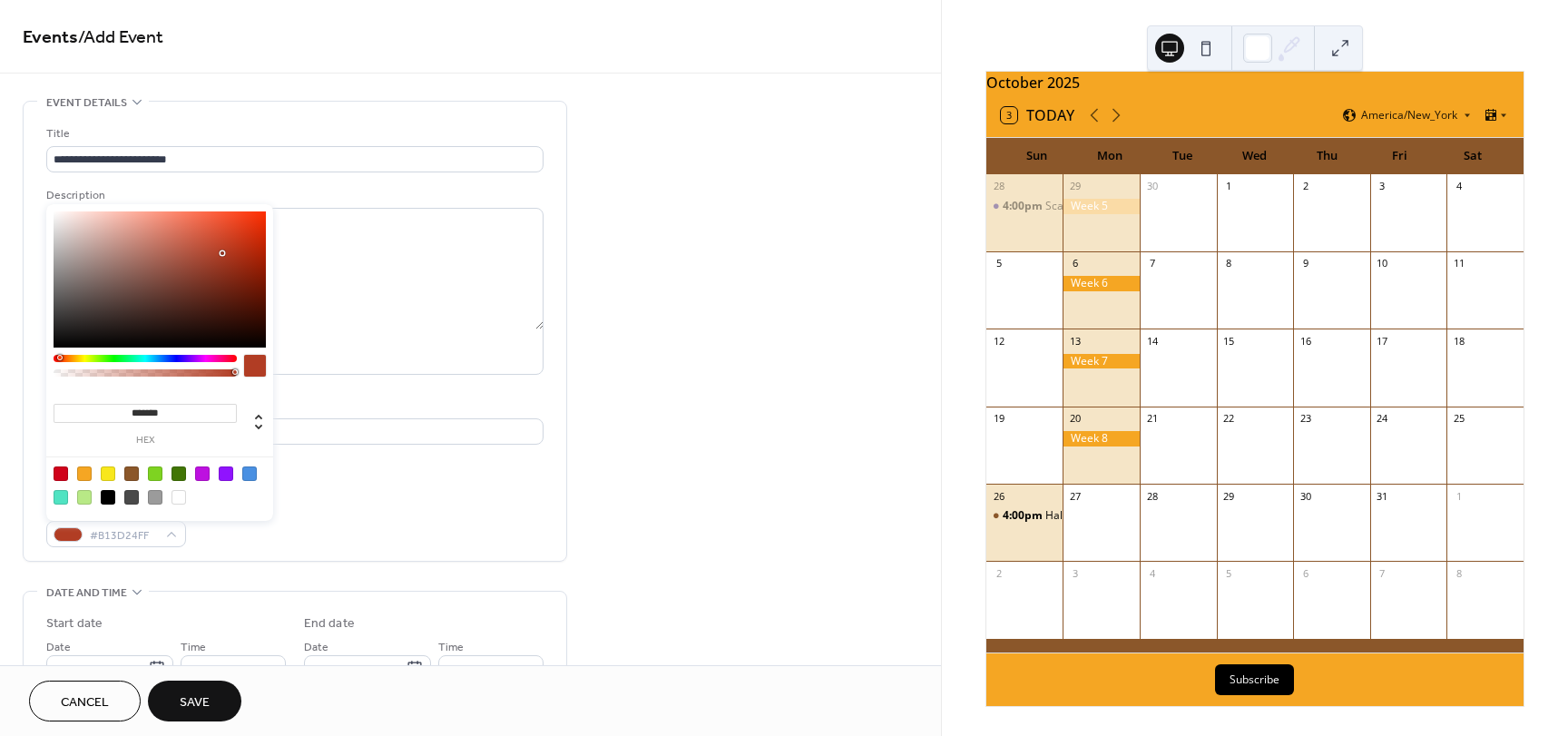 type on "*******" 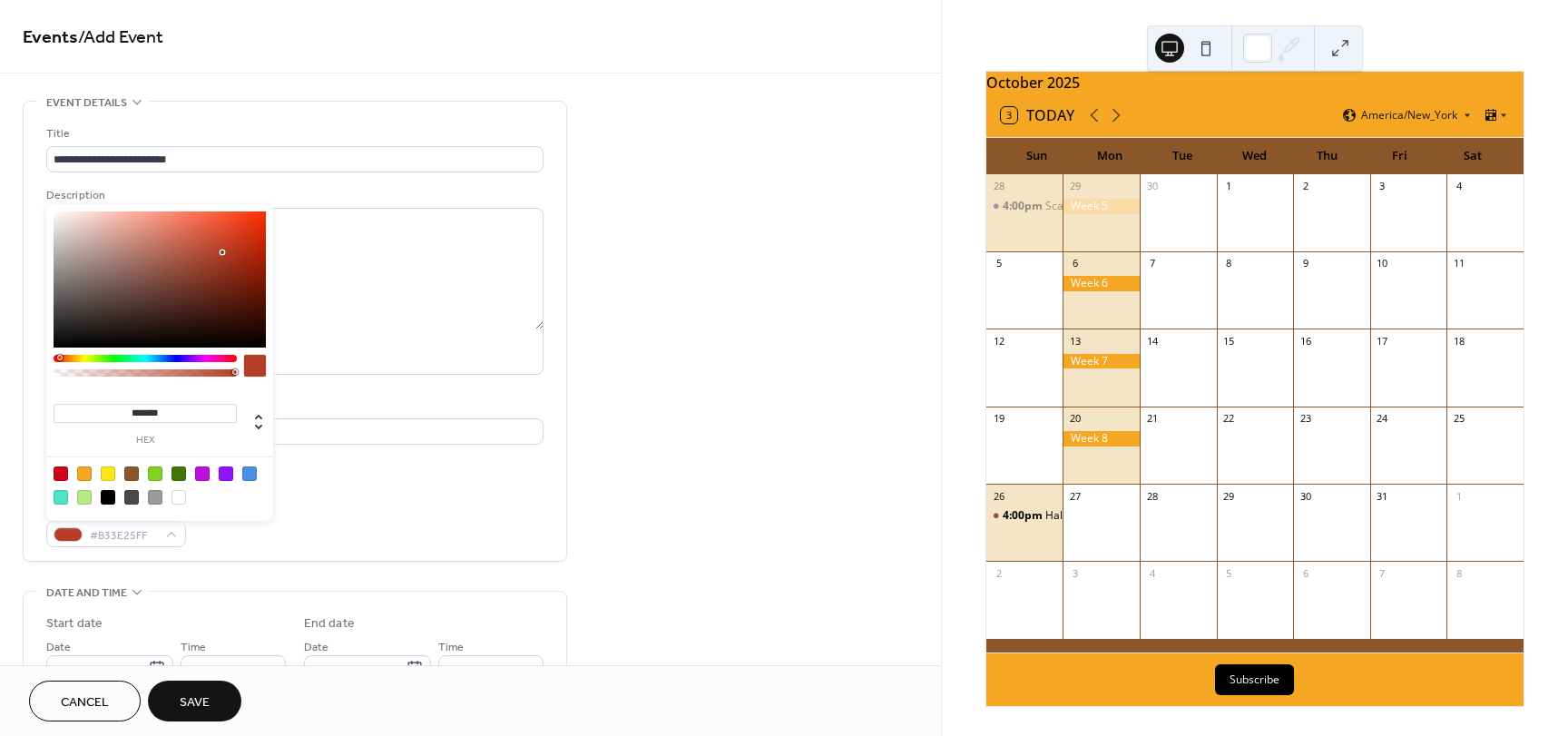 drag, startPoint x: 264, startPoint y: 232, endPoint x: 222, endPoint y: 252, distance: 46.518813 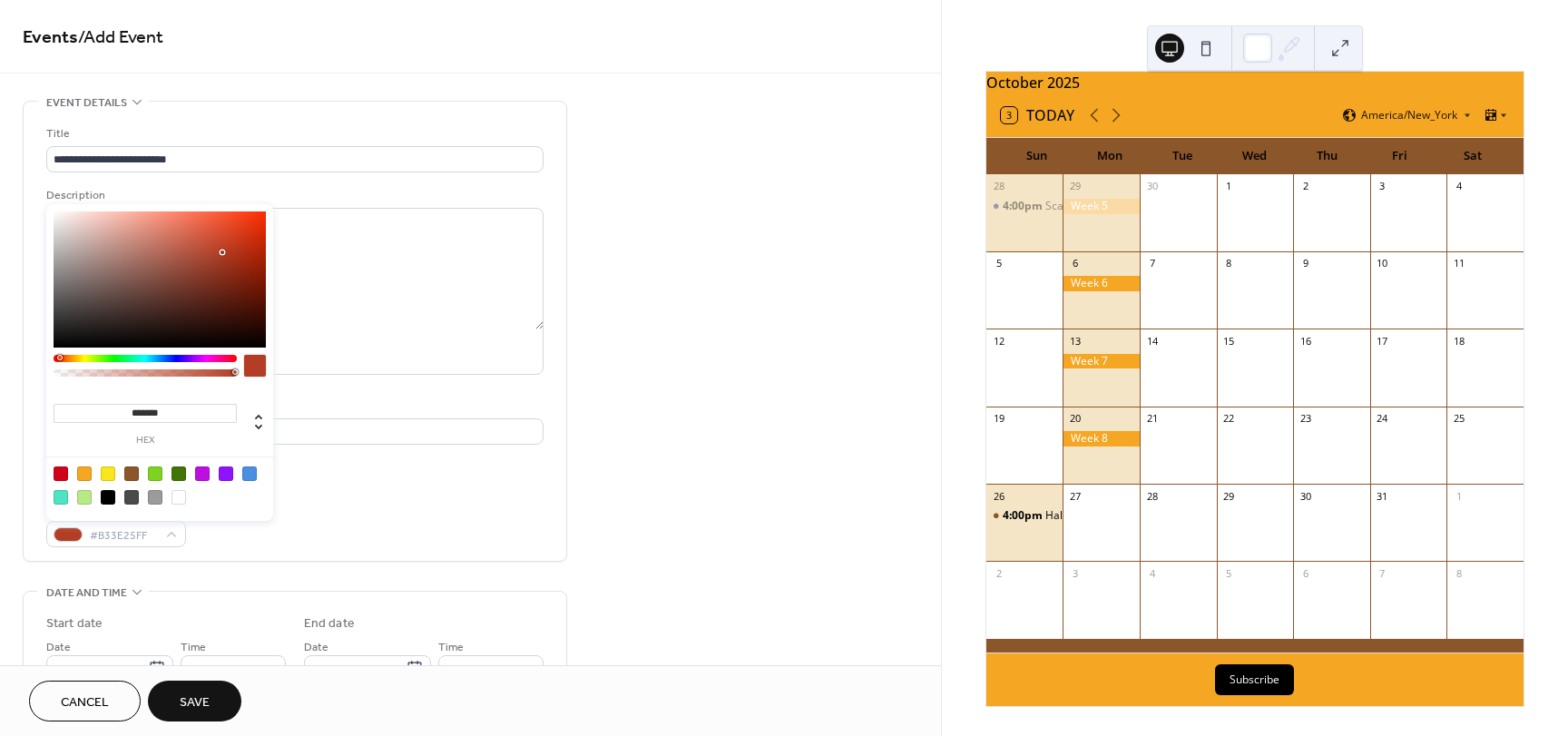click at bounding box center [160, 280] 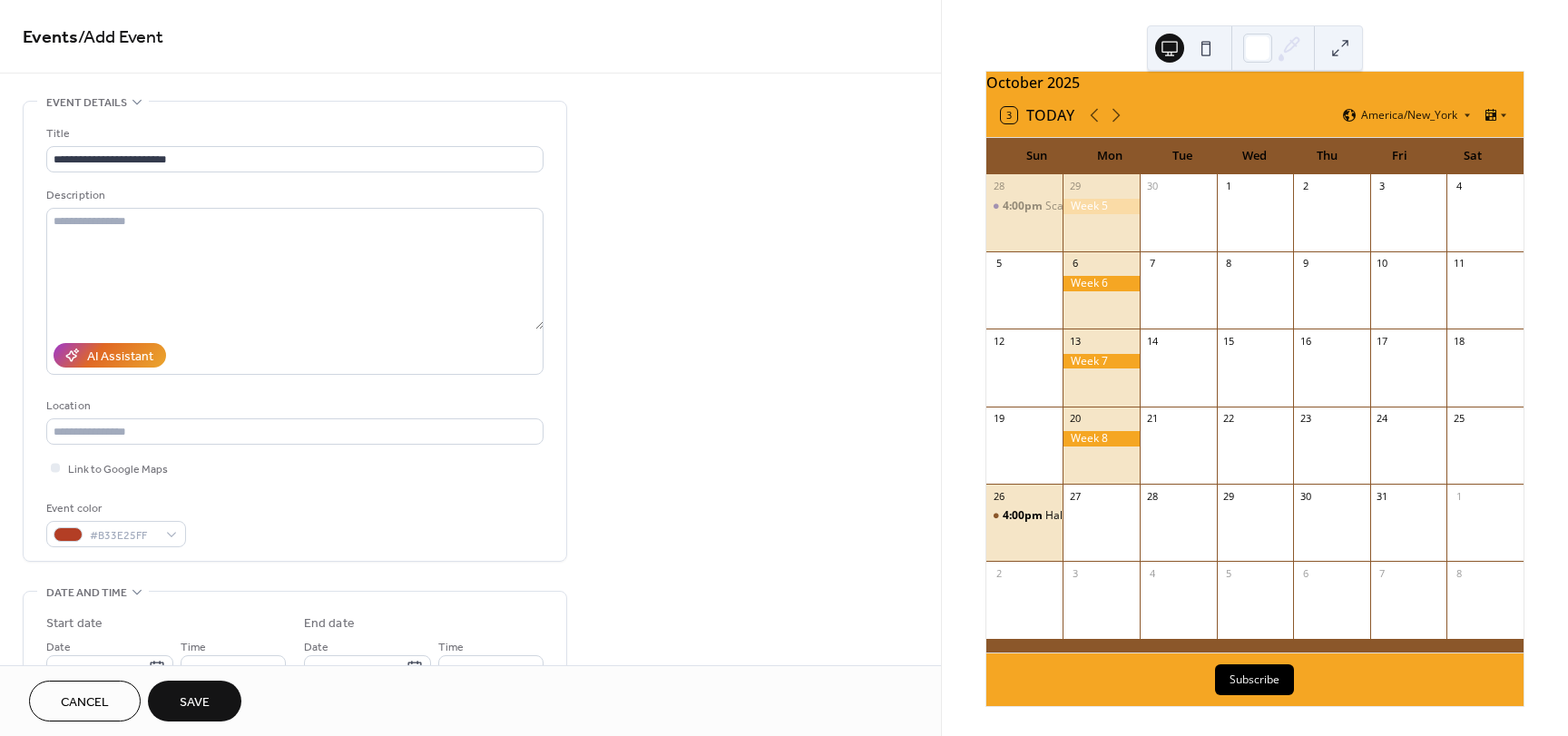 click on "Event color #B33E25FF" at bounding box center [295, 523] 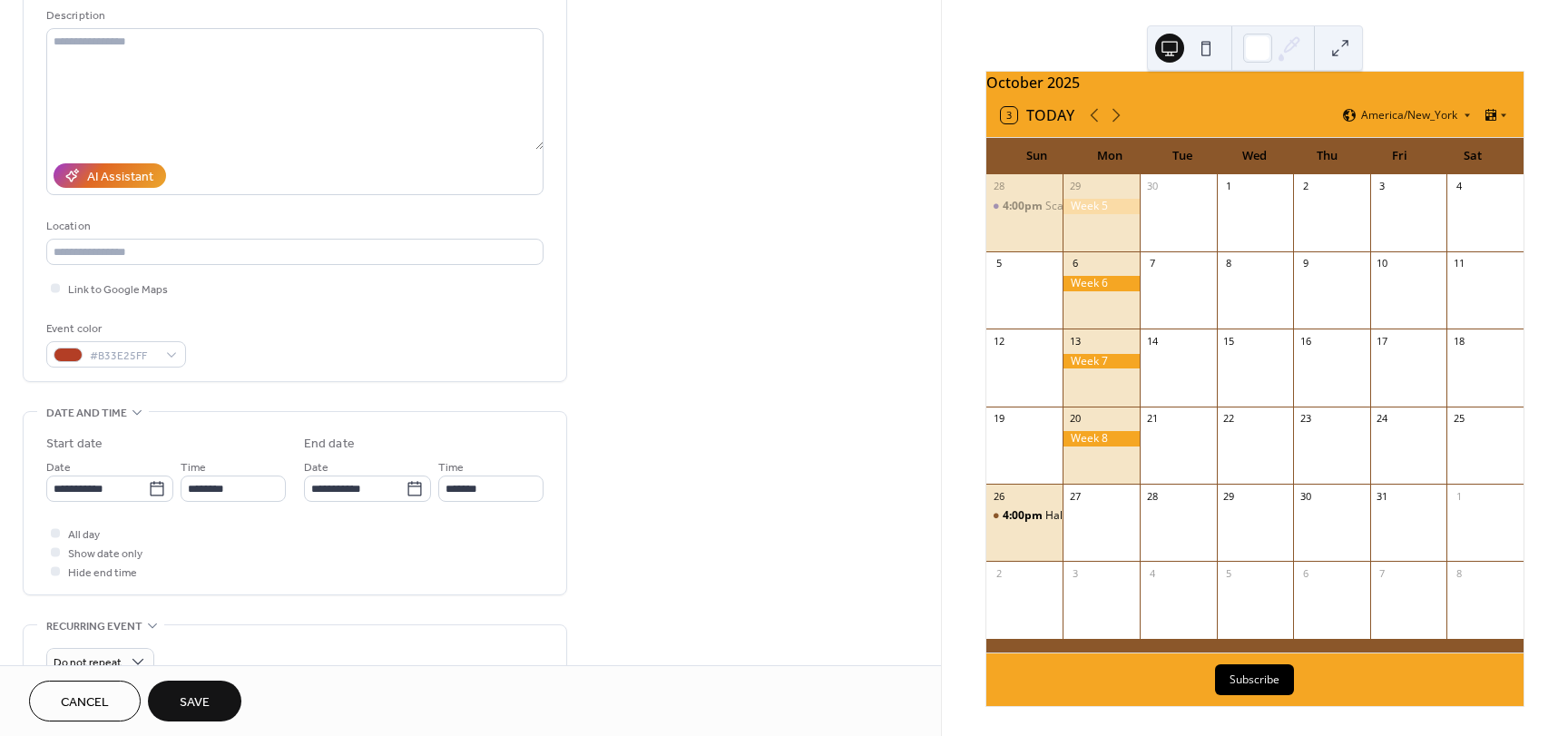 scroll, scrollTop: 182, scrollLeft: 0, axis: vertical 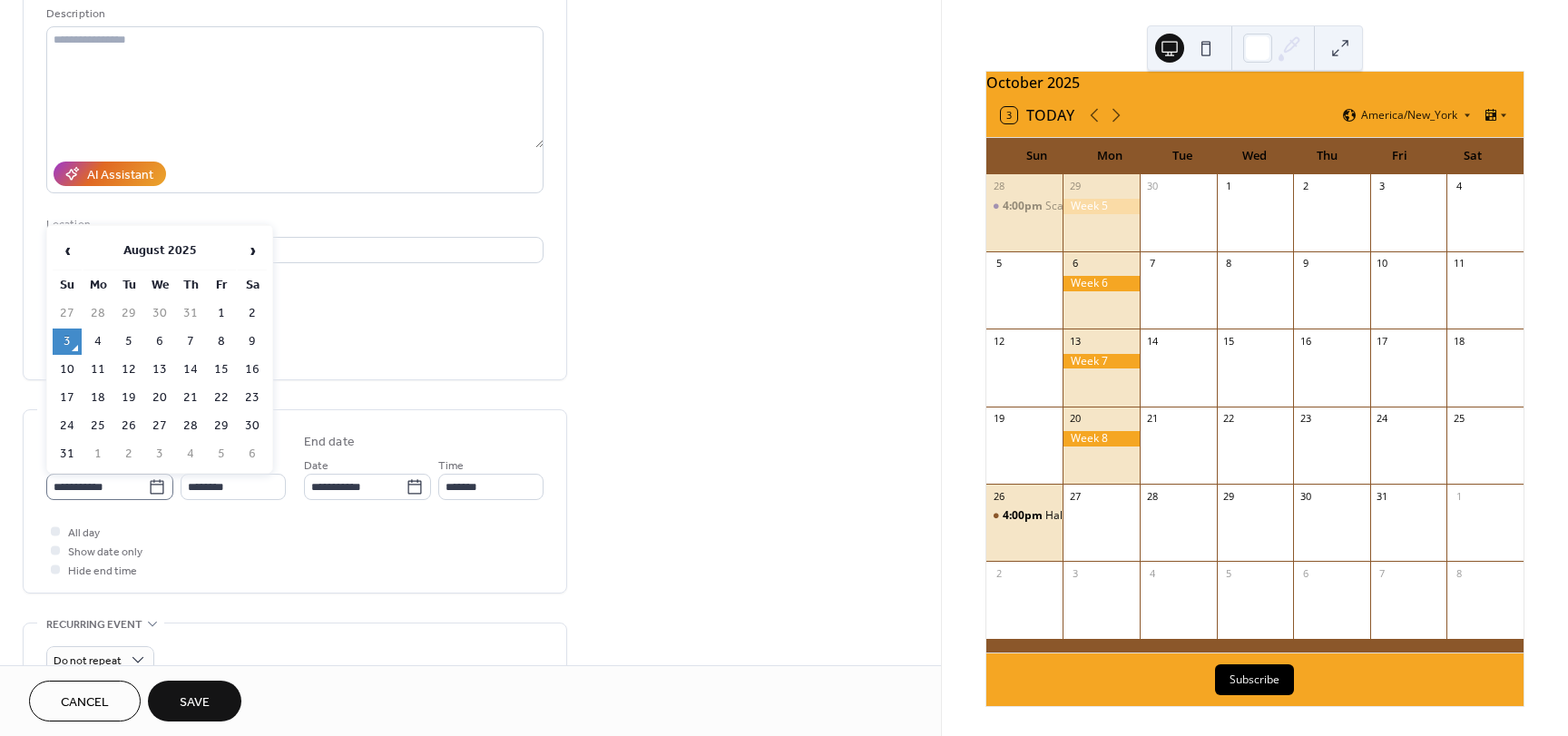 click 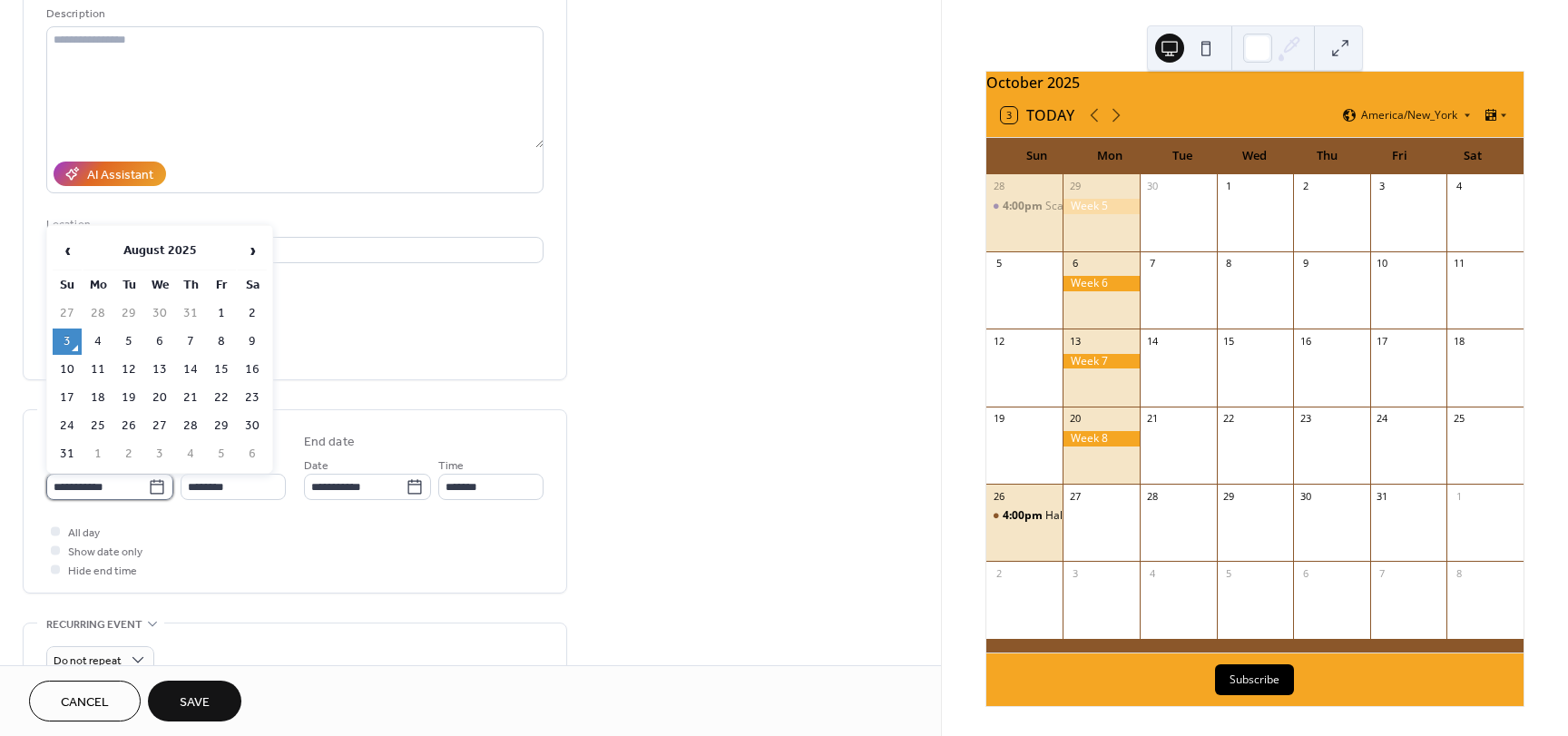 click on "**********" at bounding box center [97, 486] 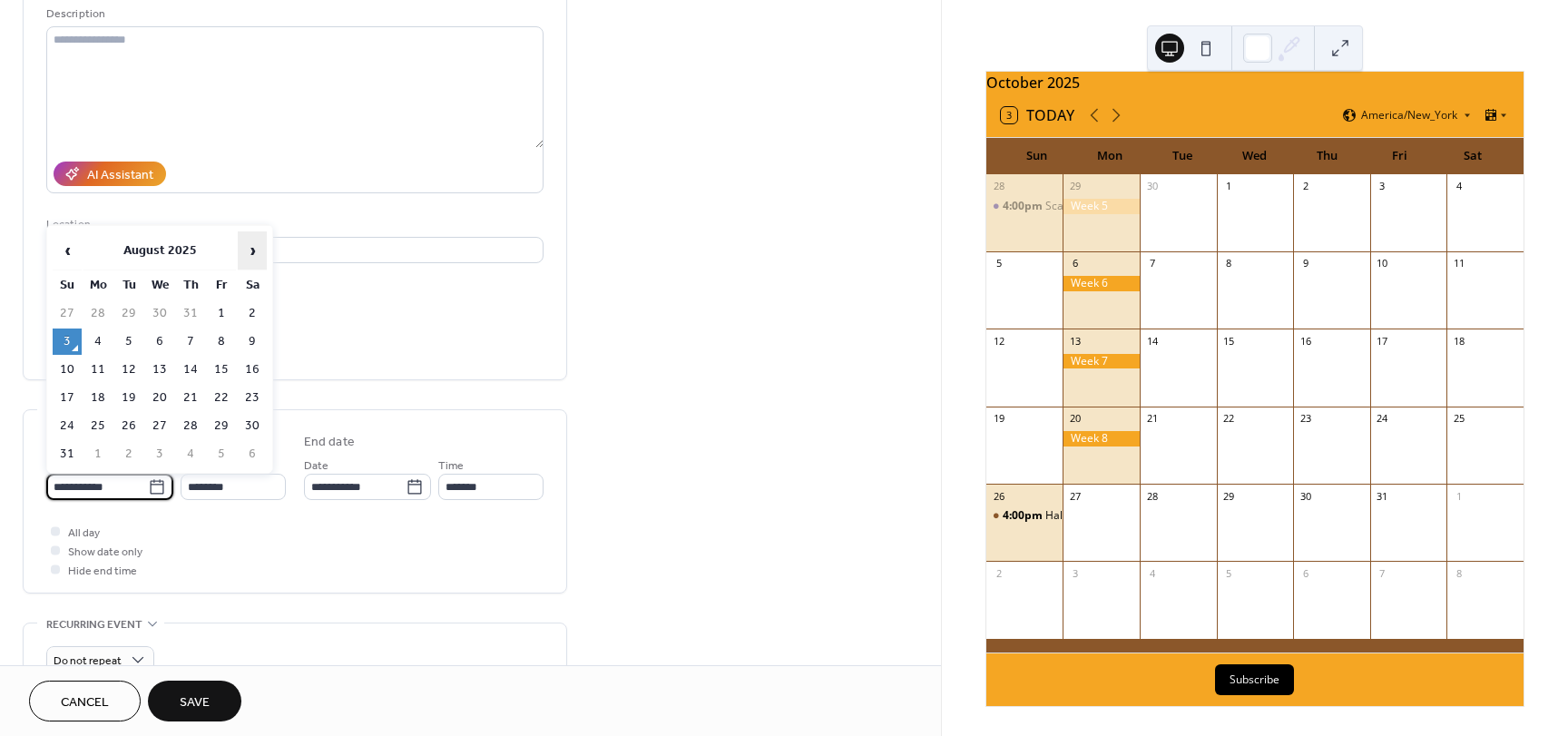 click on "›" at bounding box center (252, 250) 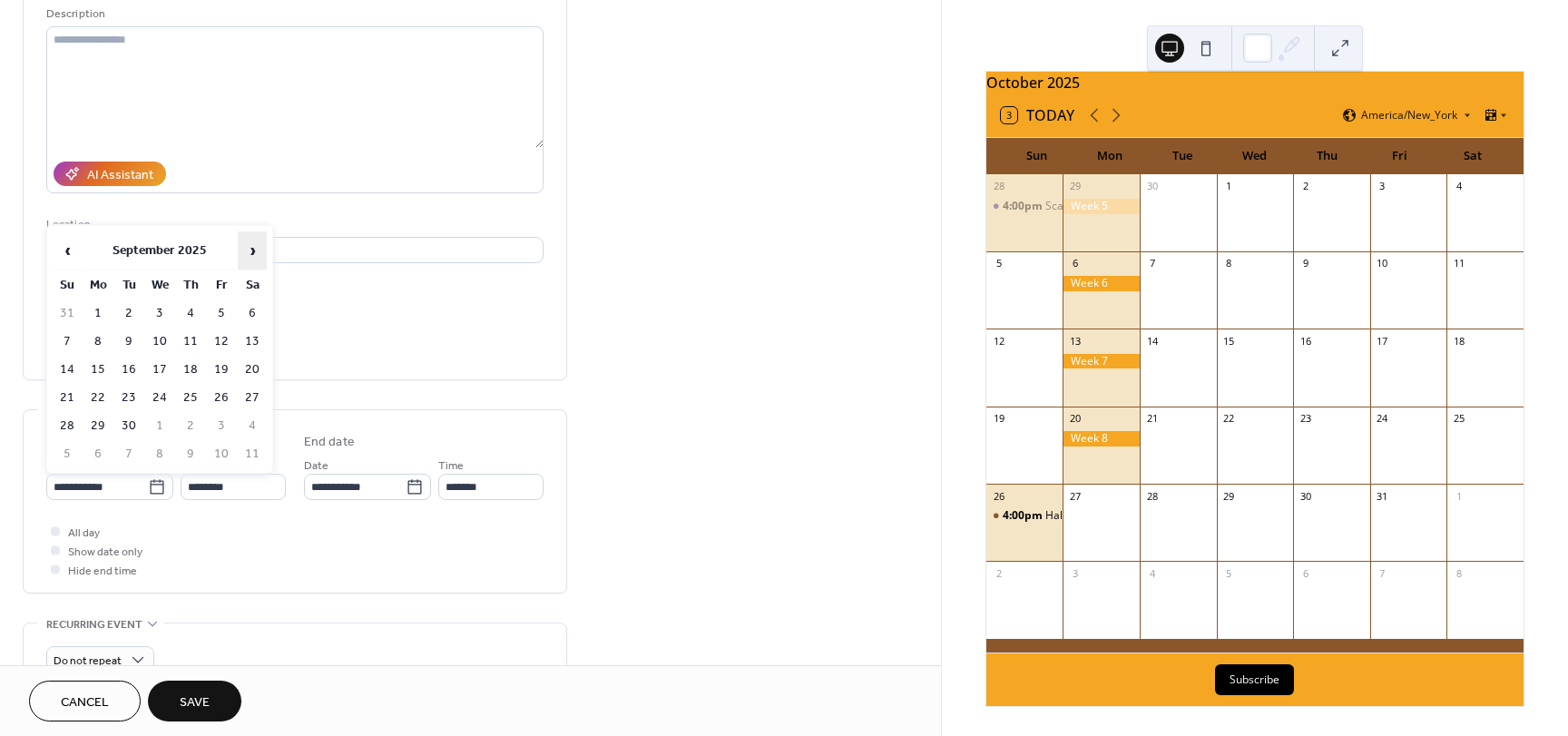 click on "›" at bounding box center (252, 250) 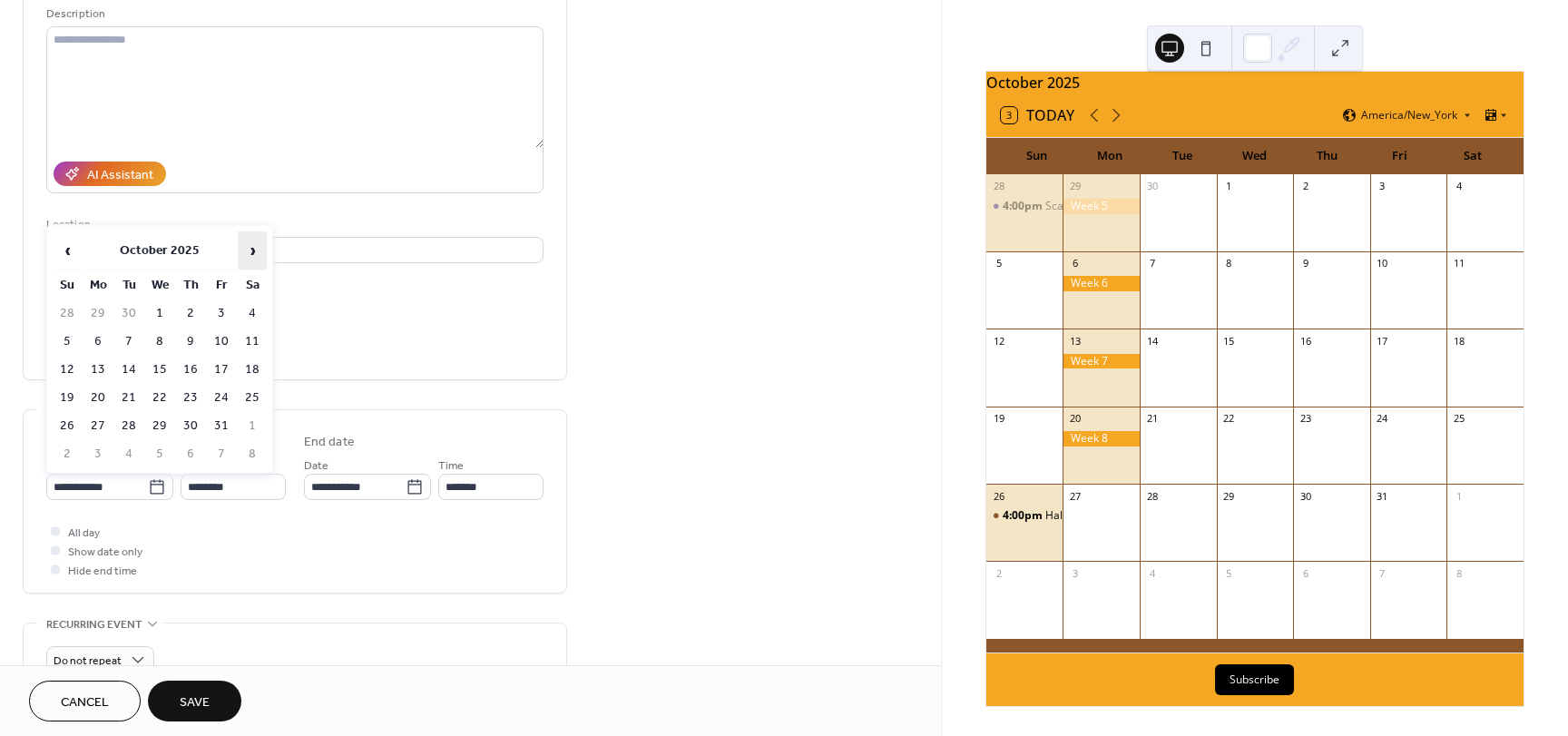 click on "›" at bounding box center [252, 250] 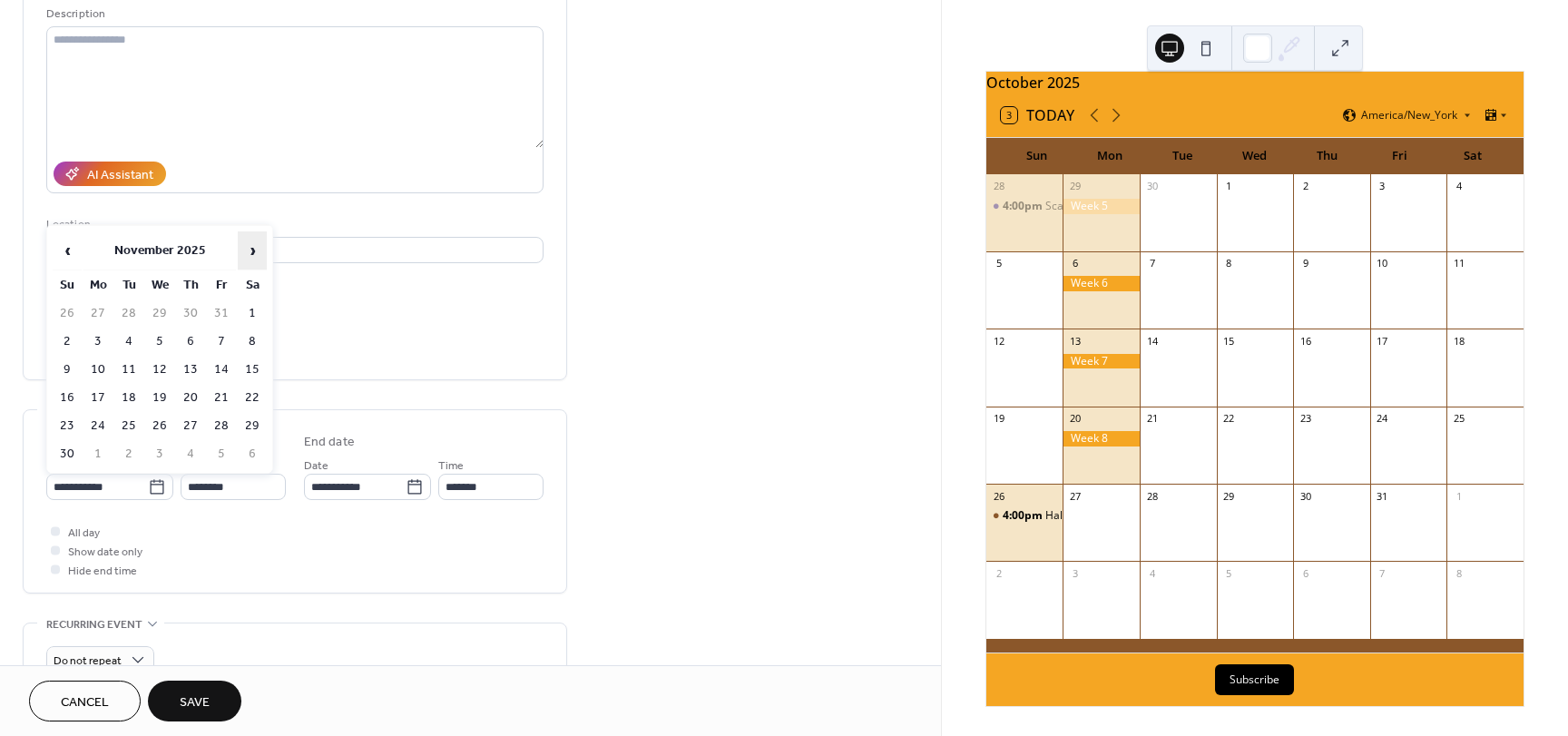 click on "›" at bounding box center (252, 250) 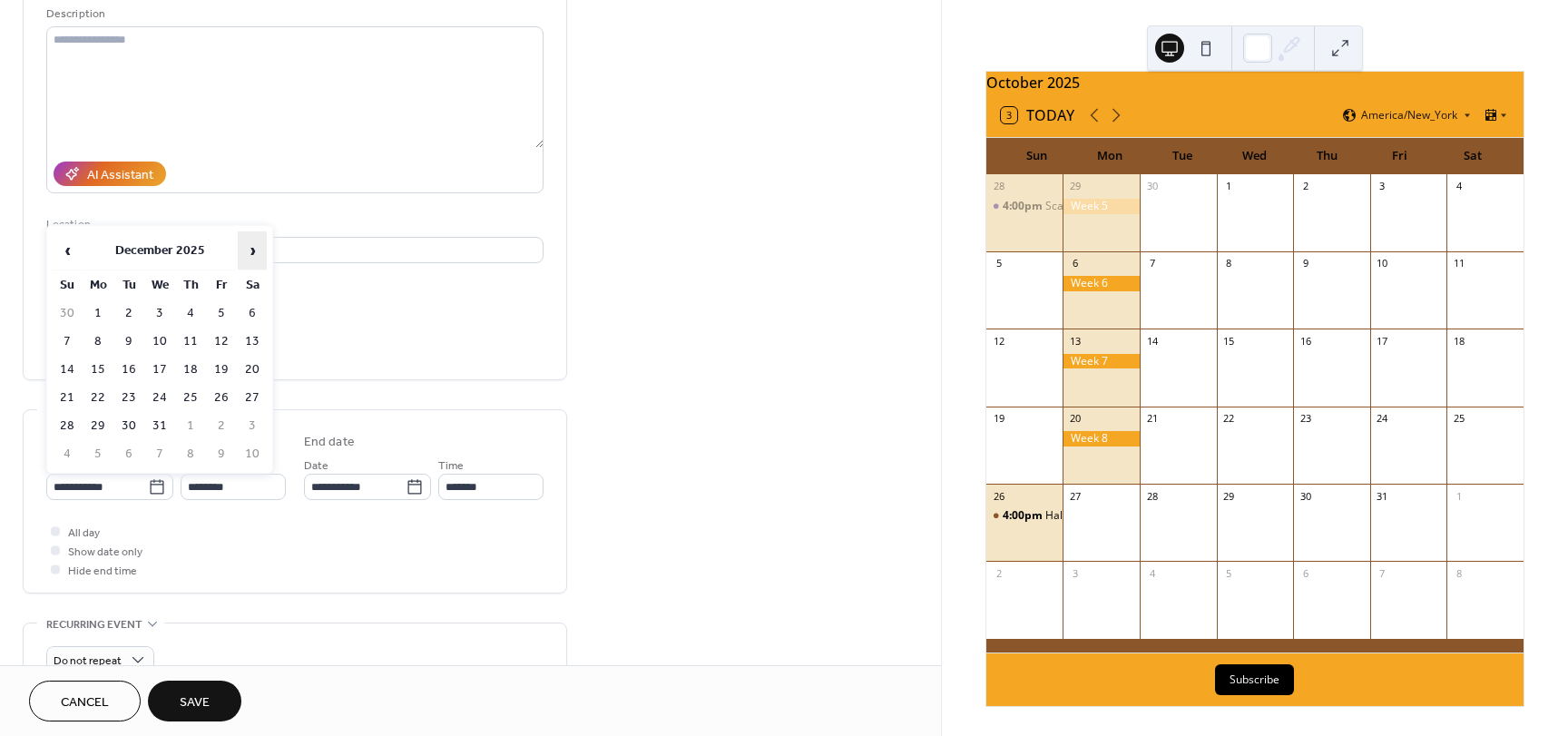 click on "›" at bounding box center (252, 250) 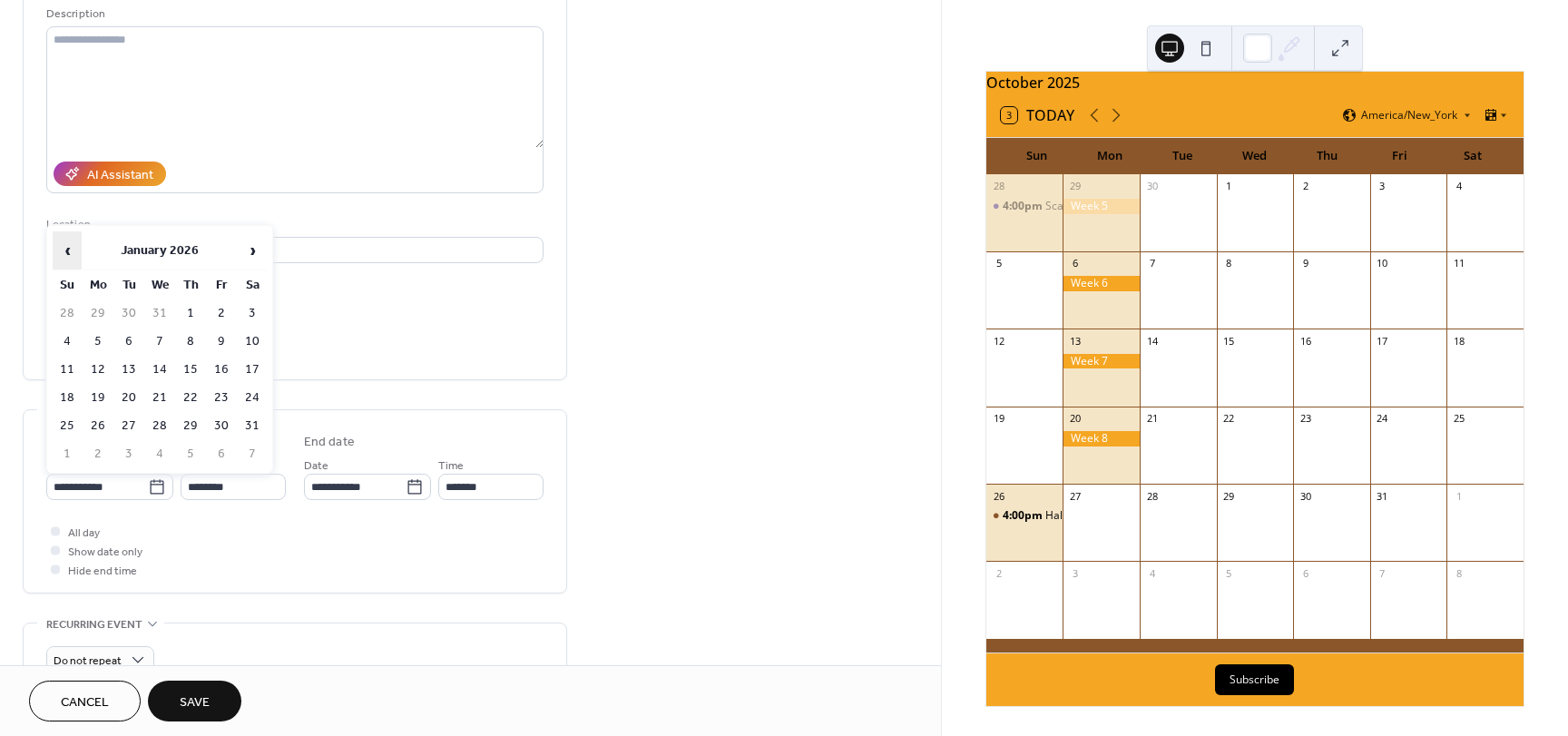 click on "‹" at bounding box center (67, 250) 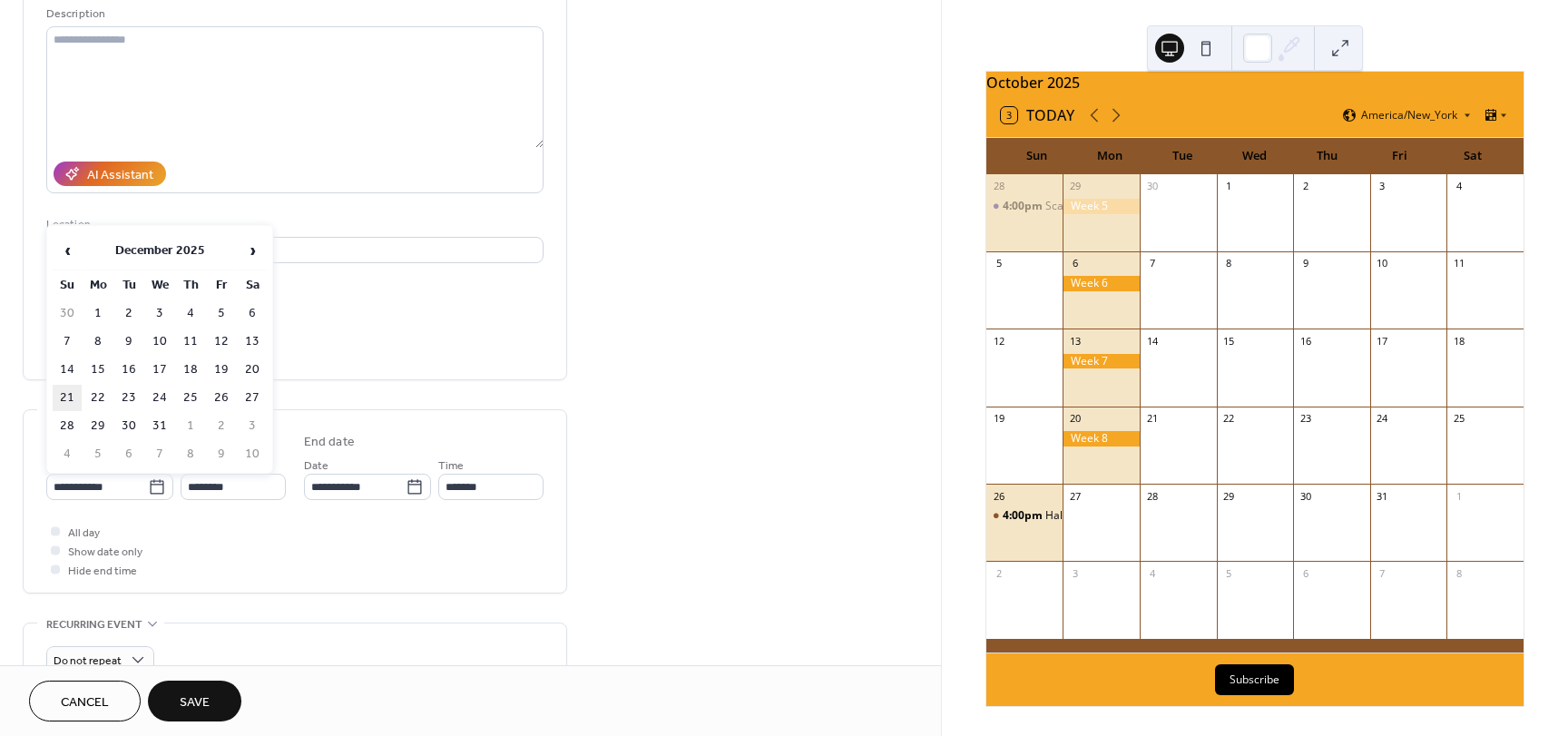 click on "21" at bounding box center (67, 397) 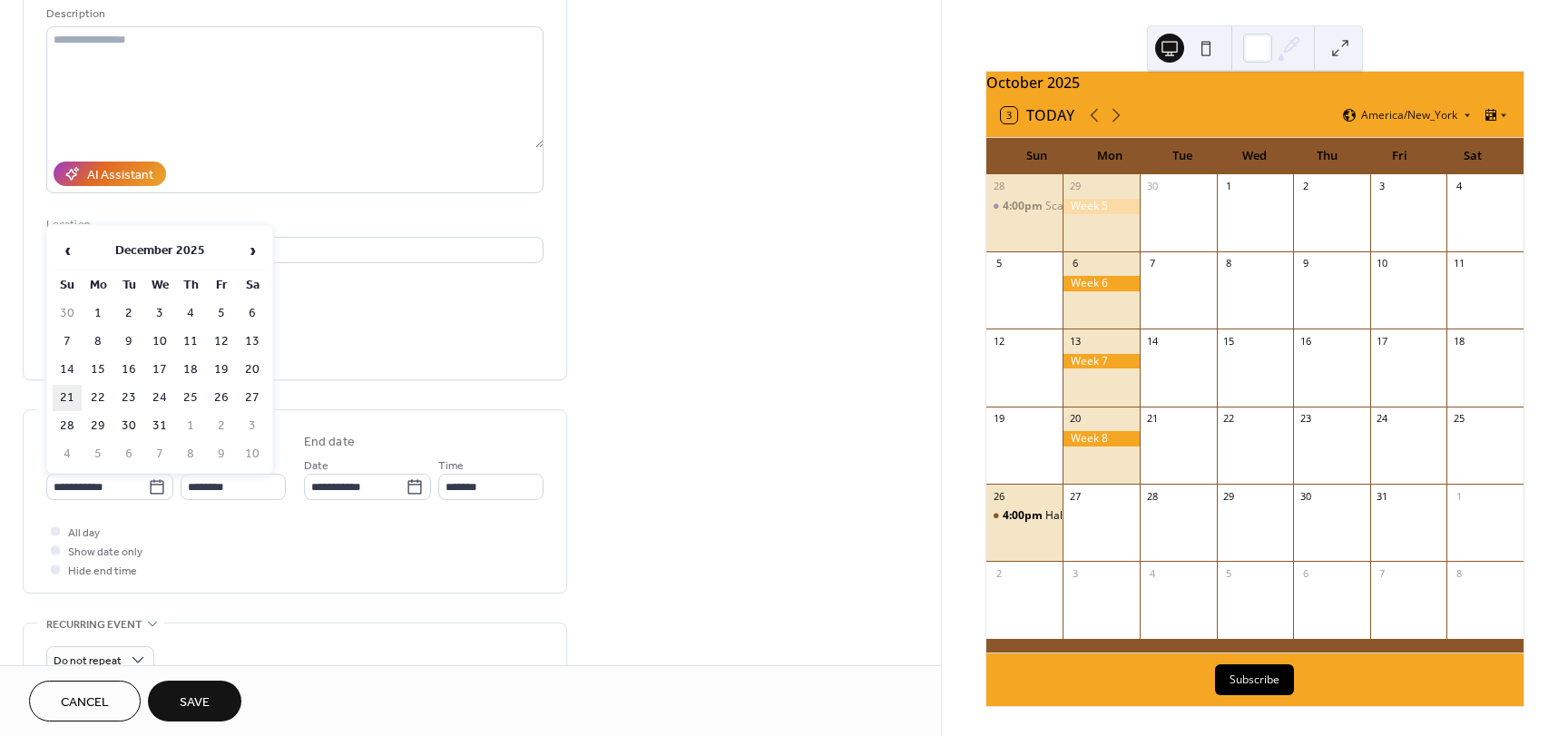 type on "**********" 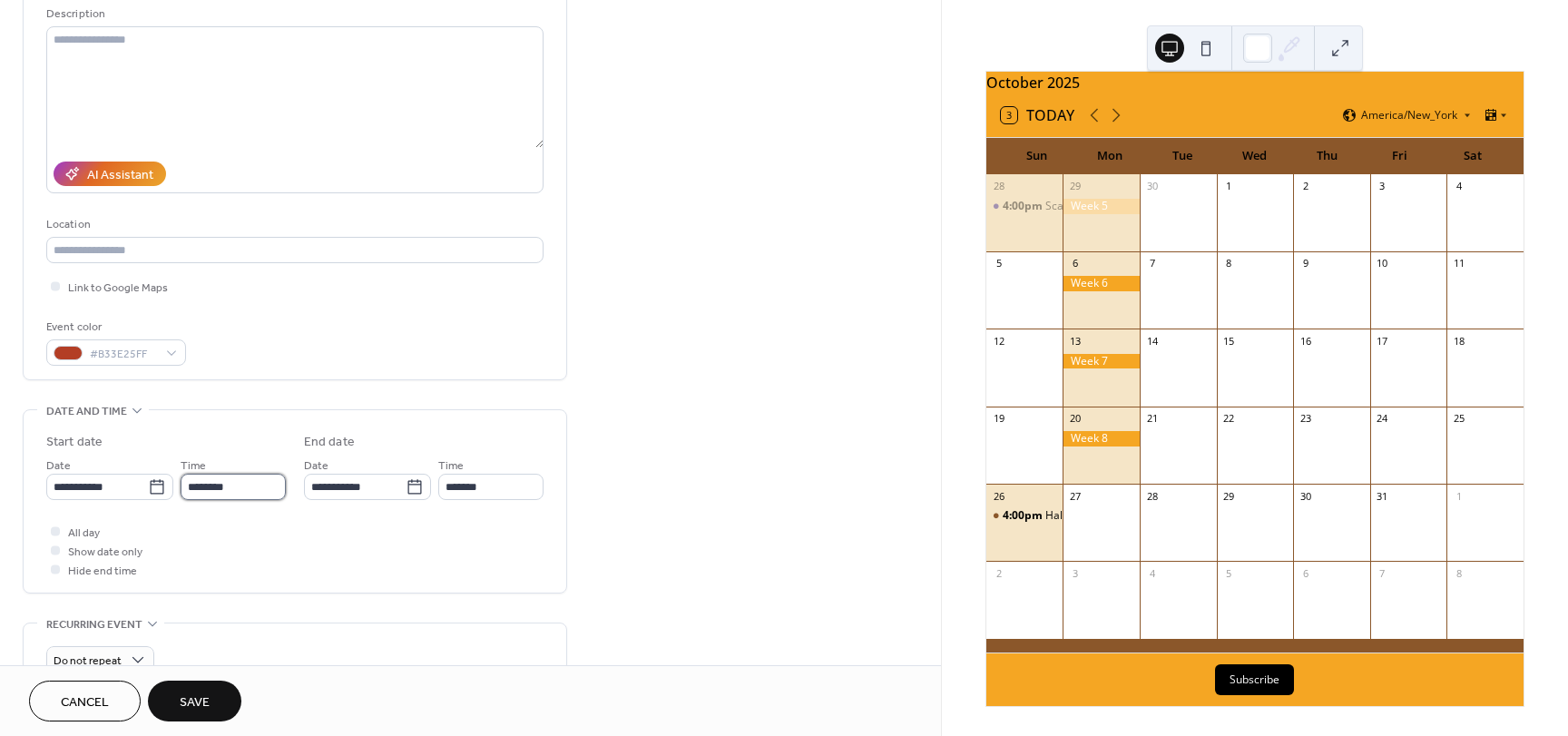 click on "********" at bounding box center [233, 486] 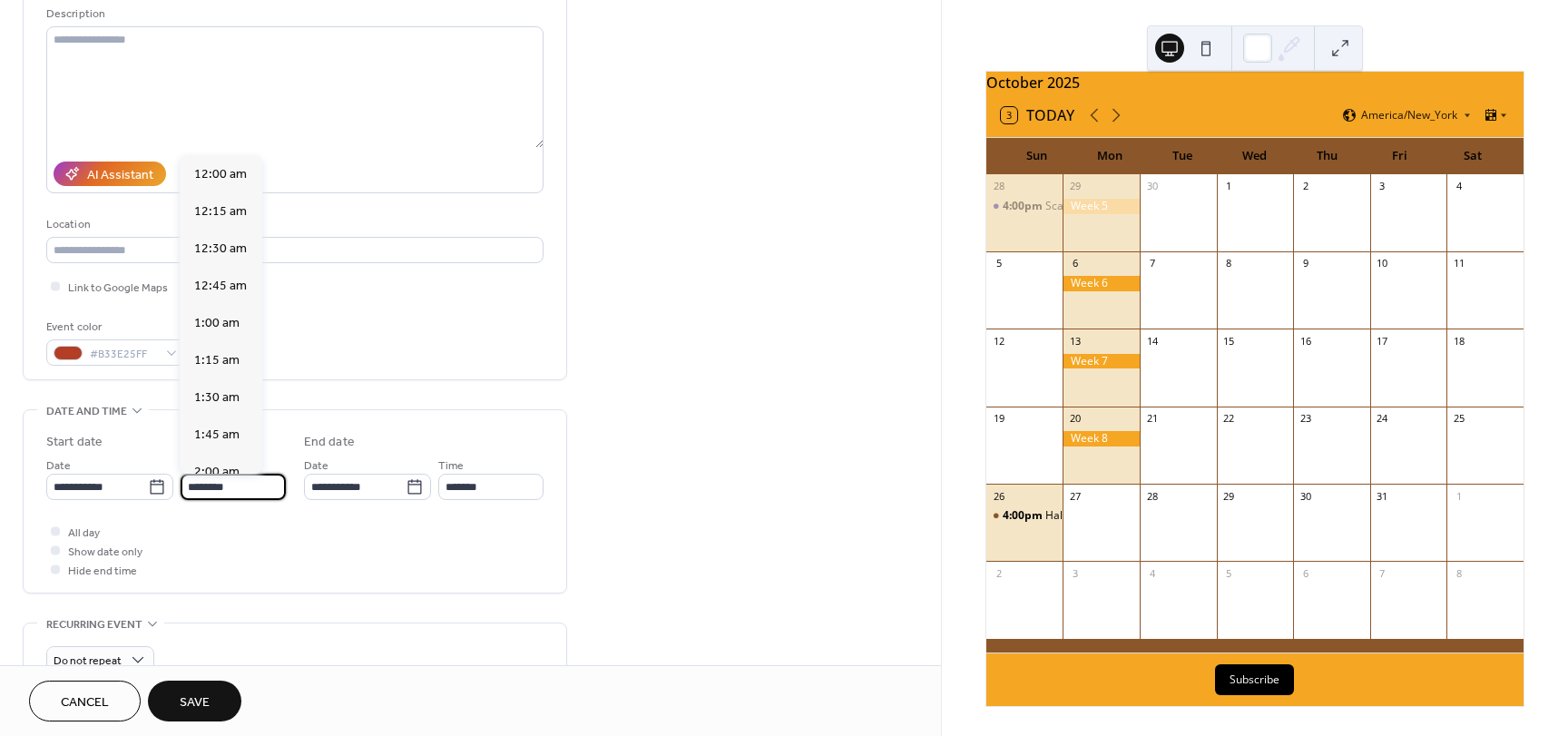 scroll, scrollTop: 1786, scrollLeft: 0, axis: vertical 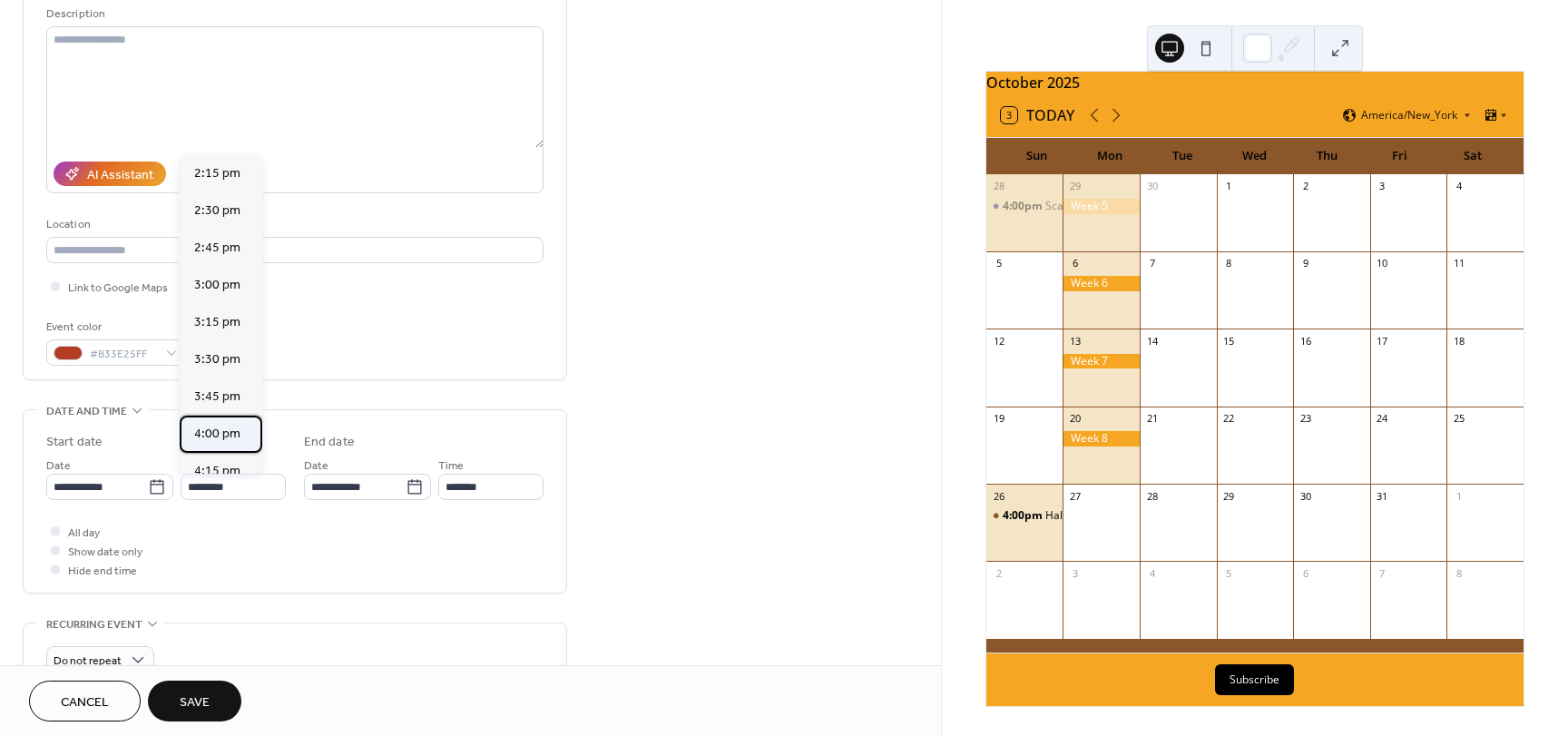 click on "4:00 pm" at bounding box center (217, 434) 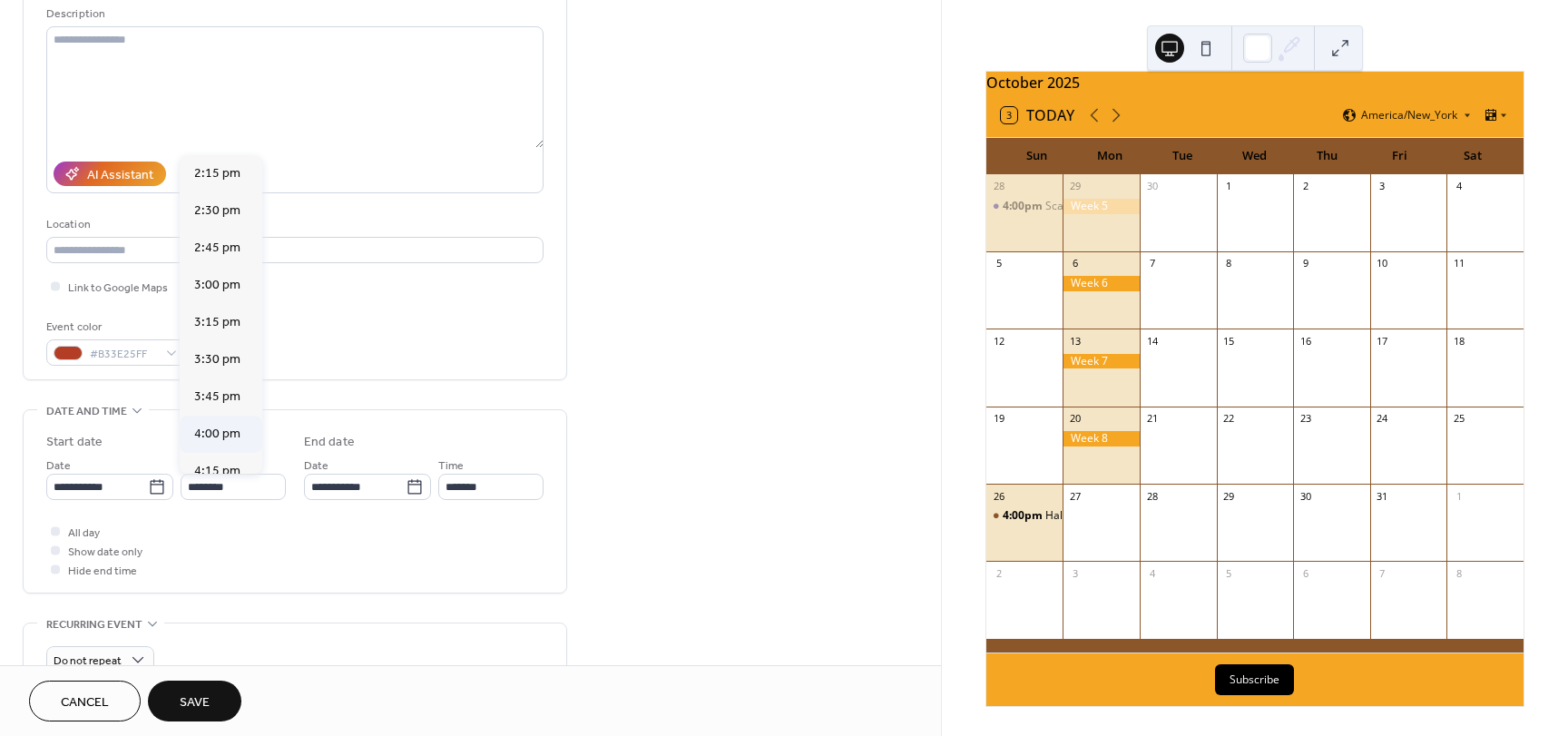 type on "*******" 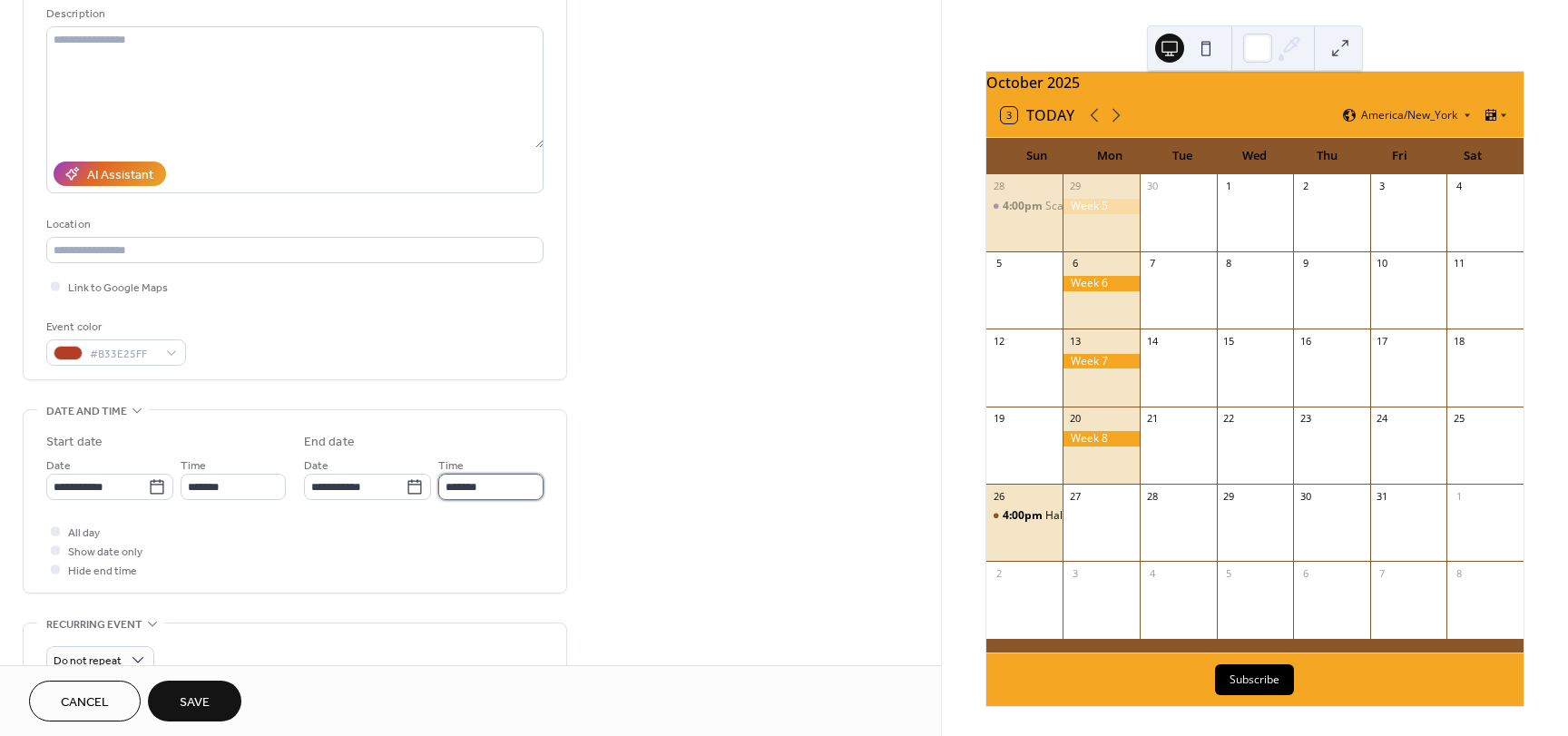 click on "*******" at bounding box center (491, 486) 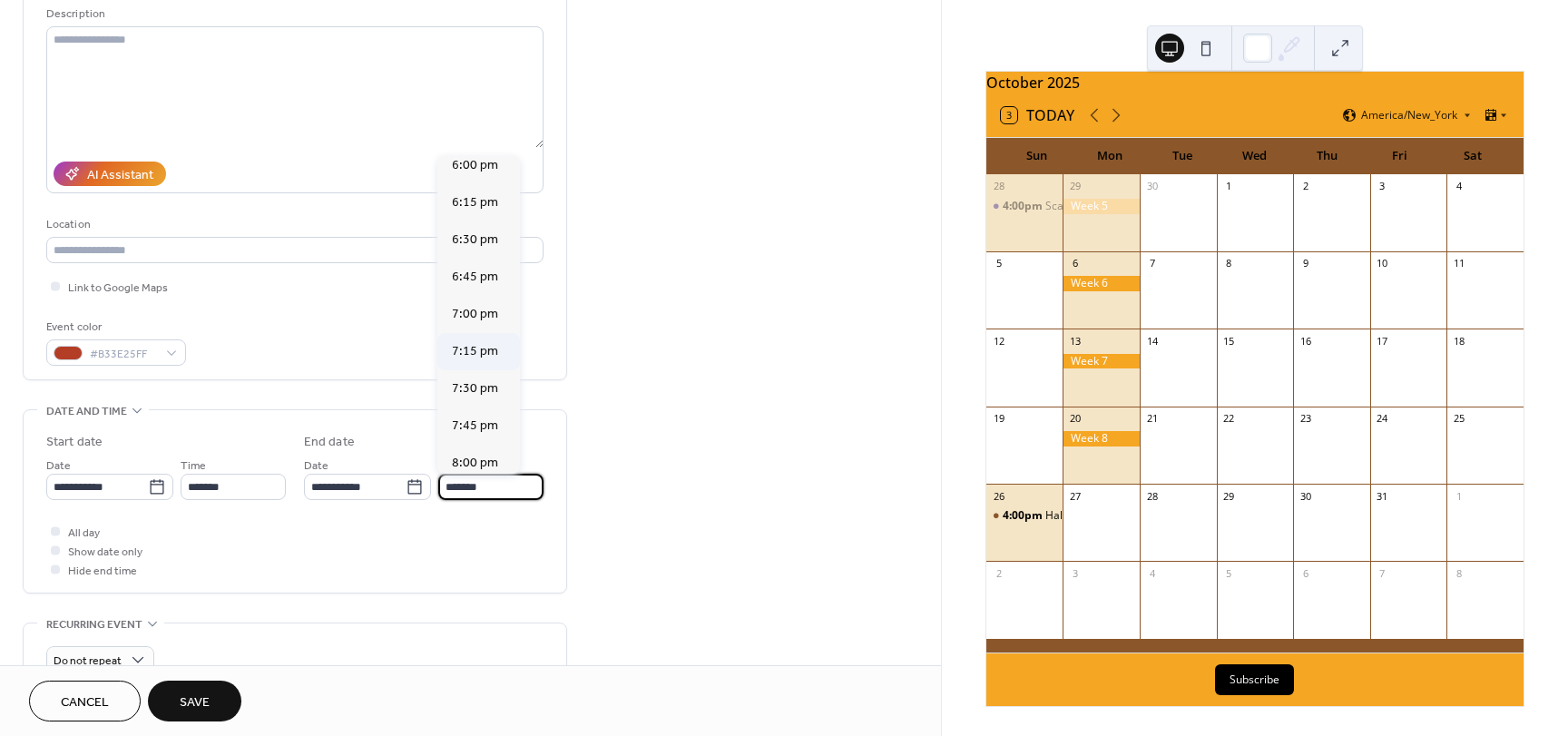 scroll, scrollTop: 272, scrollLeft: 0, axis: vertical 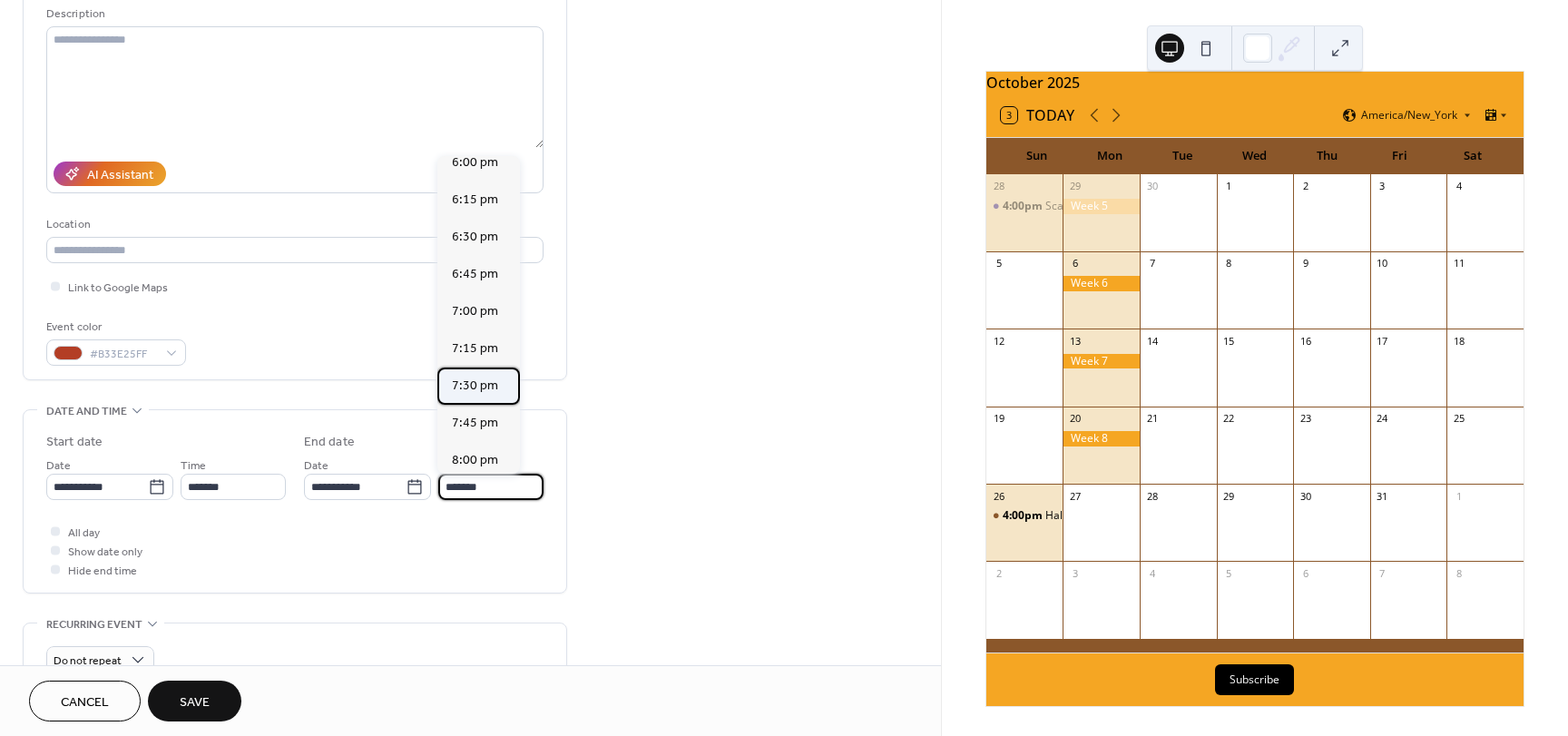 click on "7:30 pm" at bounding box center (475, 386) 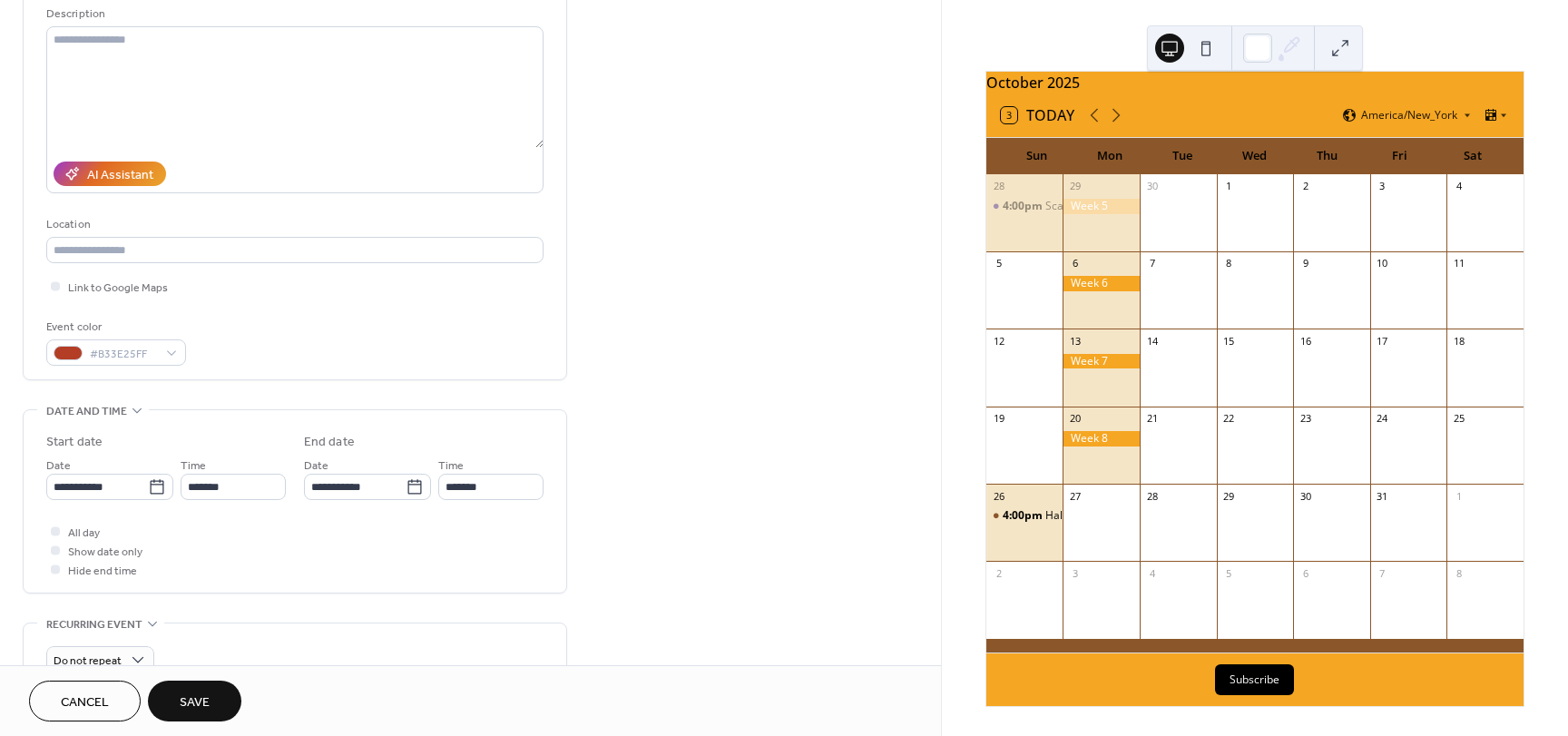type on "*******" 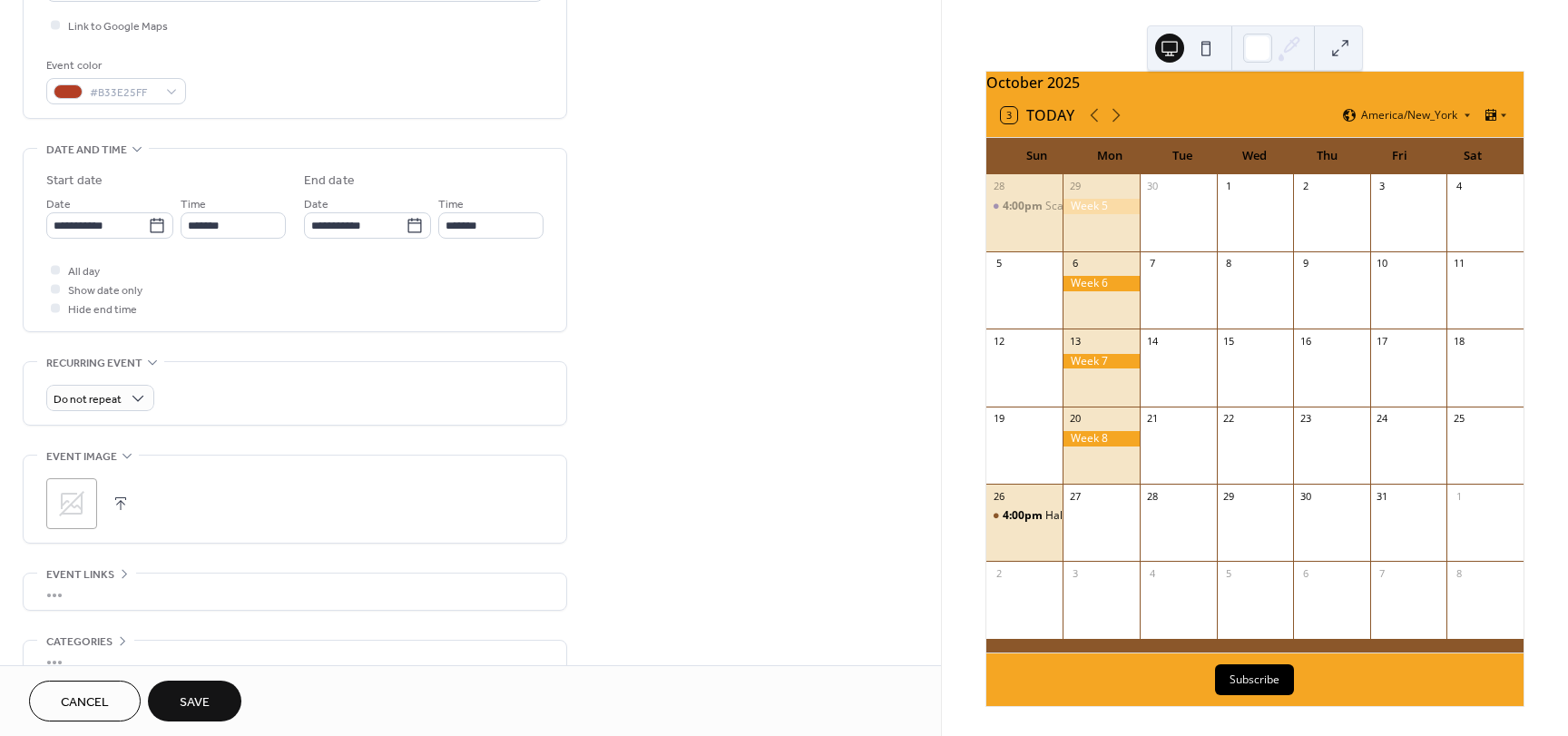 scroll, scrollTop: 454, scrollLeft: 0, axis: vertical 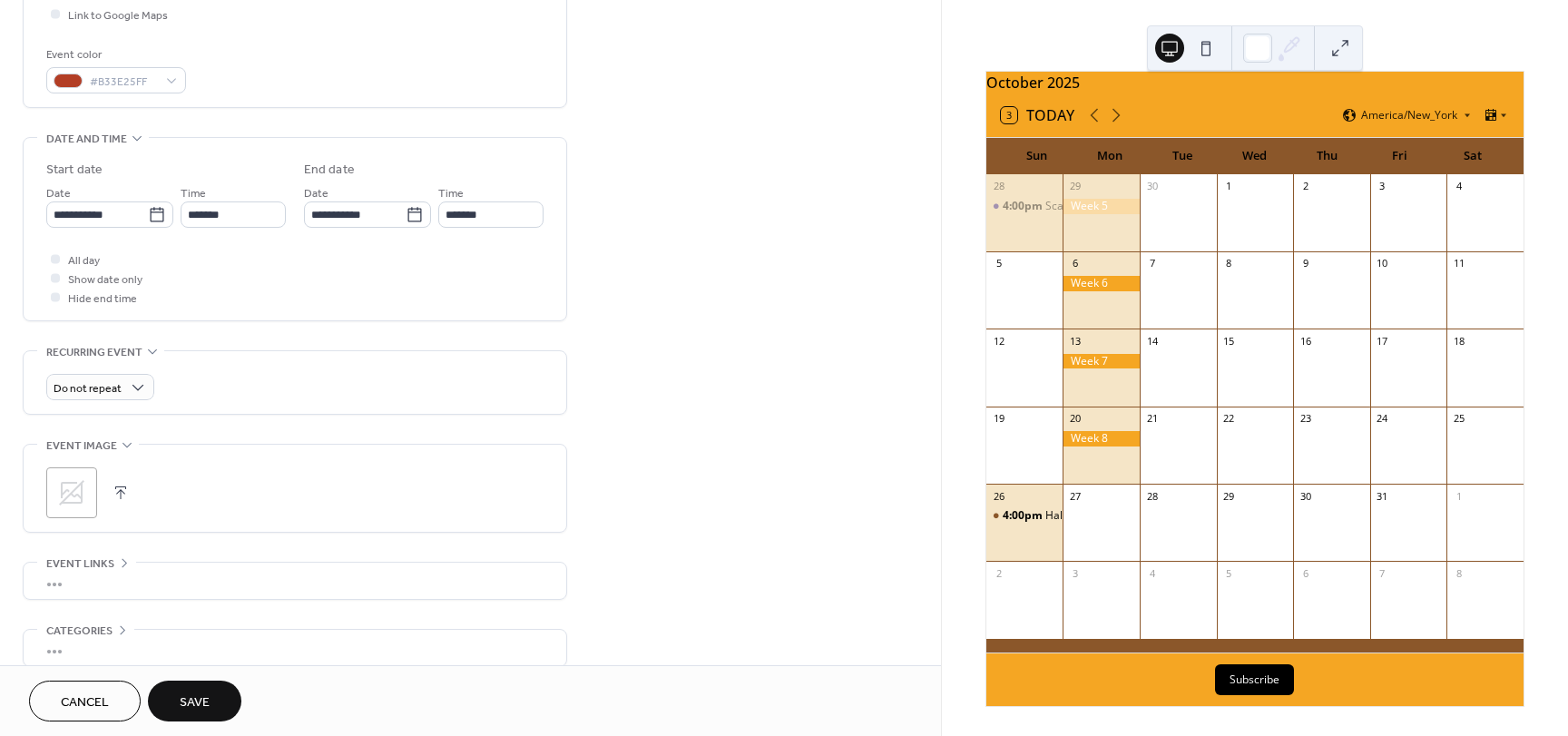 click on "Save" at bounding box center [194, 702] 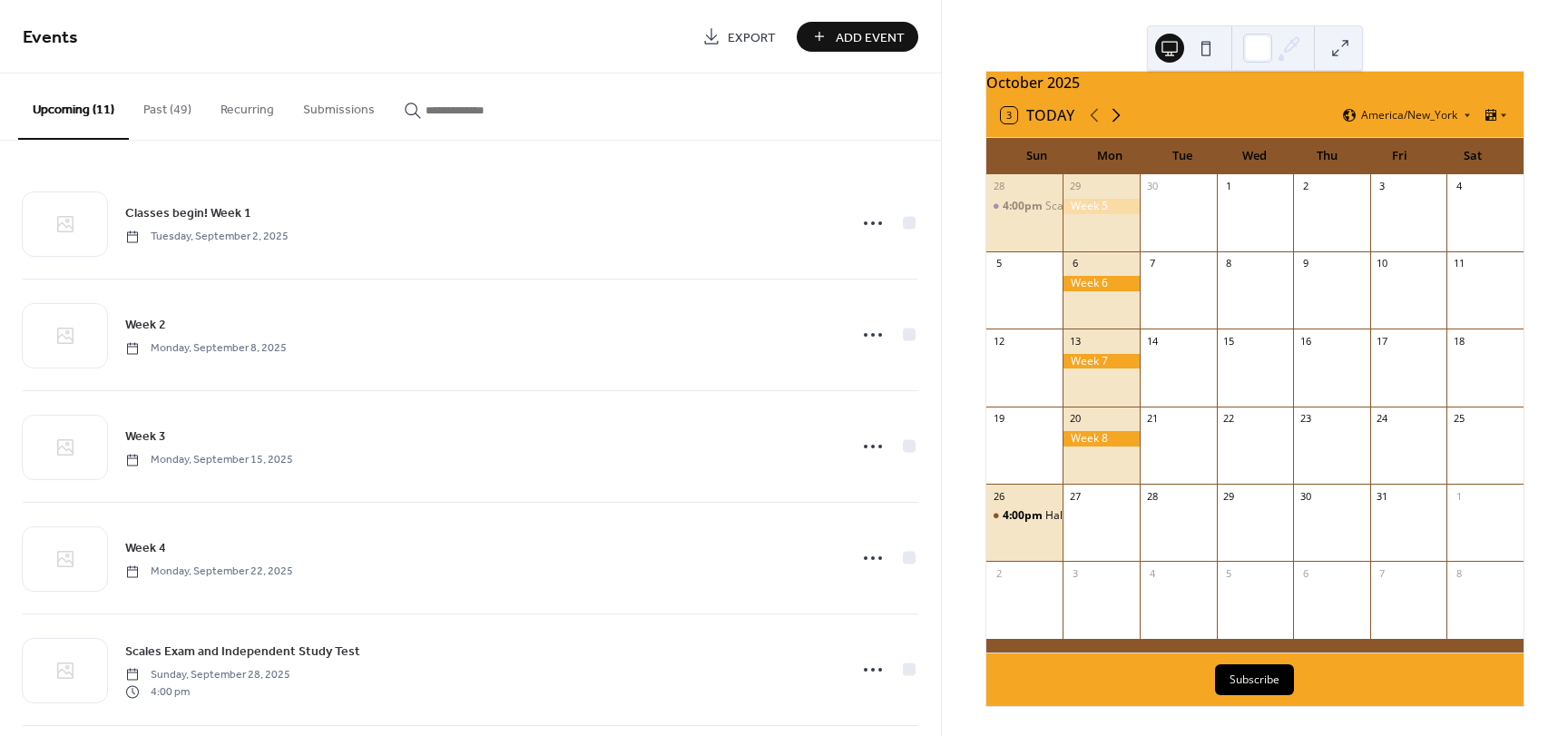 click 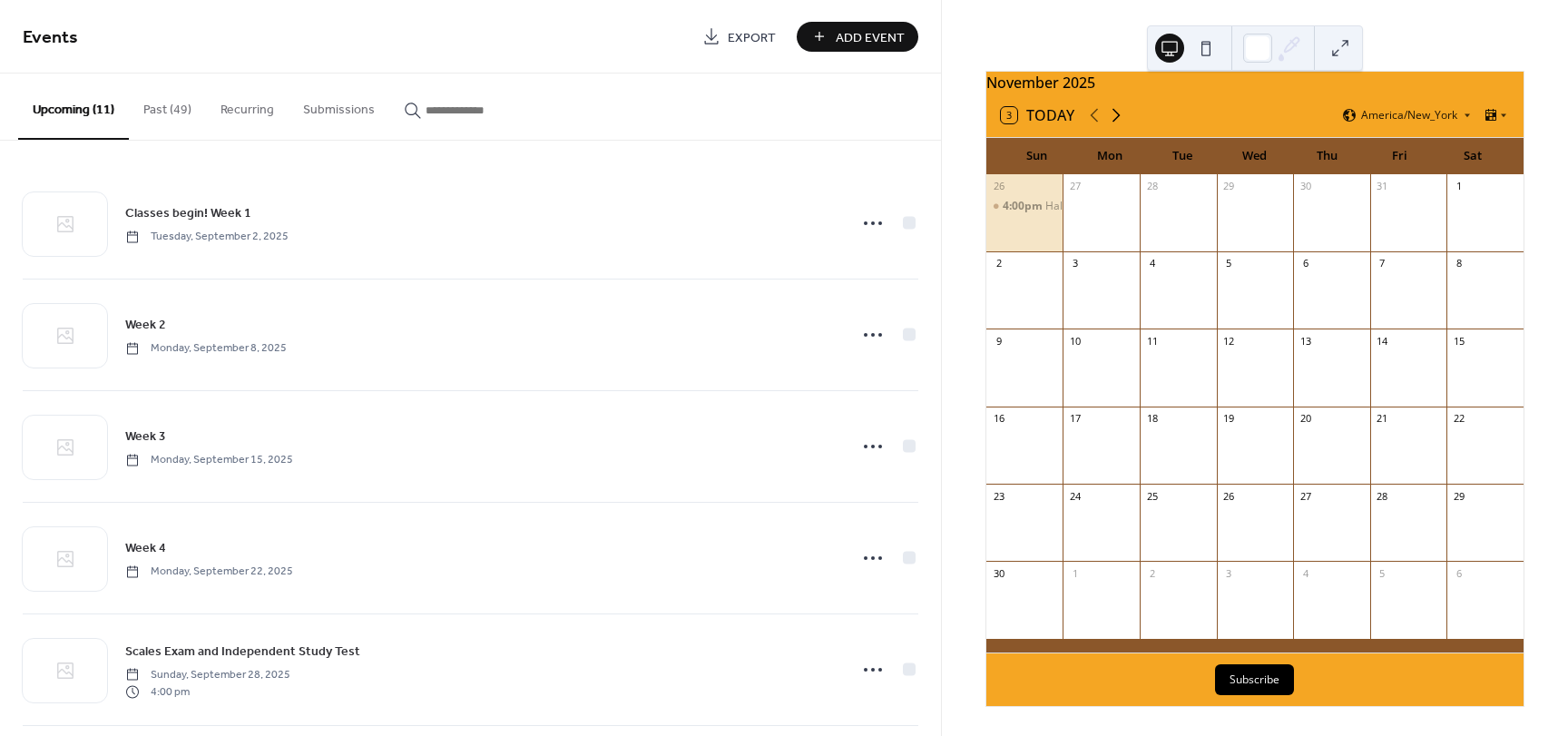 click 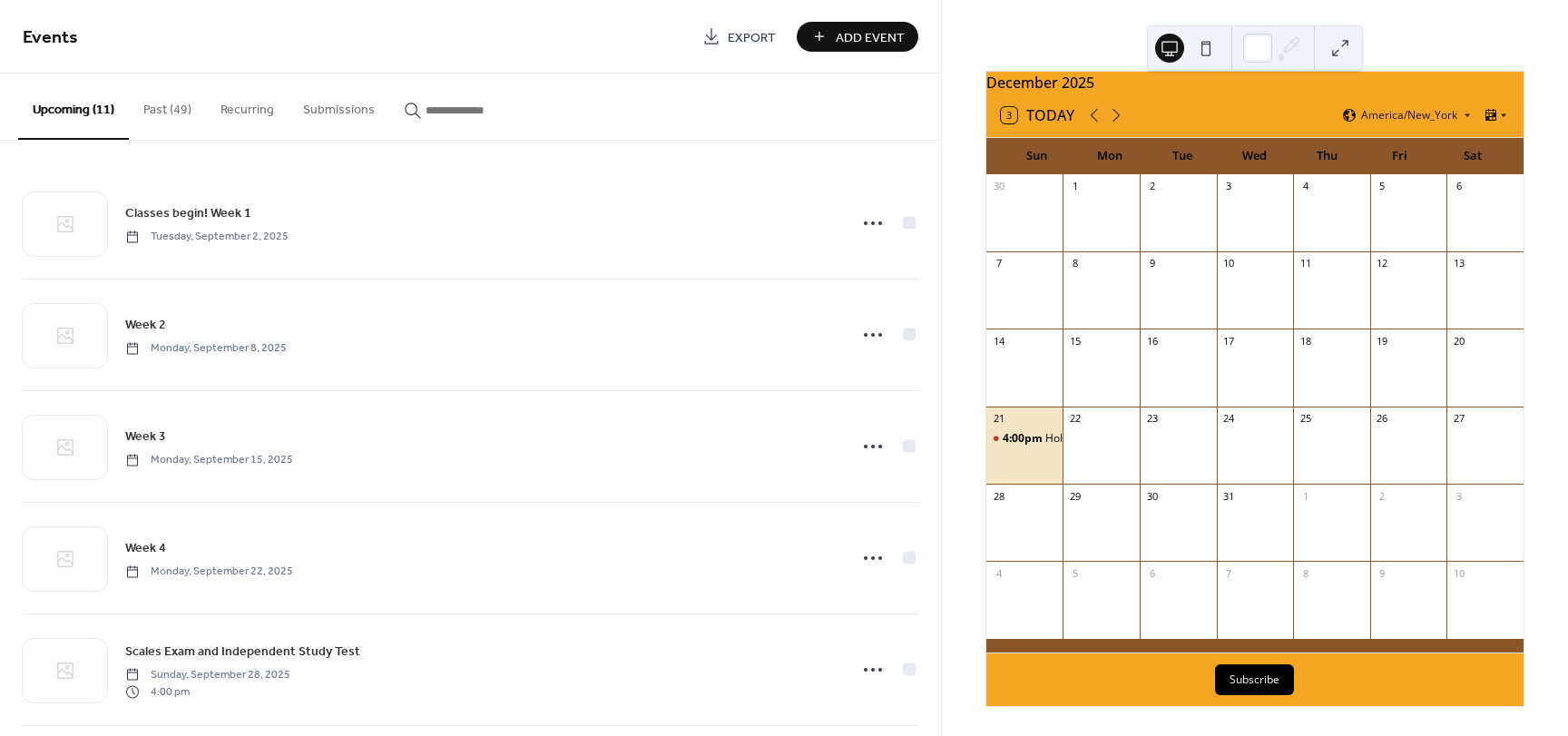 click on "Add Event" at bounding box center (870, 37) 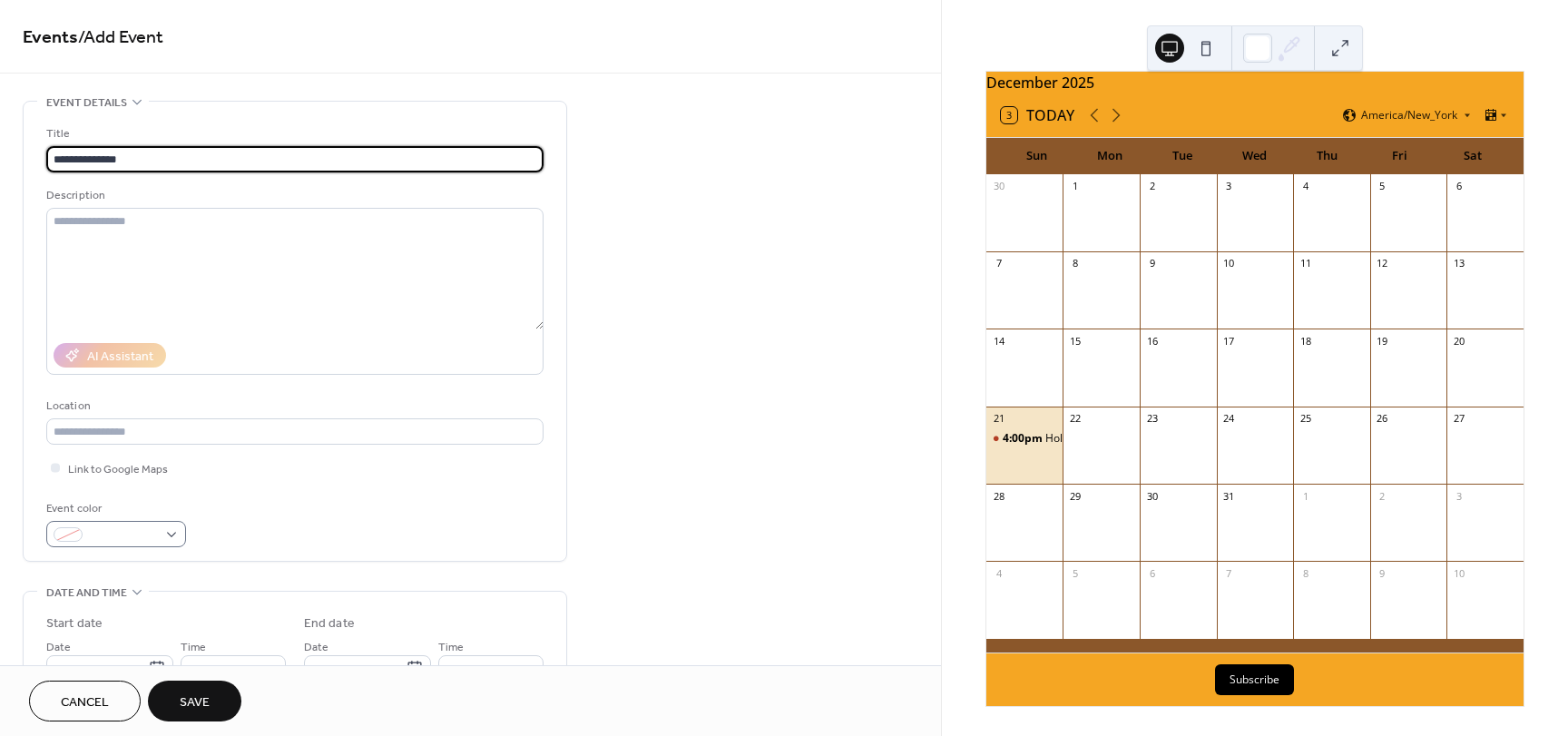 type on "**********" 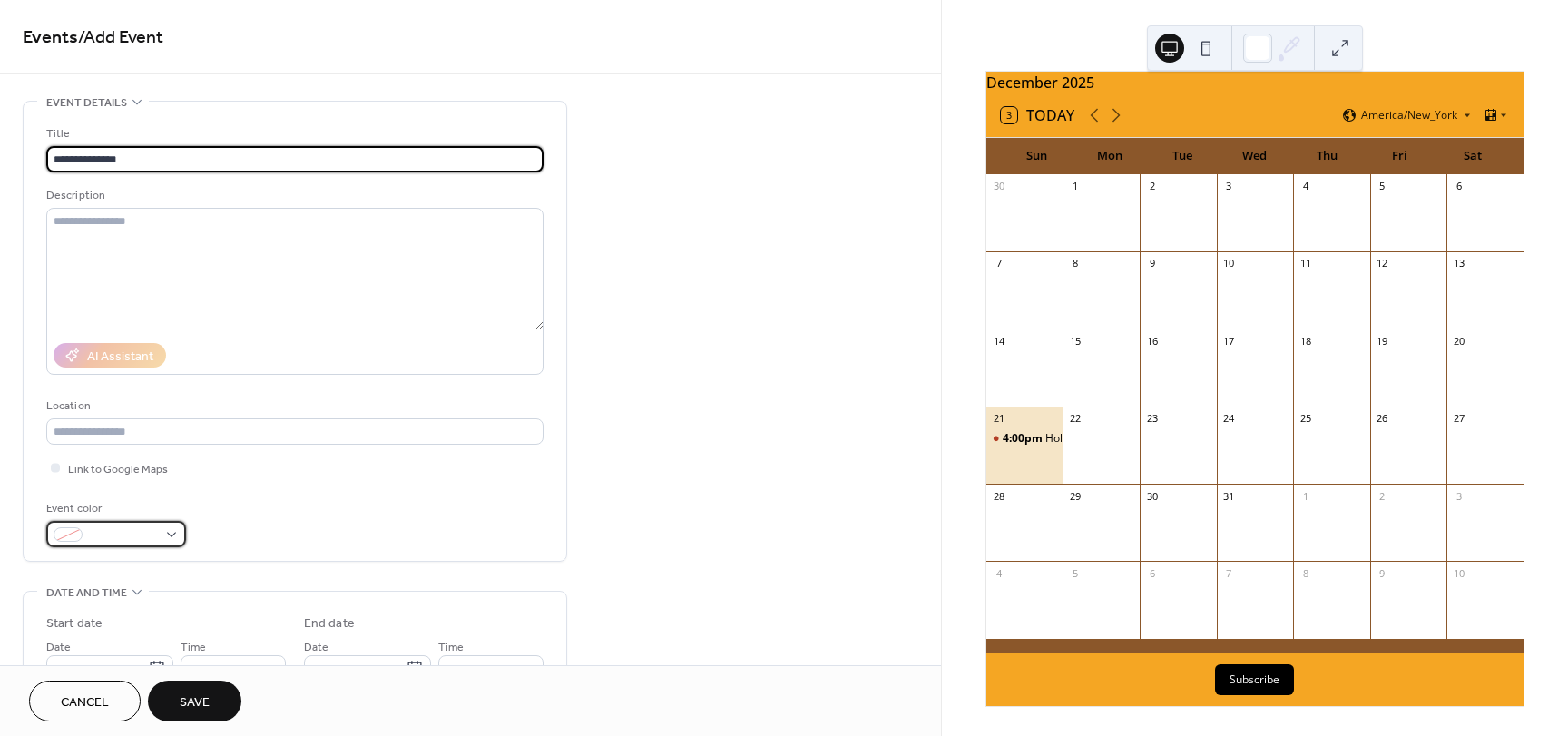 click at bounding box center (116, 534) 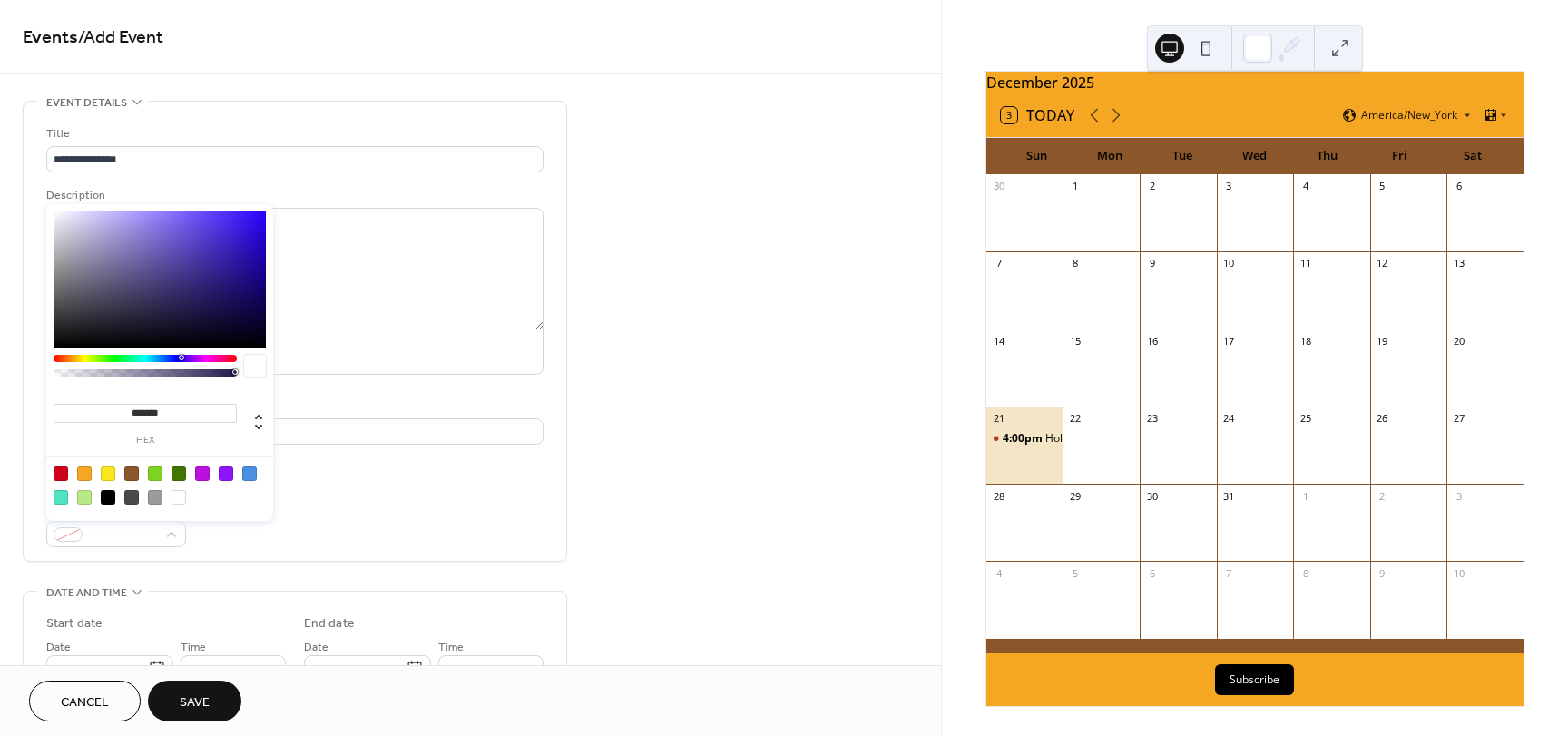 type on "*******" 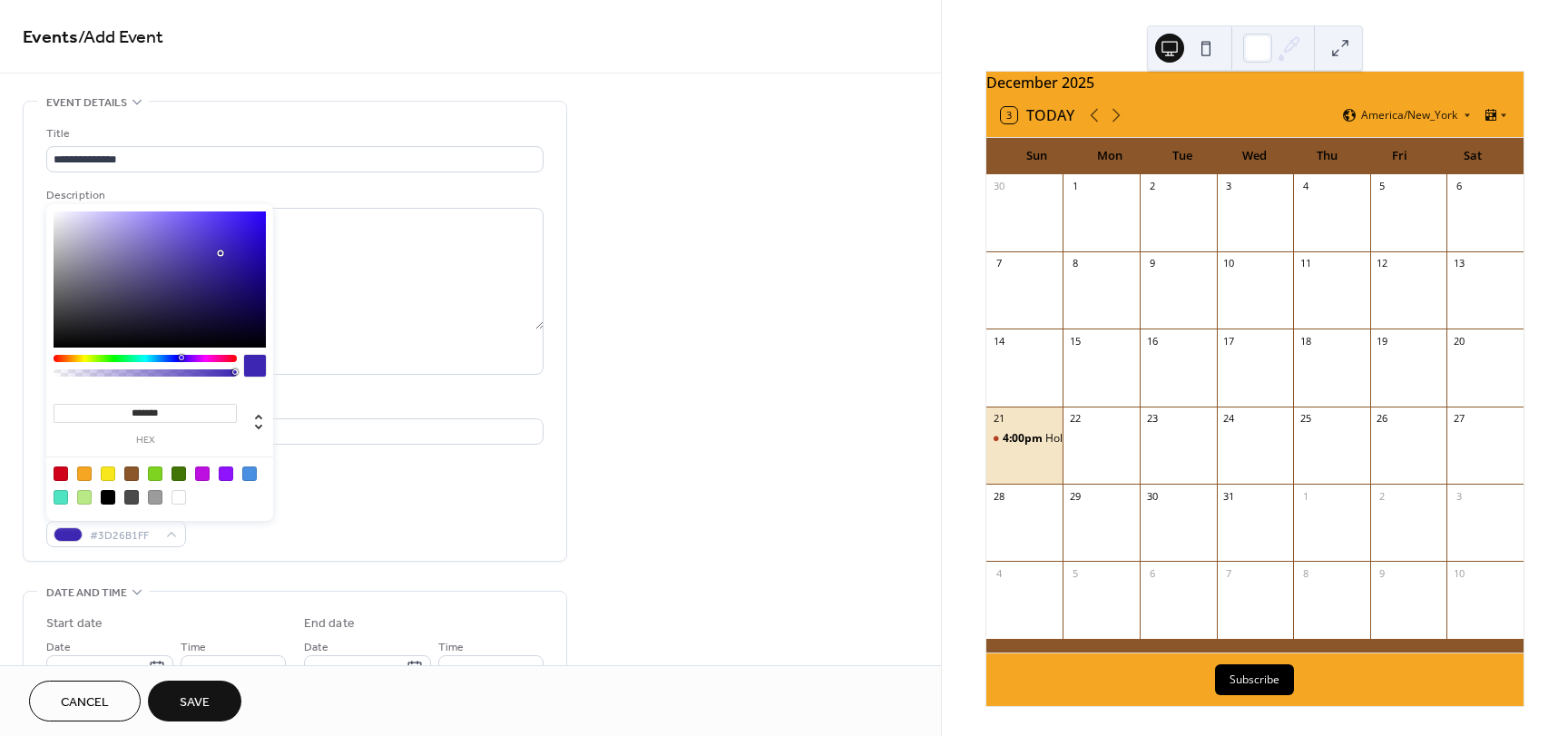 click at bounding box center [160, 280] 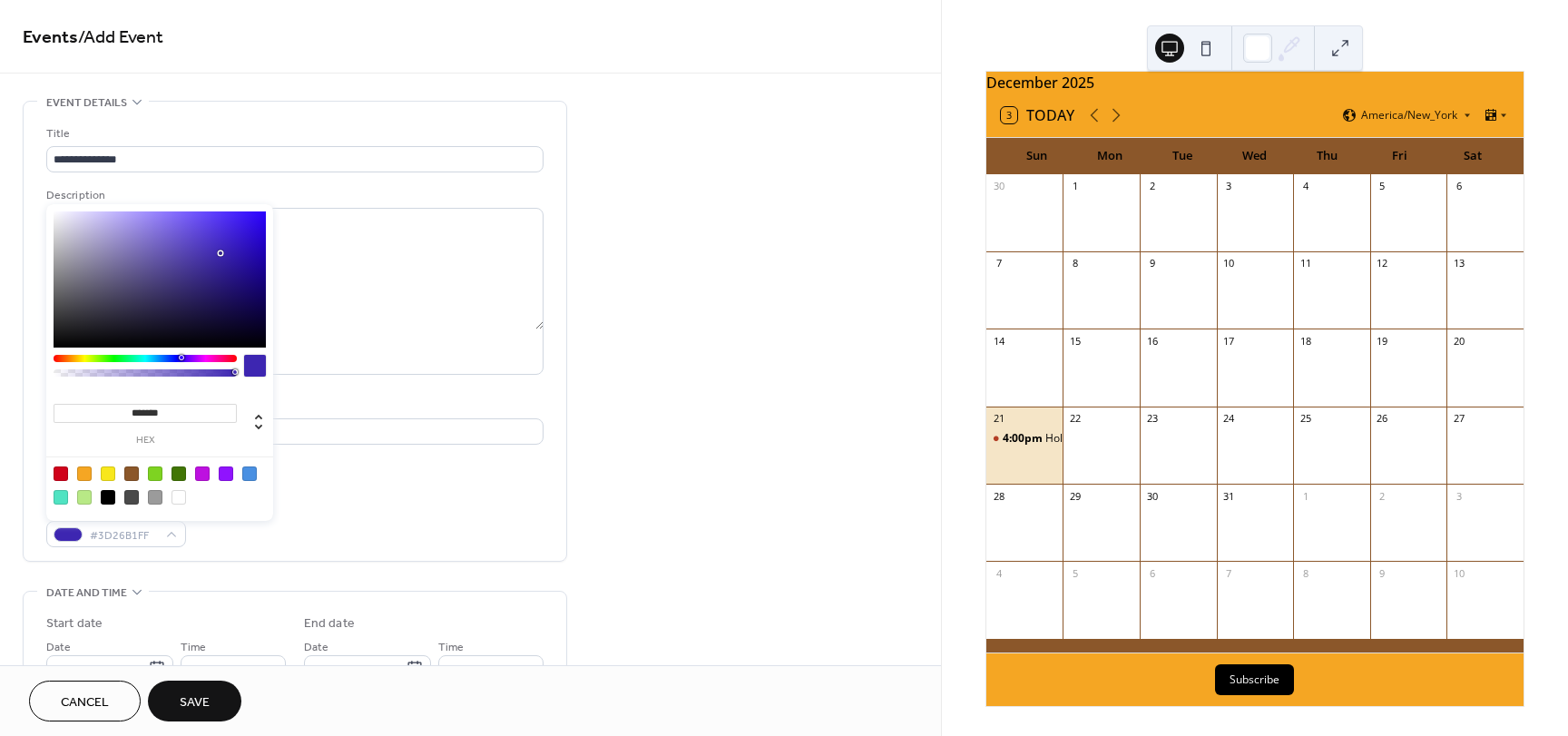 click on "Event color #3D26B1FF" at bounding box center (295, 523) 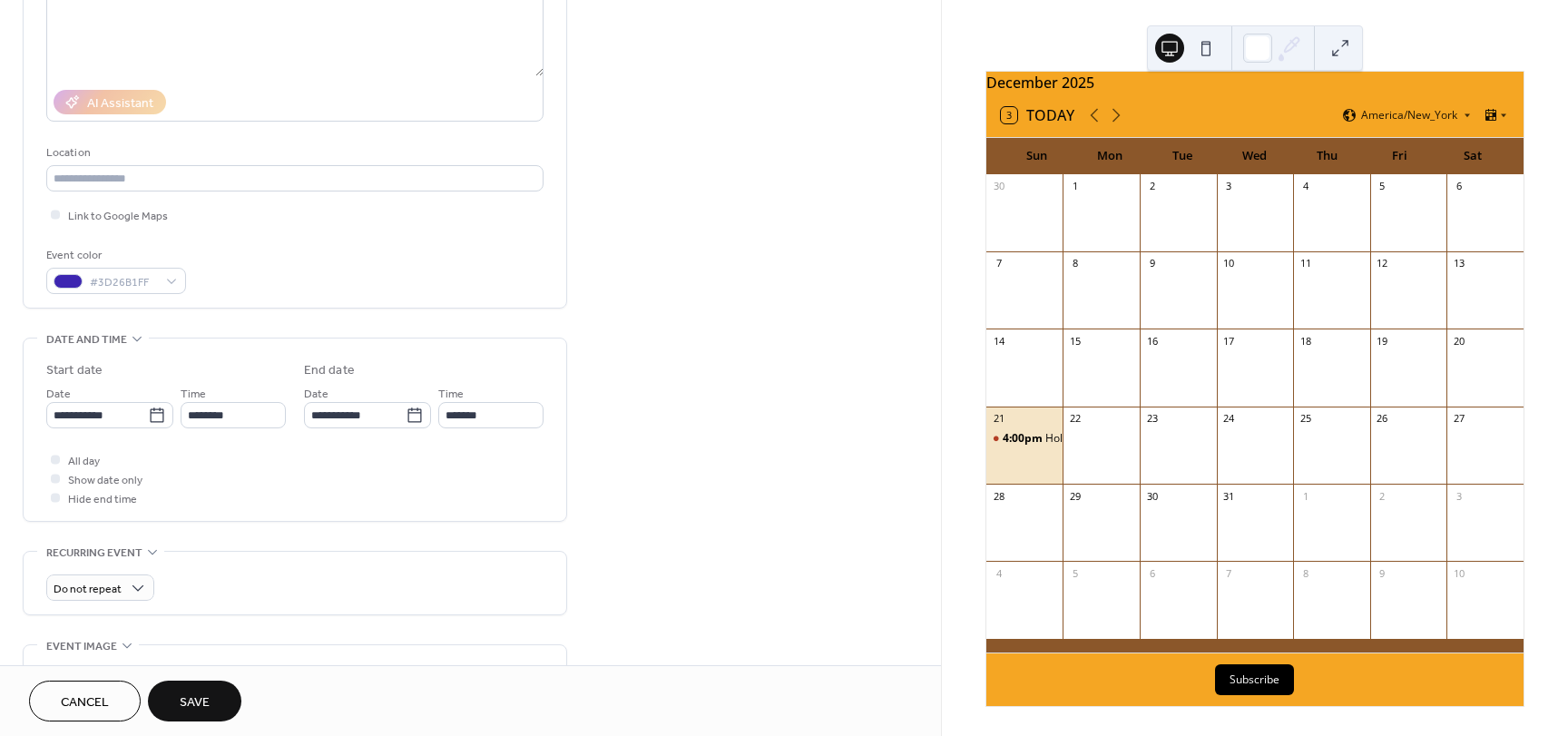 scroll, scrollTop: 363, scrollLeft: 0, axis: vertical 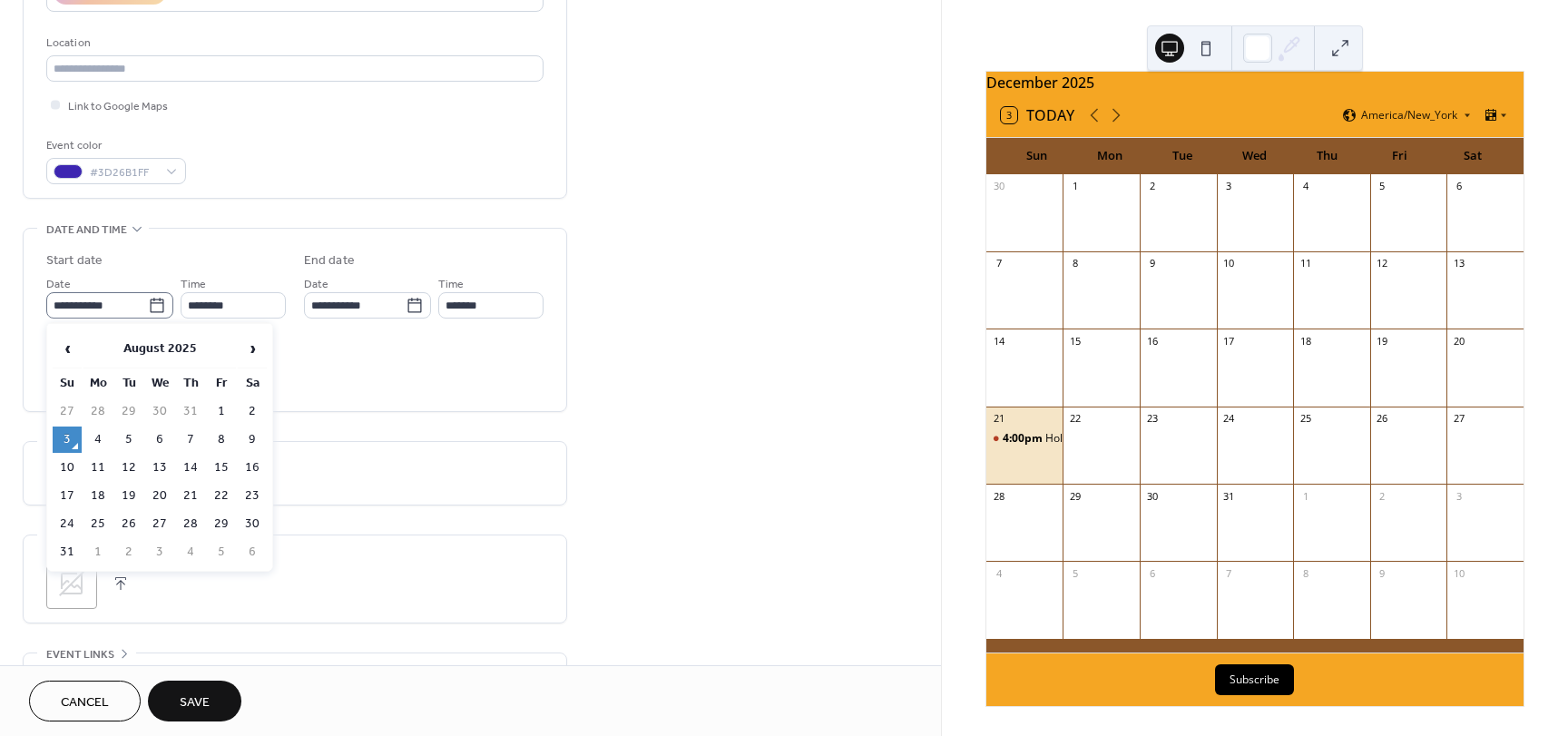 click 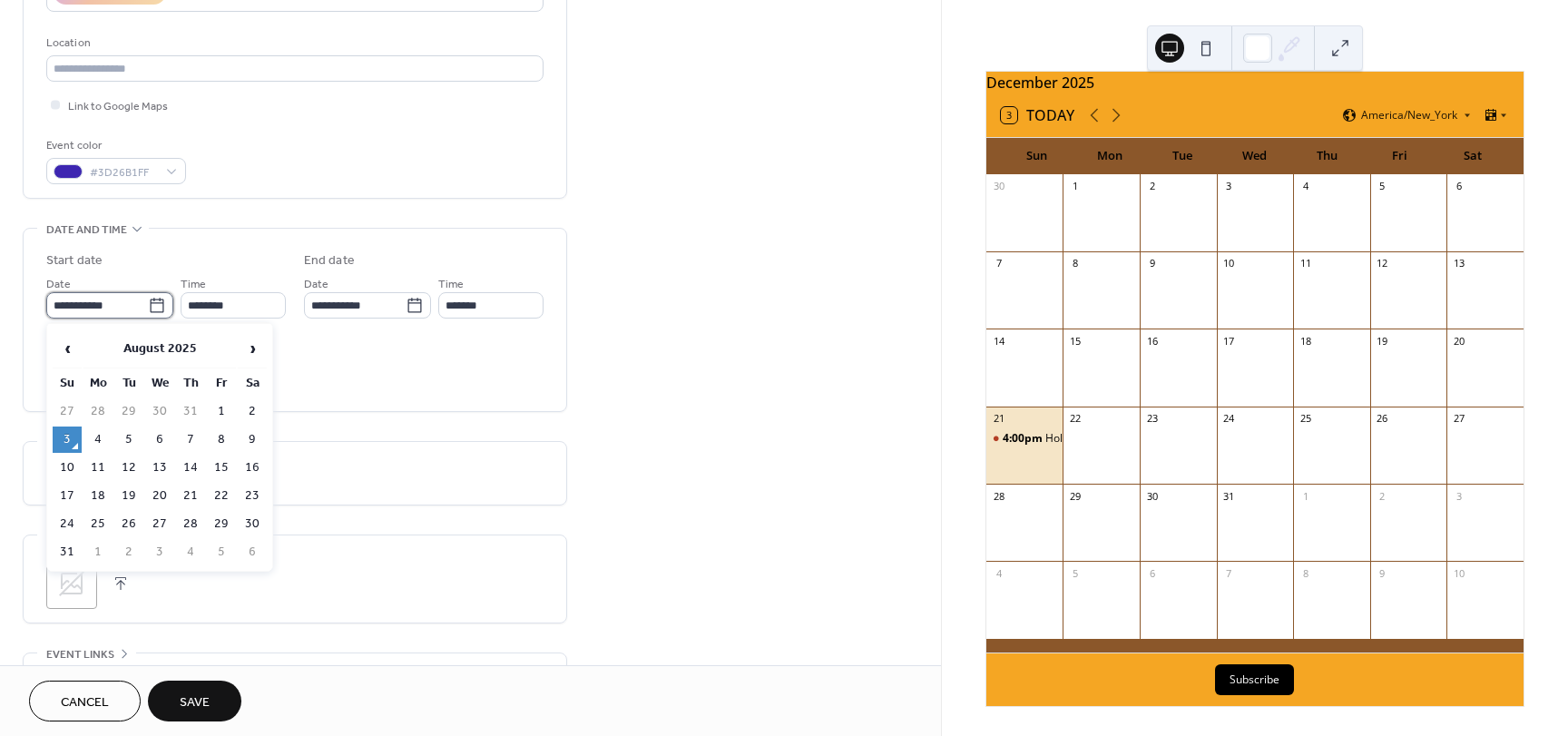 click on "**********" at bounding box center (97, 305) 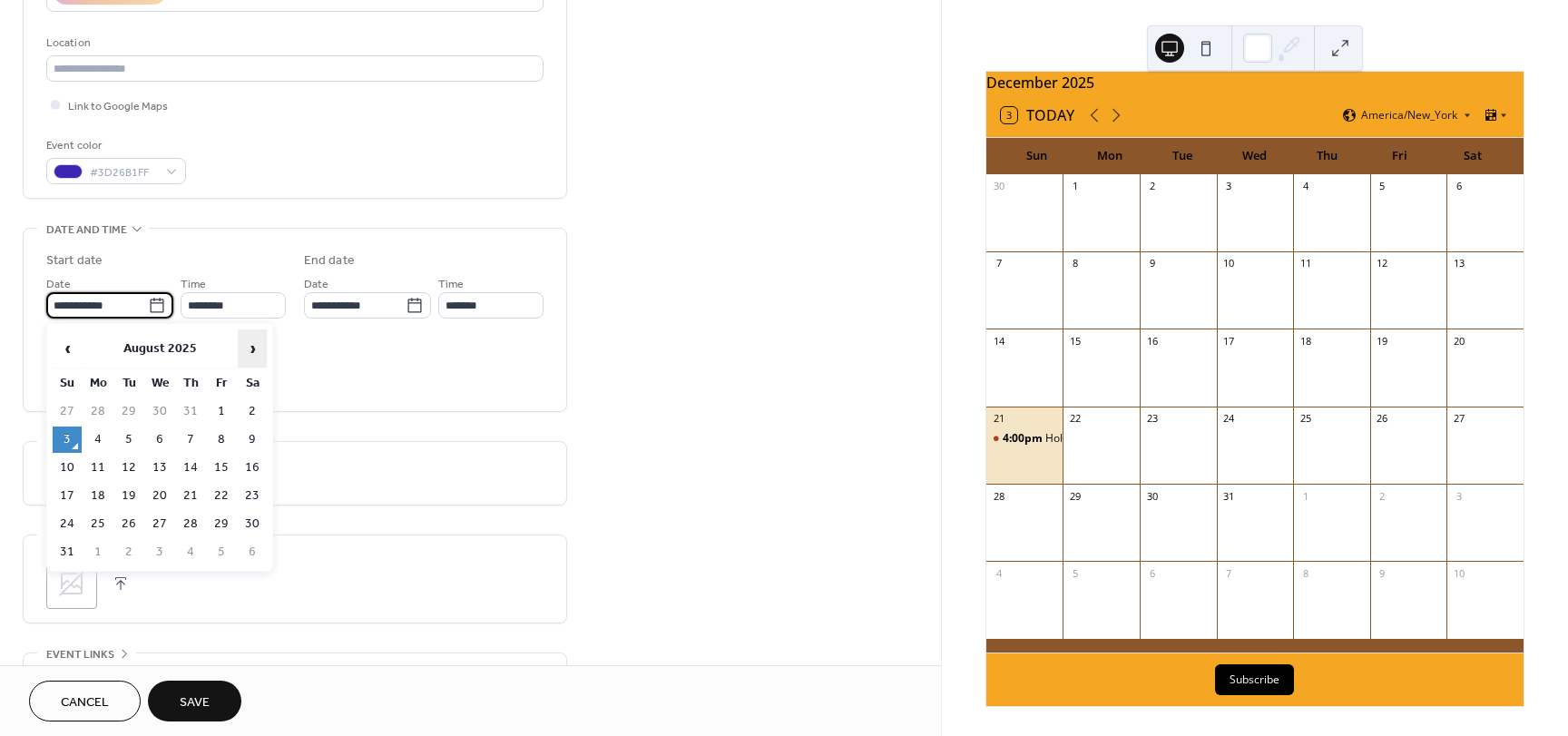 click on "›" at bounding box center [252, 348] 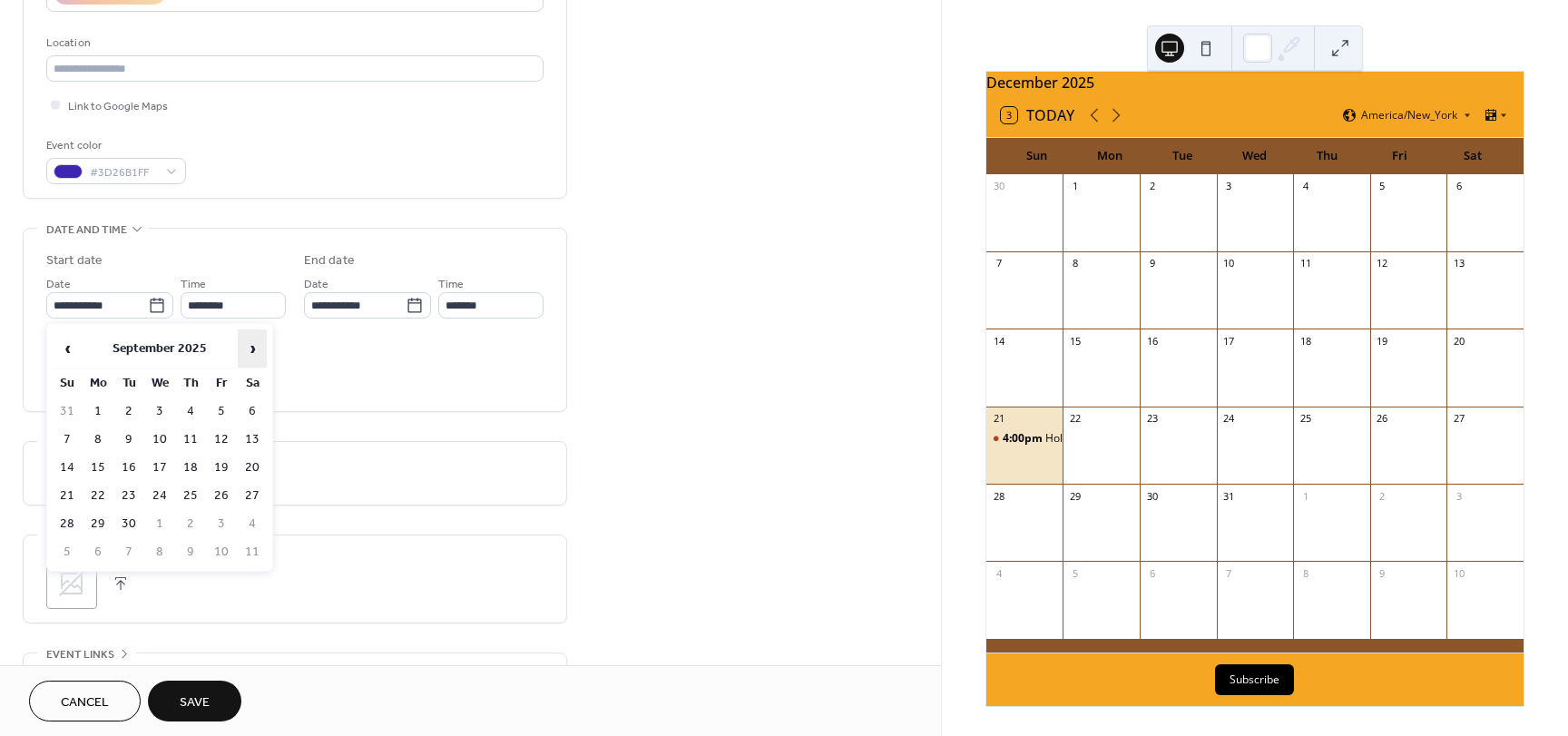 click on "›" at bounding box center [252, 348] 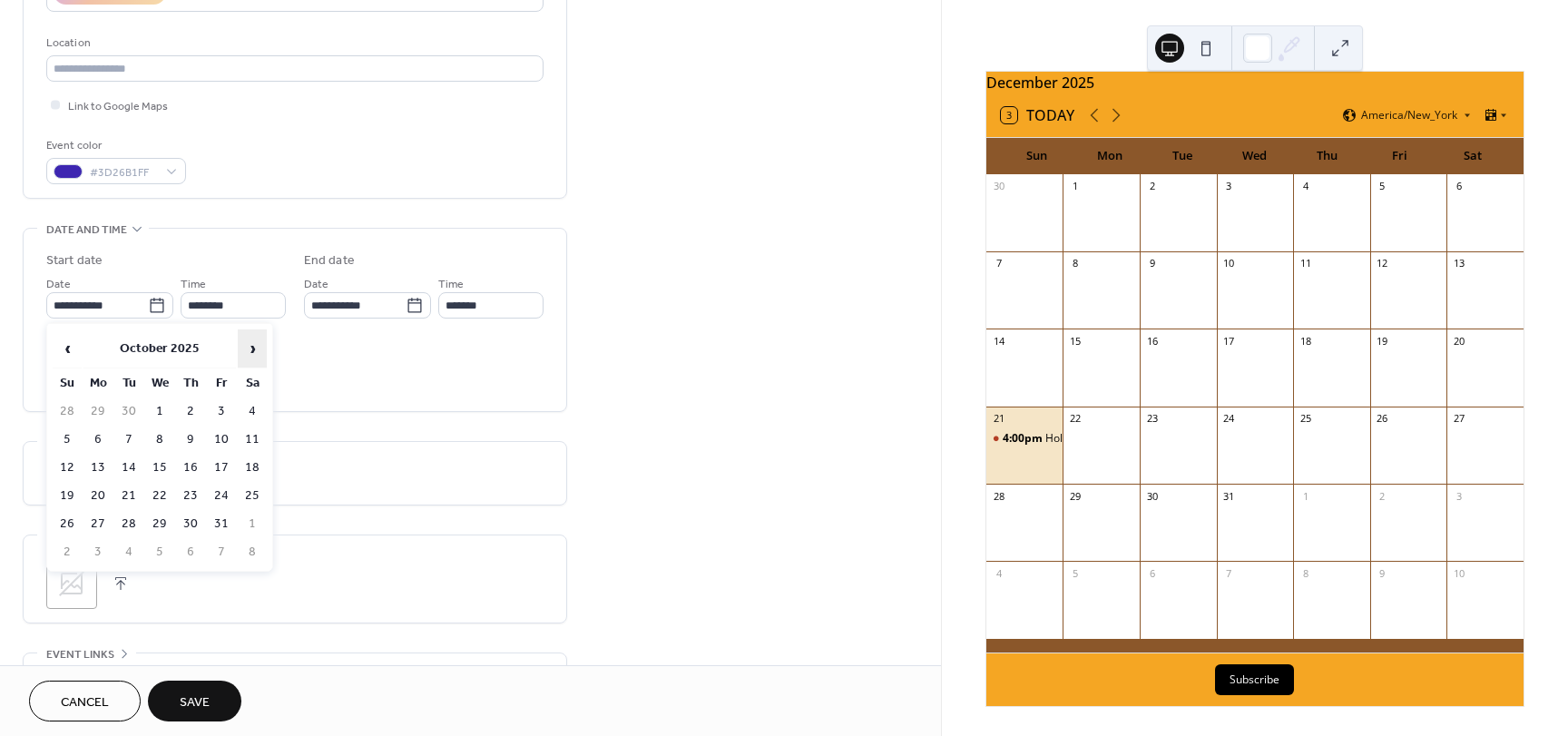 click on "›" at bounding box center [252, 348] 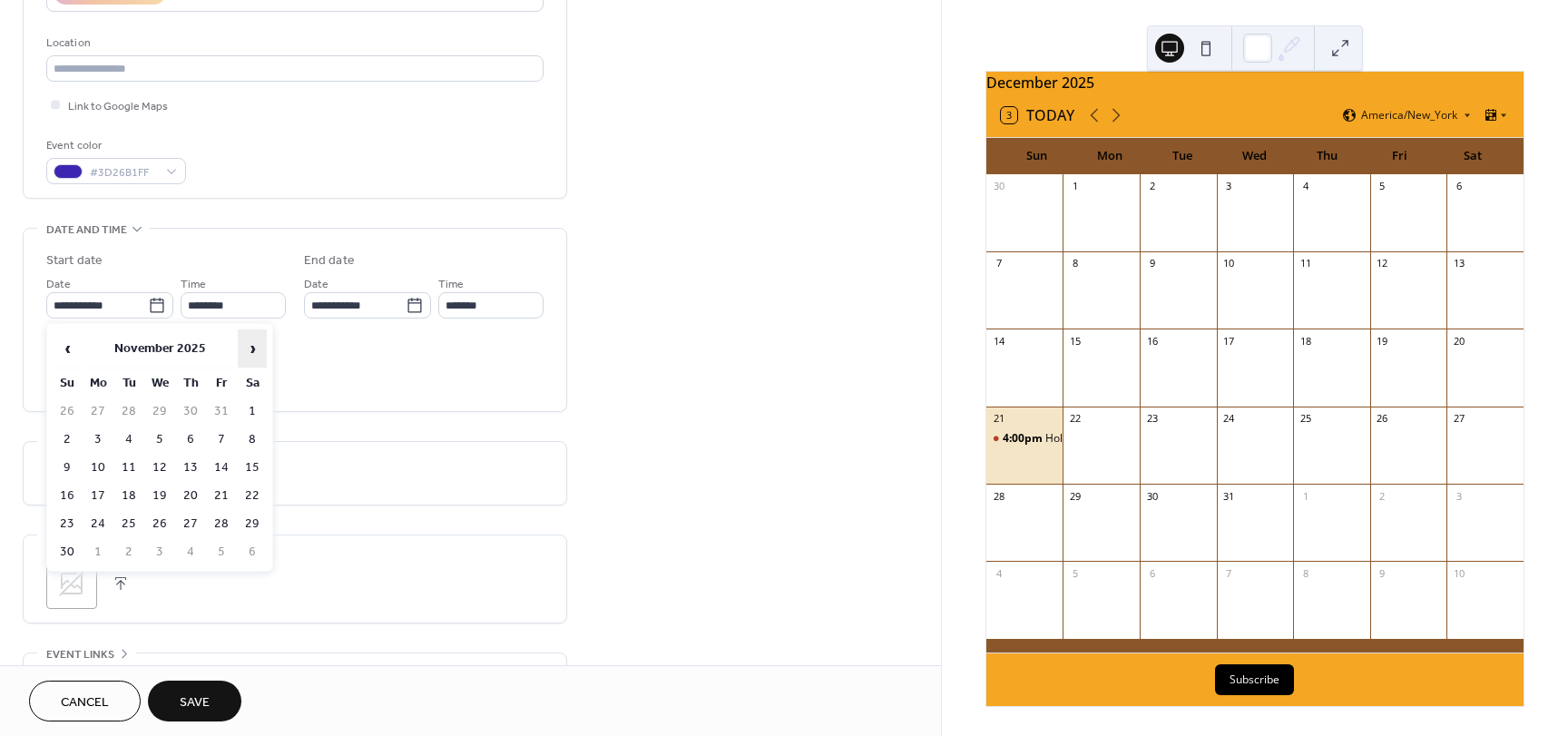 click on "›" at bounding box center [252, 348] 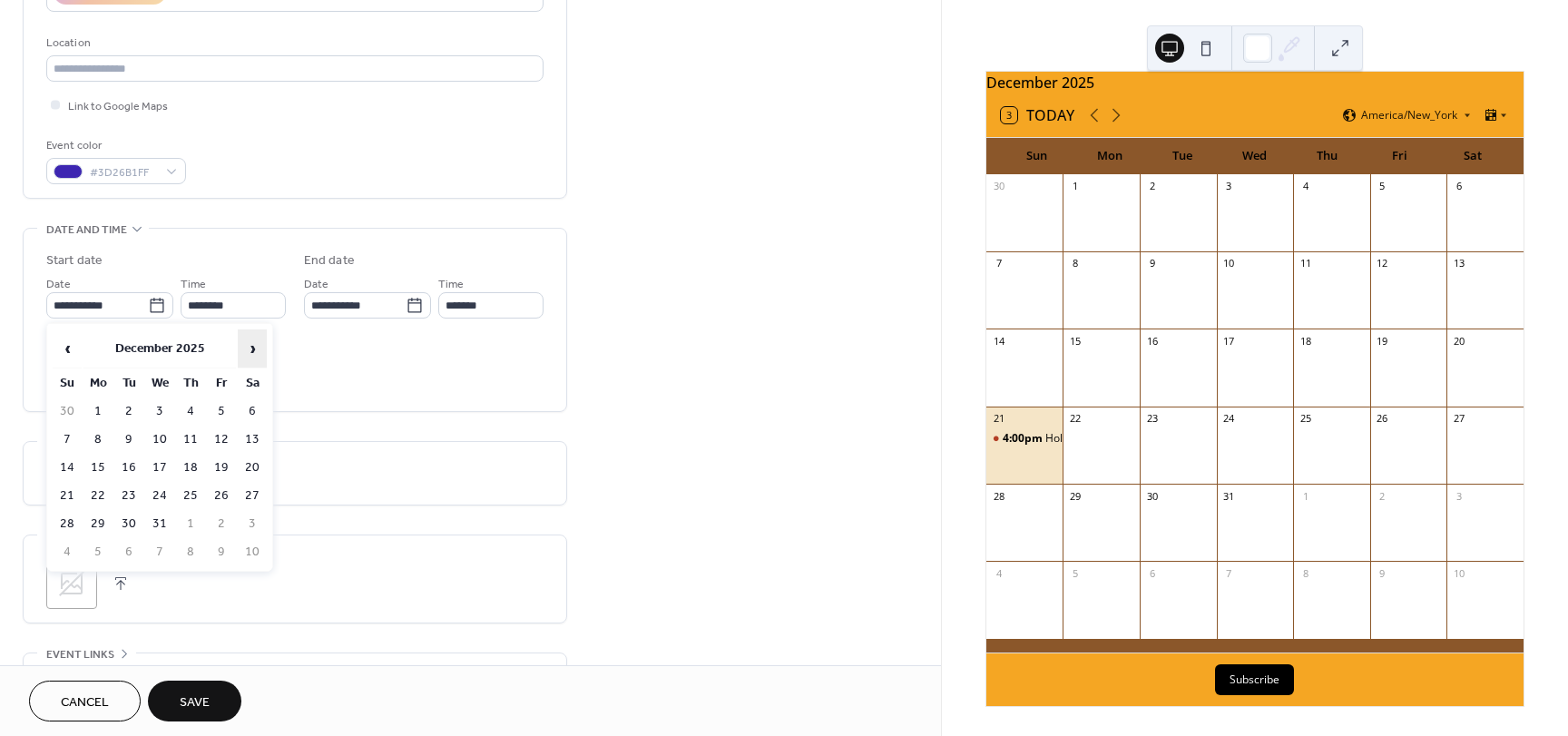 click on "›" at bounding box center (252, 348) 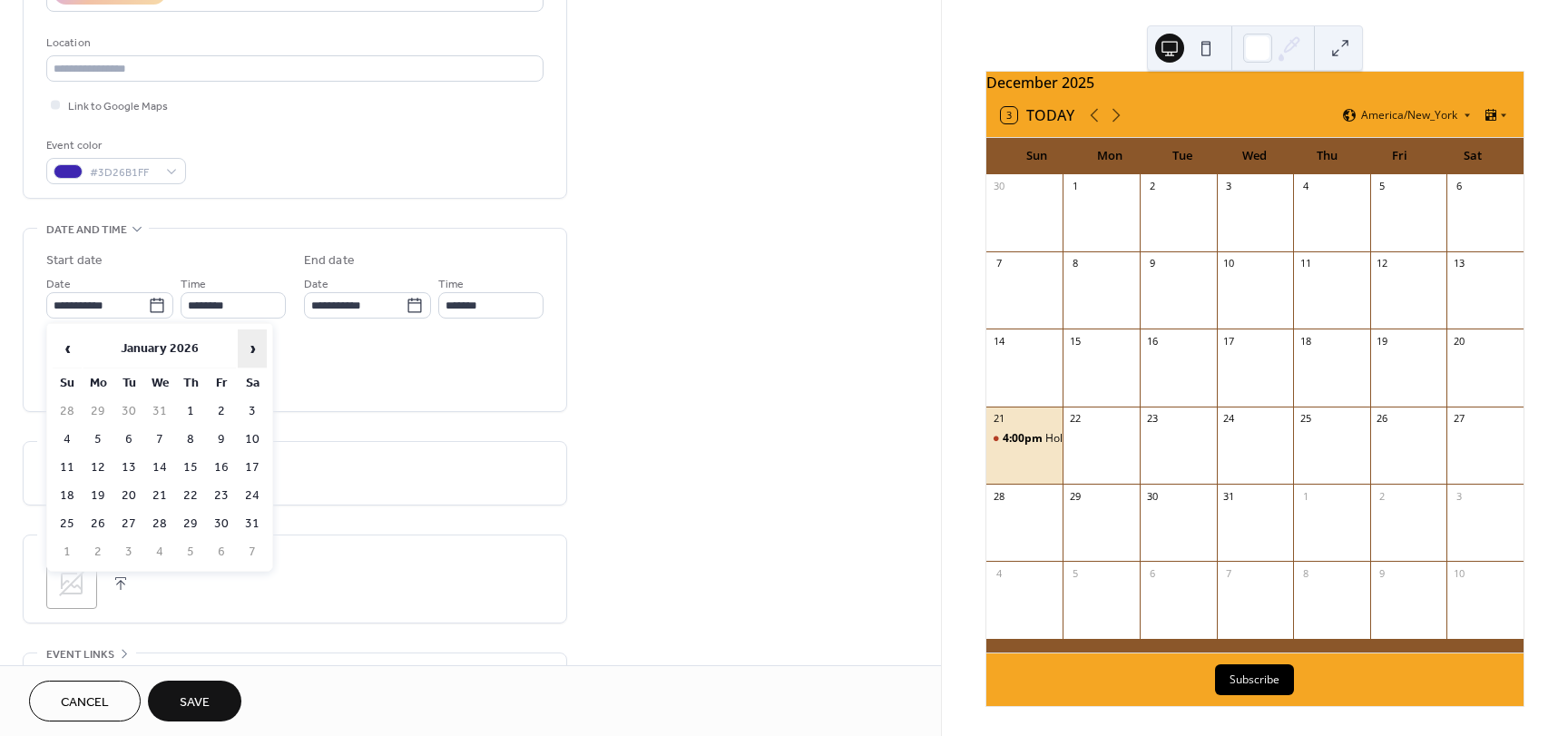 click on "›" at bounding box center (252, 348) 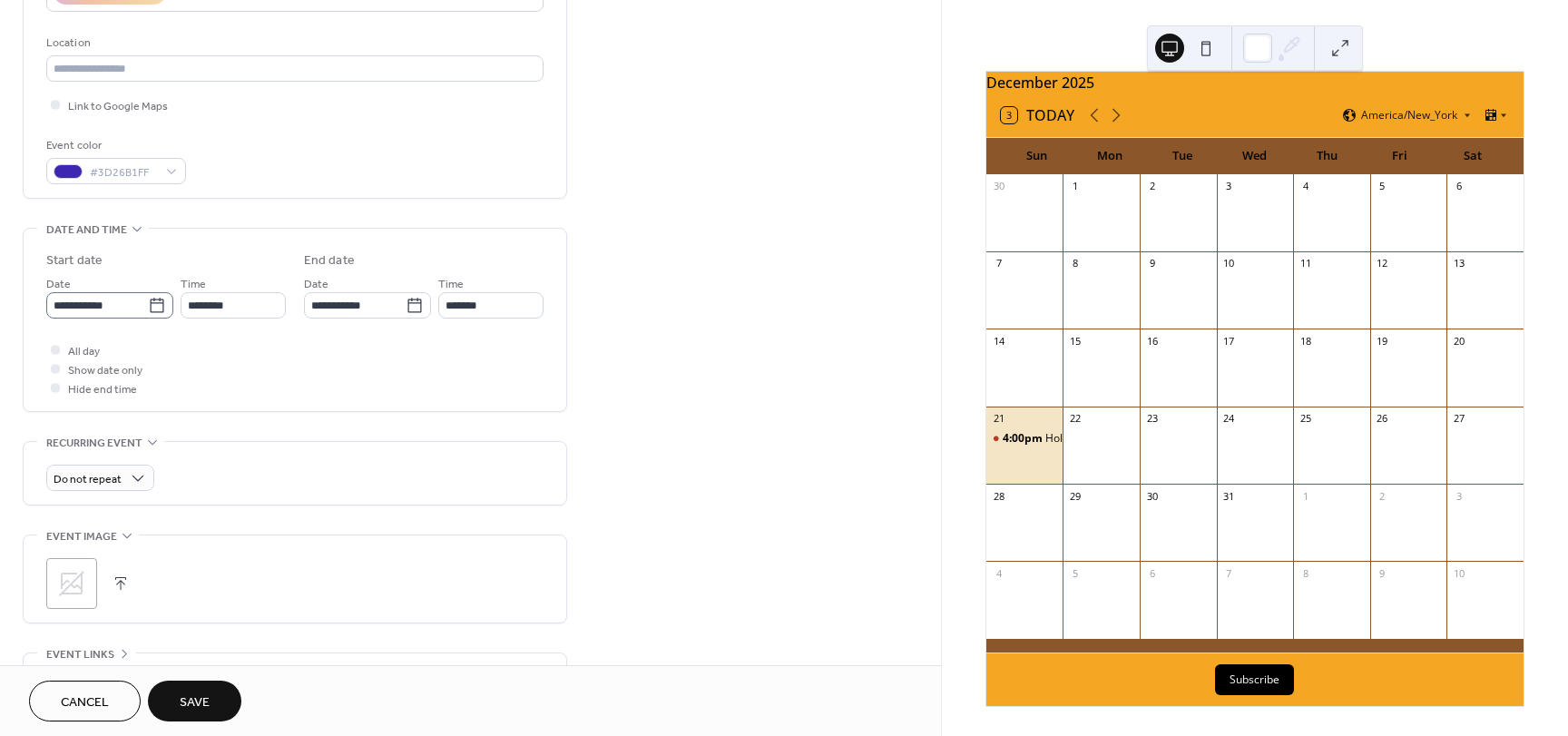click 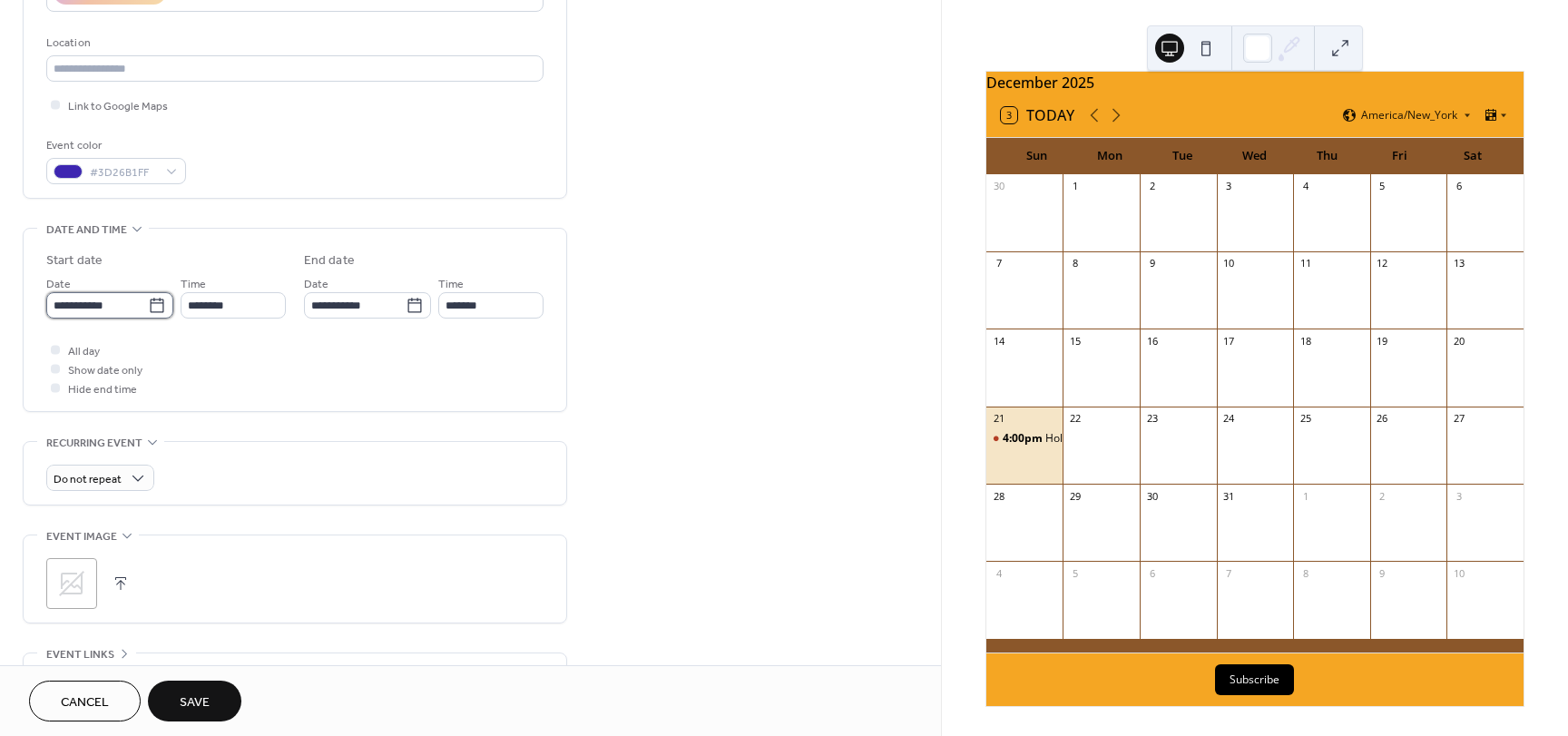 click on "**********" at bounding box center (97, 305) 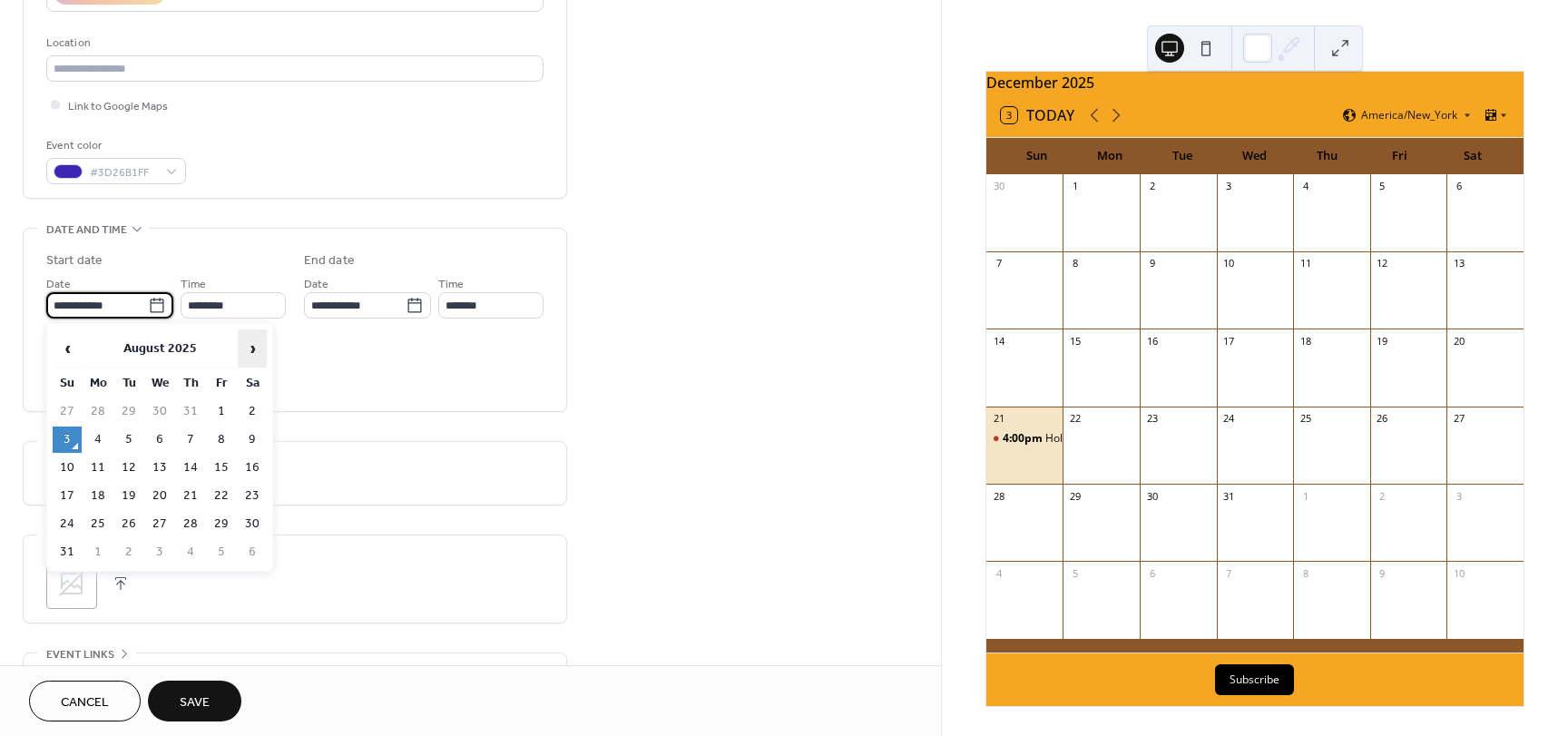 click on "›" at bounding box center [252, 348] 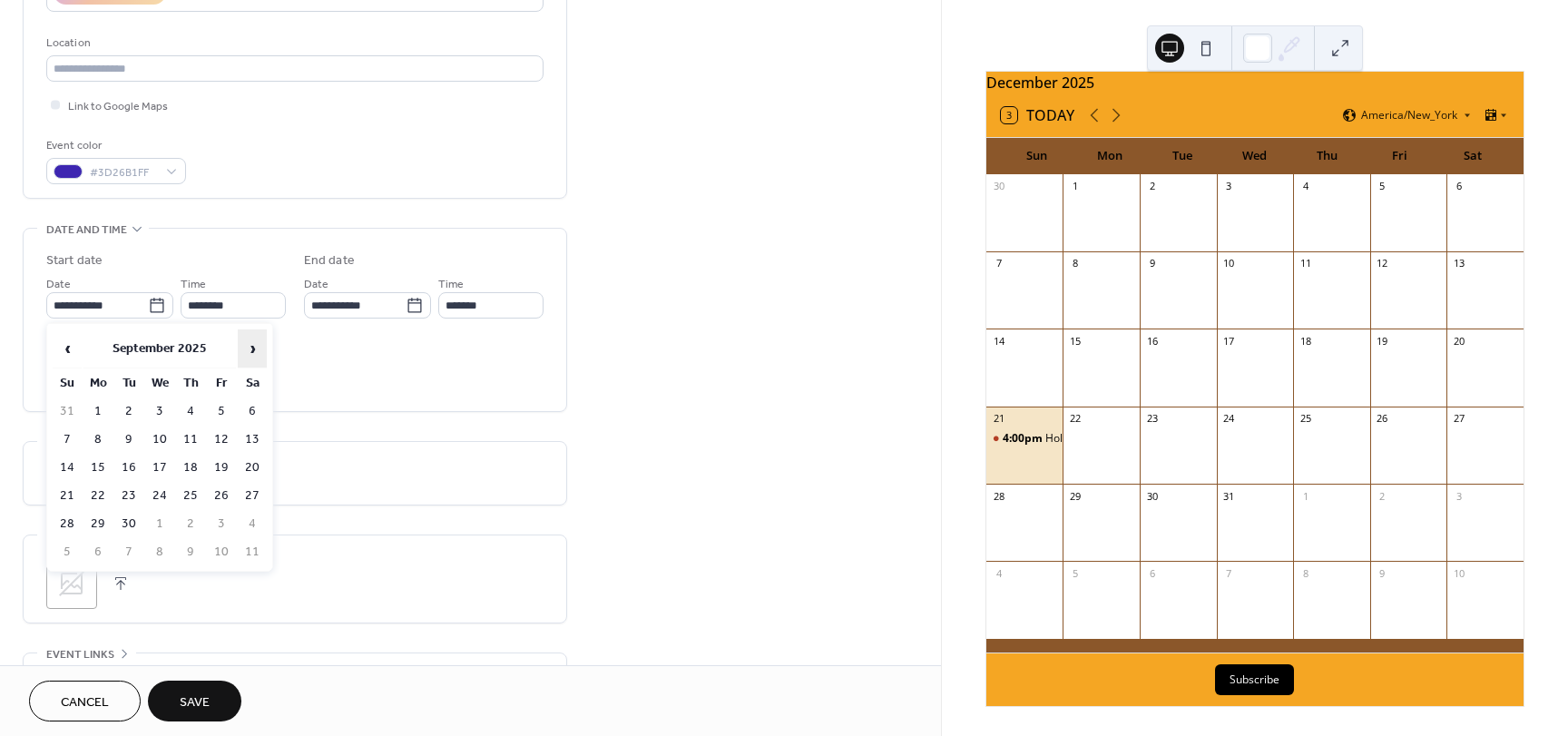 click on "›" at bounding box center (252, 348) 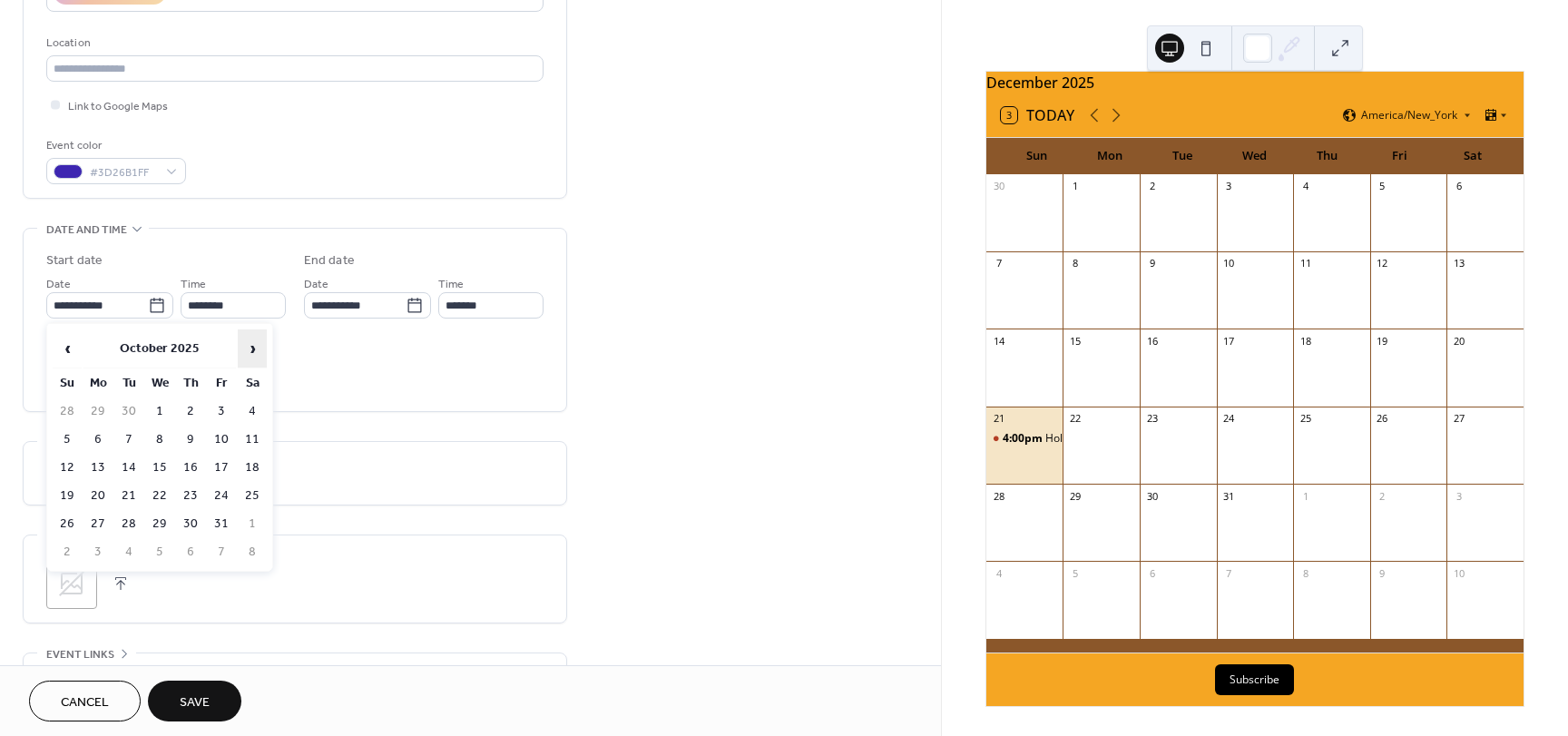 click on "›" at bounding box center [252, 348] 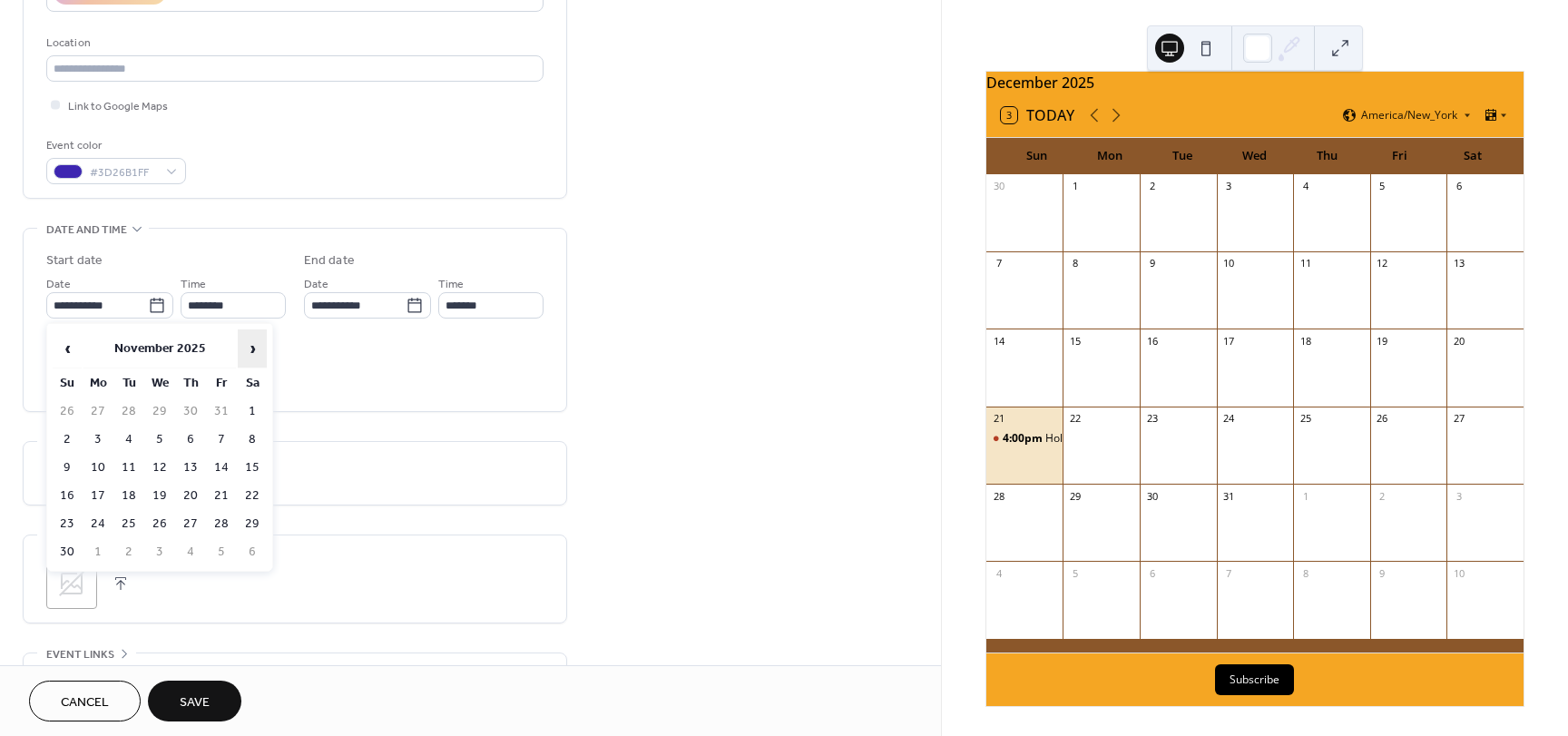 click on "›" at bounding box center [252, 348] 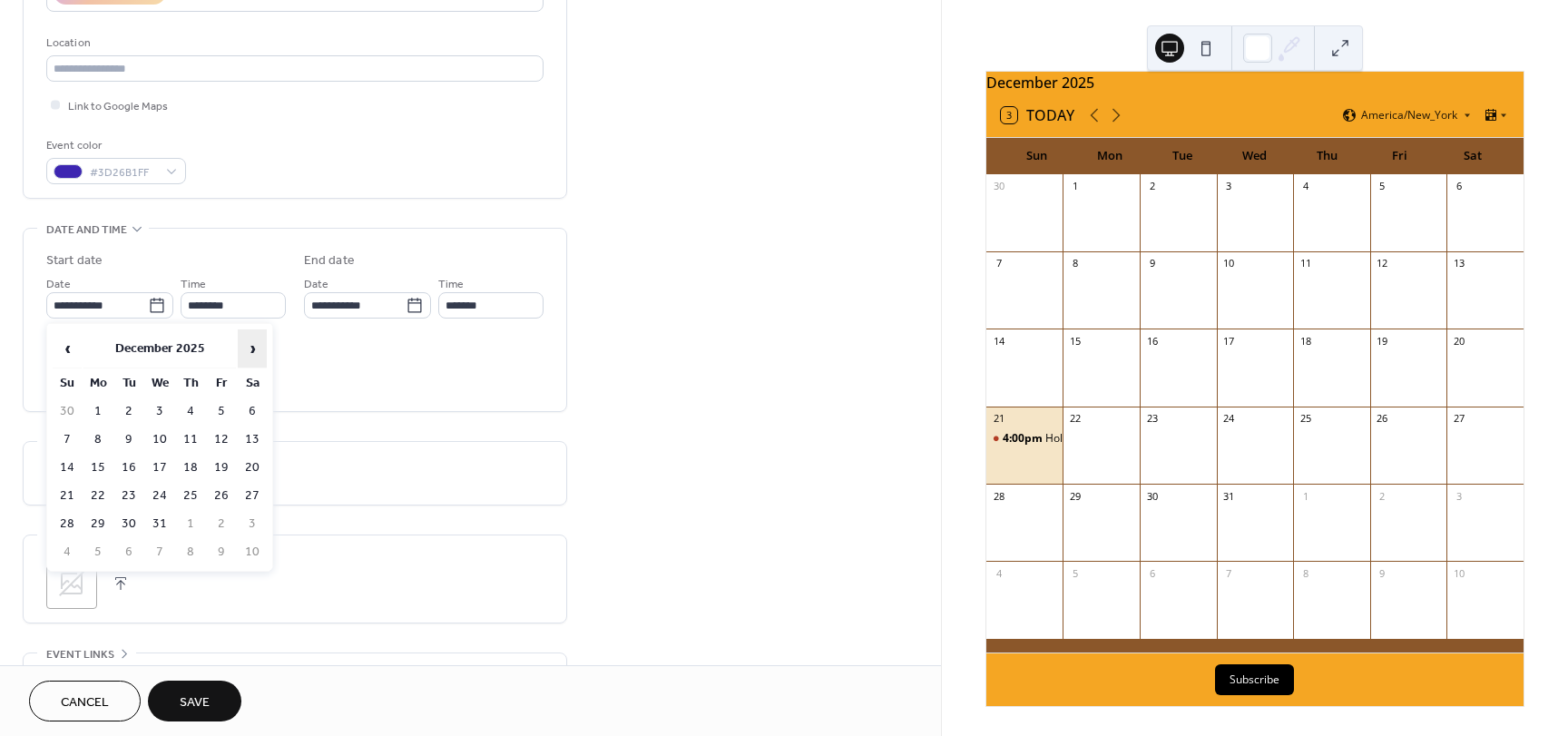 click on "›" at bounding box center [252, 348] 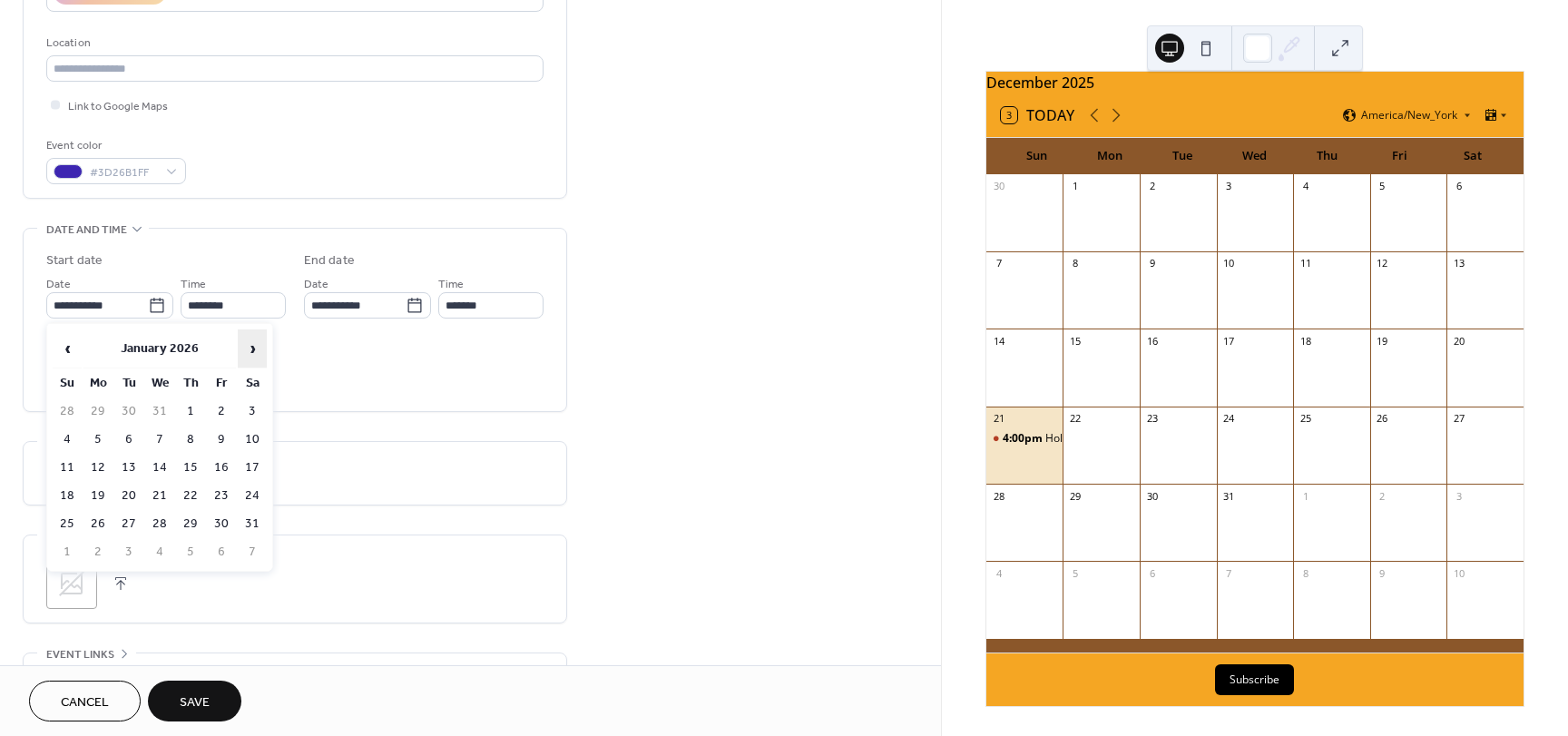click on "›" at bounding box center [252, 348] 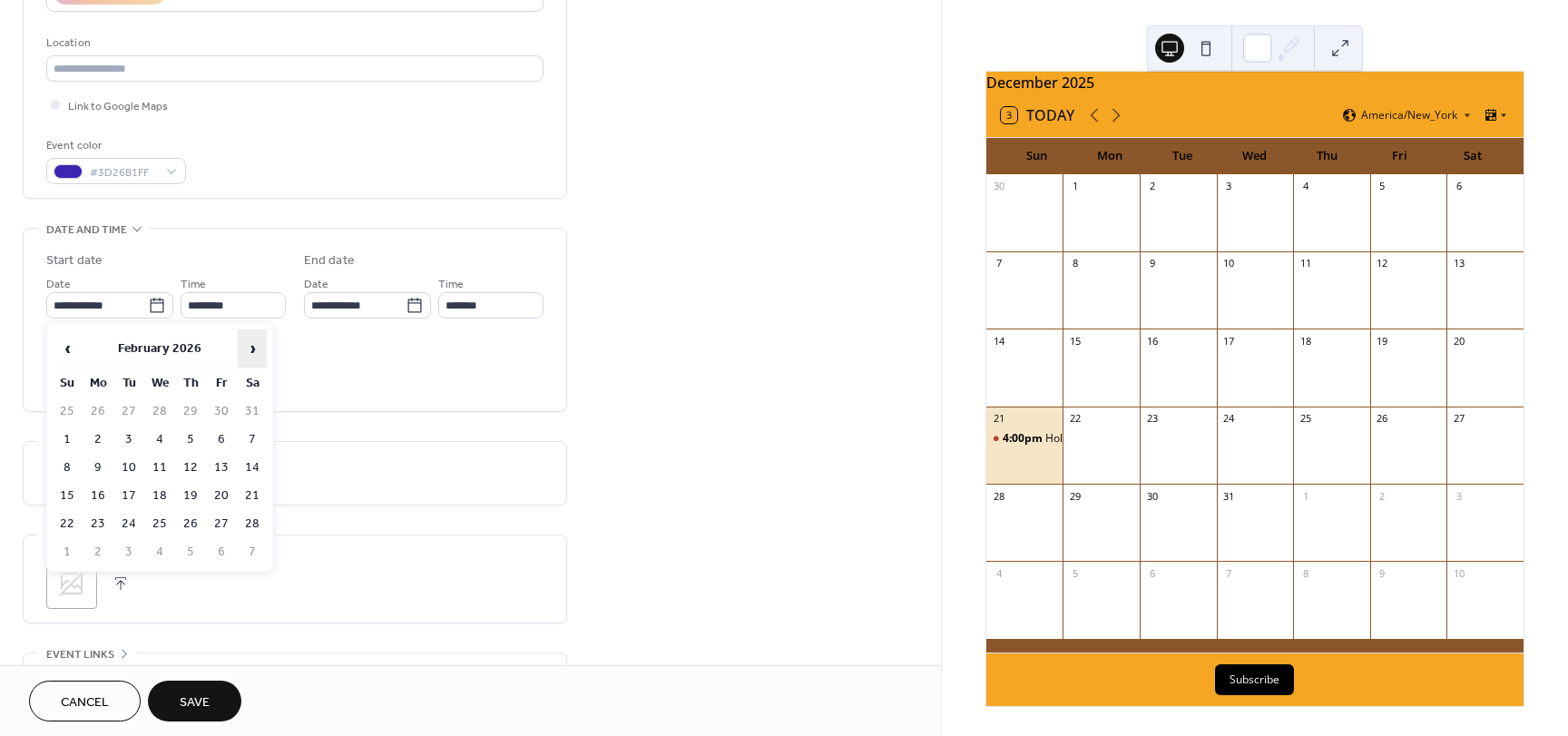 click on "›" at bounding box center (252, 348) 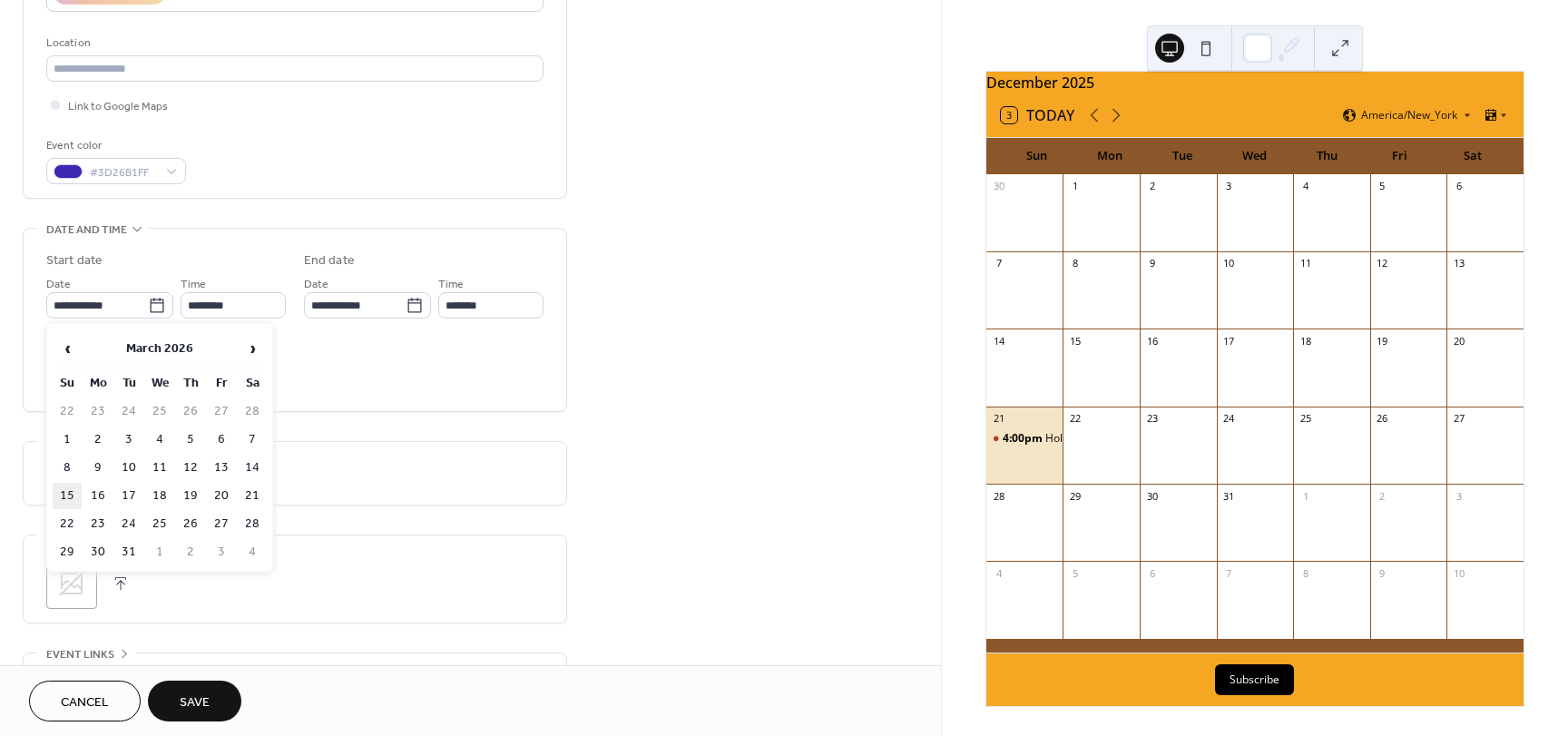 click on "15" at bounding box center (67, 496) 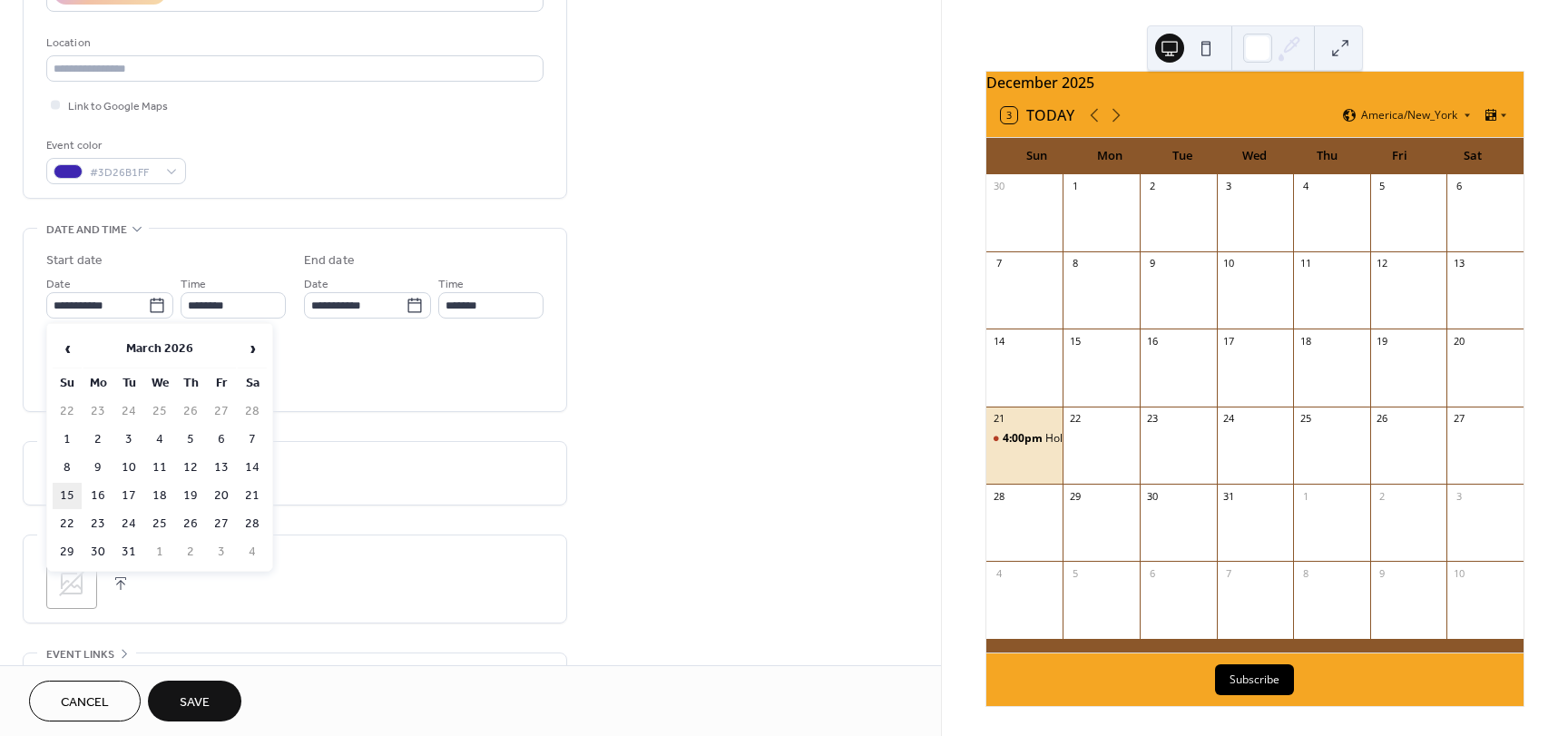 type on "**********" 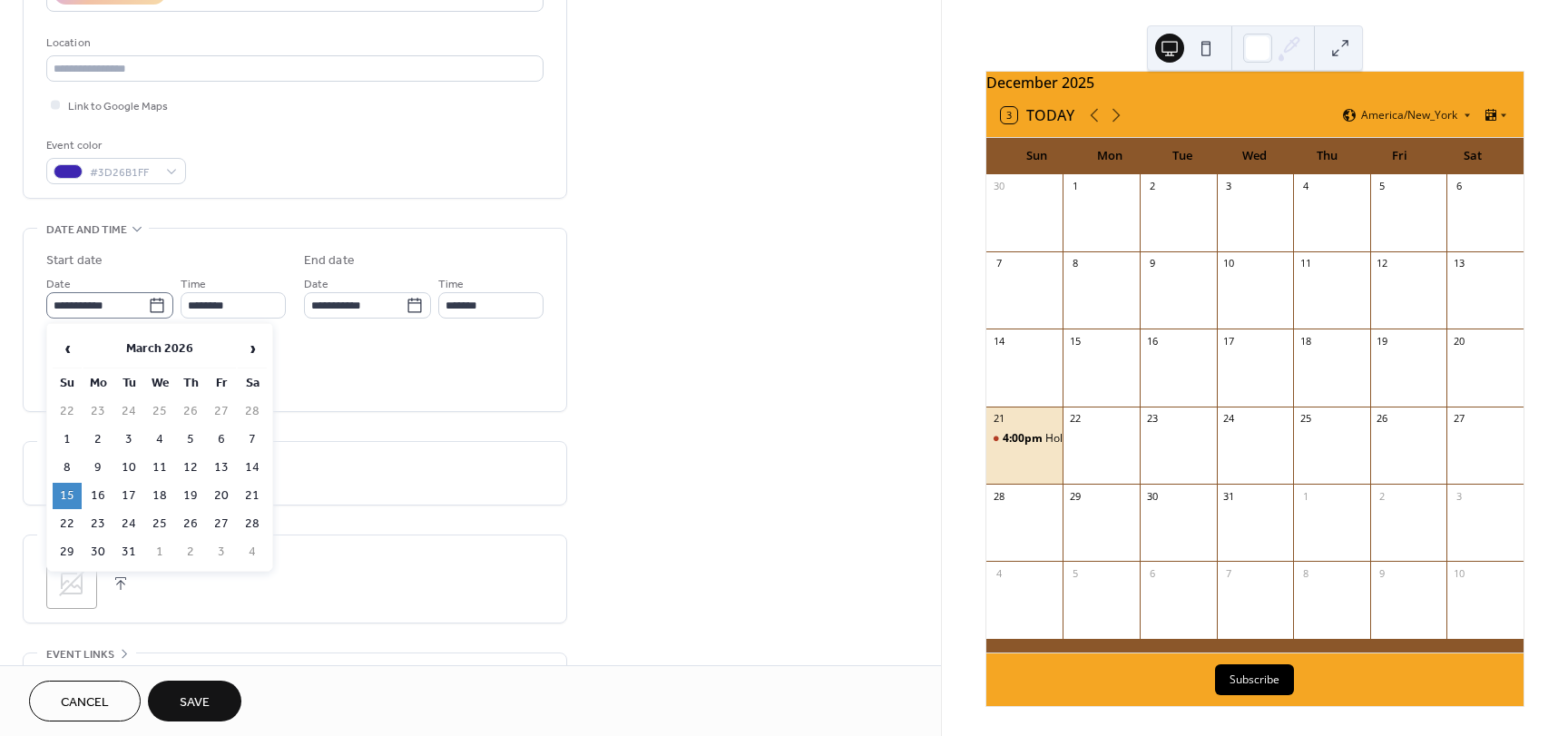 click 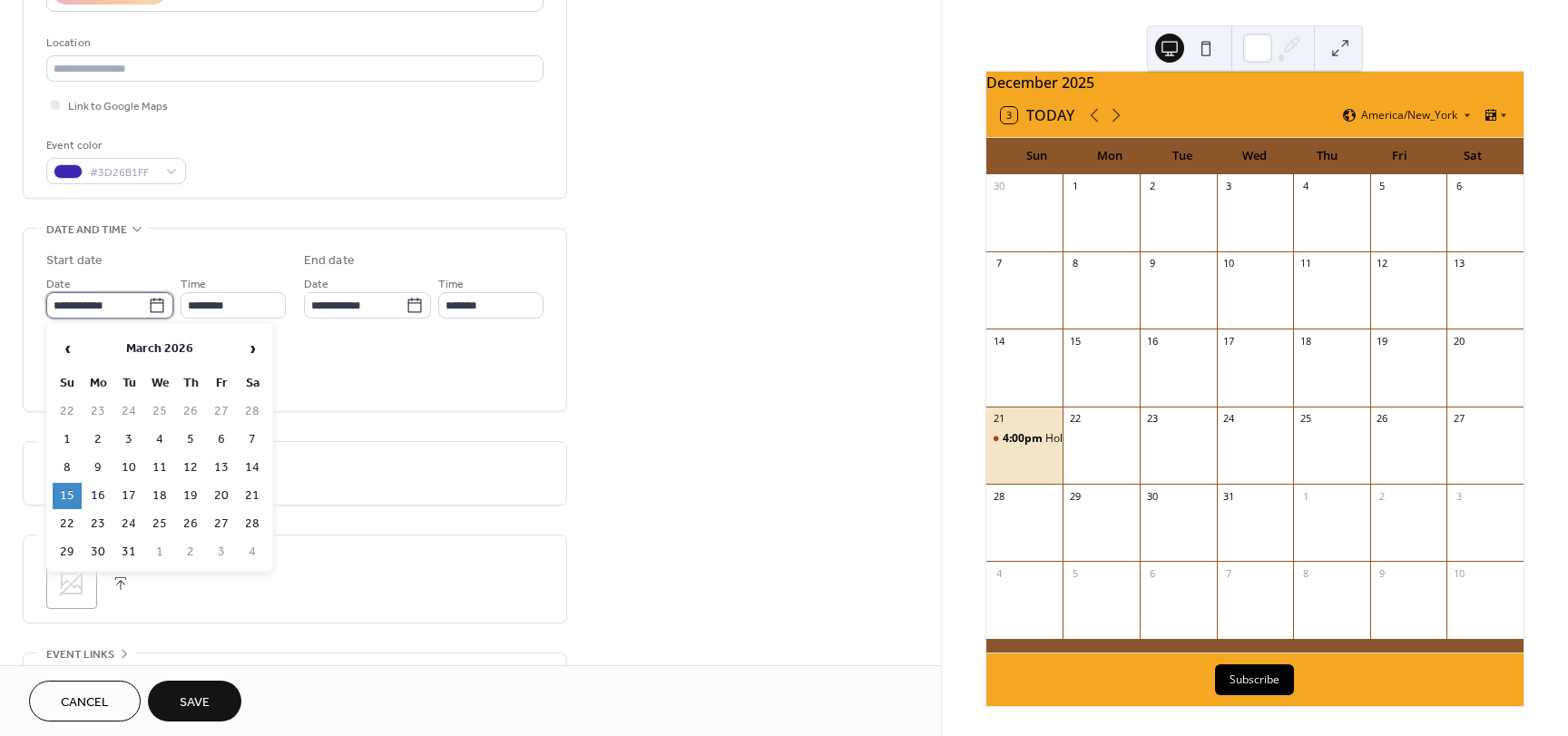 click on "**********" at bounding box center [97, 305] 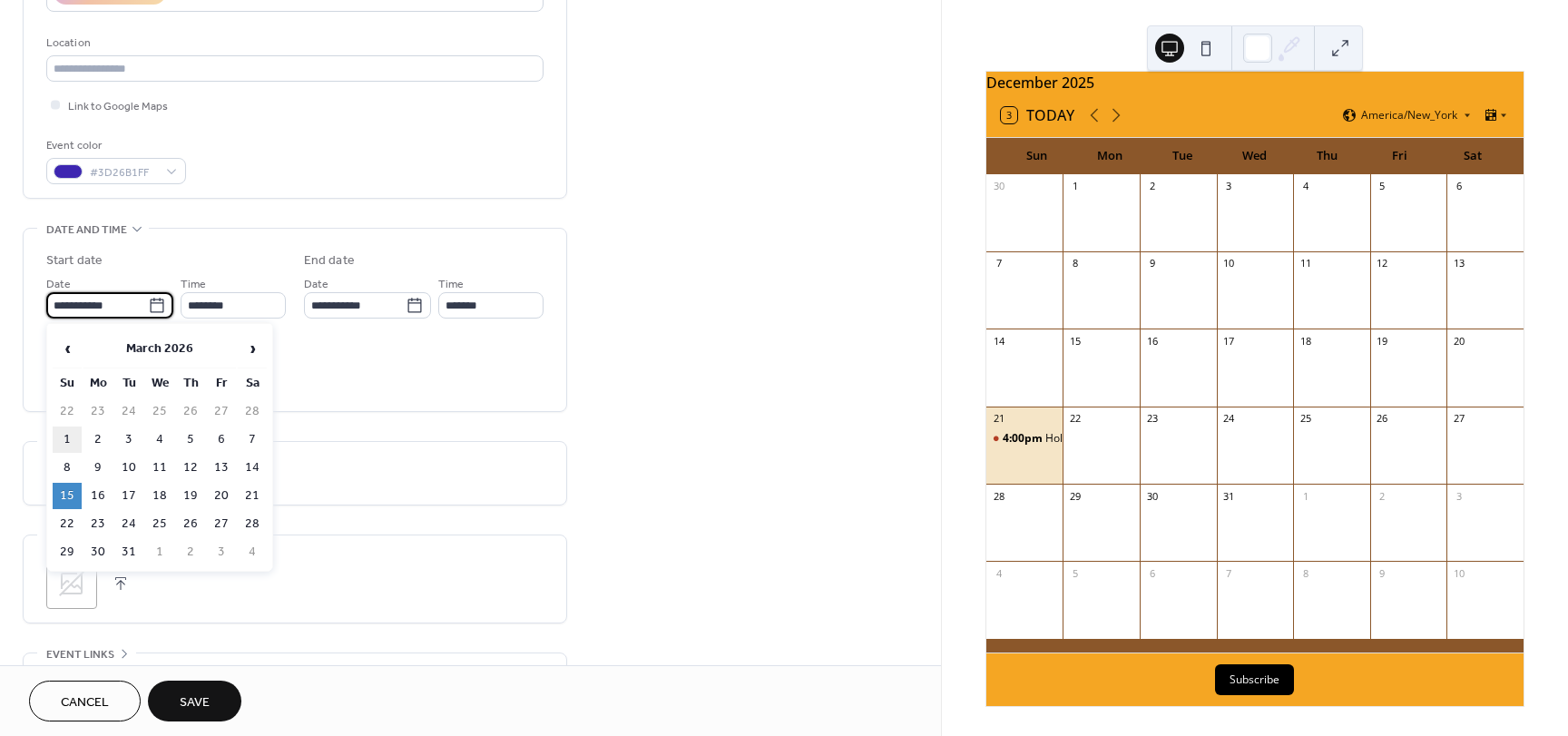 click on "1" at bounding box center (67, 439) 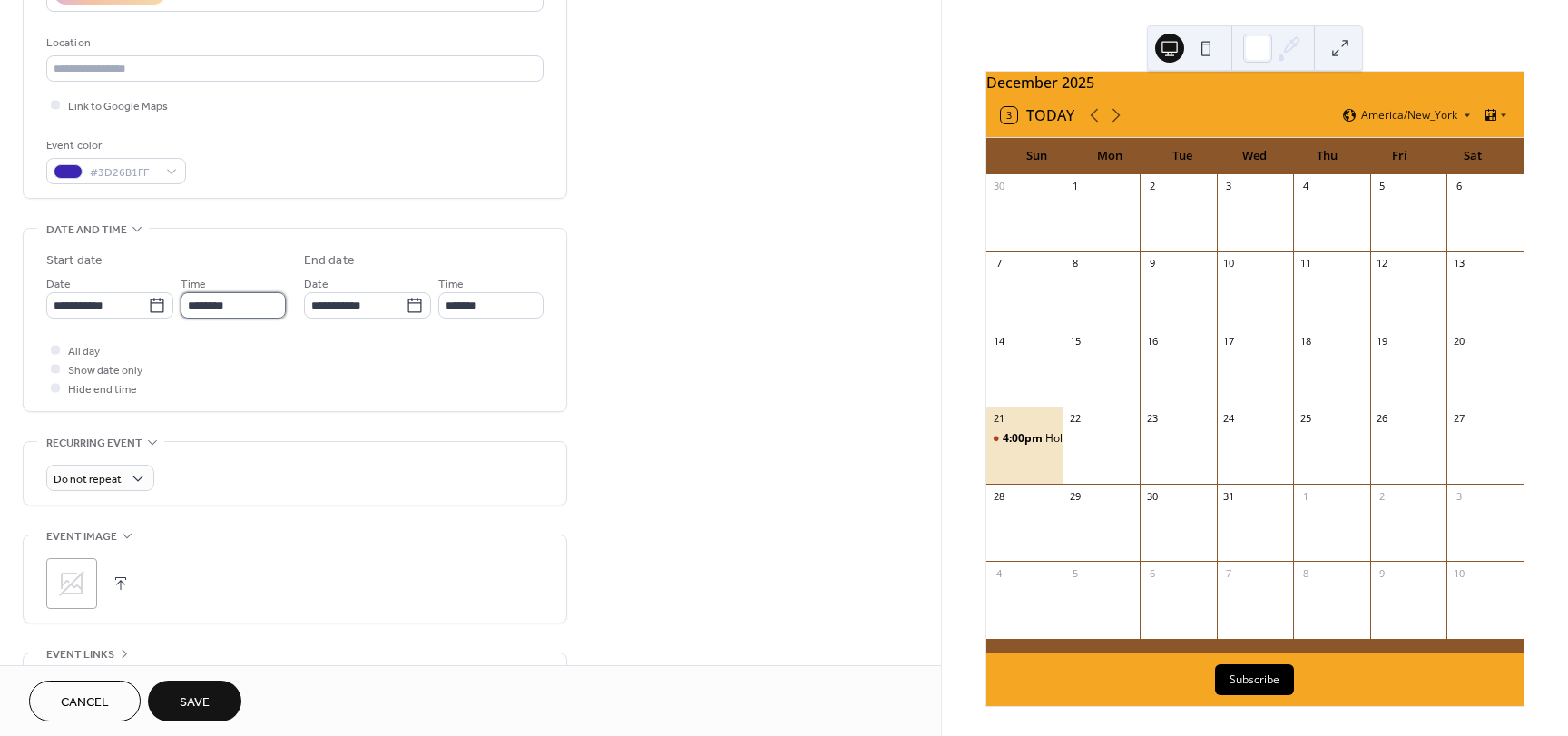 click on "********" at bounding box center [233, 305] 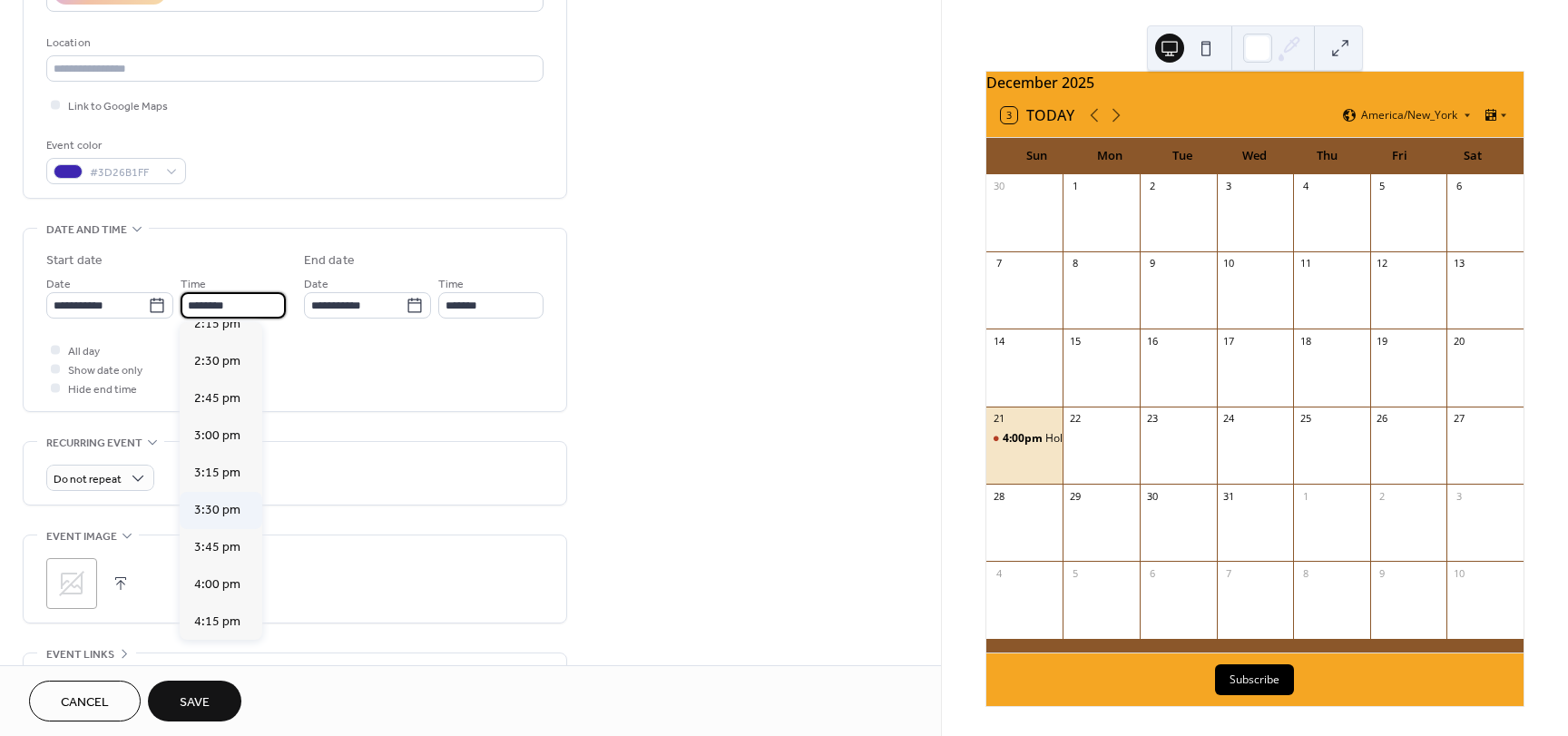 scroll, scrollTop: 2149, scrollLeft: 0, axis: vertical 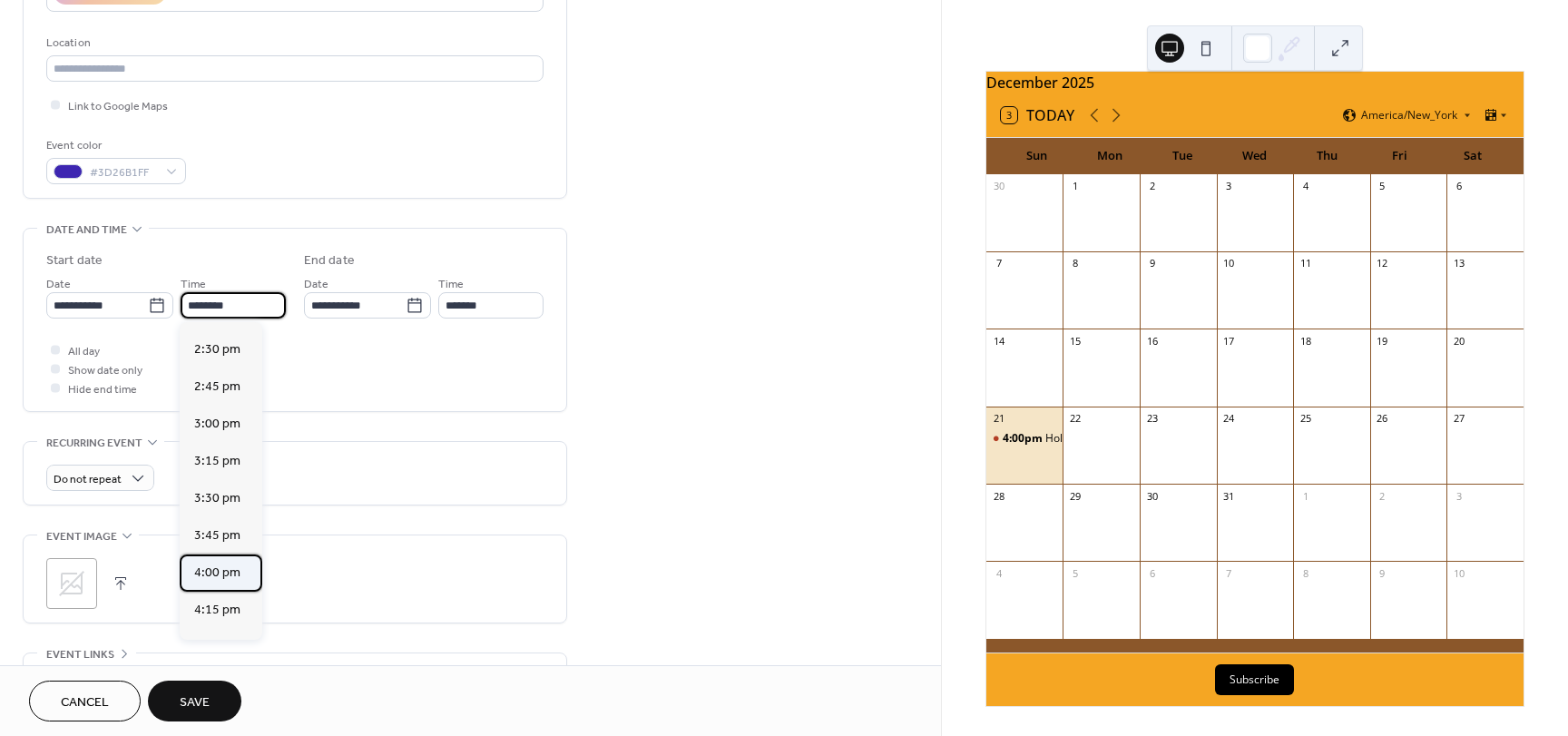 click on "4:00 pm" at bounding box center [217, 573] 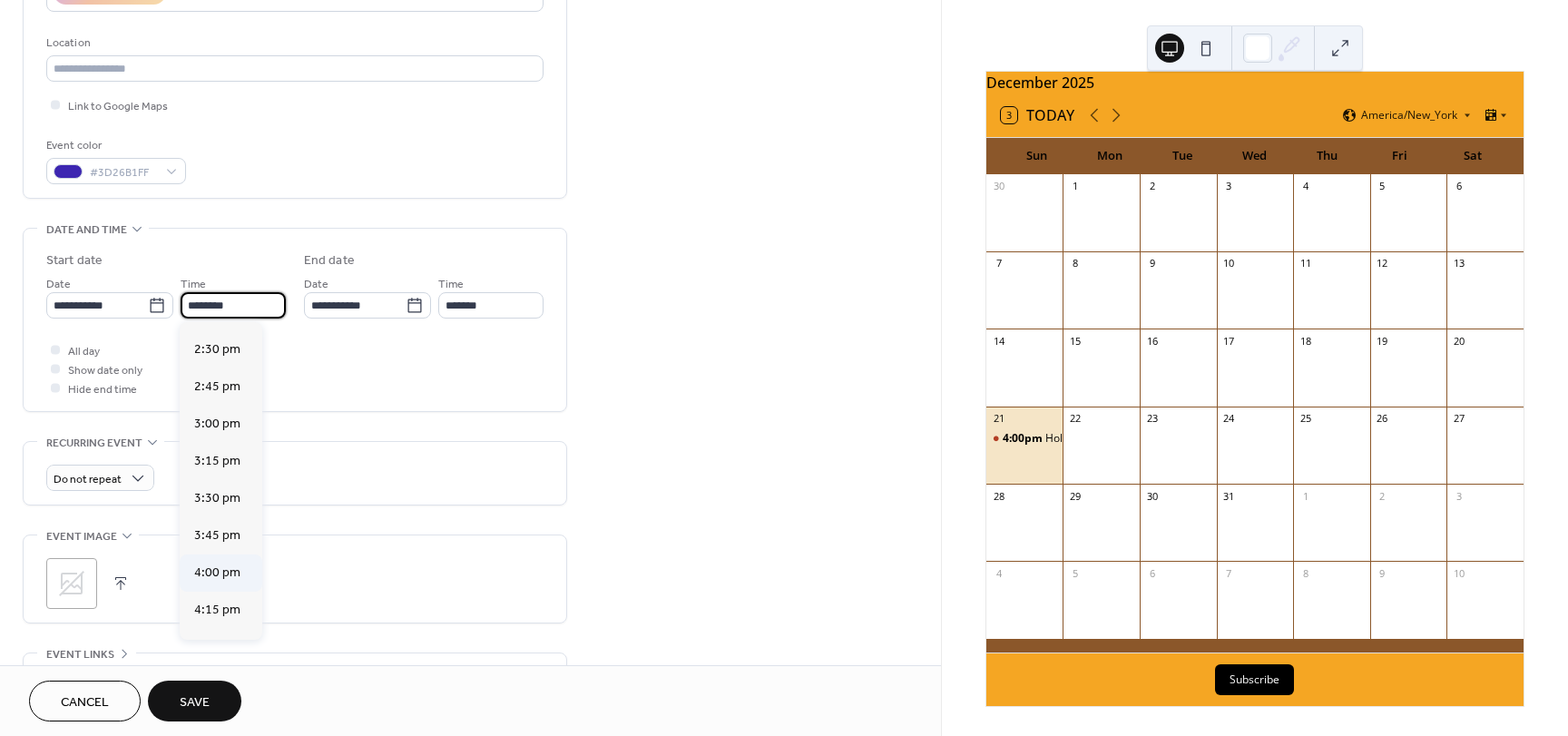 type on "*******" 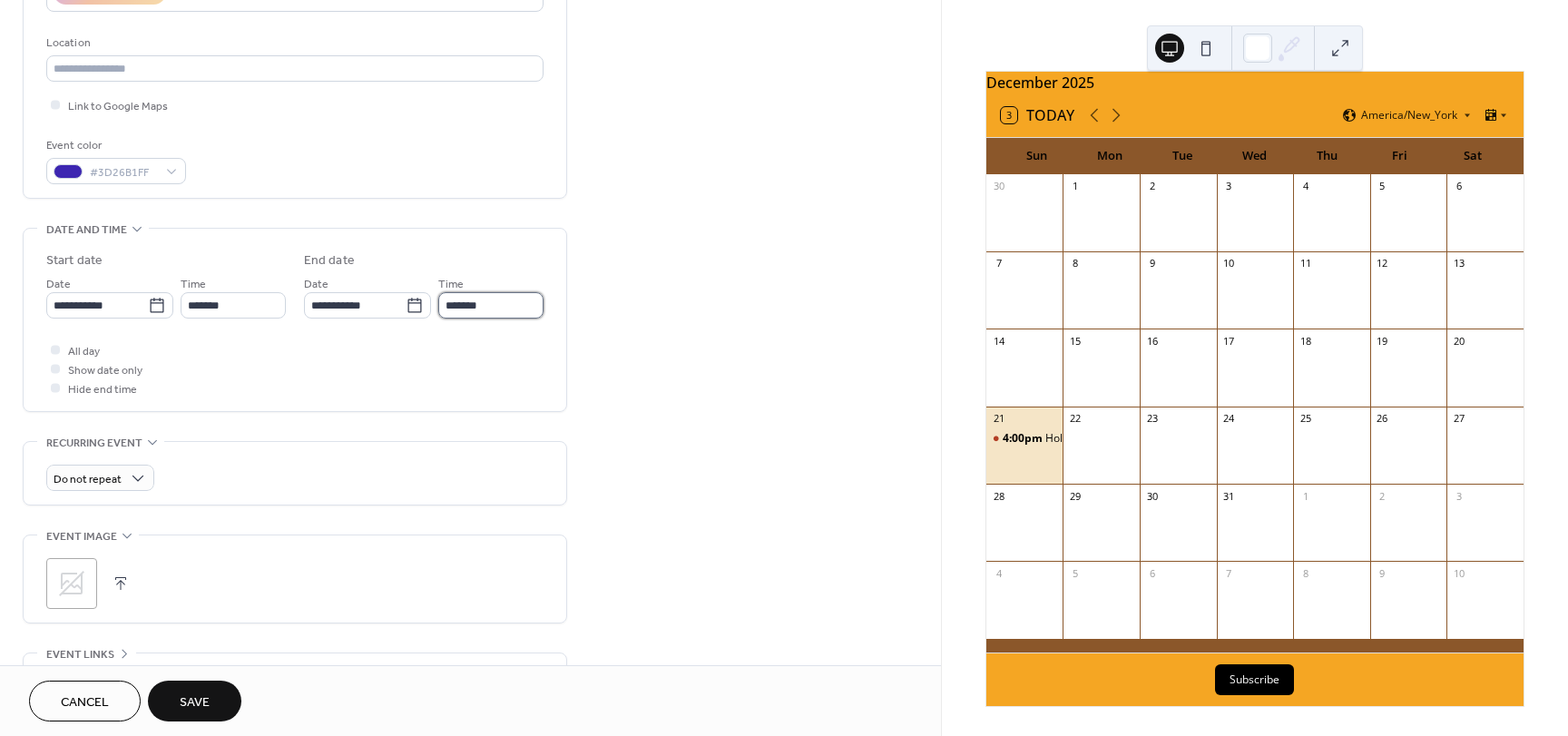 click on "*******" at bounding box center [491, 305] 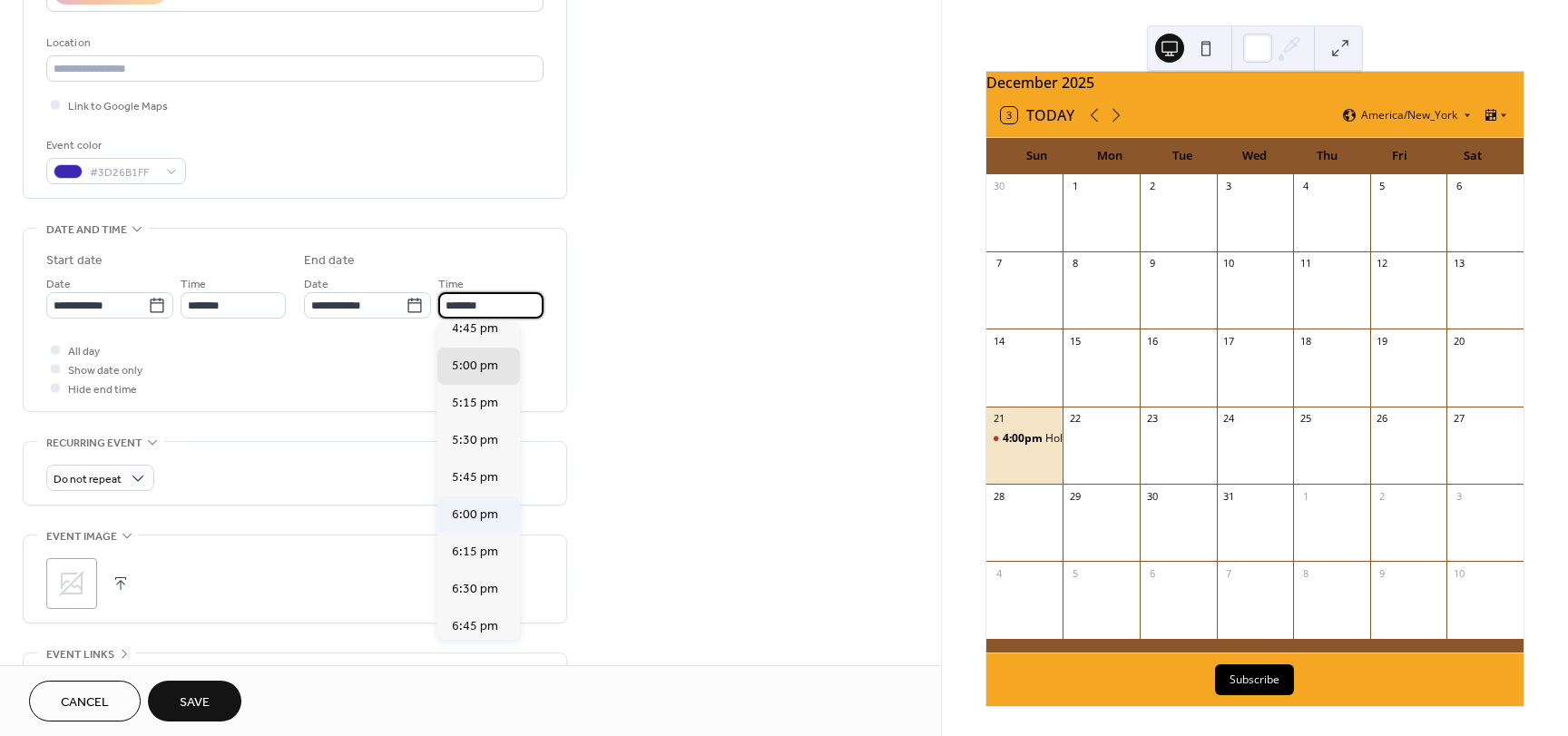 scroll, scrollTop: 91, scrollLeft: 0, axis: vertical 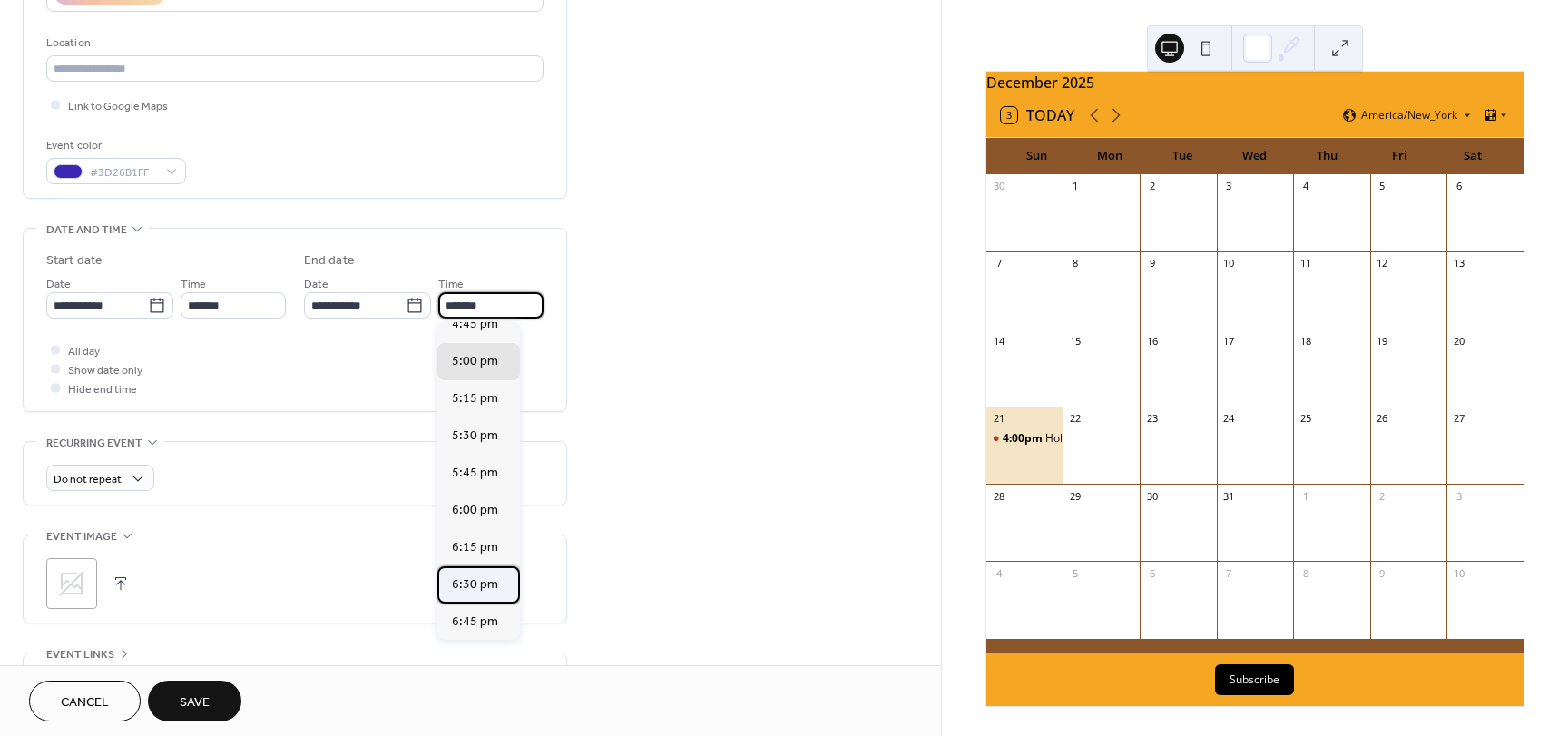 click on "6:30 pm" at bounding box center [475, 584] 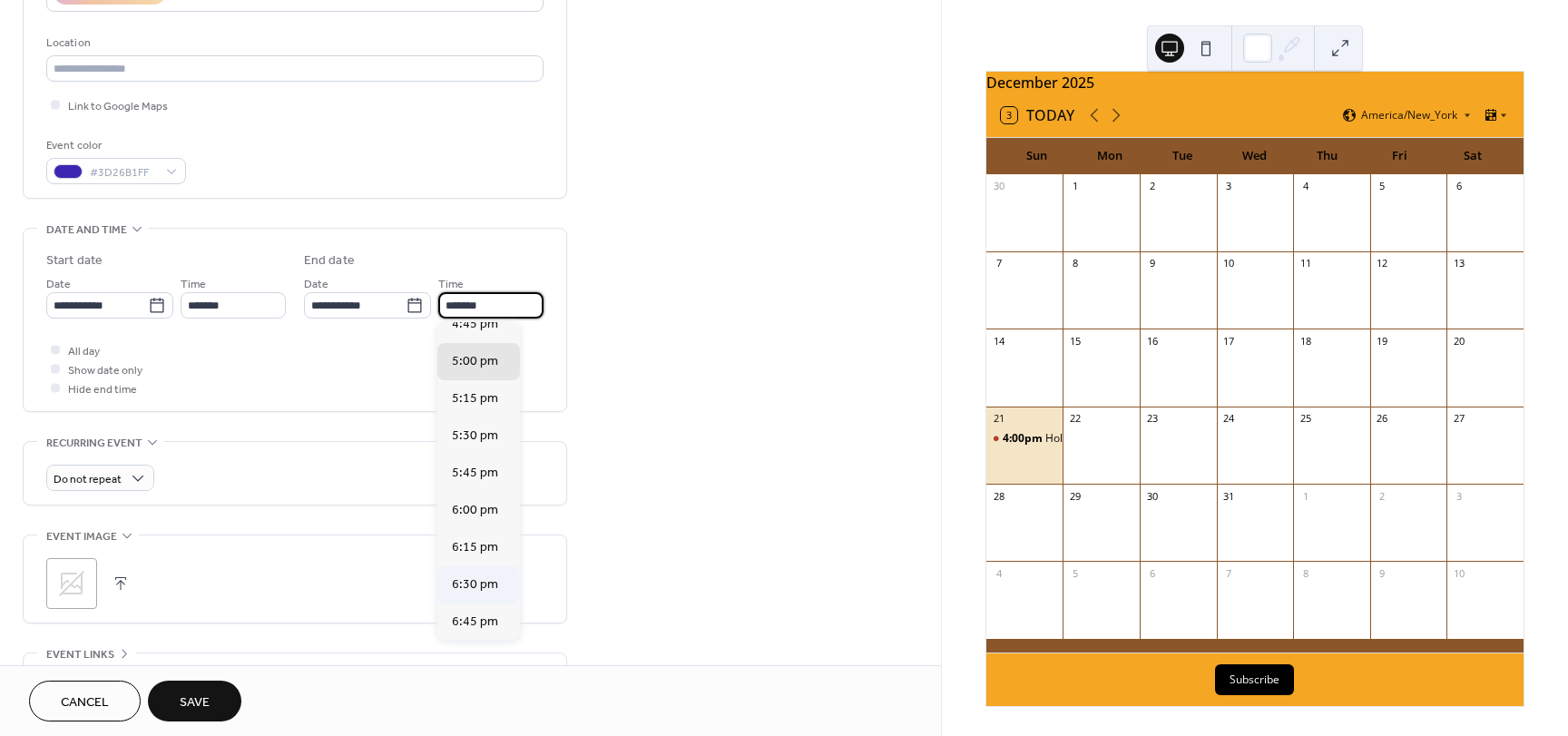 type on "*******" 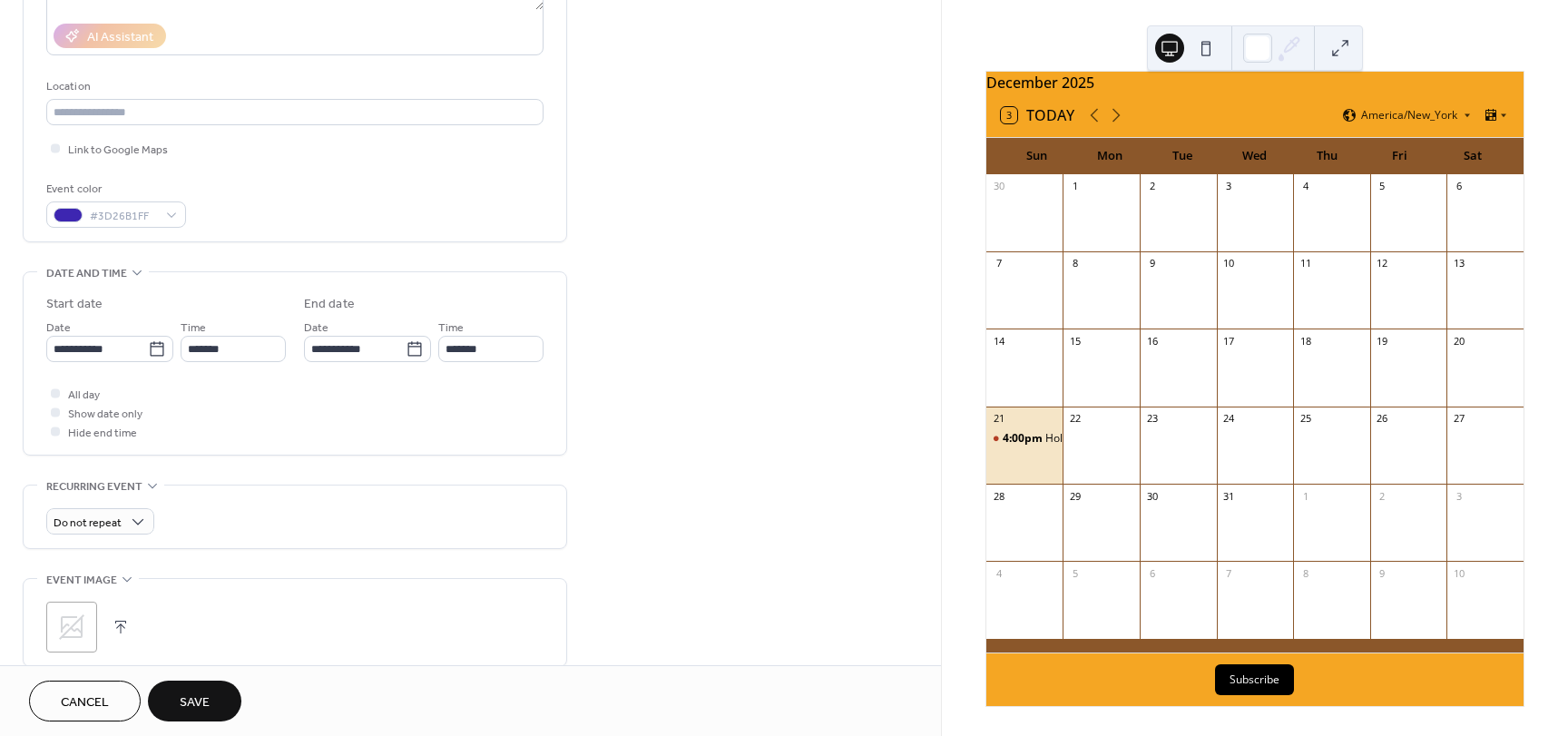 scroll, scrollTop: 178, scrollLeft: 0, axis: vertical 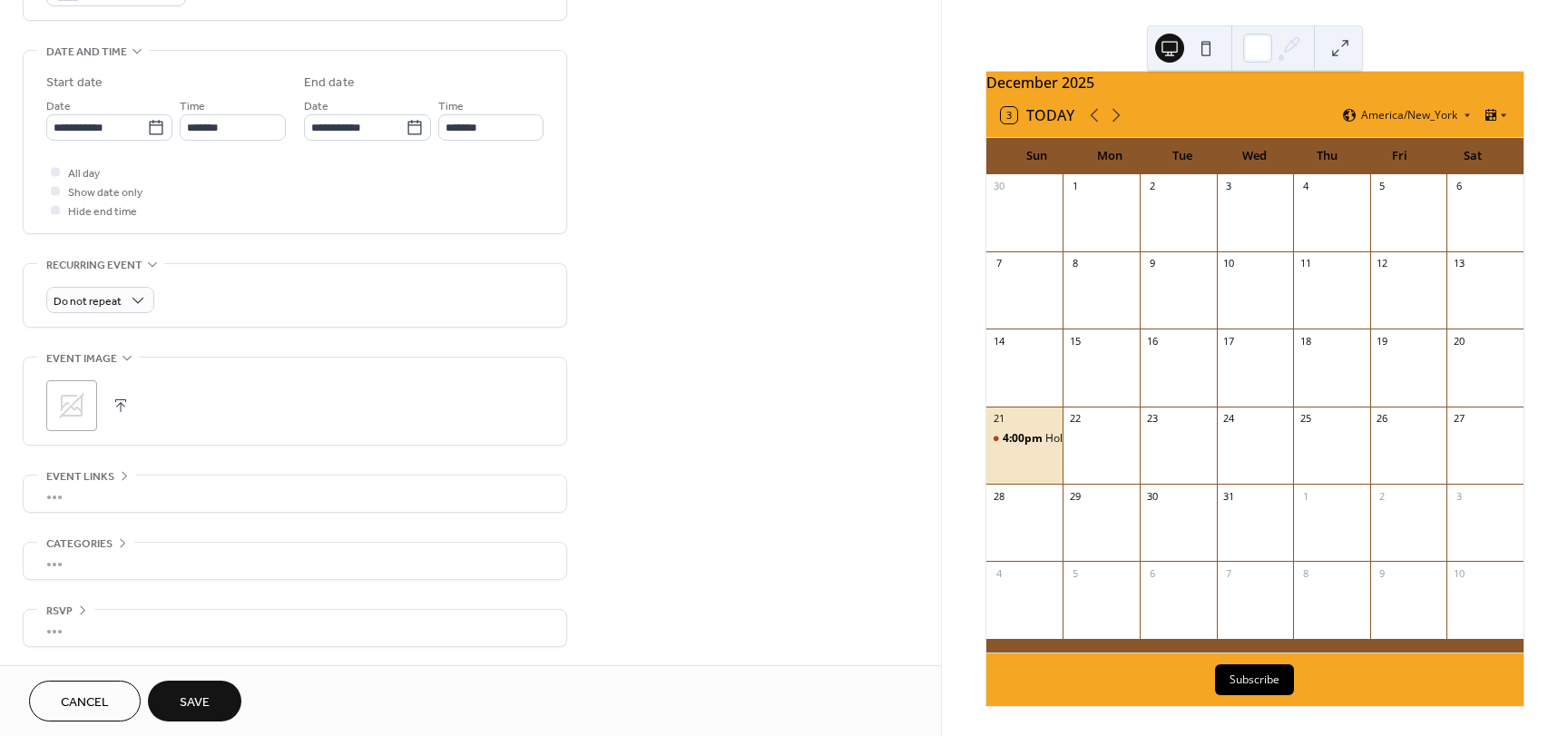 click on "Save" at bounding box center (194, 702) 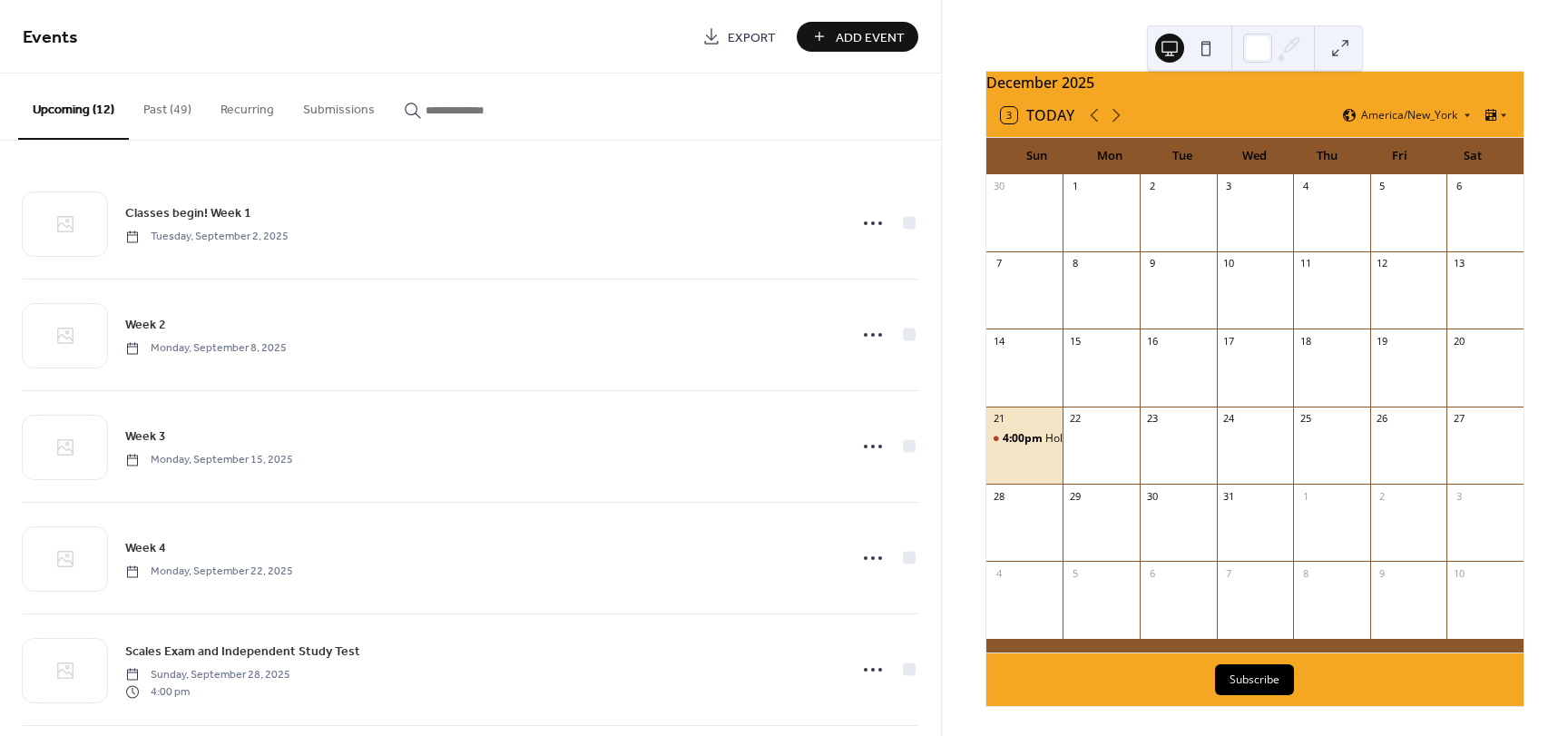 click on "Add Event" at bounding box center (870, 37) 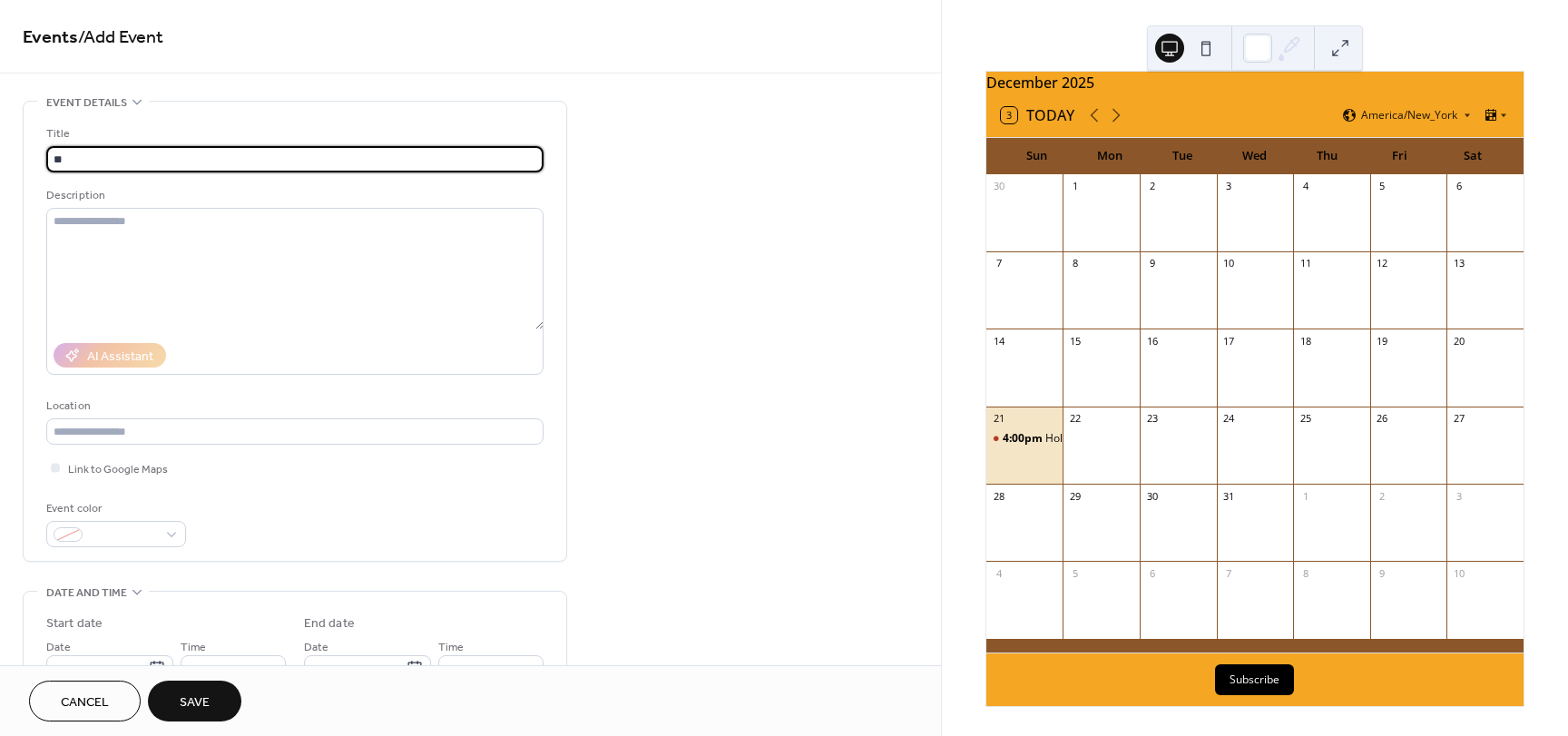 type on "*" 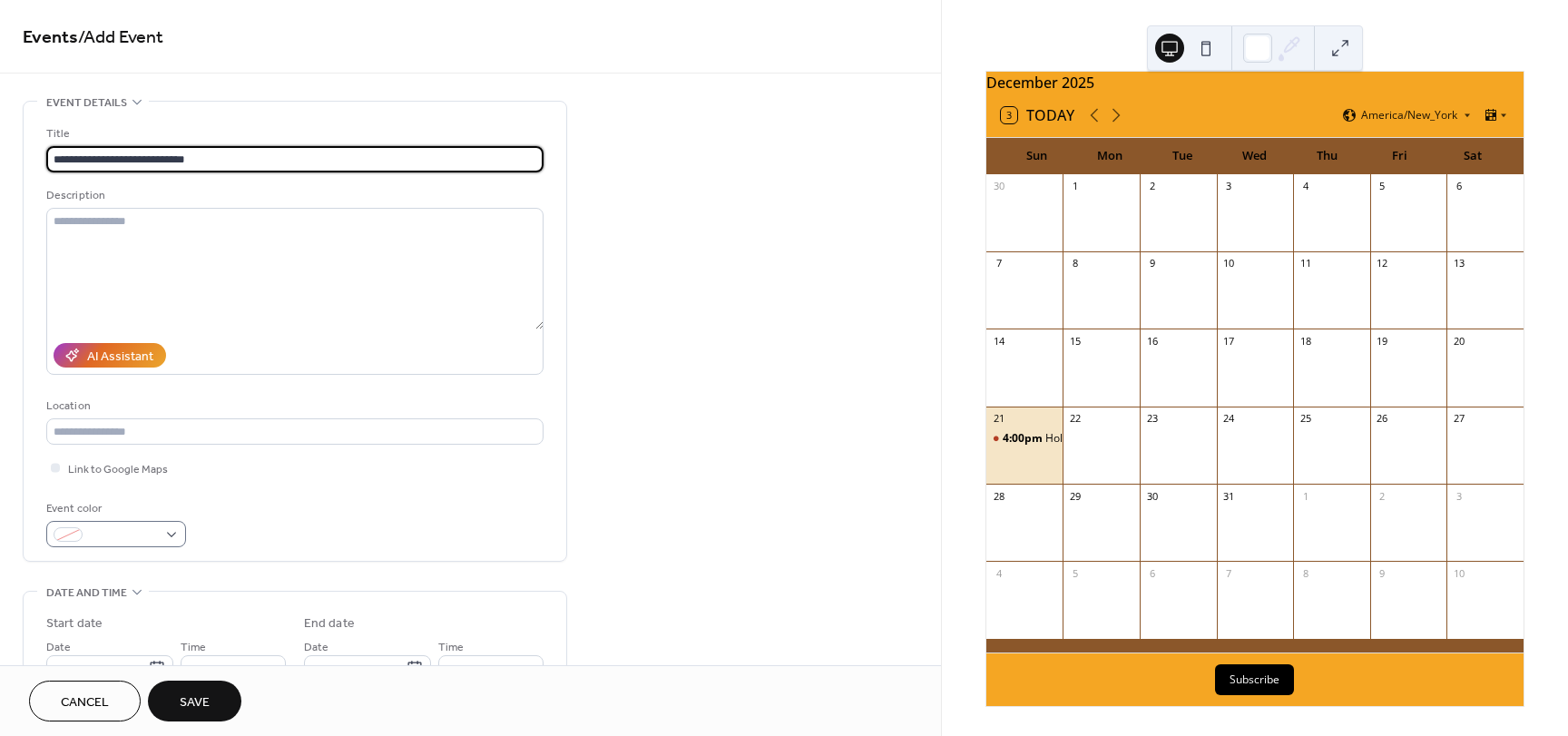 type on "**********" 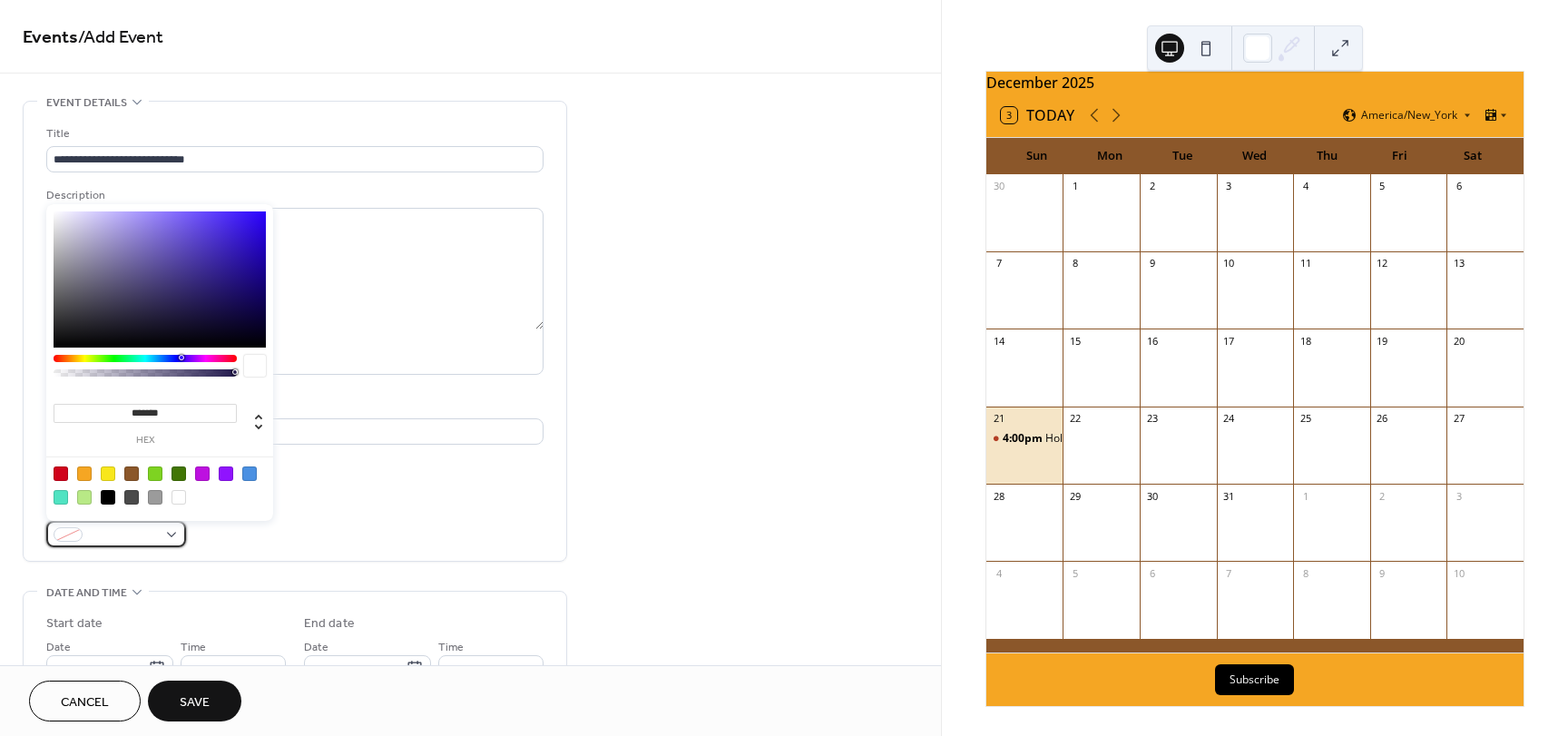click at bounding box center (116, 534) 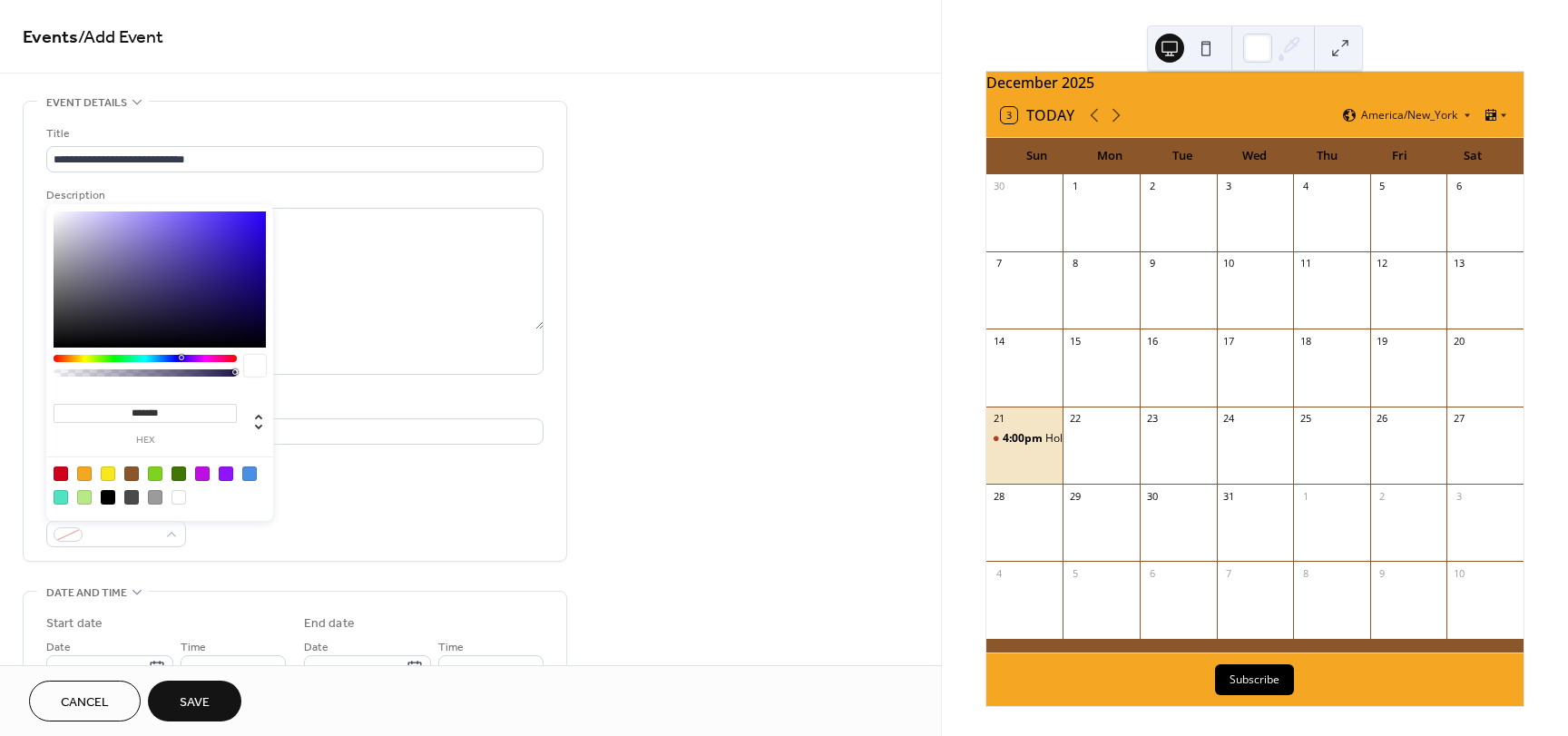 click at bounding box center [179, 474] 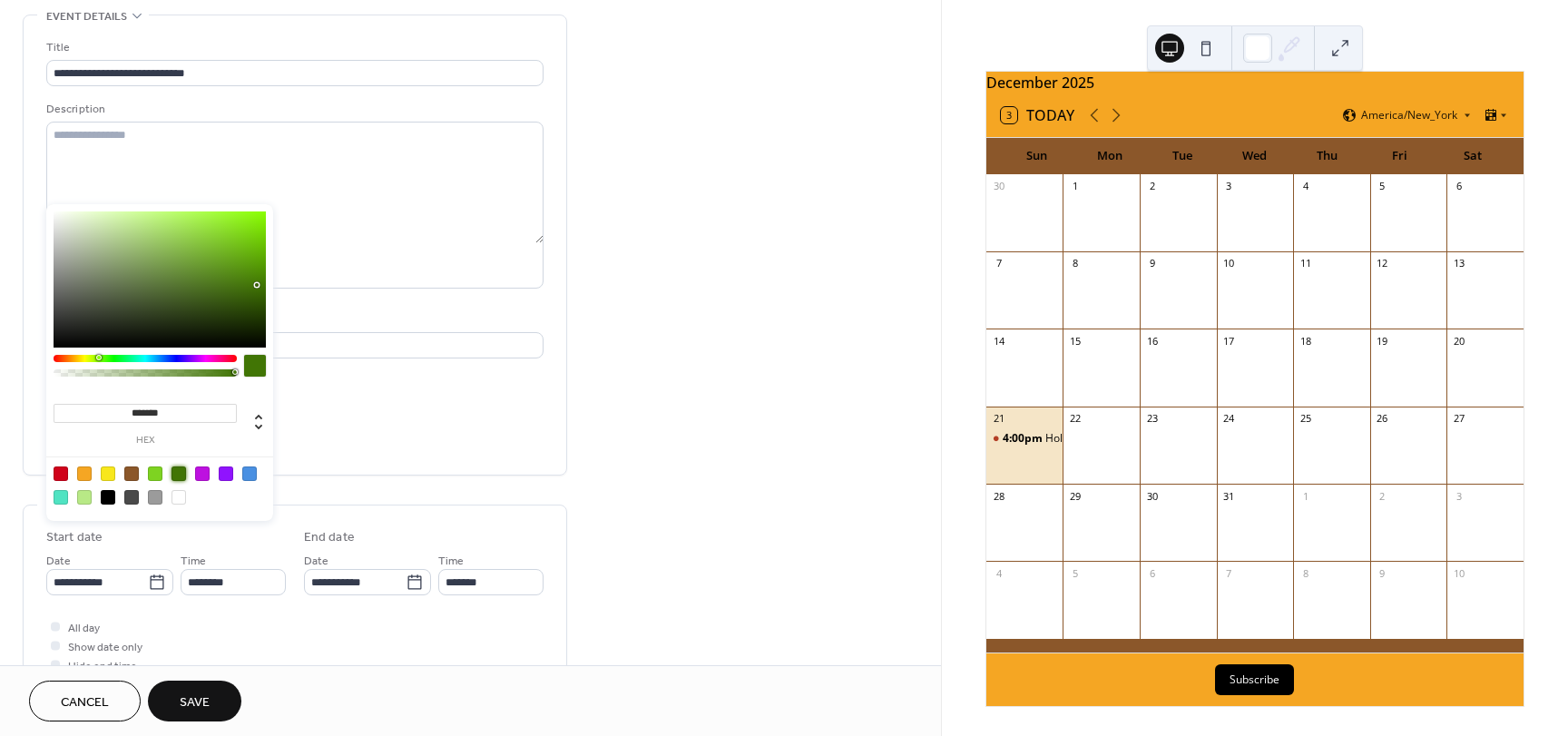 scroll, scrollTop: 91, scrollLeft: 0, axis: vertical 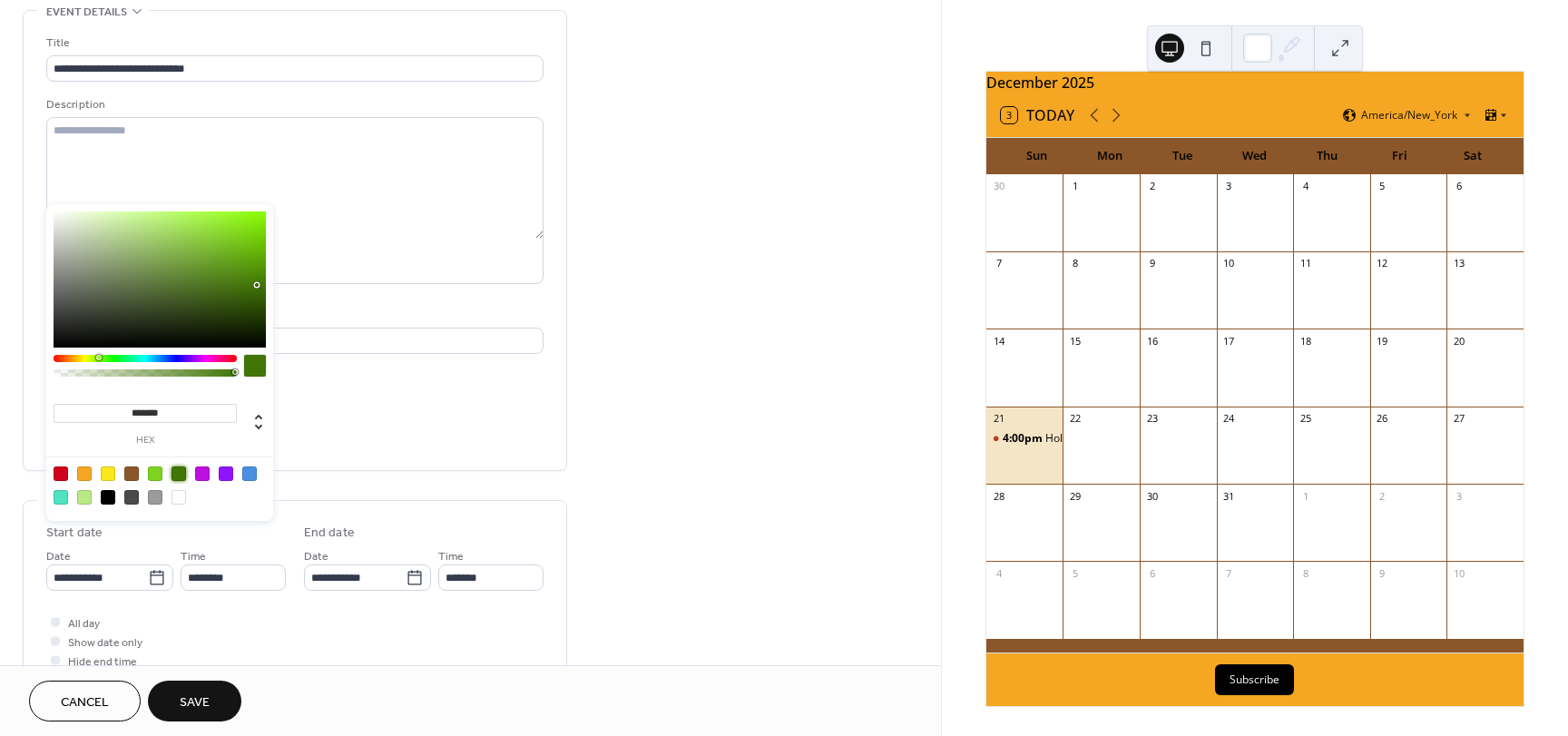 click on "Event color #417505FF" at bounding box center [295, 432] 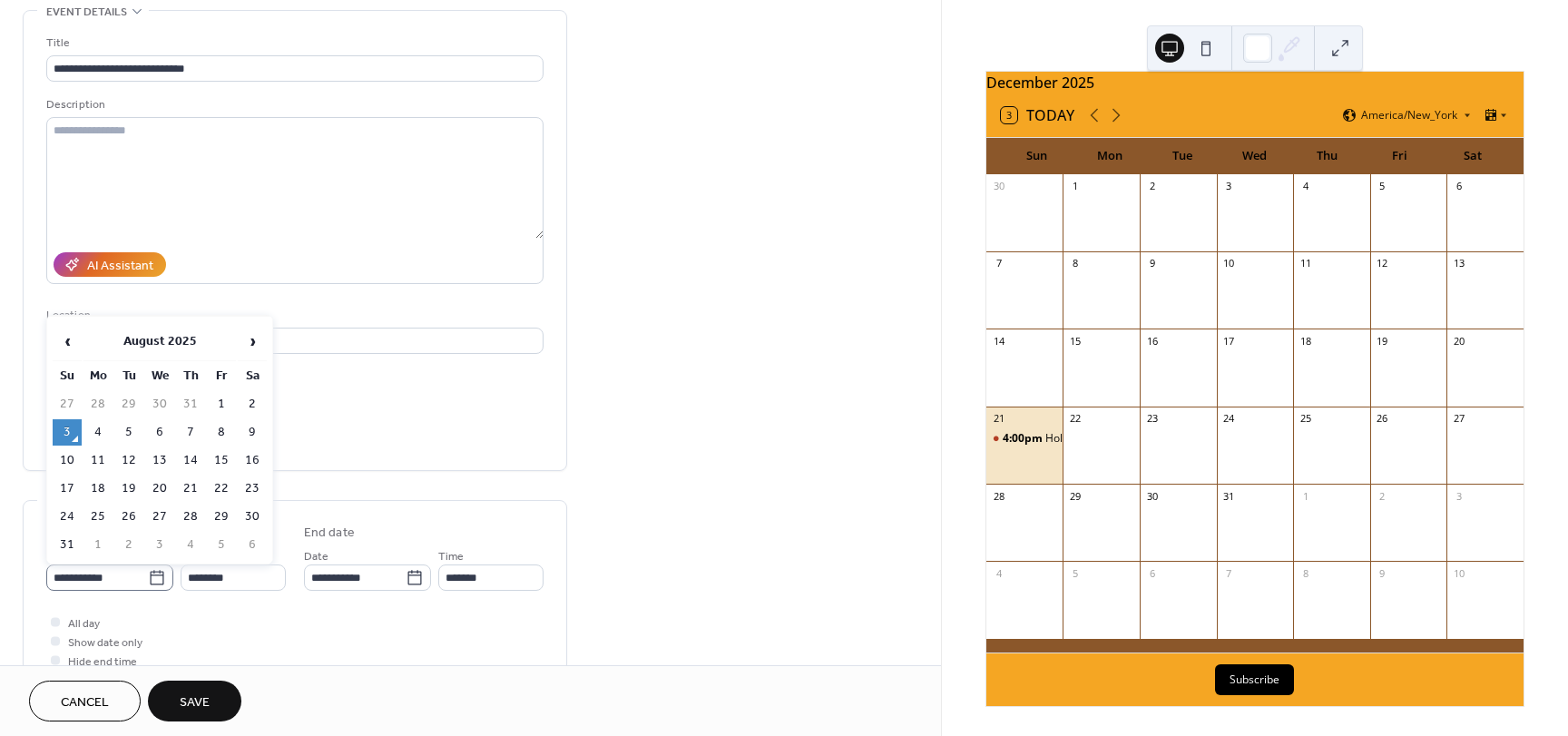 click 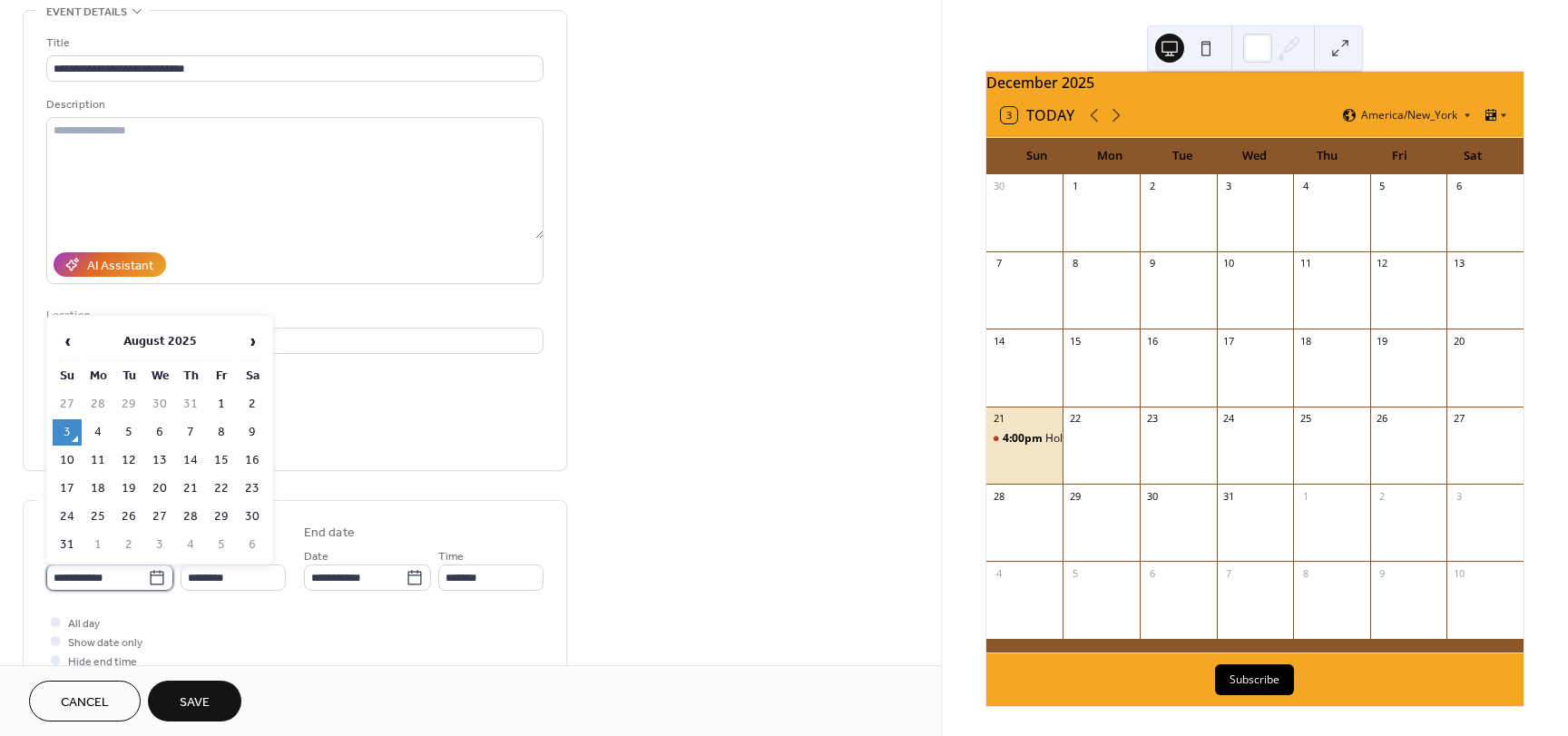 click on "**********" at bounding box center (97, 577) 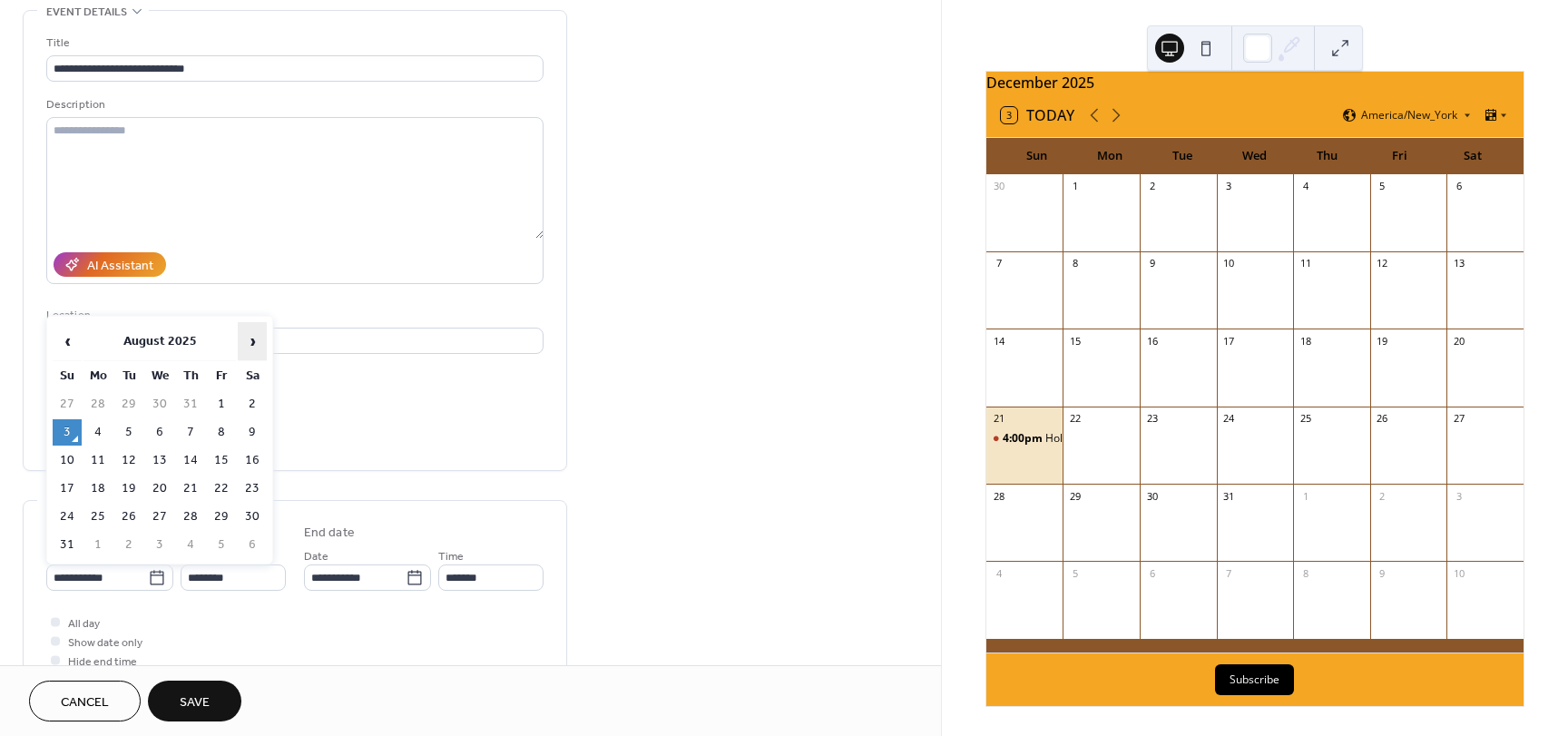 click on "›" at bounding box center [252, 341] 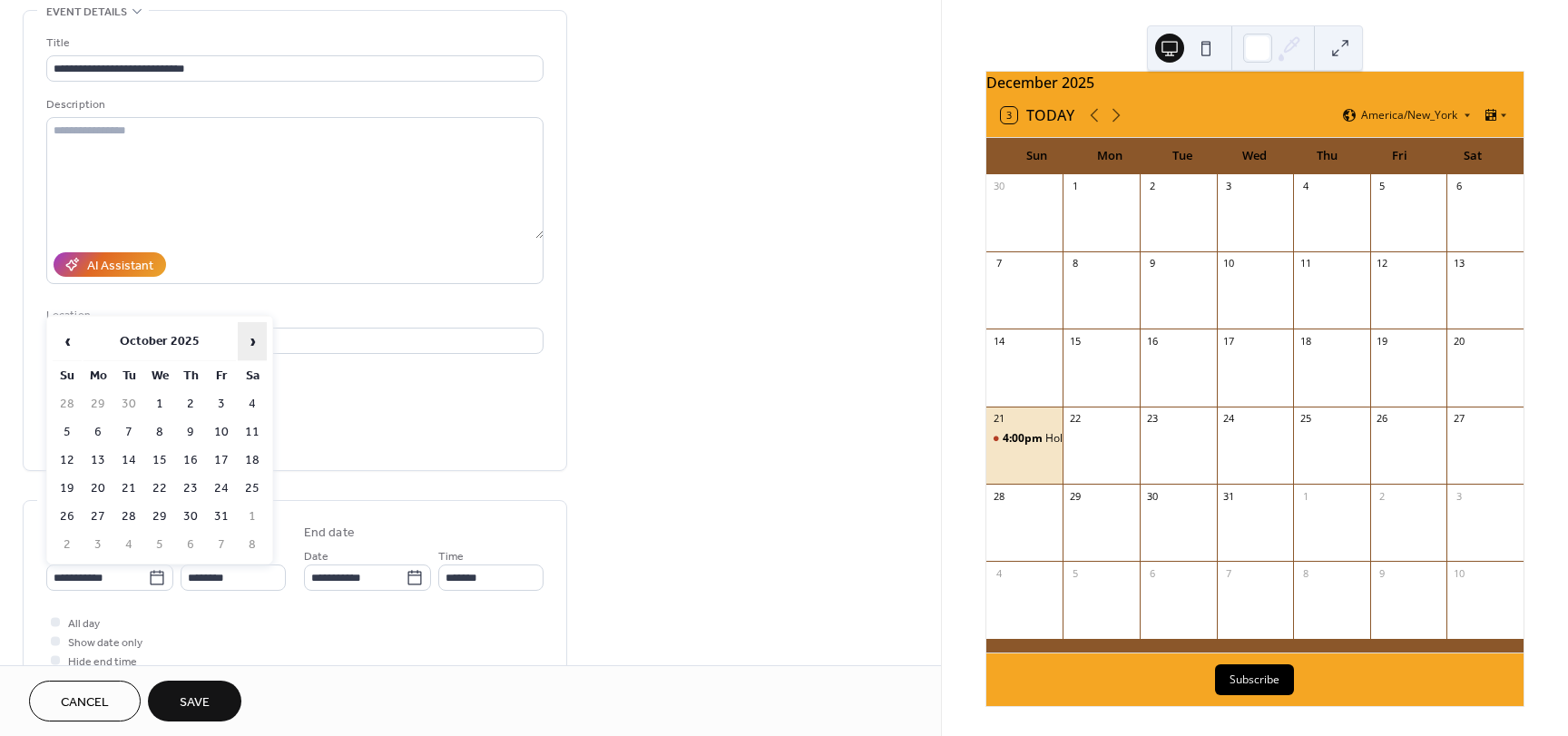 click on "›" at bounding box center (252, 341) 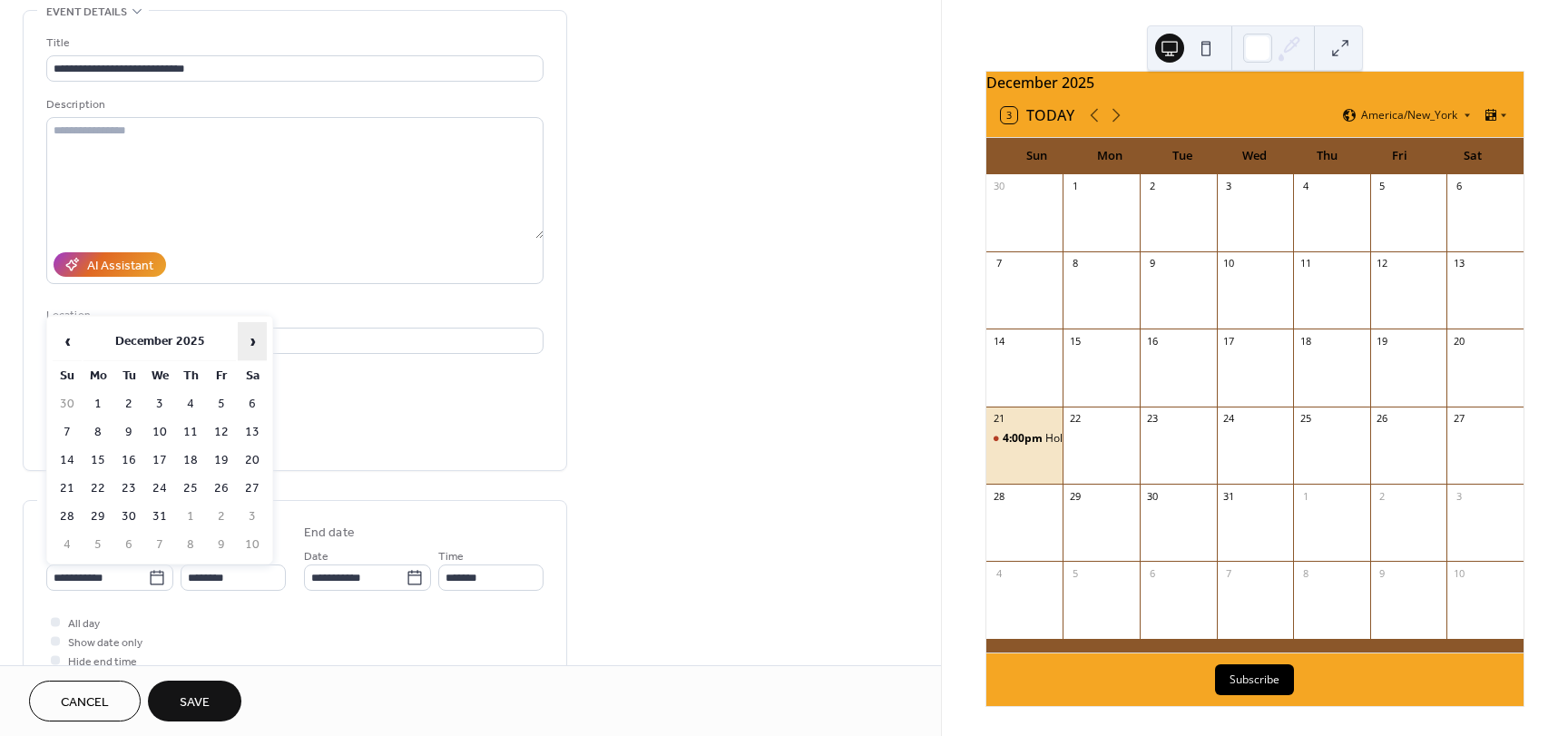 click on "›" at bounding box center [252, 341] 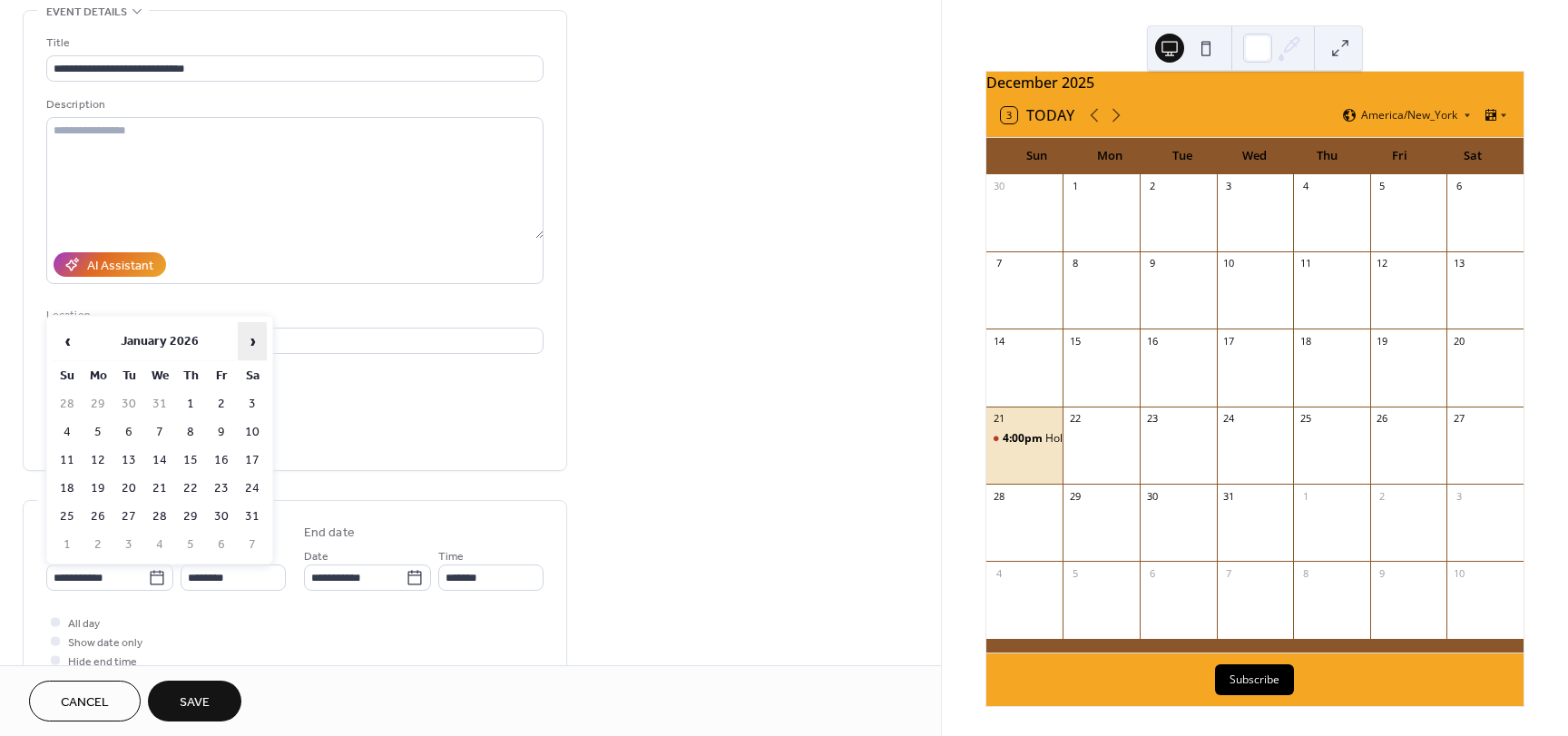 click on "›" at bounding box center [252, 341] 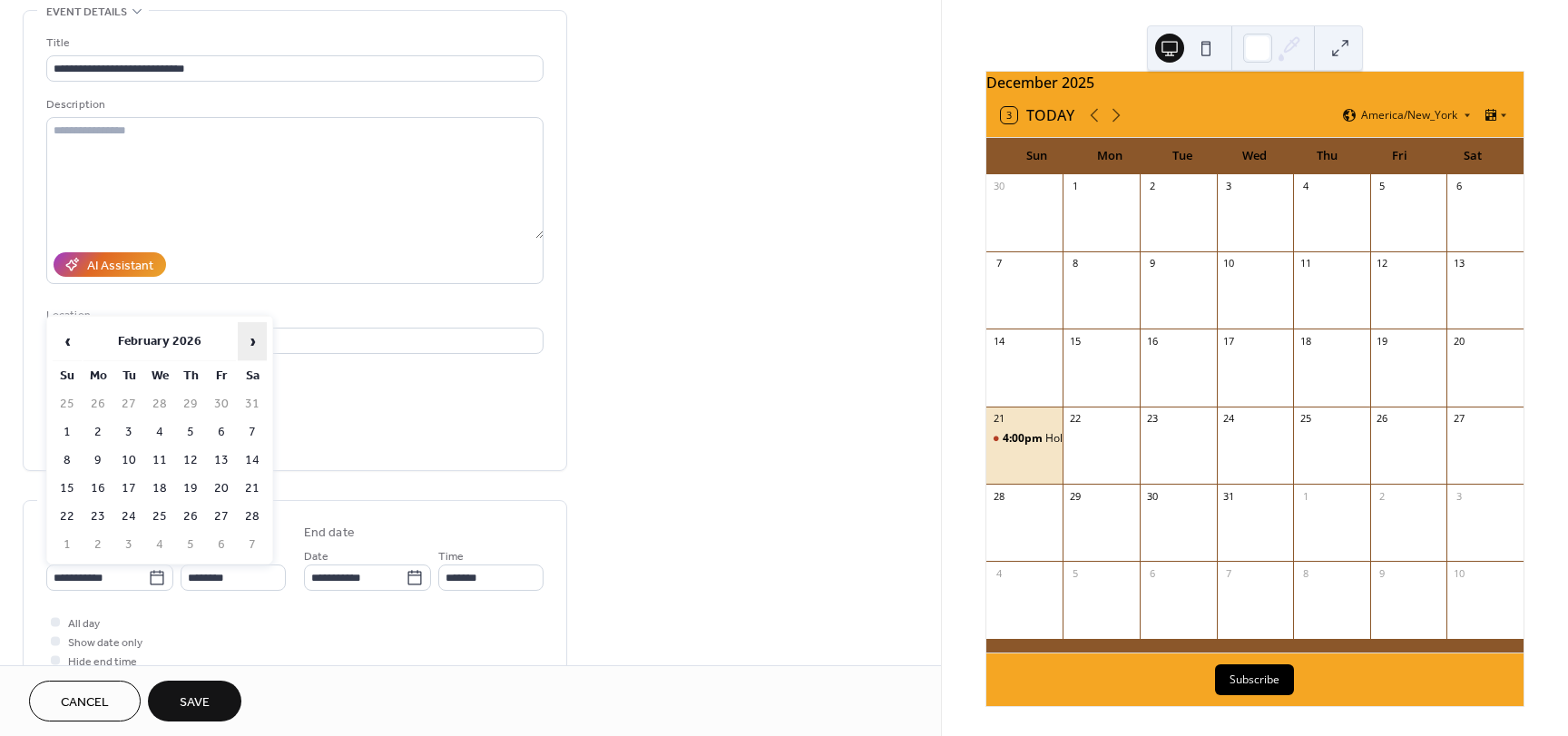 click on "›" at bounding box center [252, 341] 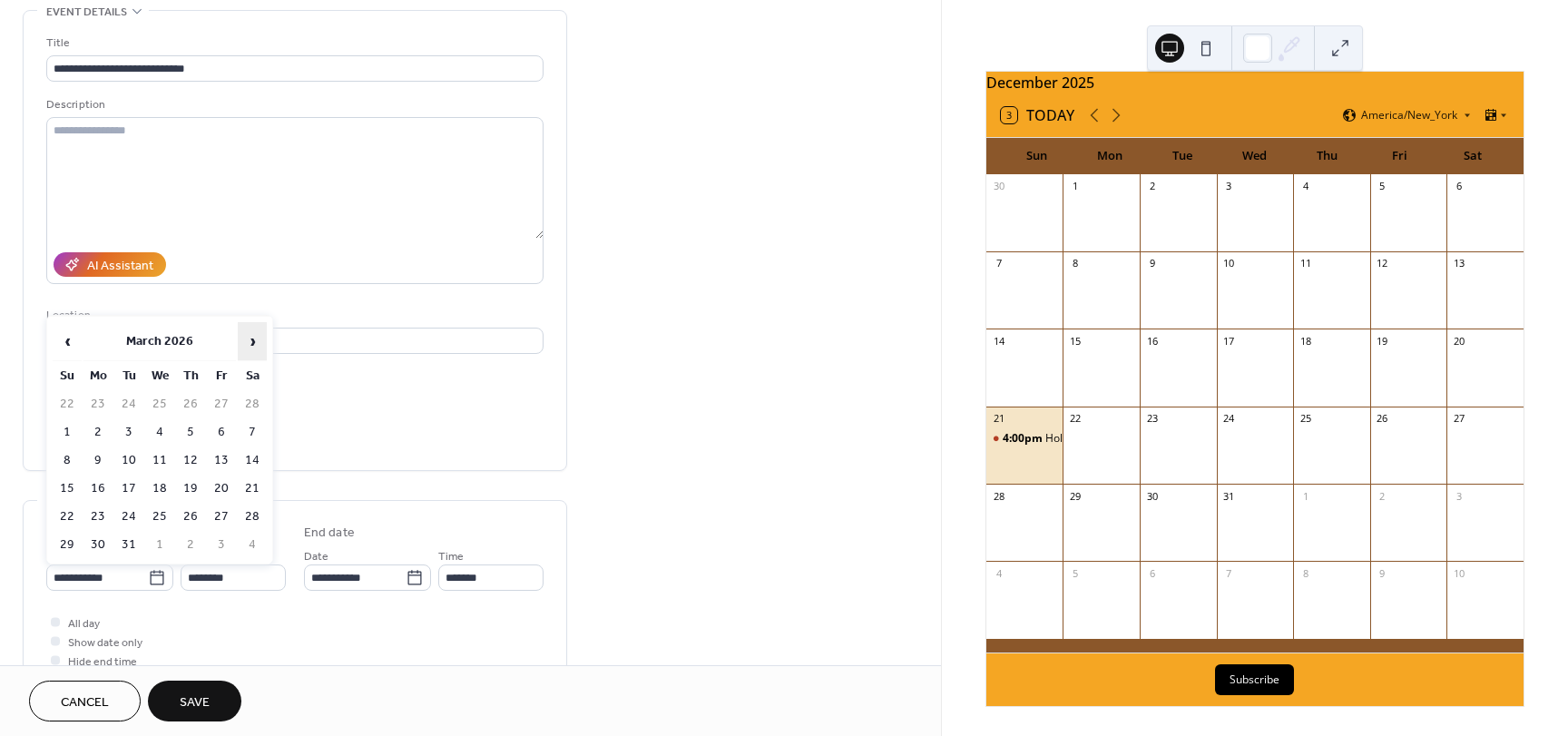 click on "›" at bounding box center [252, 341] 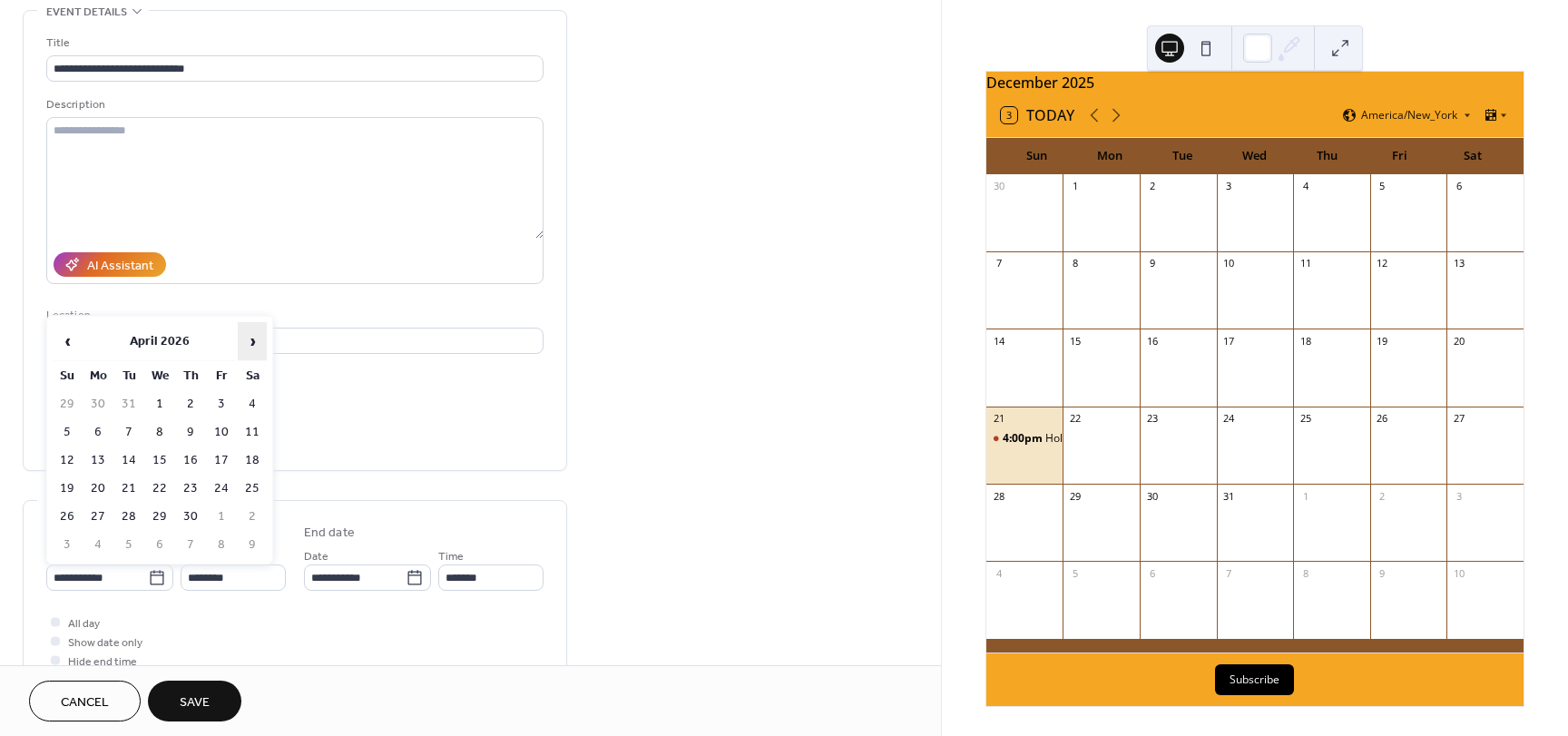 click on "›" at bounding box center (252, 341) 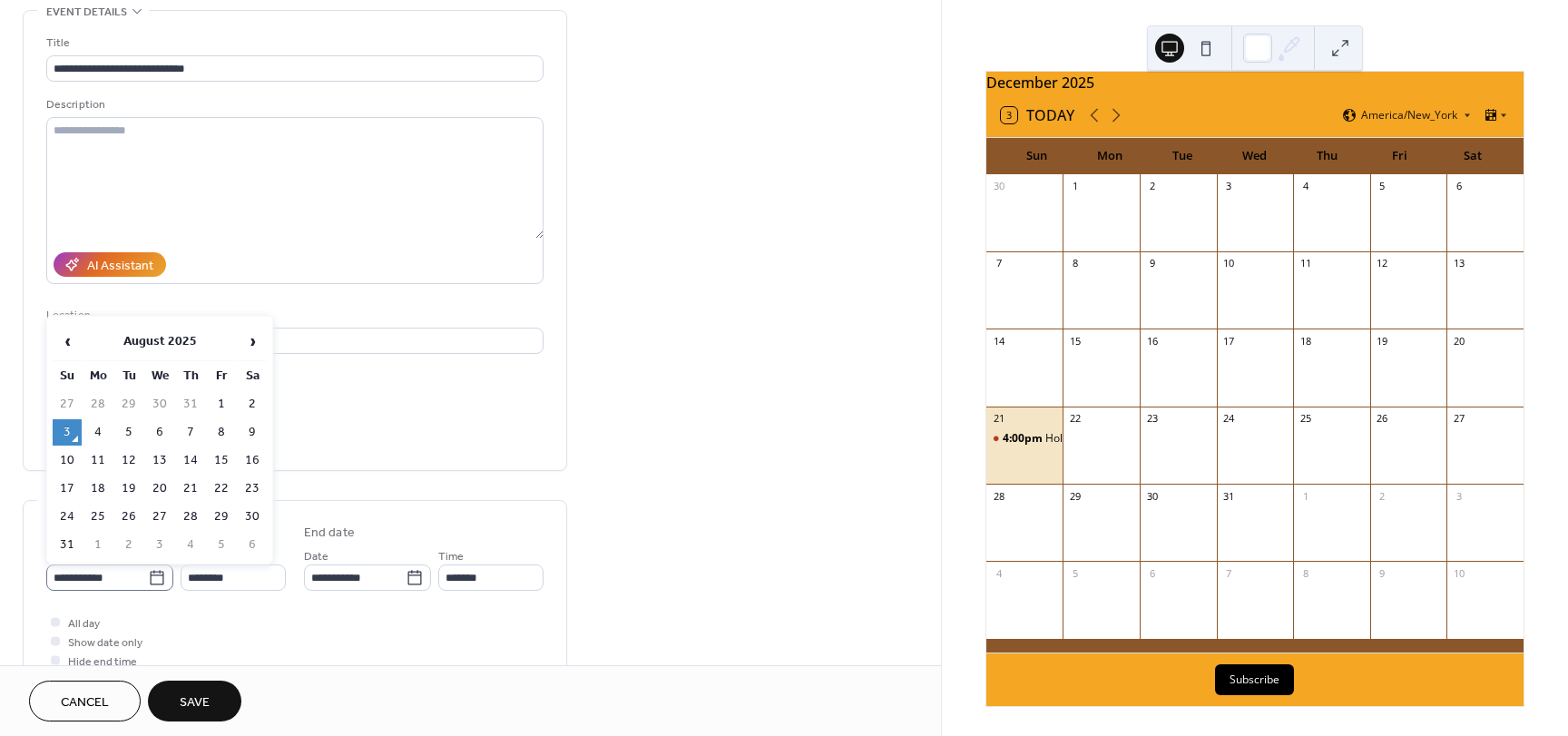 click 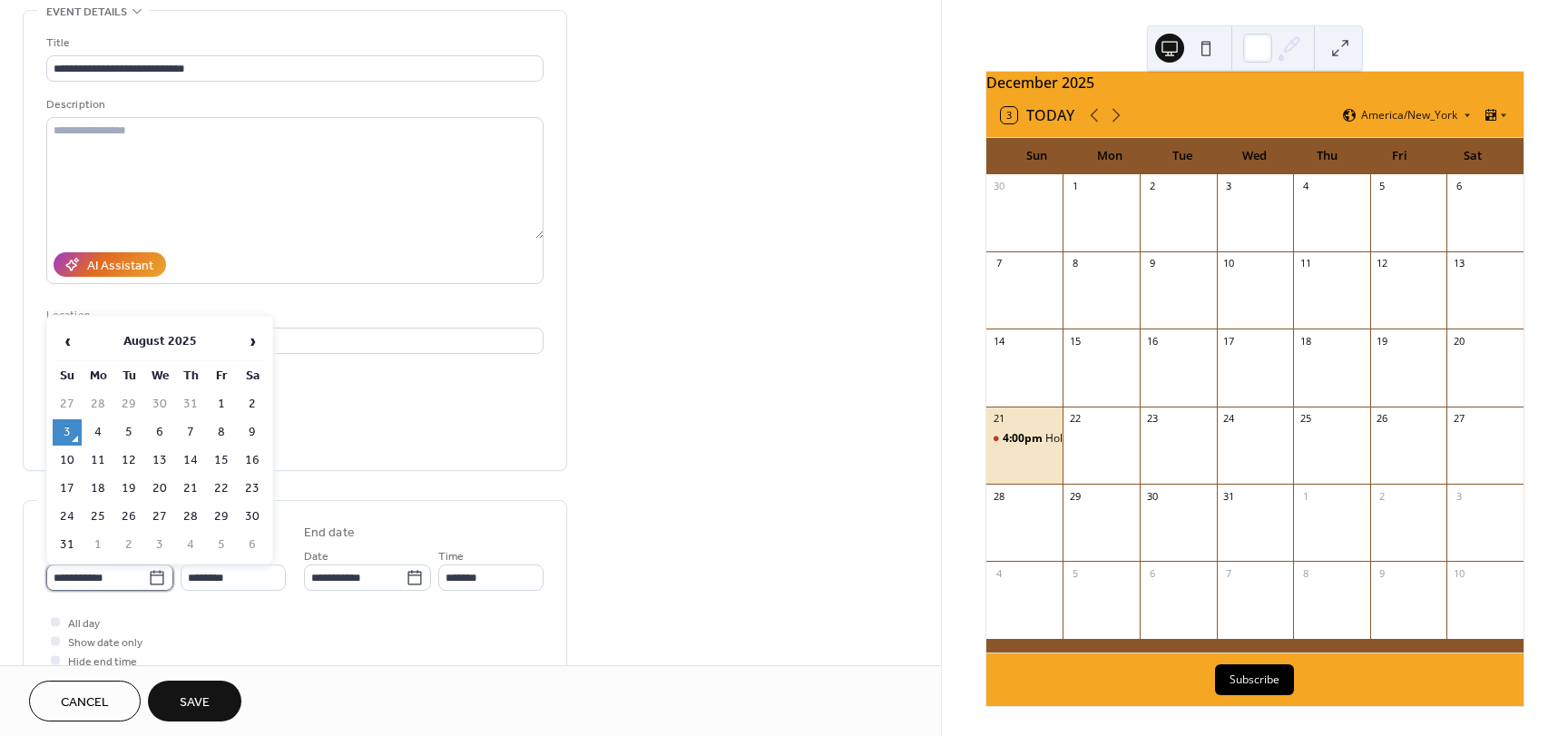 click on "**********" at bounding box center [97, 577] 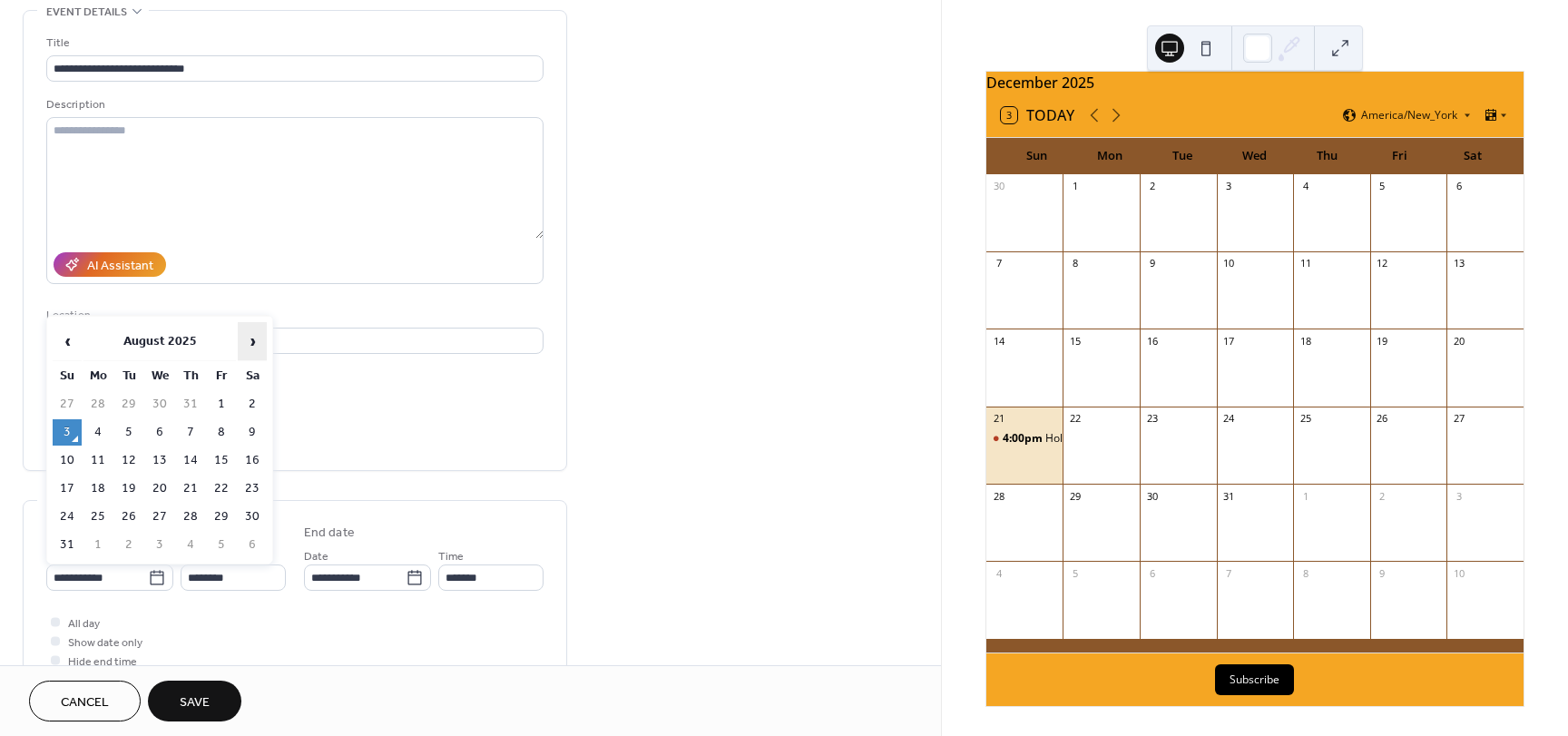 click on "›" at bounding box center [252, 341] 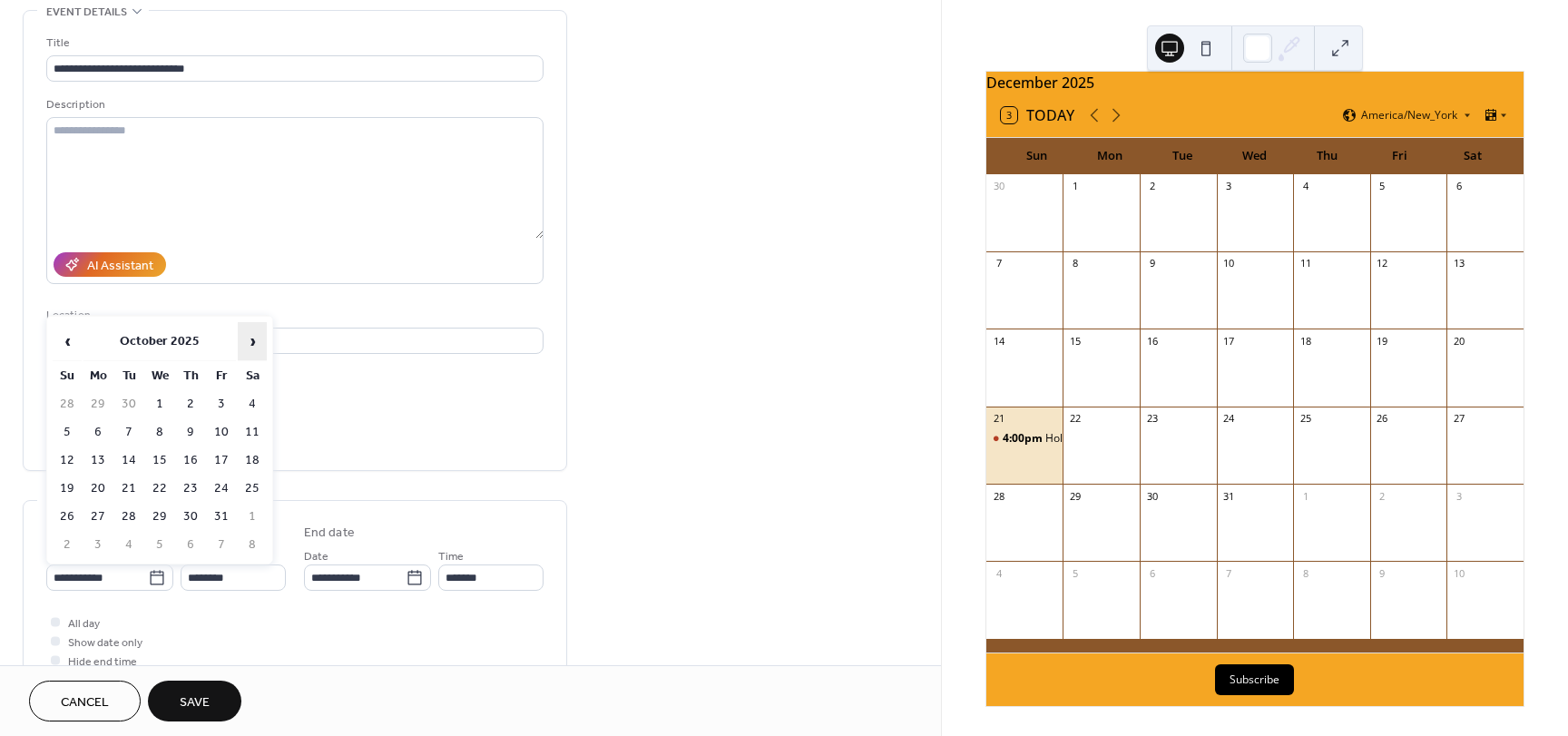 click on "›" at bounding box center (252, 341) 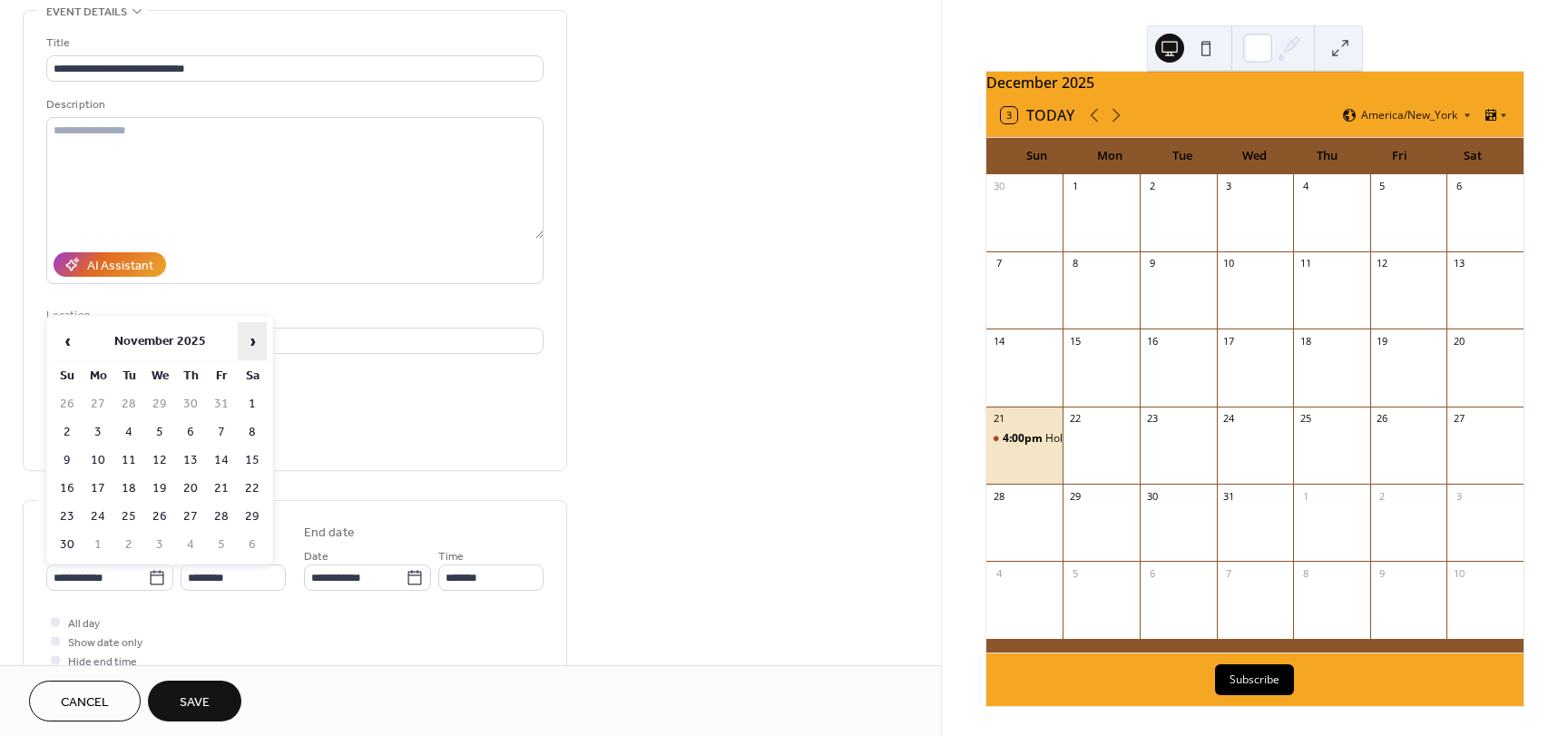 click on "›" at bounding box center [252, 341] 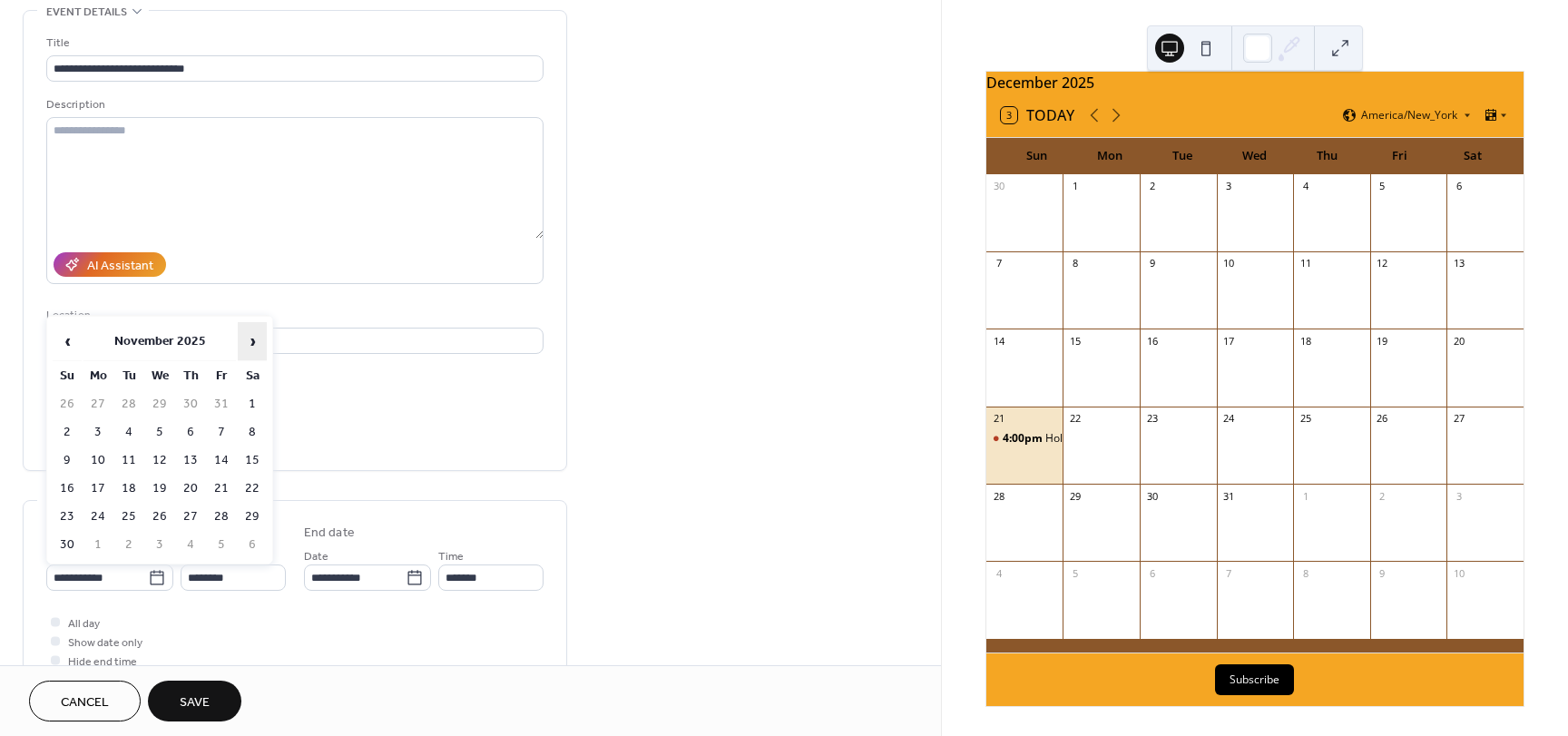 click on "›" at bounding box center [252, 341] 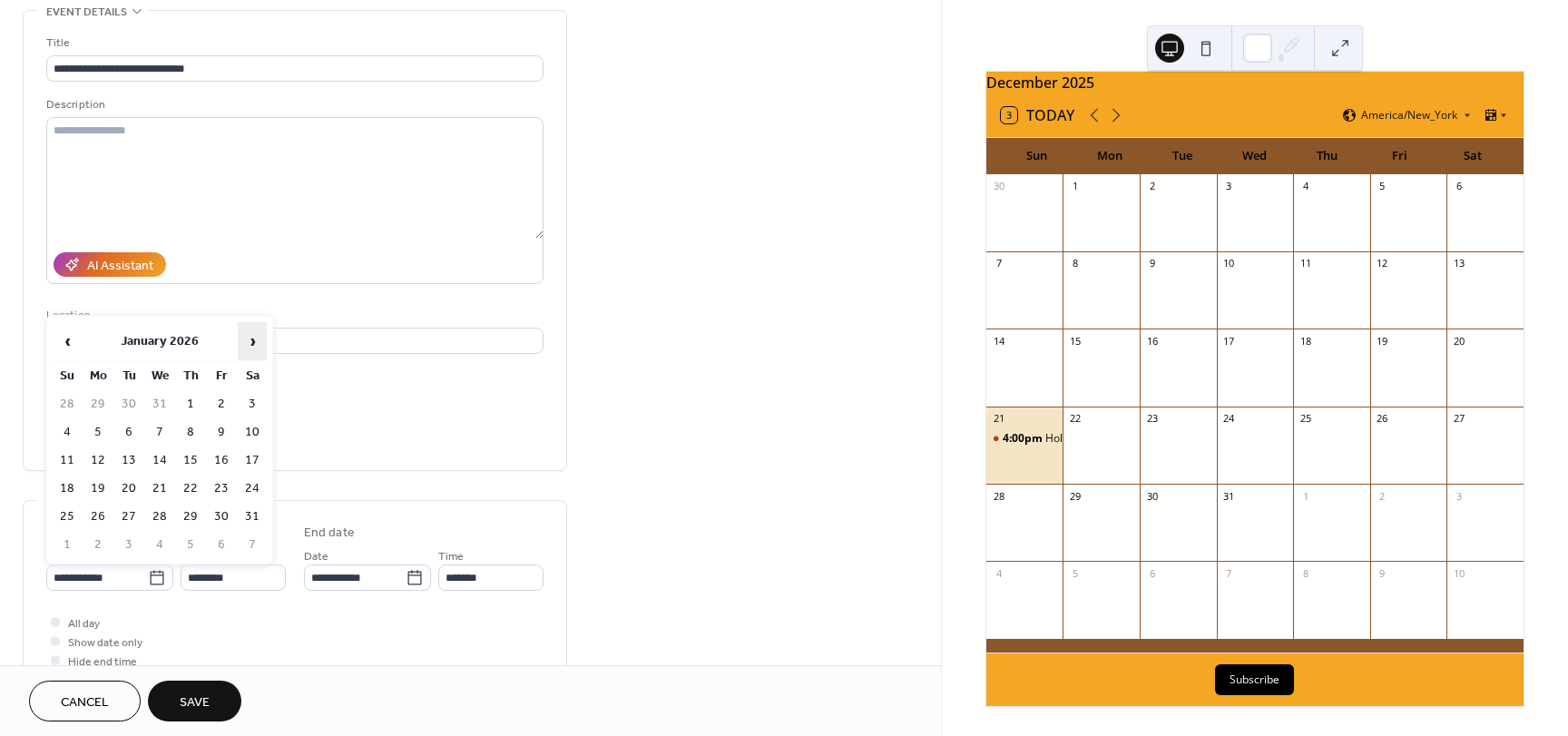 click on "›" at bounding box center [252, 341] 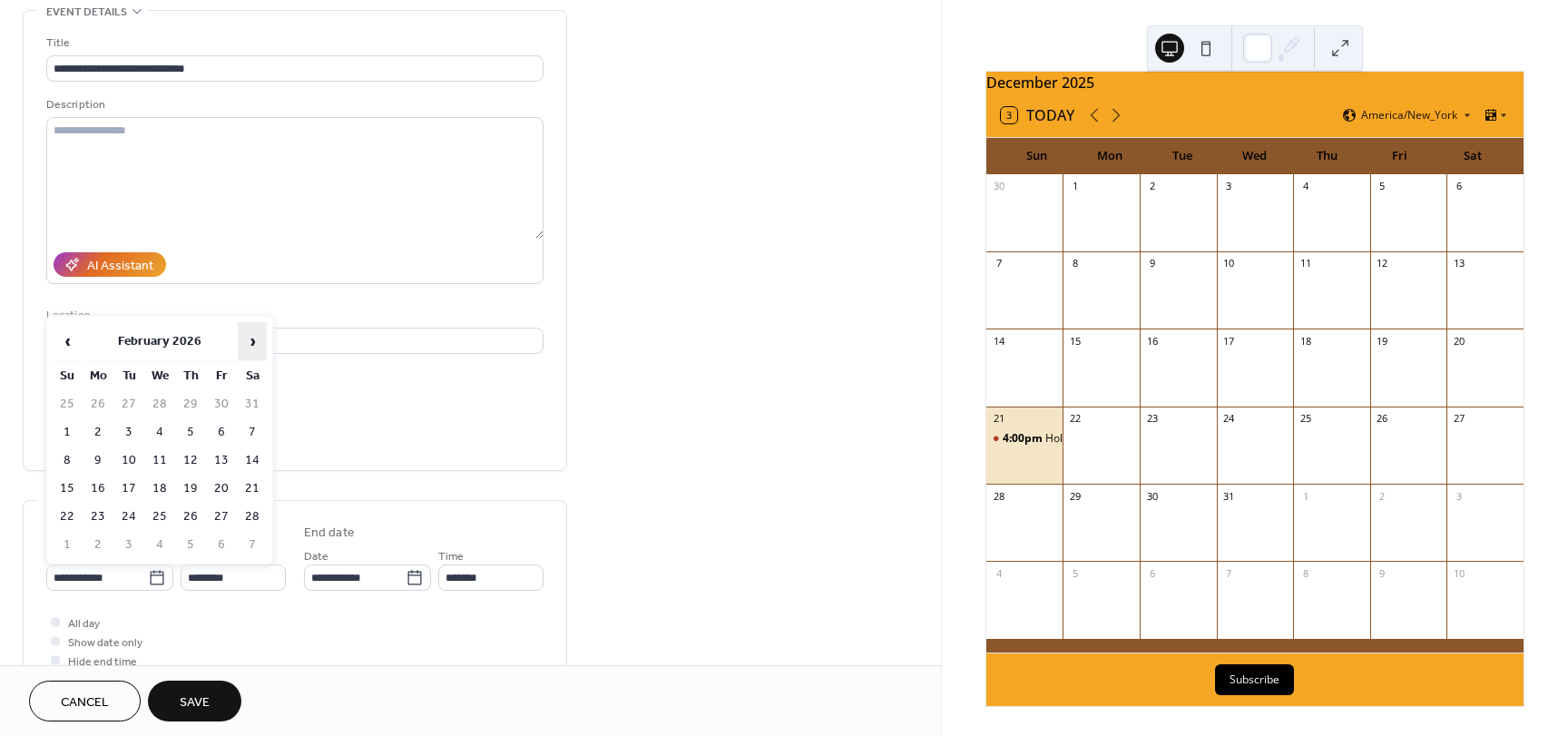 click on "›" at bounding box center [252, 341] 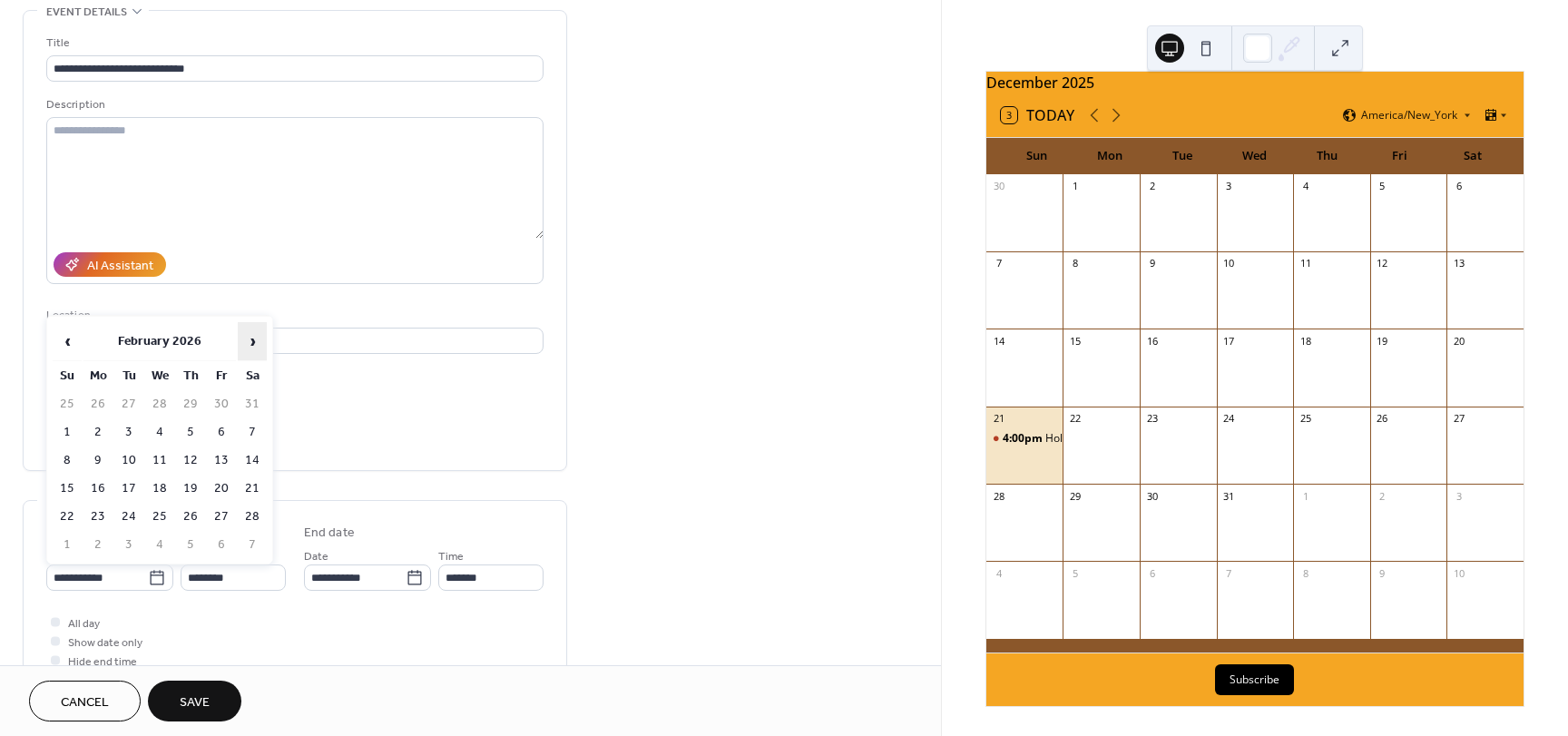 click on "›" at bounding box center [252, 341] 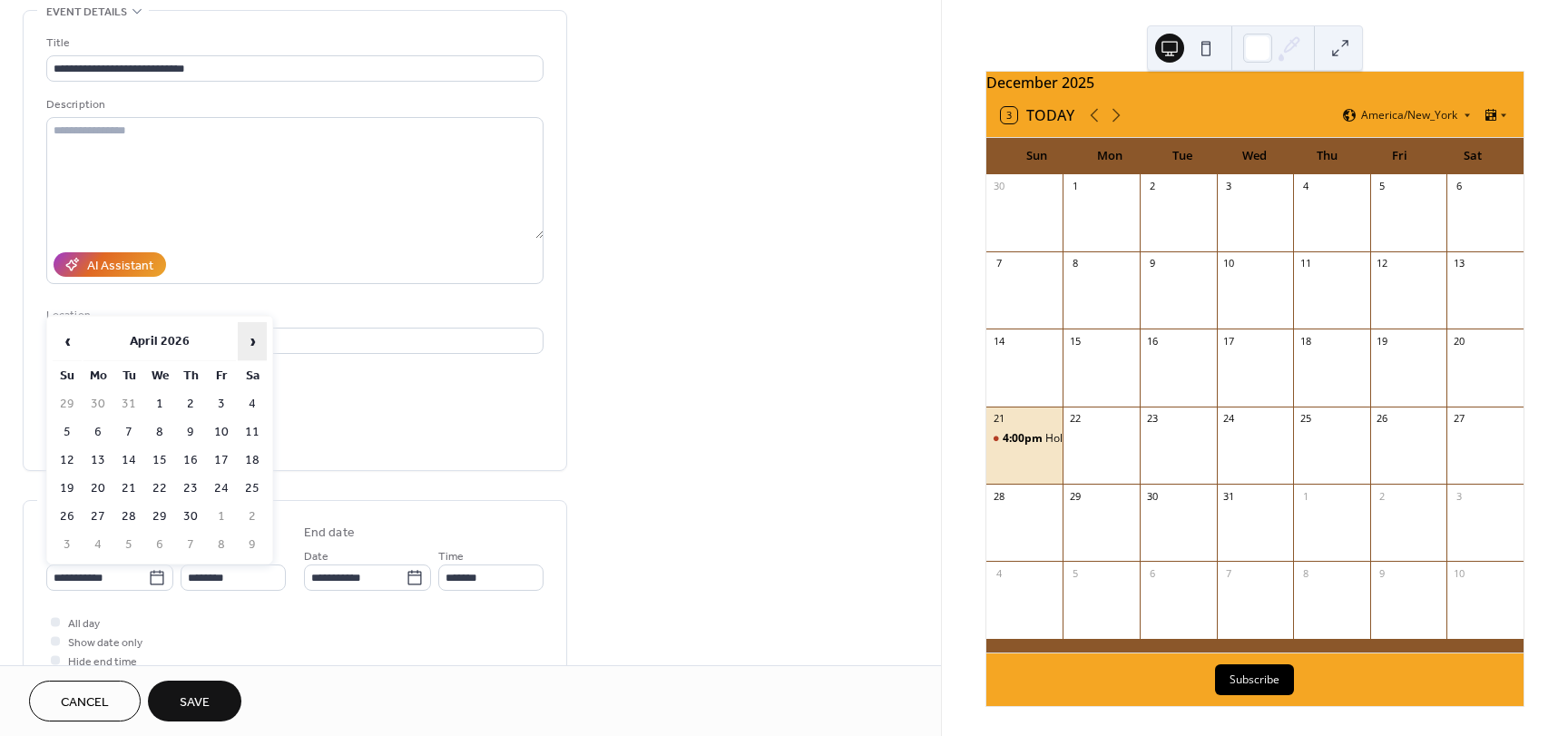 click on "›" at bounding box center (252, 341) 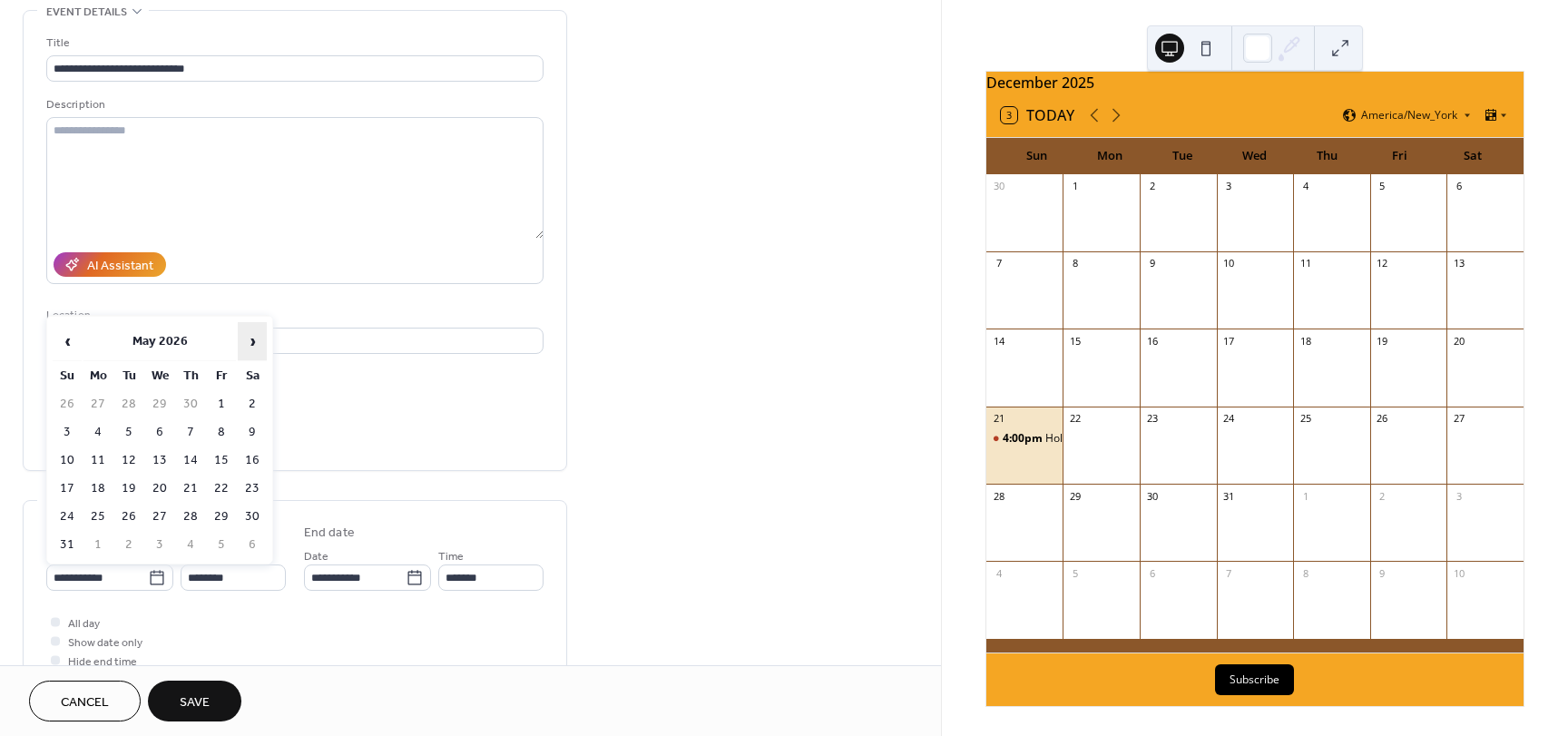 click on "›" at bounding box center (252, 341) 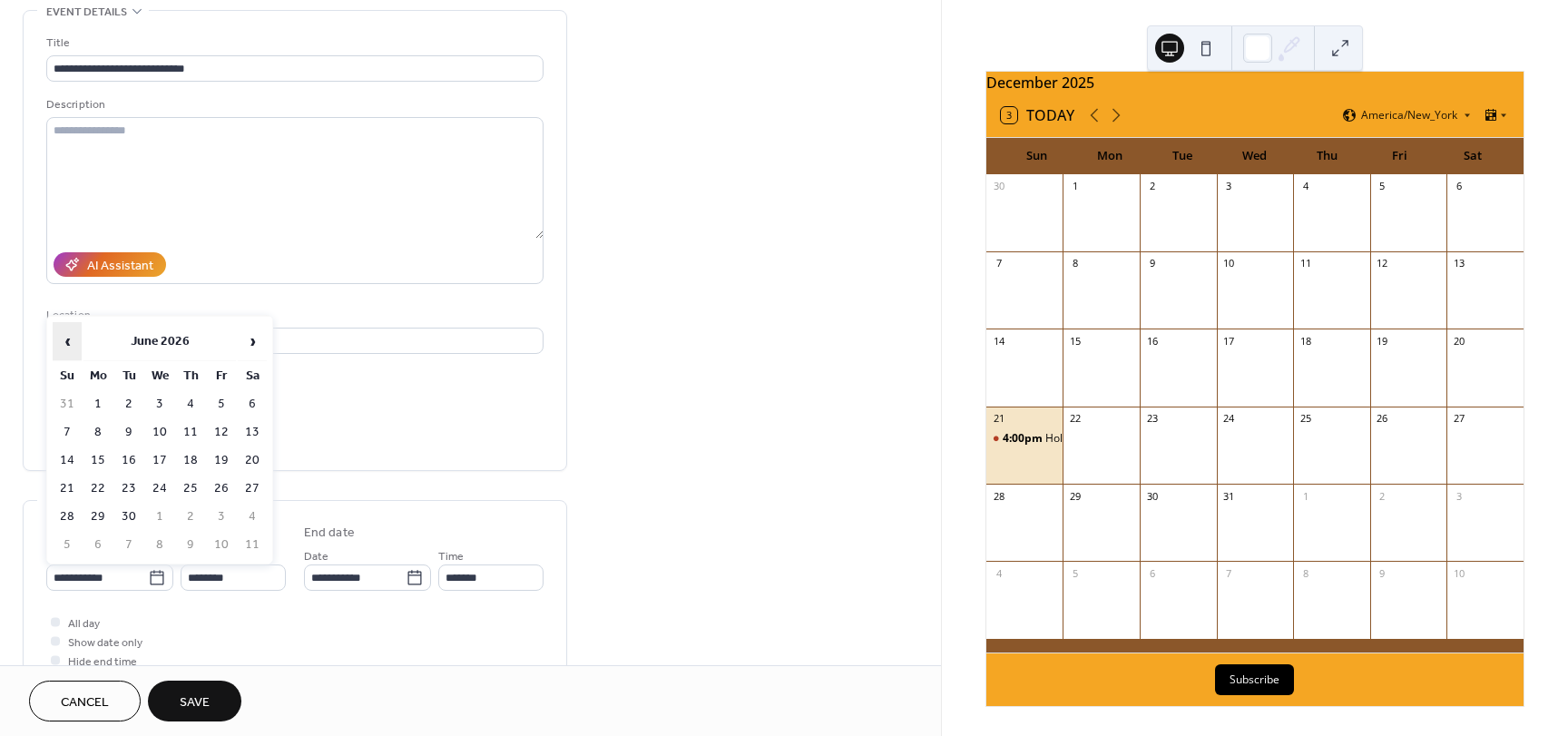 click on "‹" at bounding box center [67, 341] 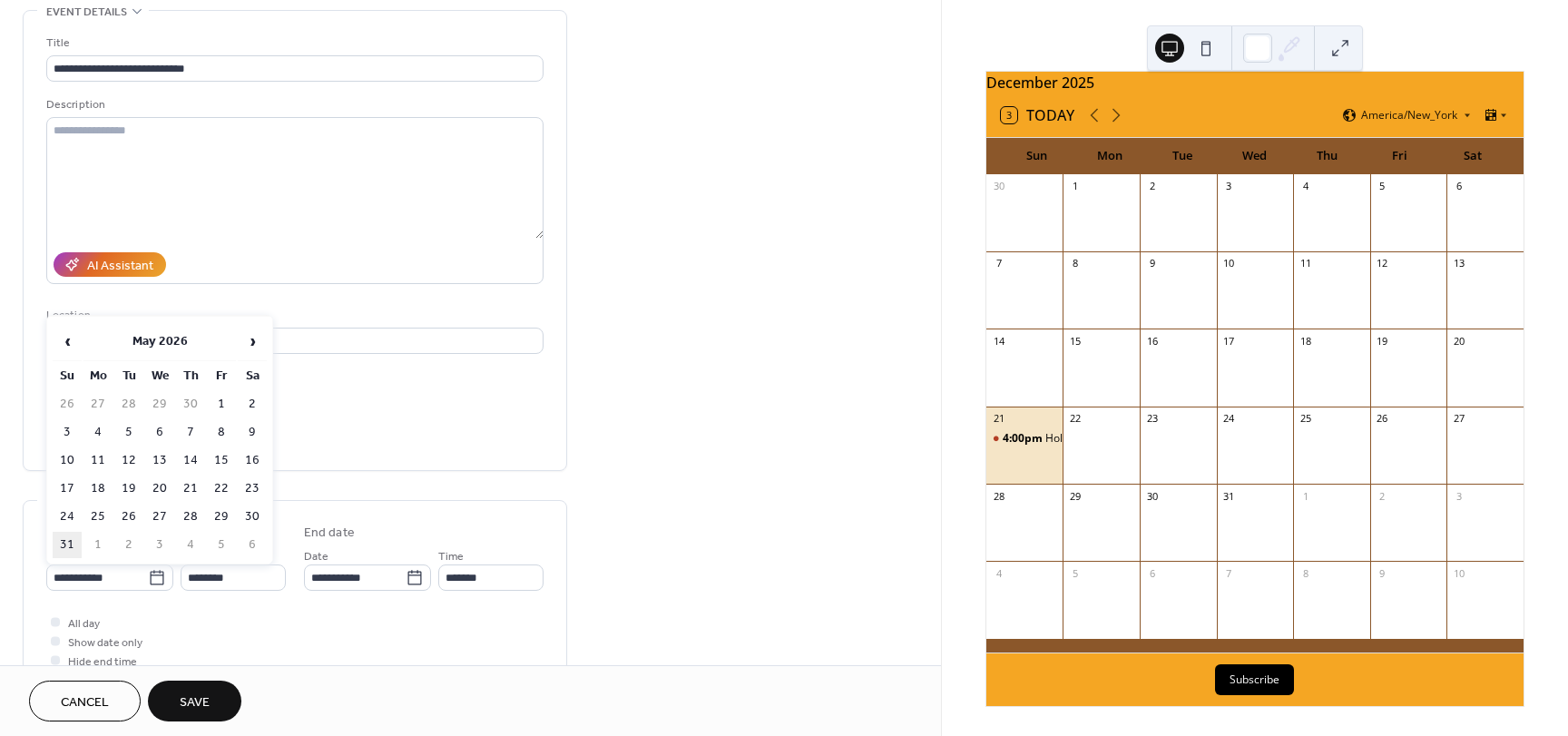 click on "31" at bounding box center [67, 545] 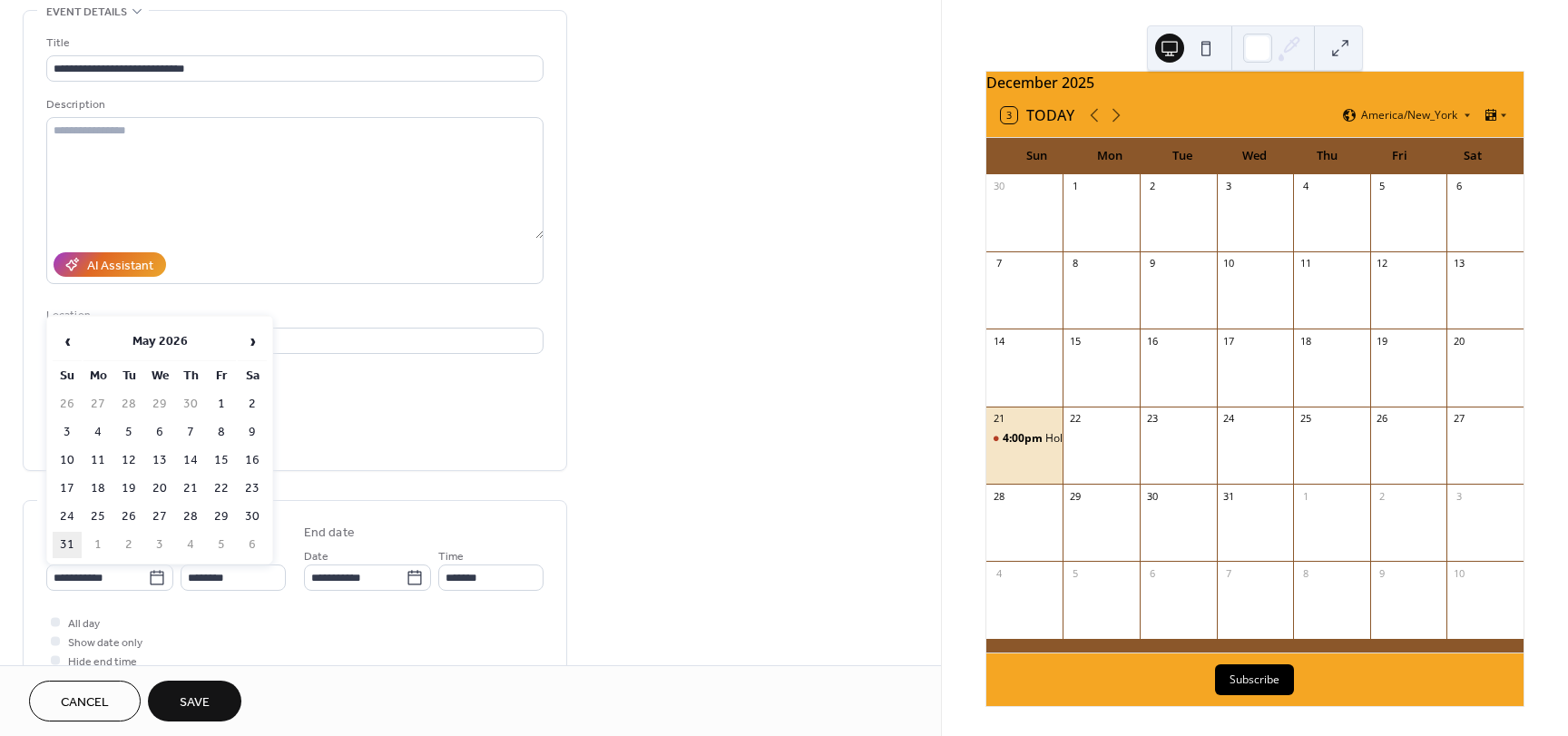 type on "**********" 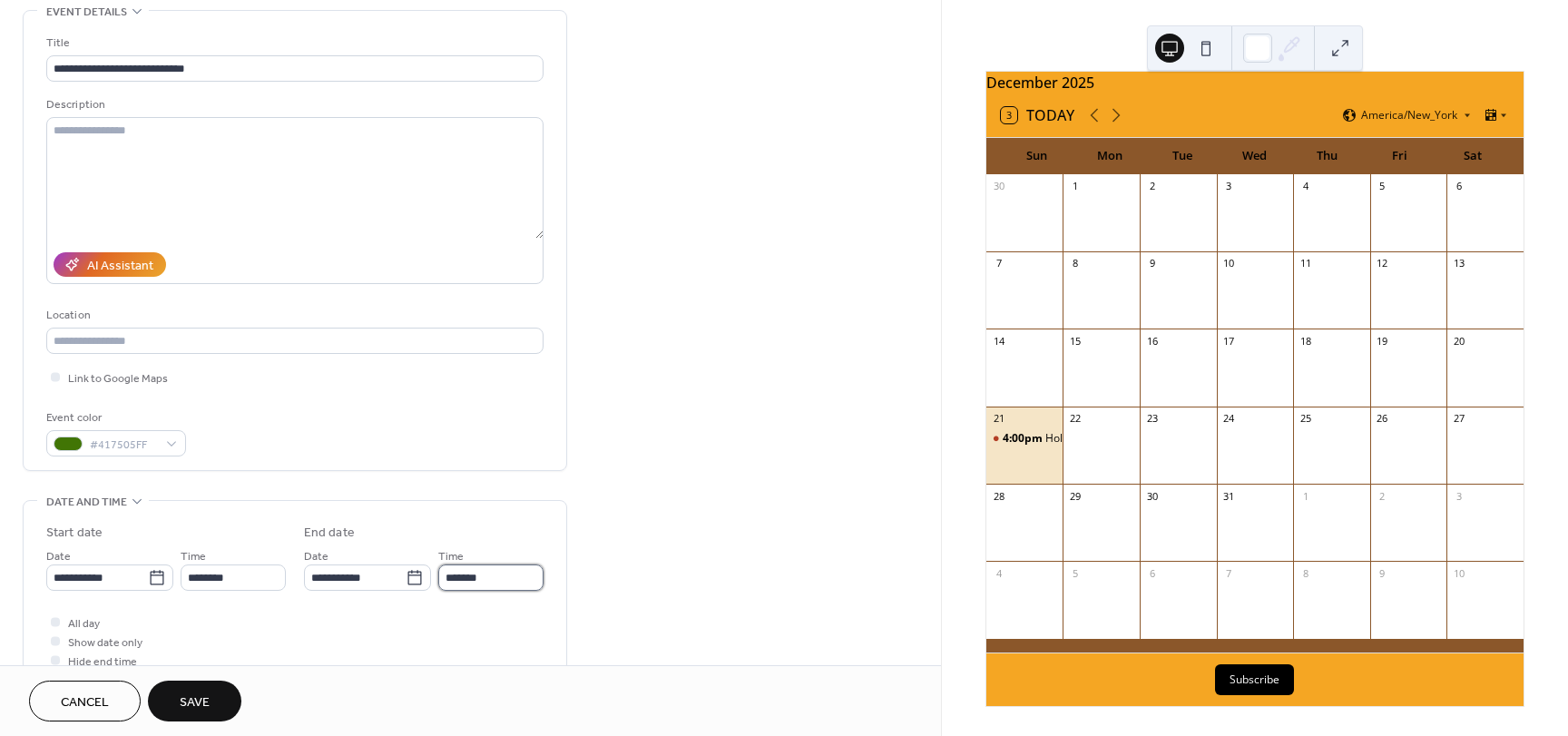 click on "*******" at bounding box center (491, 577) 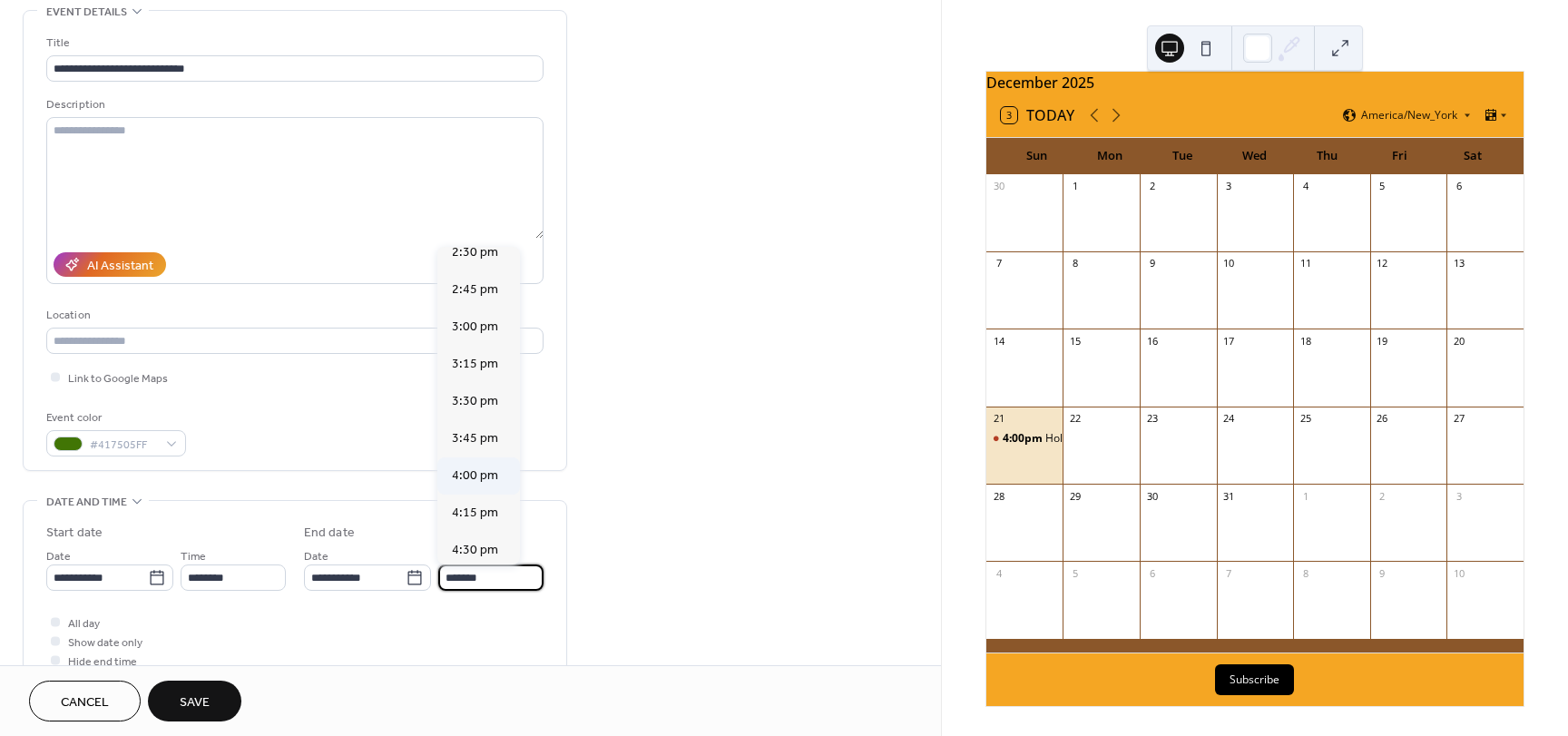 scroll, scrollTop: 454, scrollLeft: 0, axis: vertical 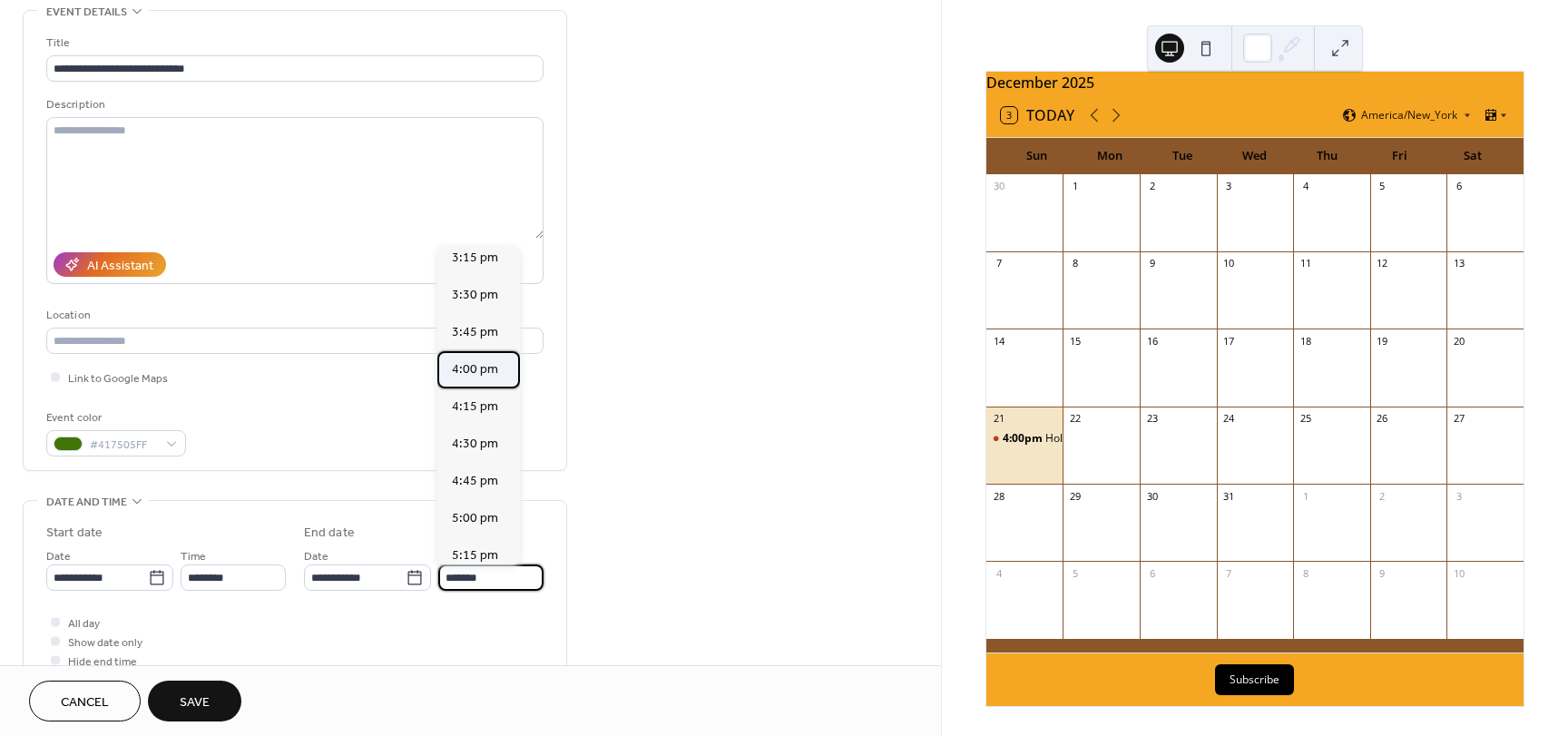 click on "4:00 pm" at bounding box center (475, 369) 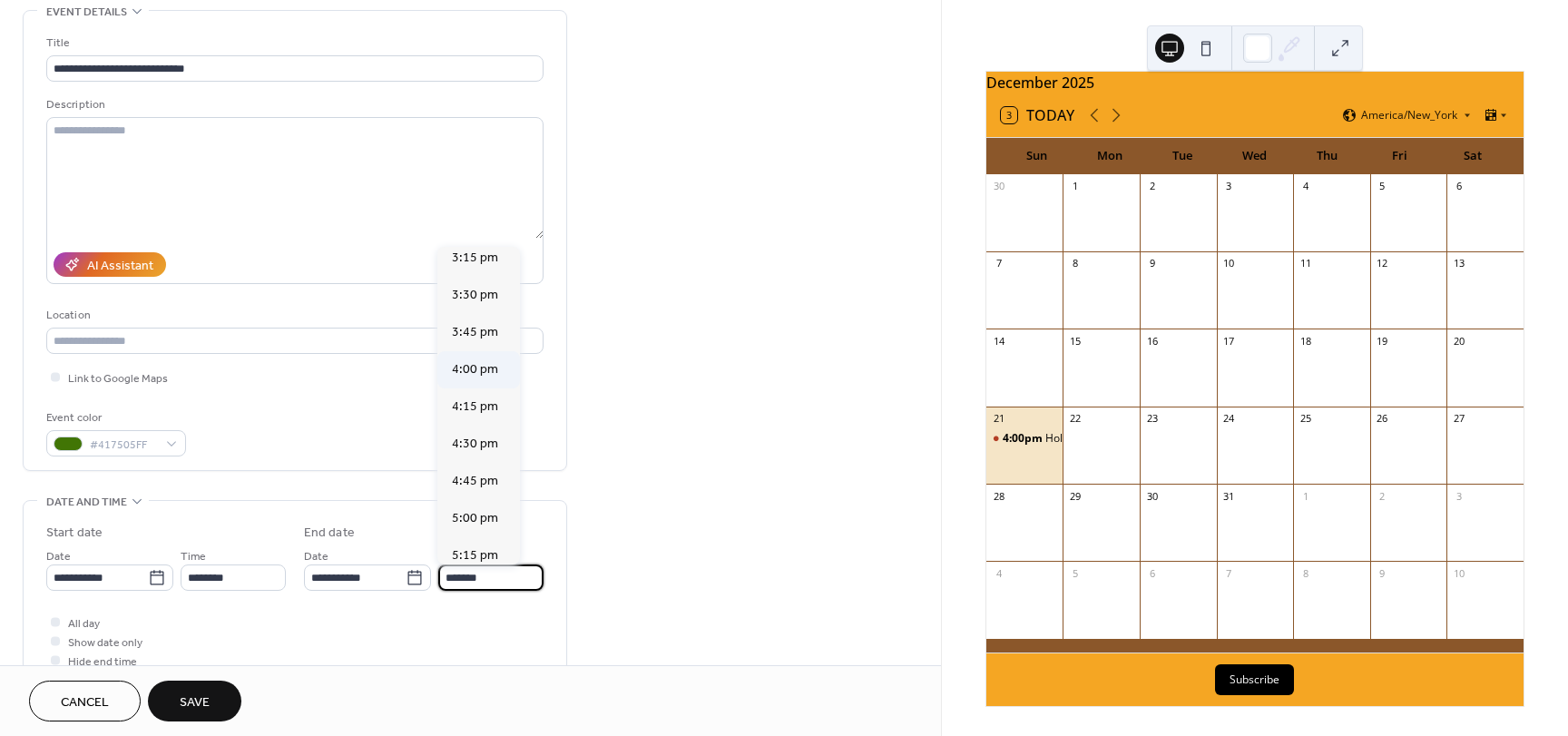 type on "*******" 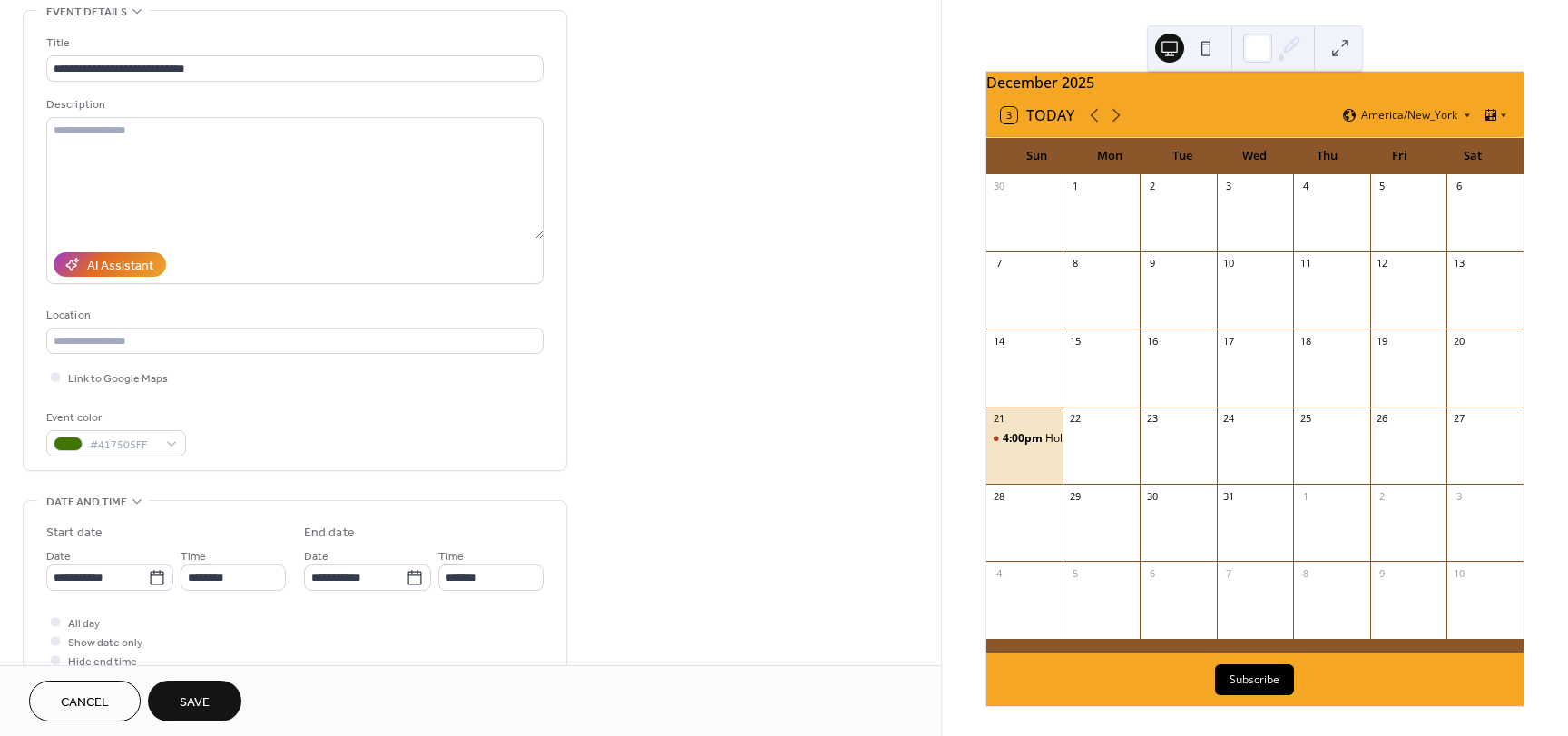 click on "Save" at bounding box center (194, 702) 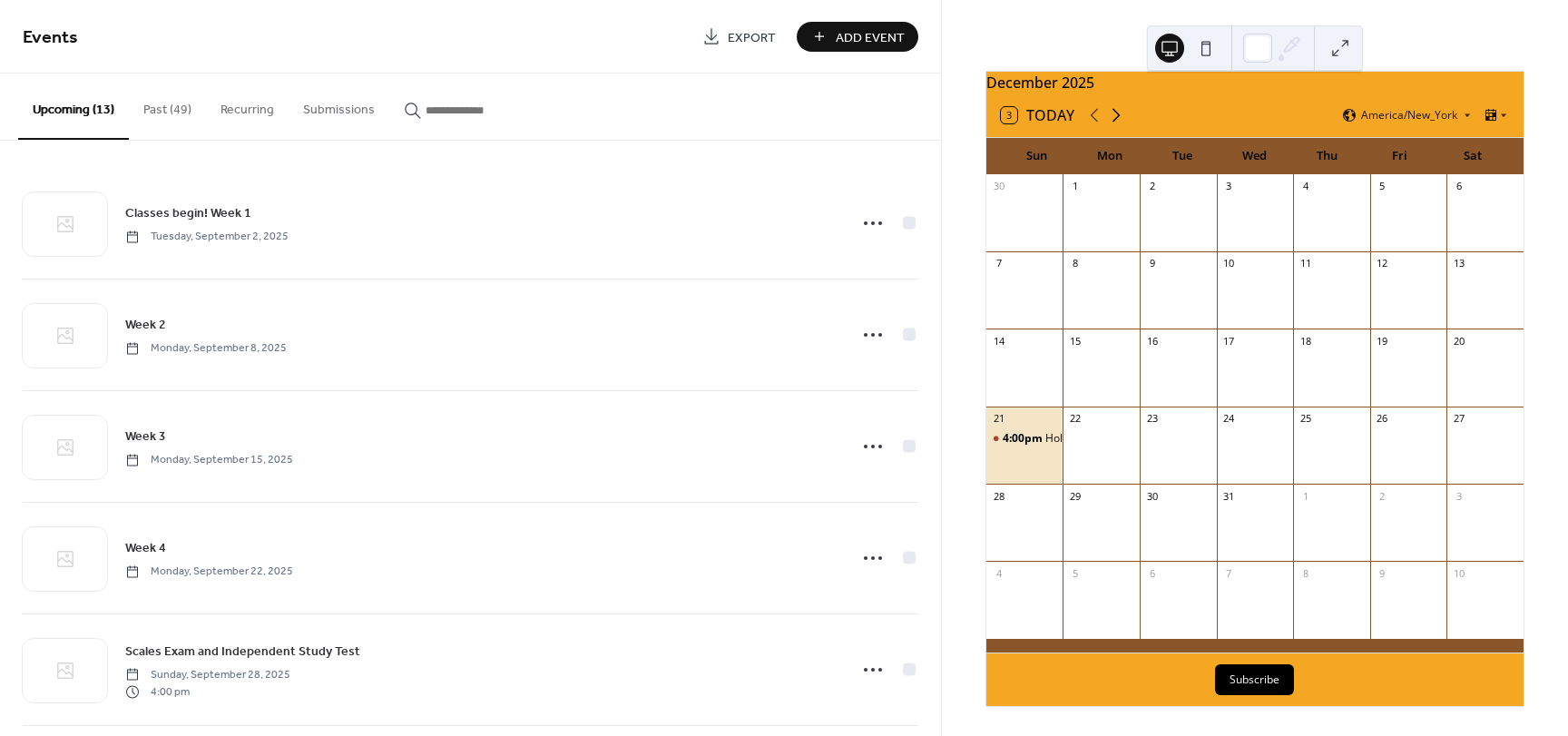 click 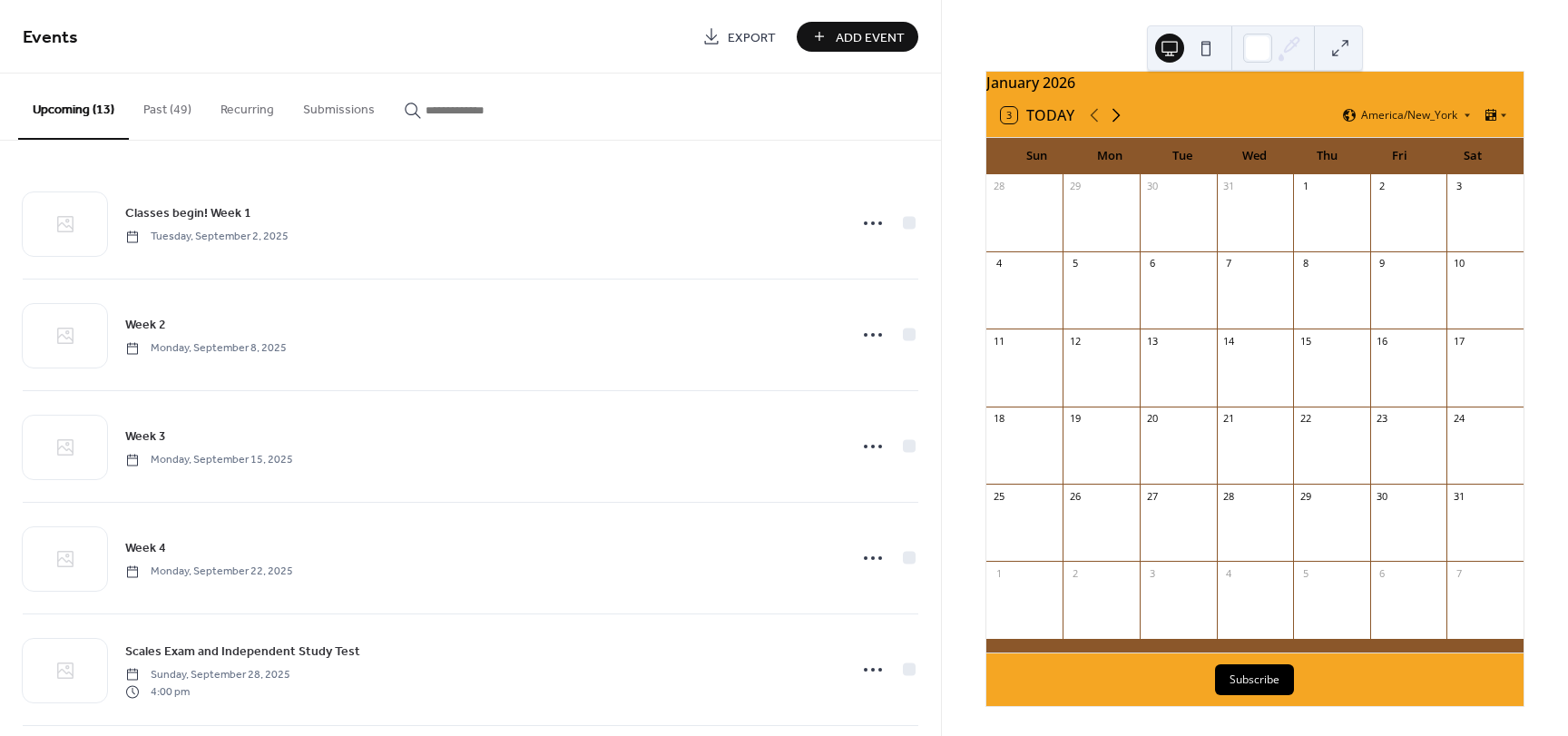 click 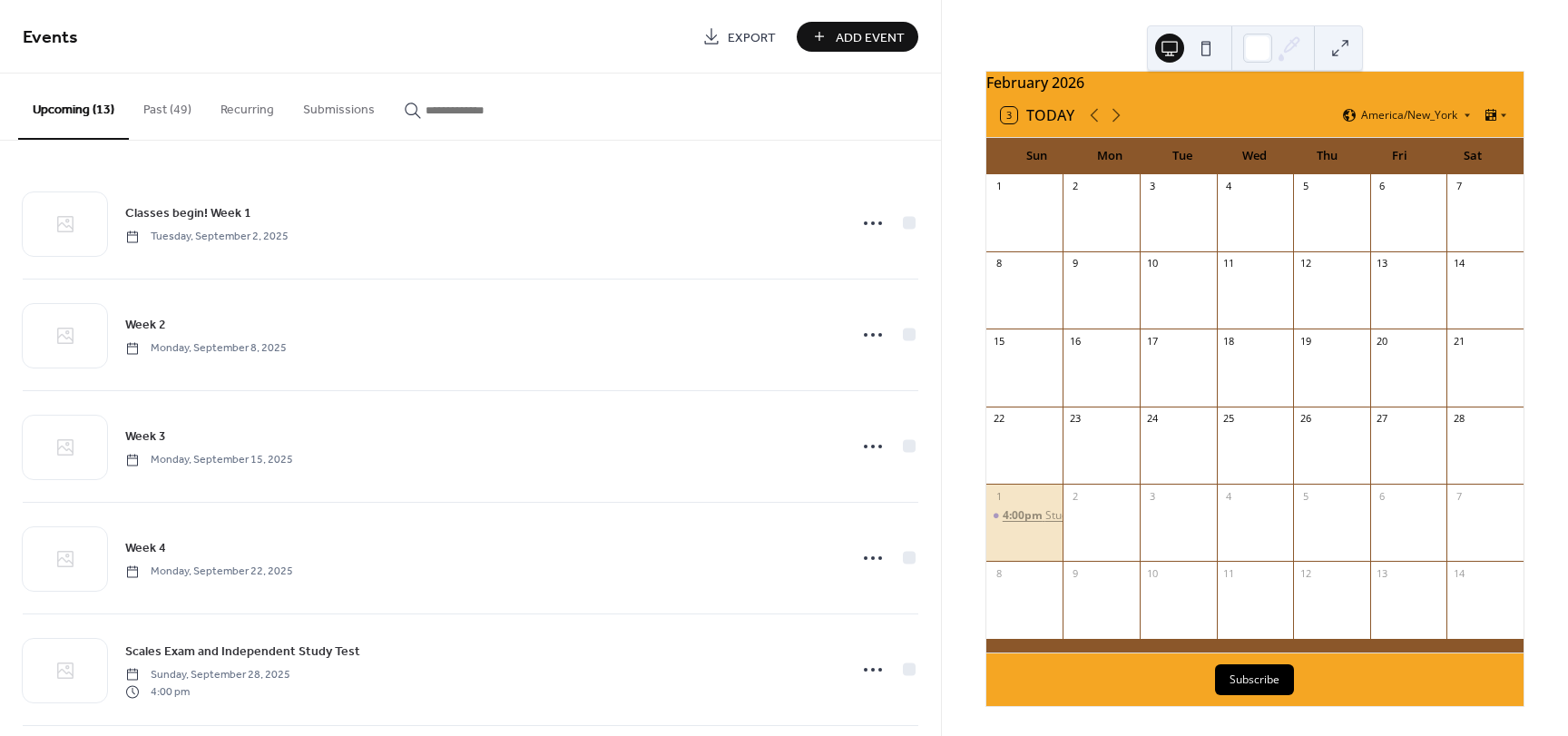click on "4:00pm" at bounding box center [1024, 515] 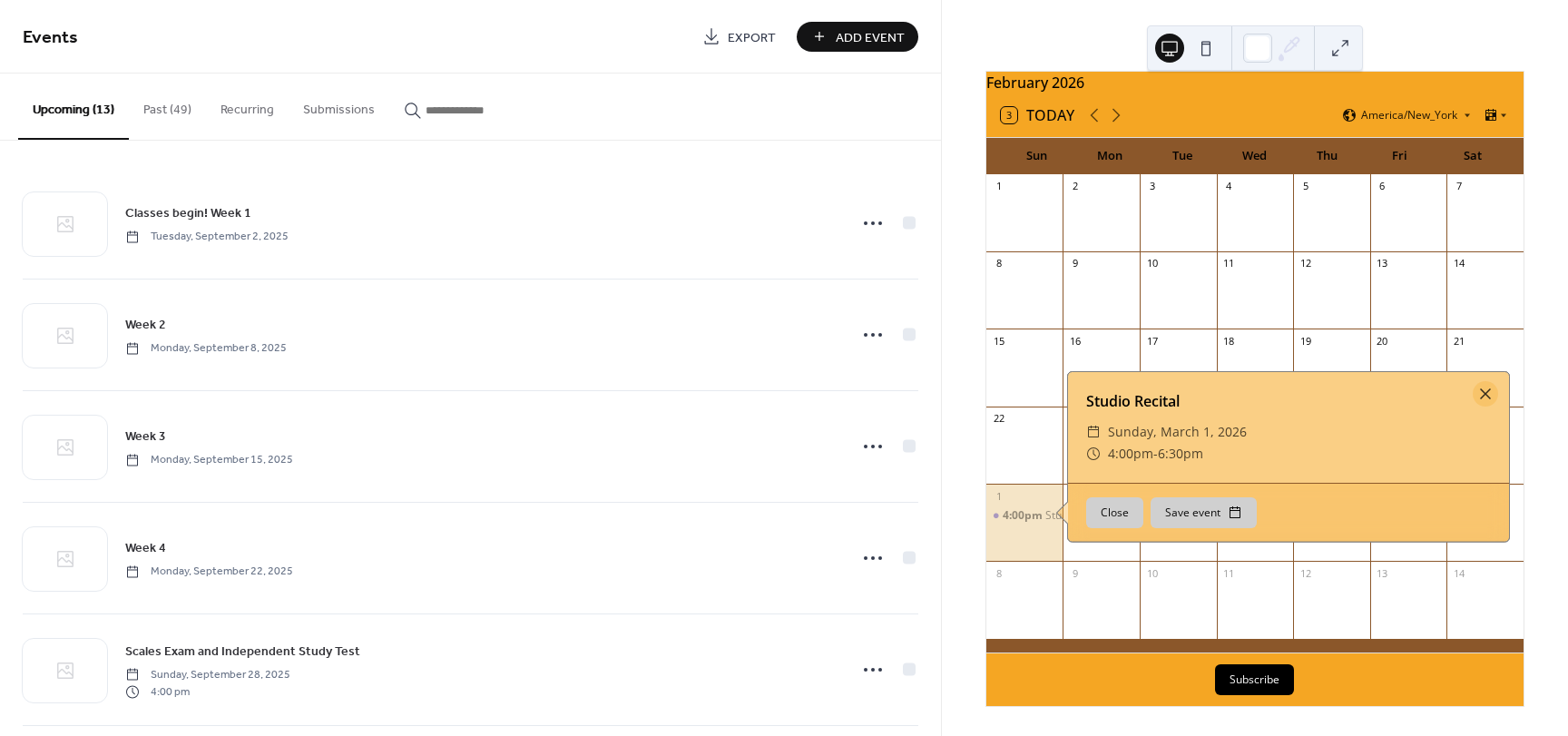click on "February 2026 3 Today [TIMEZONE] Sun Mon Tue Wed Thu Fri Sat 1 2 3 4 5 6 7 8 9 10 11 12 13 14 15 16 17 18 19 20 21 22 23 24 25 26 27 28 1 4:00pm Studio Recital 2 3 4 5 6 7 8 9 10 11 12 13 14 Subscribe Studio Recital ​ Sunday, March 1, 2026 ​ 4:00pm - 6:30pm Close Save event" at bounding box center [1255, 368] 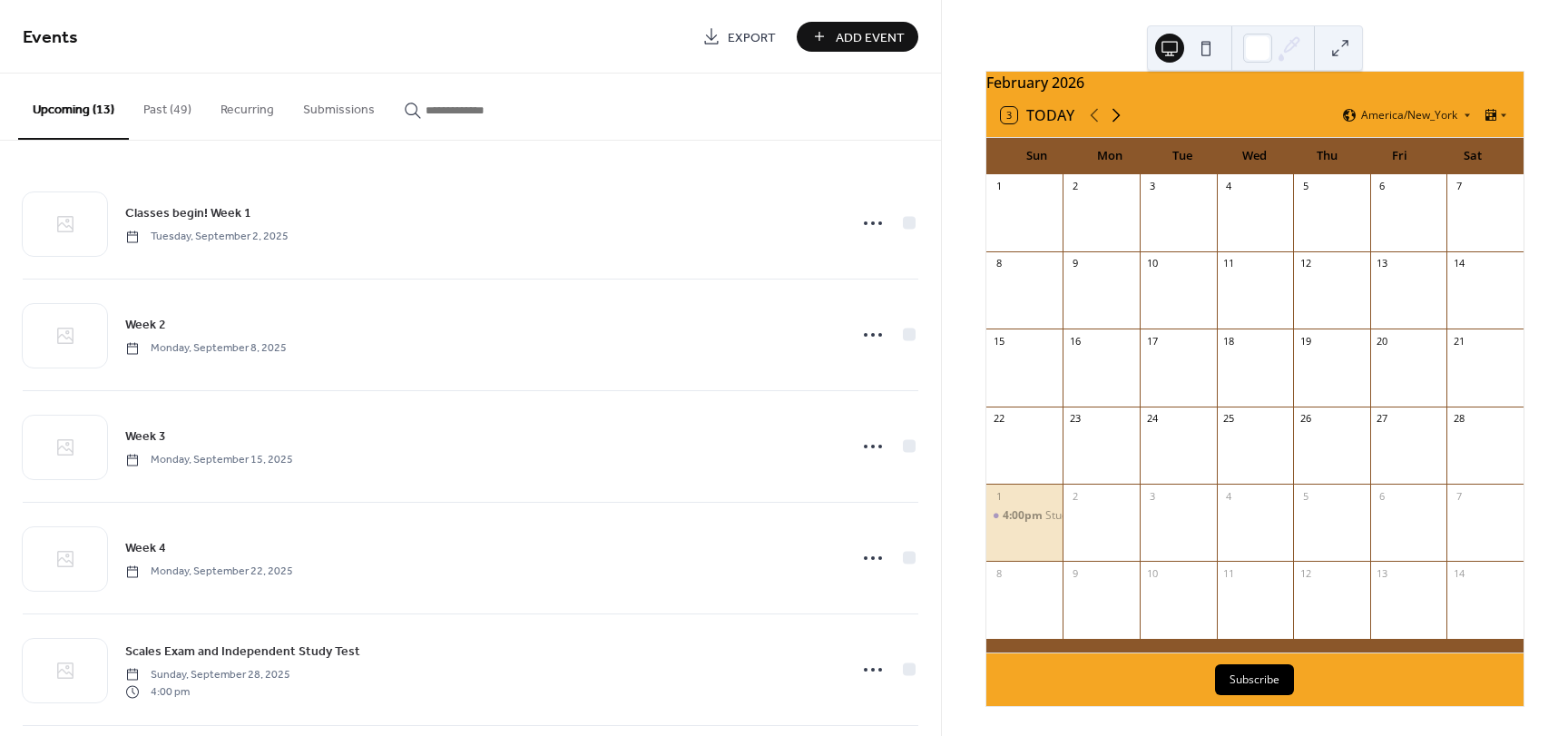 click 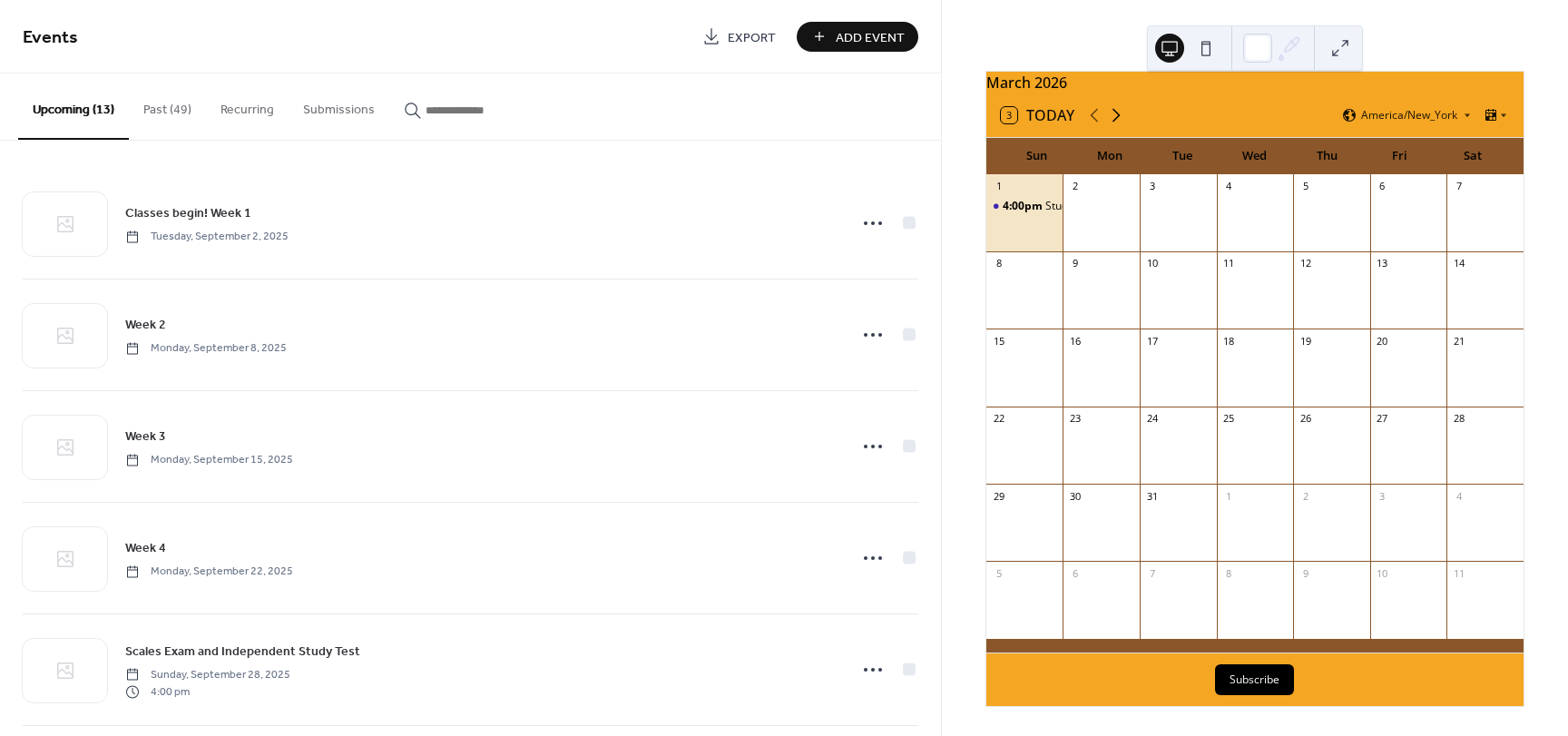 click 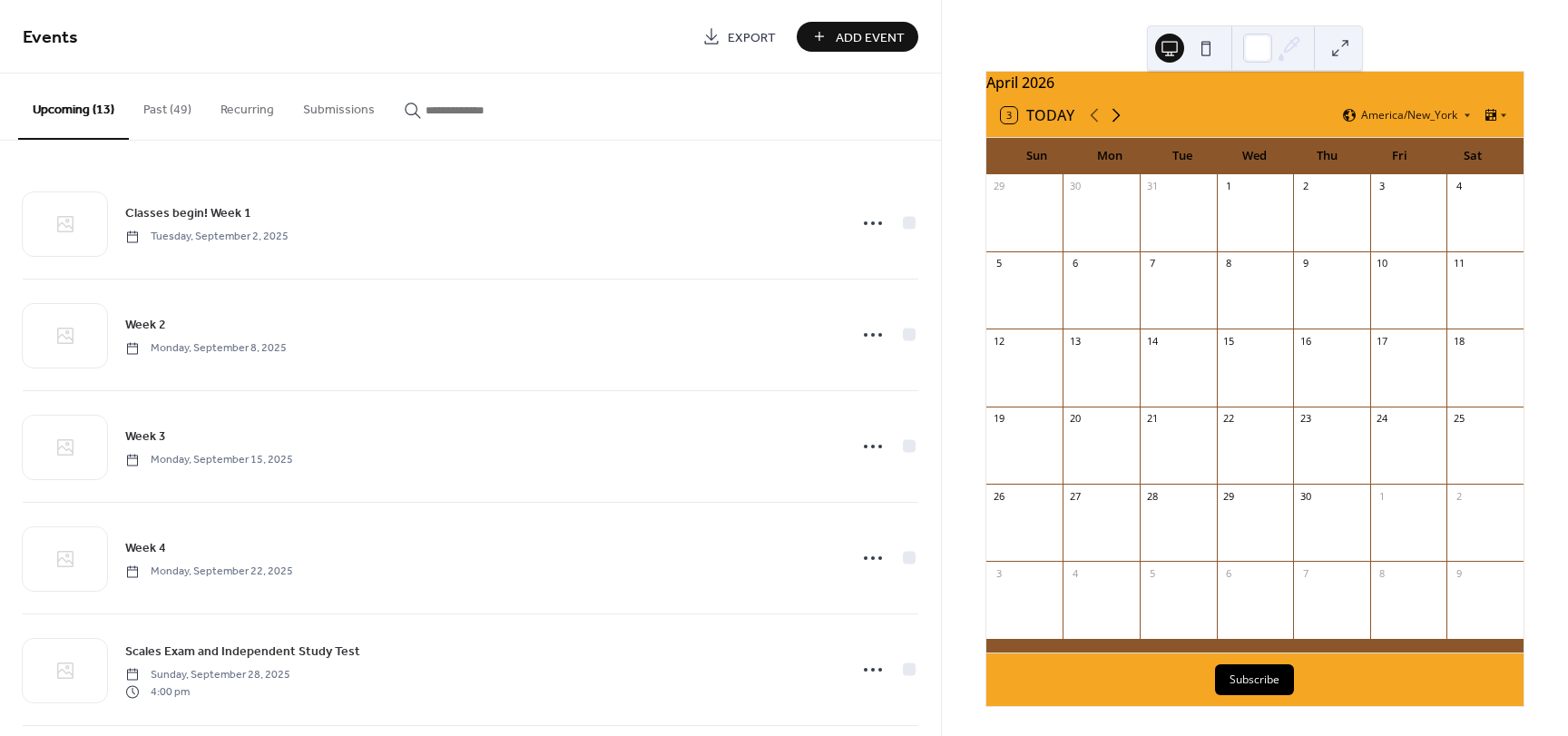 click 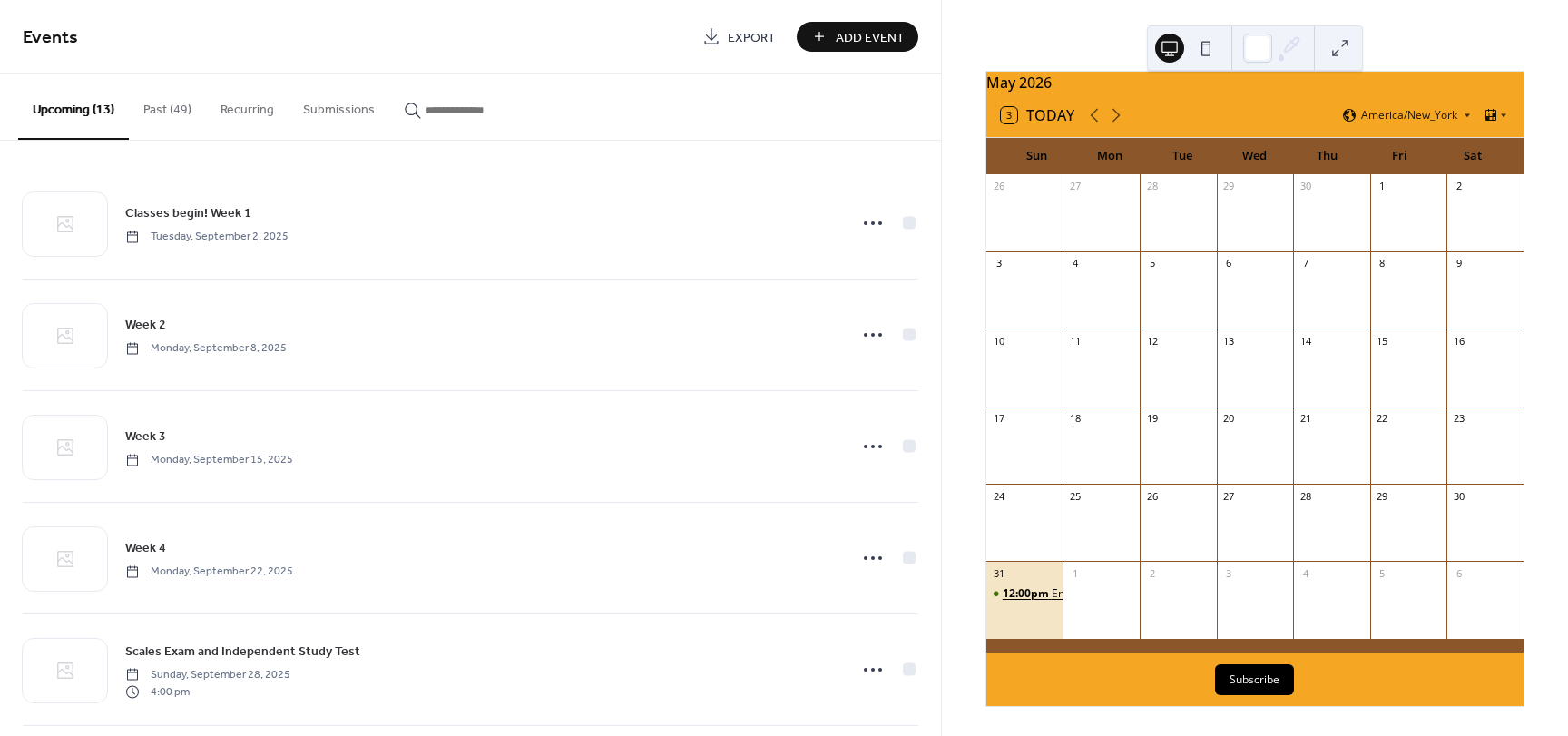 click on "12:00pm" at bounding box center [1027, 594] 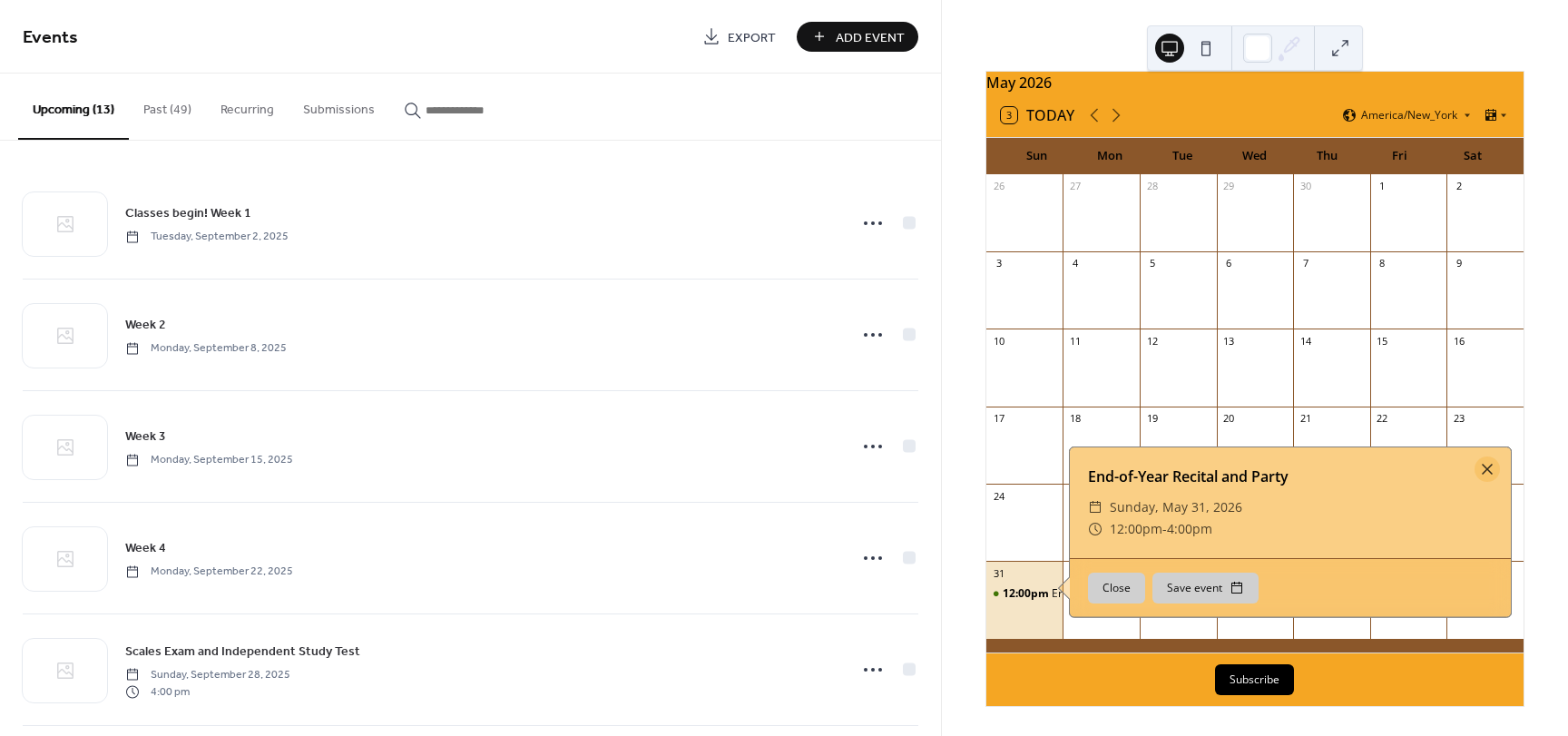 click on "May 2026 3 Today [TIMEZONE] Sun Mon Tue Wed Thu Fri Sat 26 27 28 29 30 1 2 3 4 5 6 7 8 9 10 11 12 13 14 15 16 17 18 19 20 21 22 23 24 25 26 27 28 29 30 31 12:00pm End-of-Year Recital and Party 1 2 3 4 5 6 Subscribe End-of-Year Recital and Party ​ Sunday, May 31, 2026 ​ 12:00pm - 4:00pm Close Save event" at bounding box center (1255, 368) 